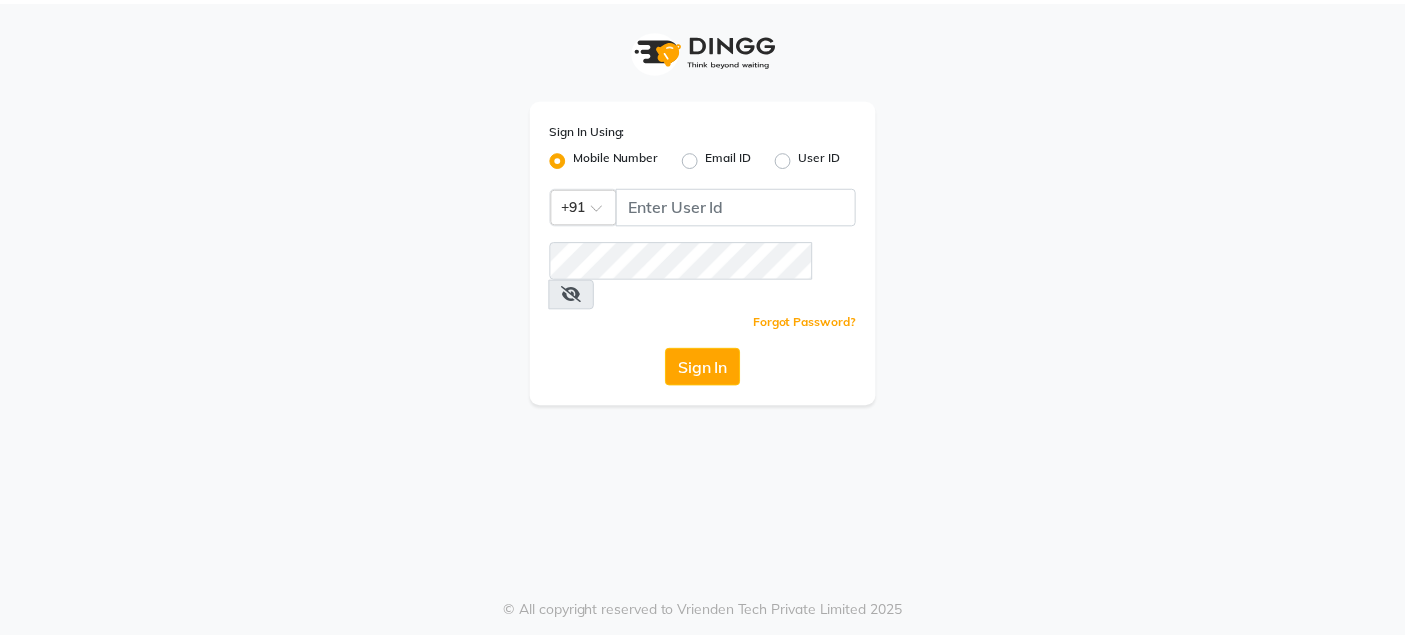 scroll, scrollTop: 0, scrollLeft: 0, axis: both 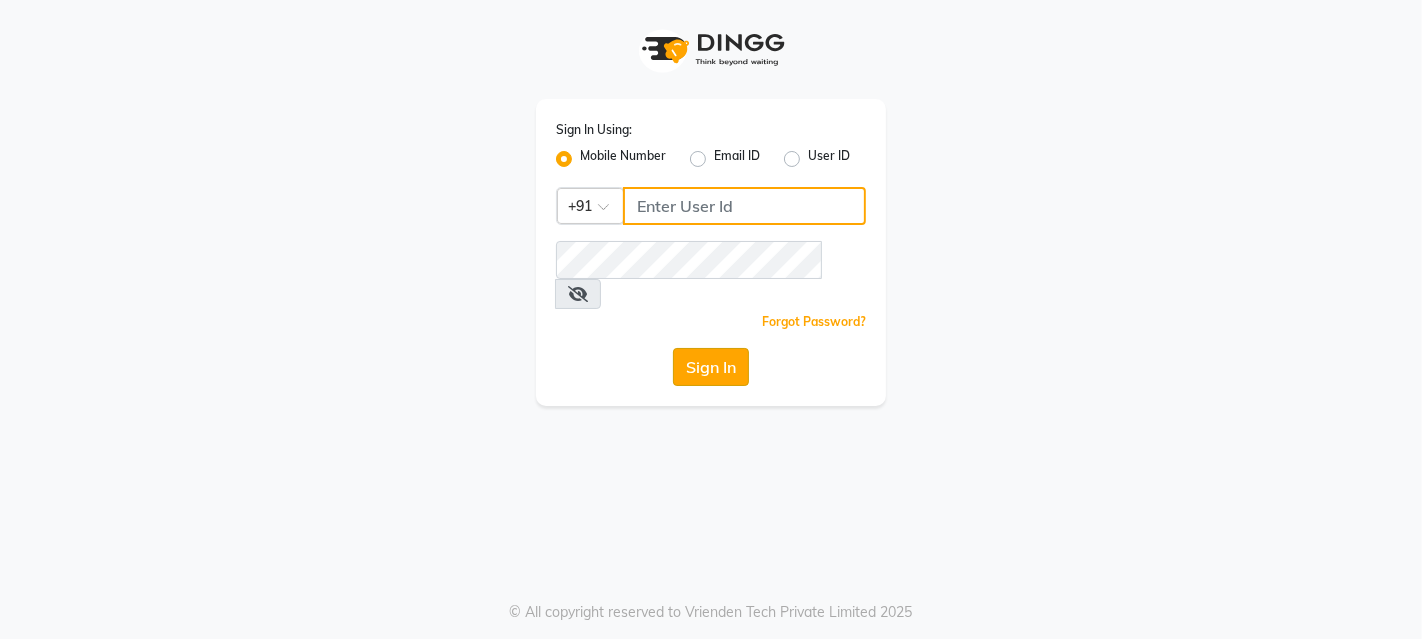 type on "[PHONE]" 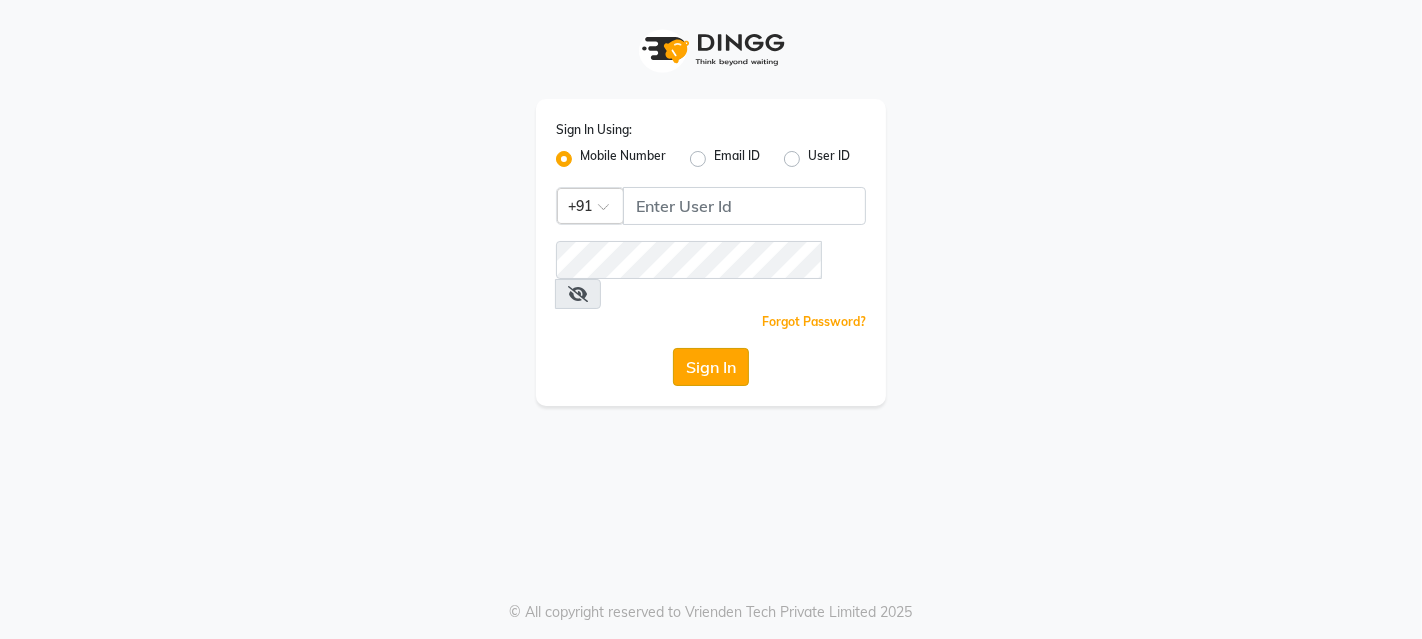 click on "Sign In" 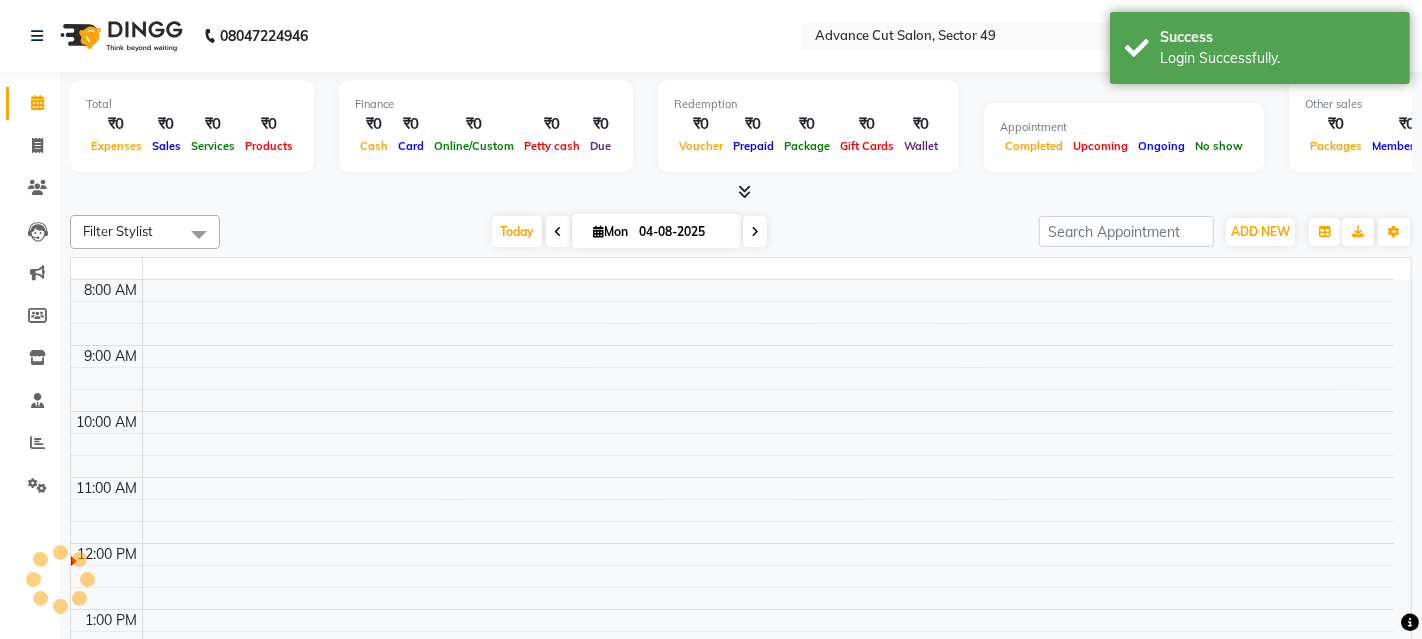 select on "en" 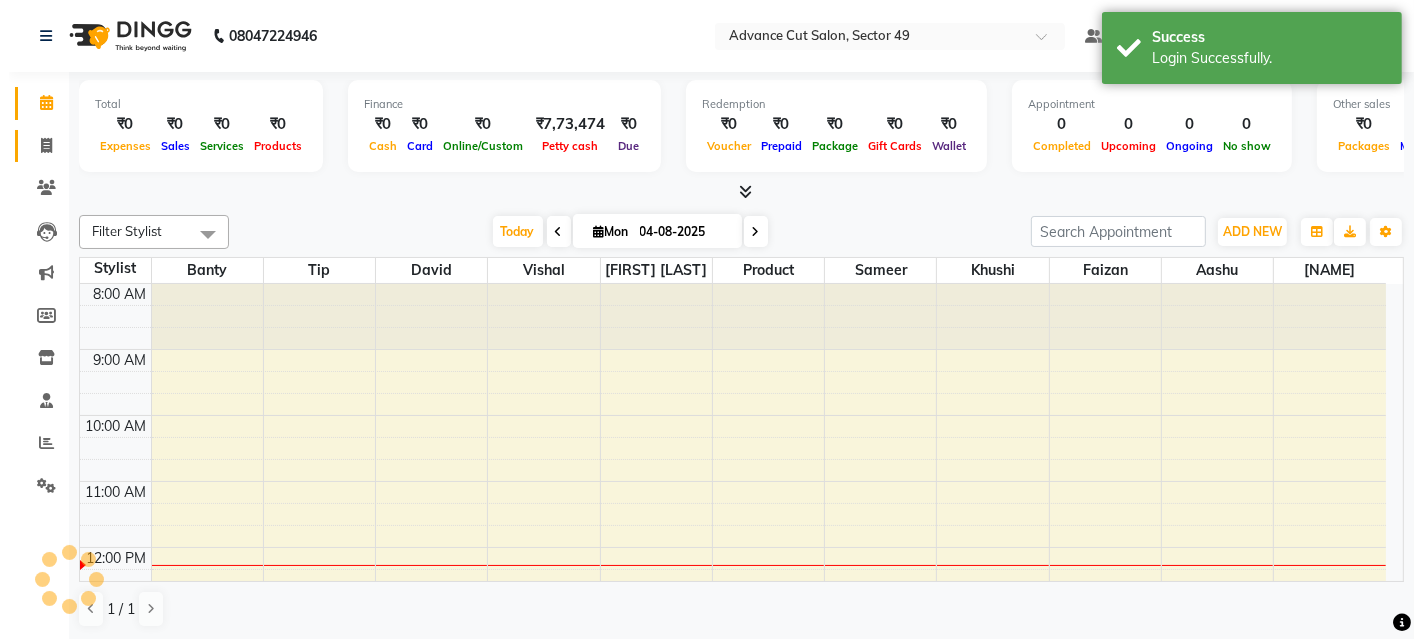 scroll, scrollTop: 0, scrollLeft: 0, axis: both 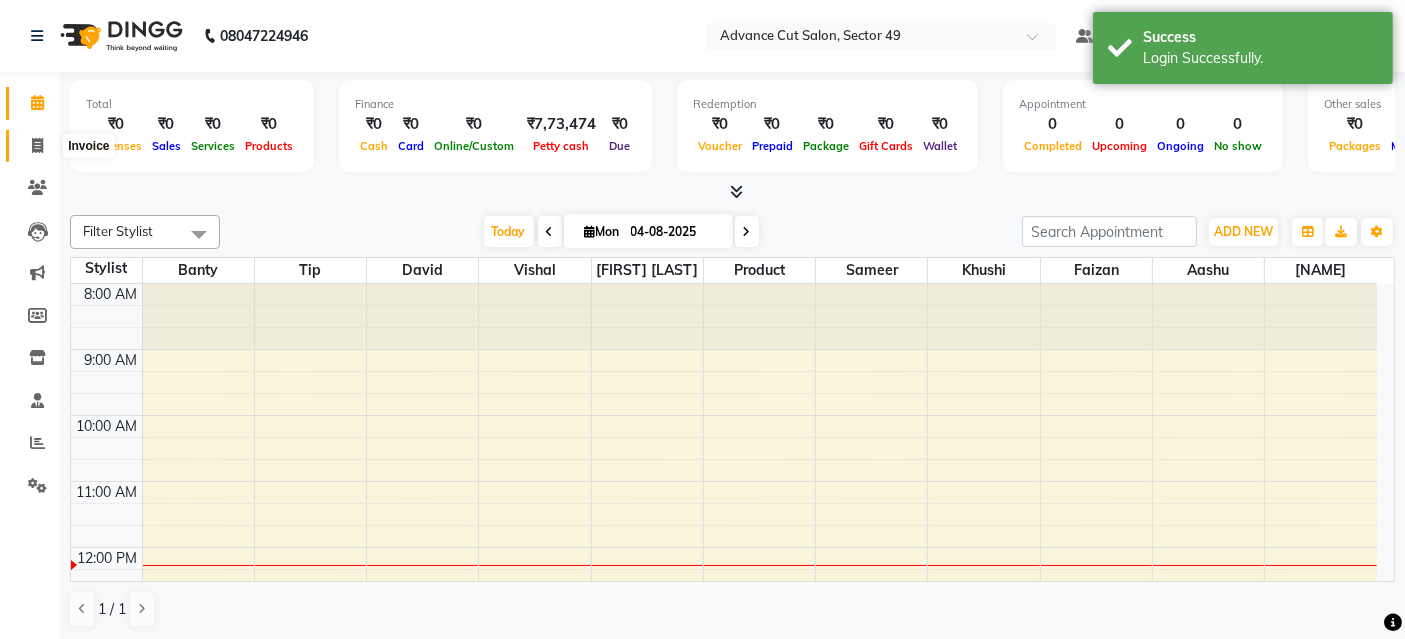 drag, startPoint x: 44, startPoint y: 144, endPoint x: 59, endPoint y: 160, distance: 21.931713 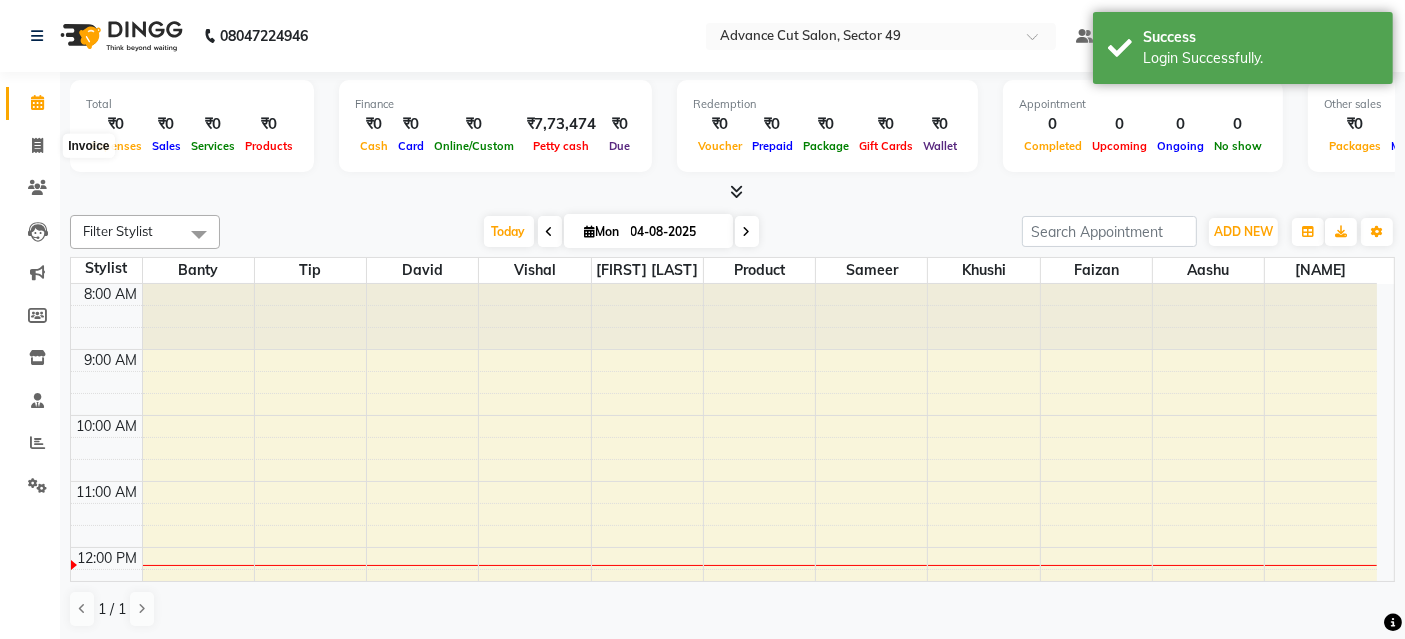 select on "service" 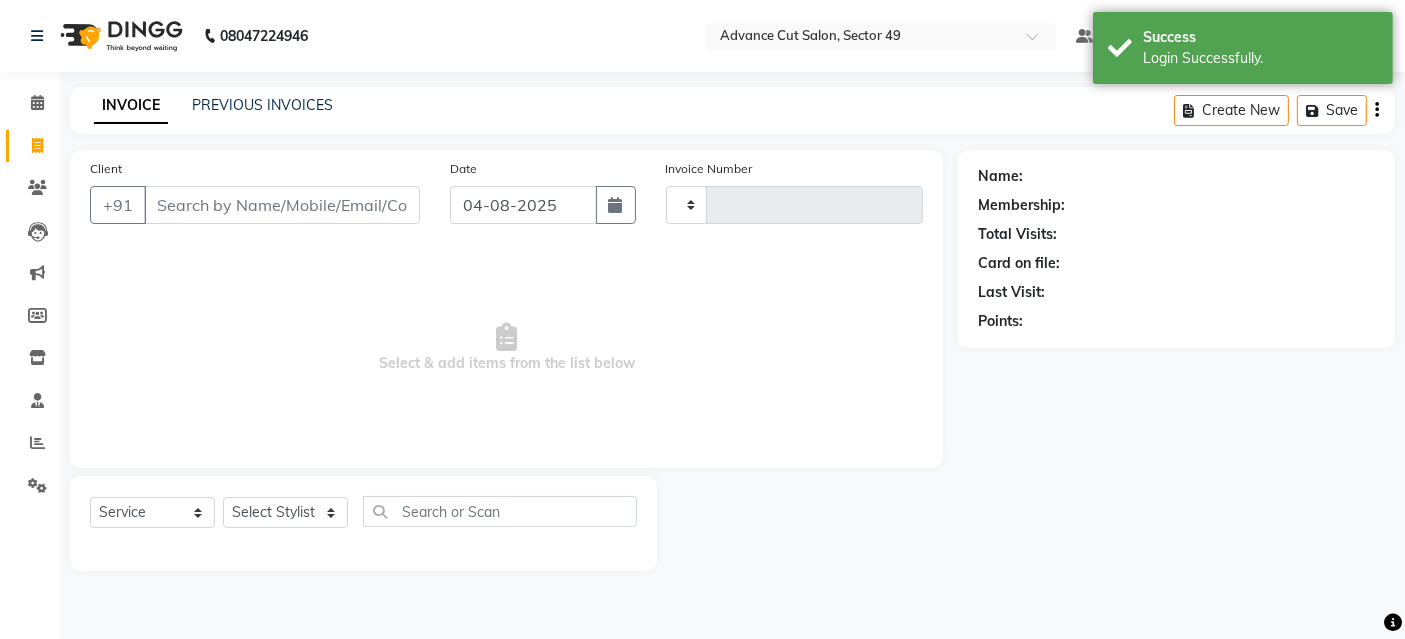 type on "3926" 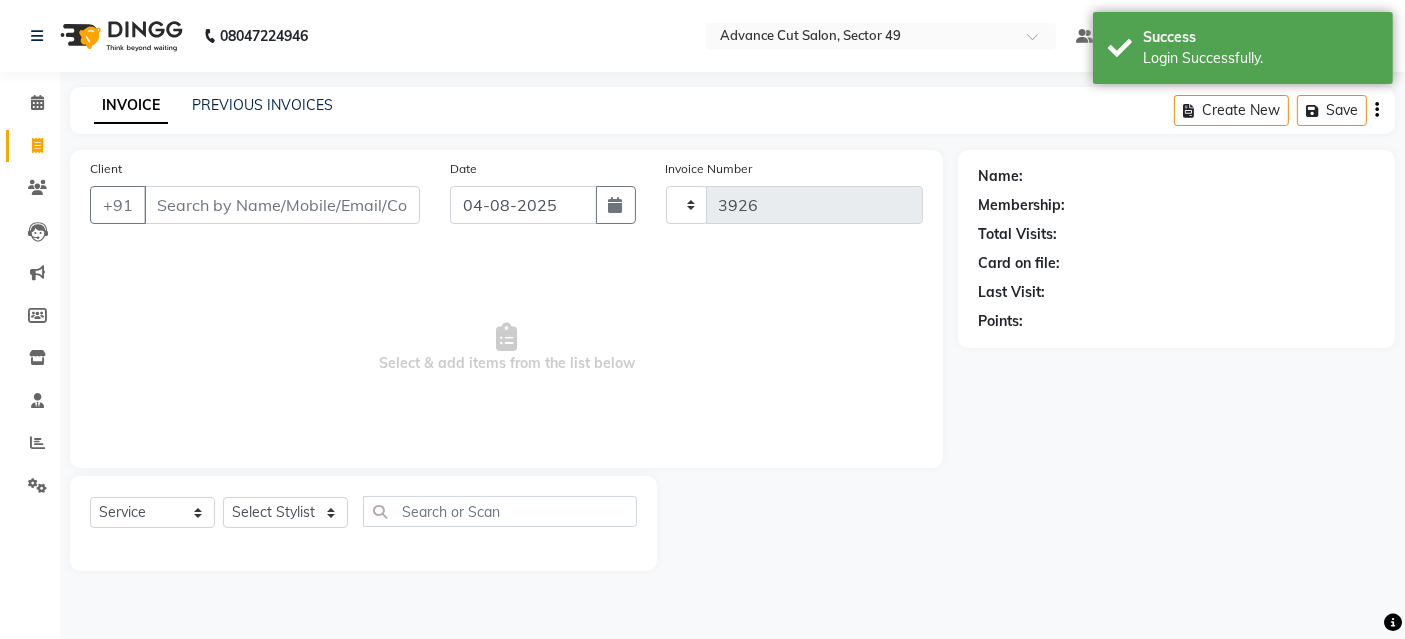 select on "4616" 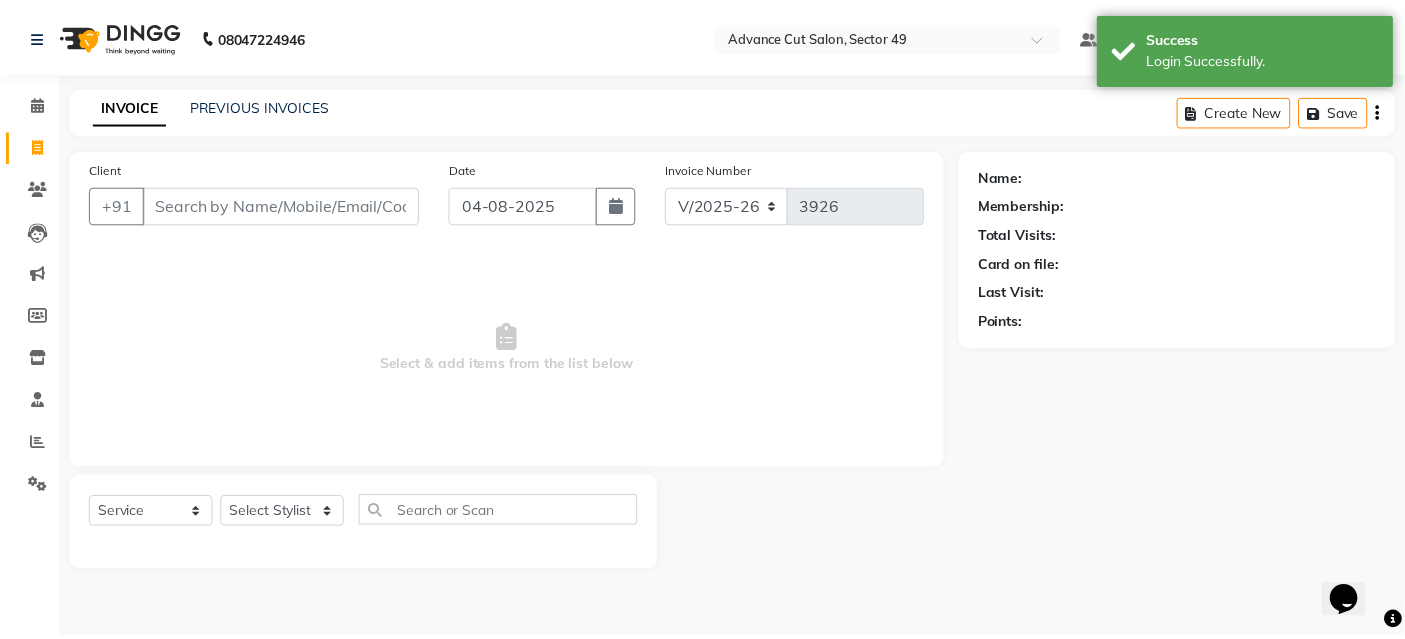 scroll, scrollTop: 0, scrollLeft: 0, axis: both 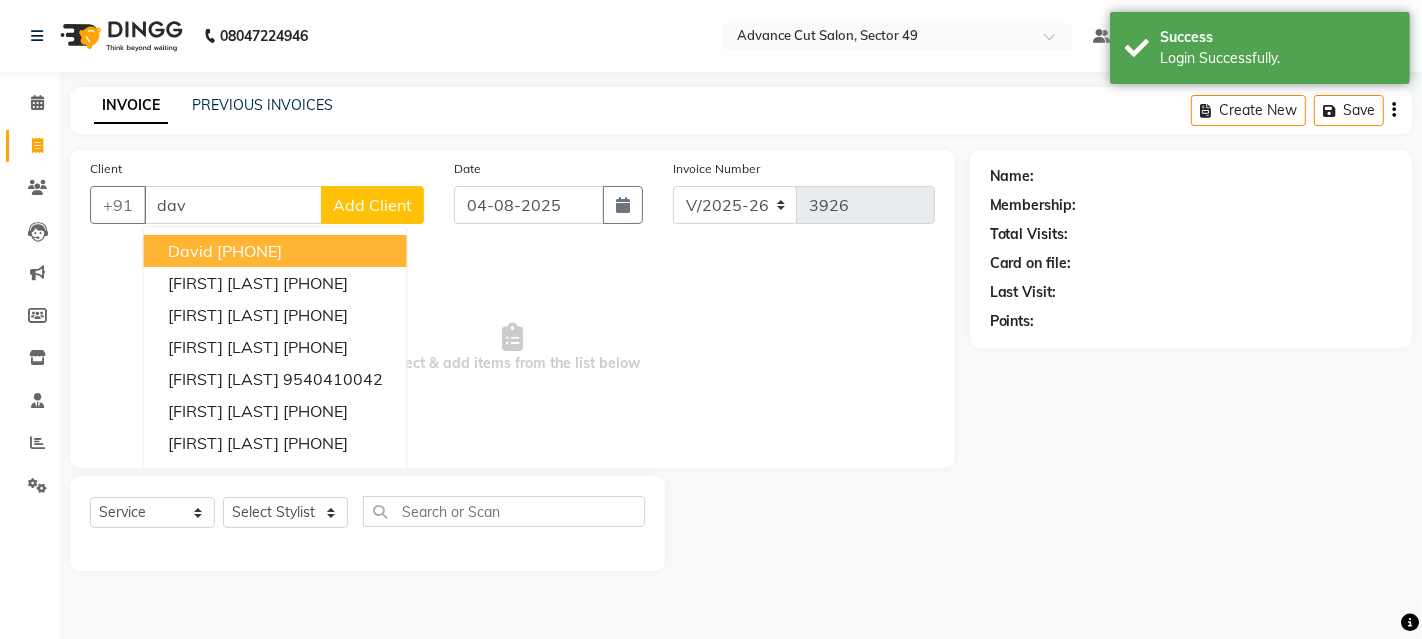 click on "[PHONE]" at bounding box center (249, 251) 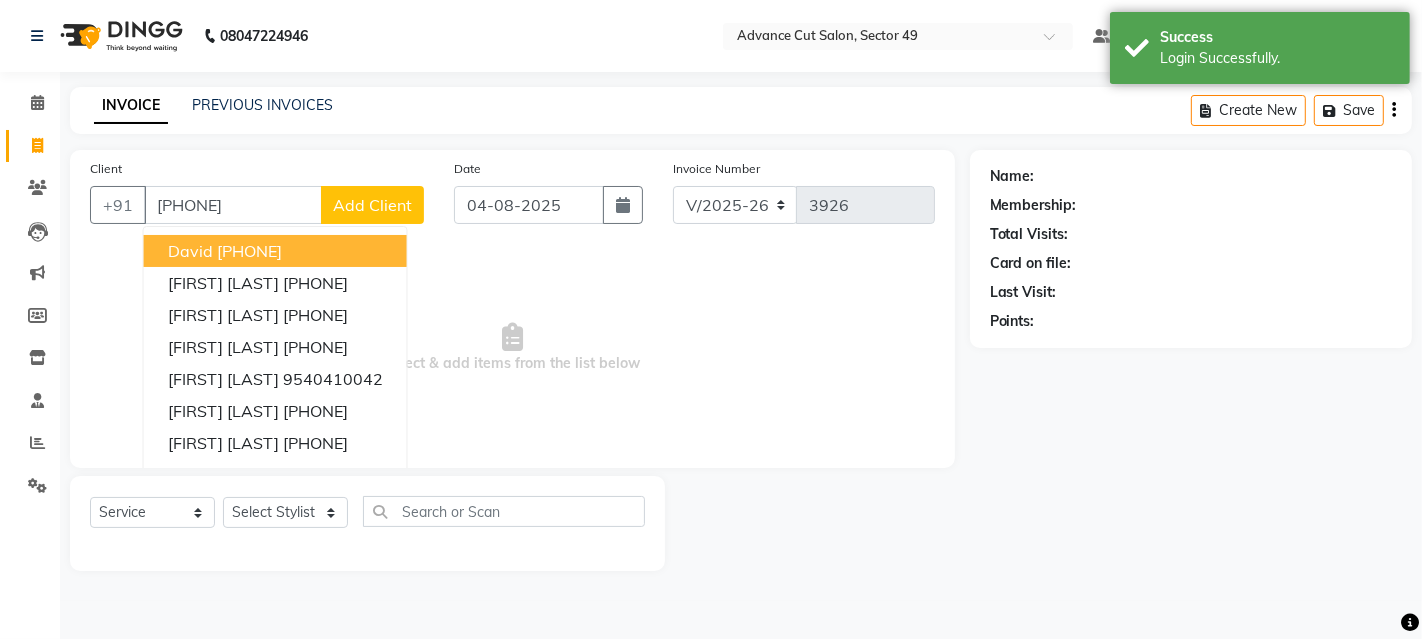 type on "[PHONE]" 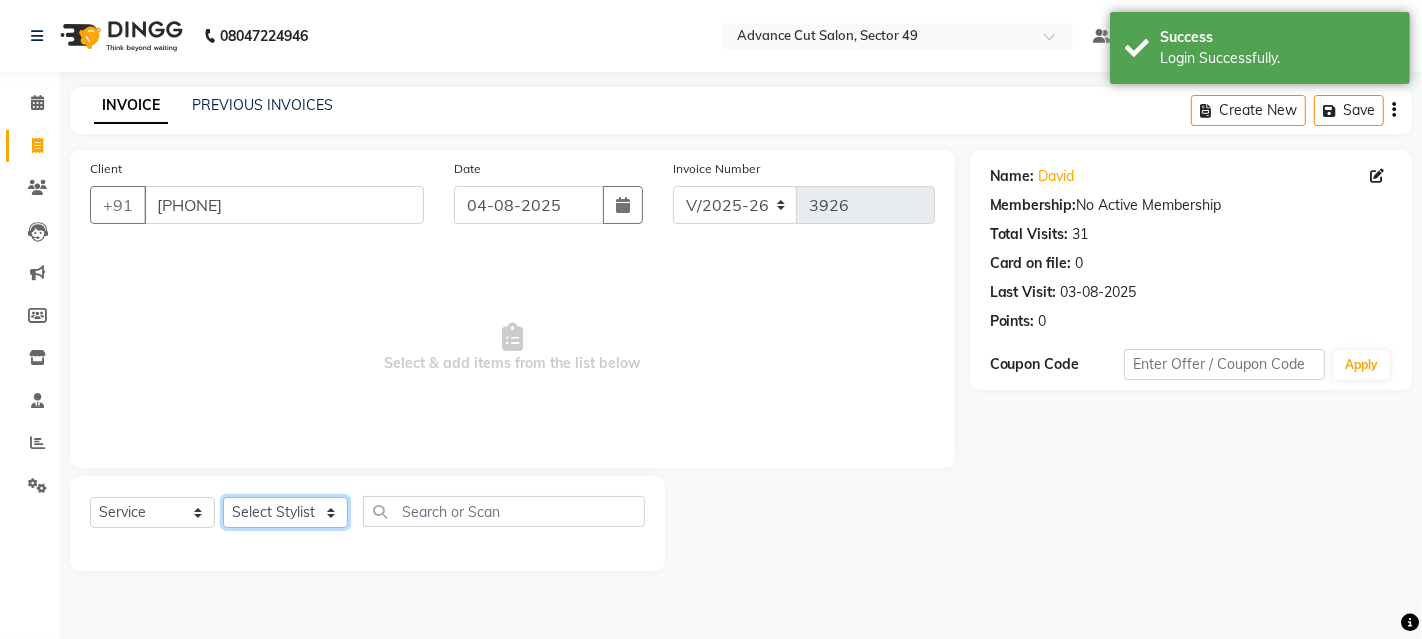 click on "Select Stylist [NAME] [NAME] [NAME] [NAME] [NAME] [NAME] [NAME] [NAME] [NAME] [NAME] [NAME] [NAME] [NAME] [NAME]" 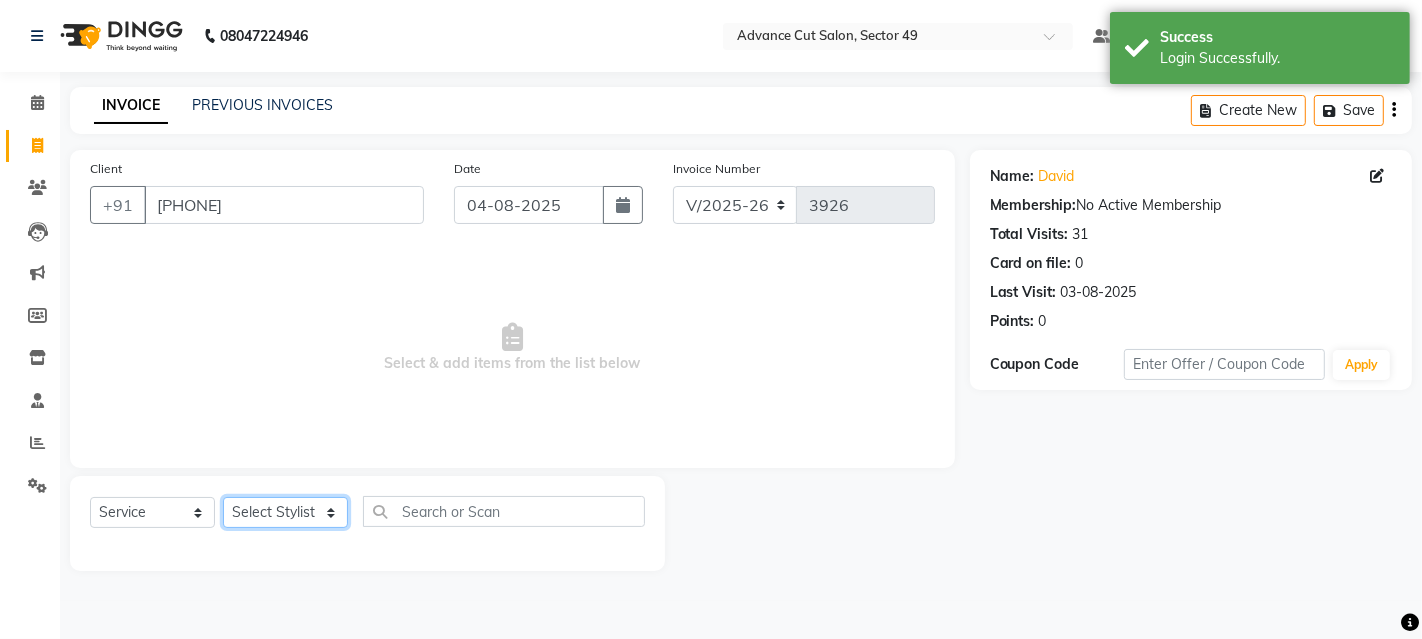 select on "66368" 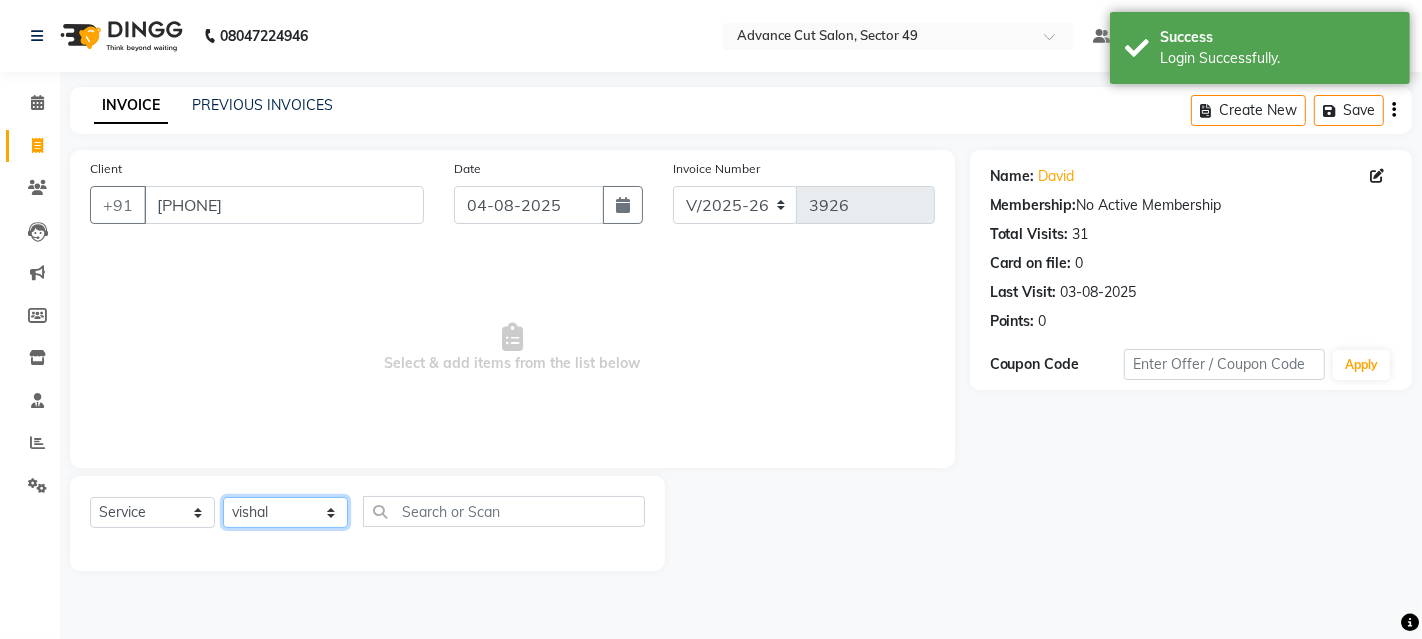 click on "Select Stylist [NAME] [NAME] [NAME] [NAME] [NAME] [NAME] [NAME] [NAME] [NAME] [NAME] [NAME] [NAME] [NAME] [NAME]" 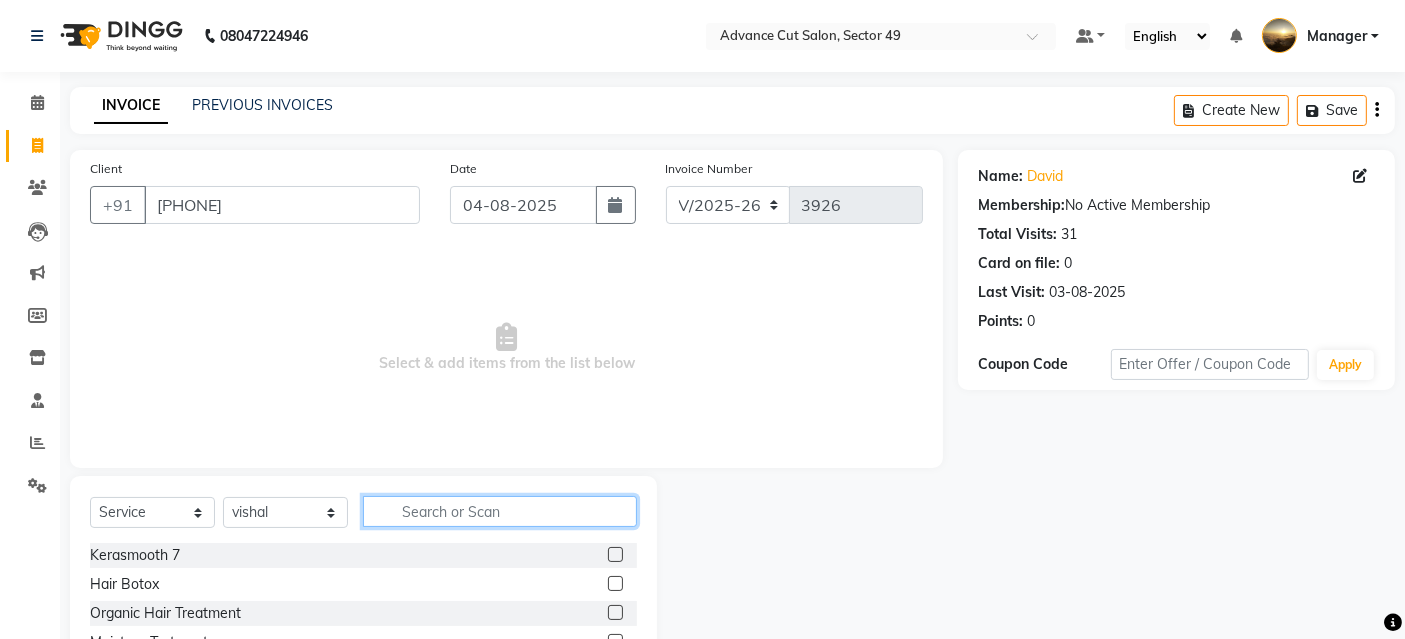 click 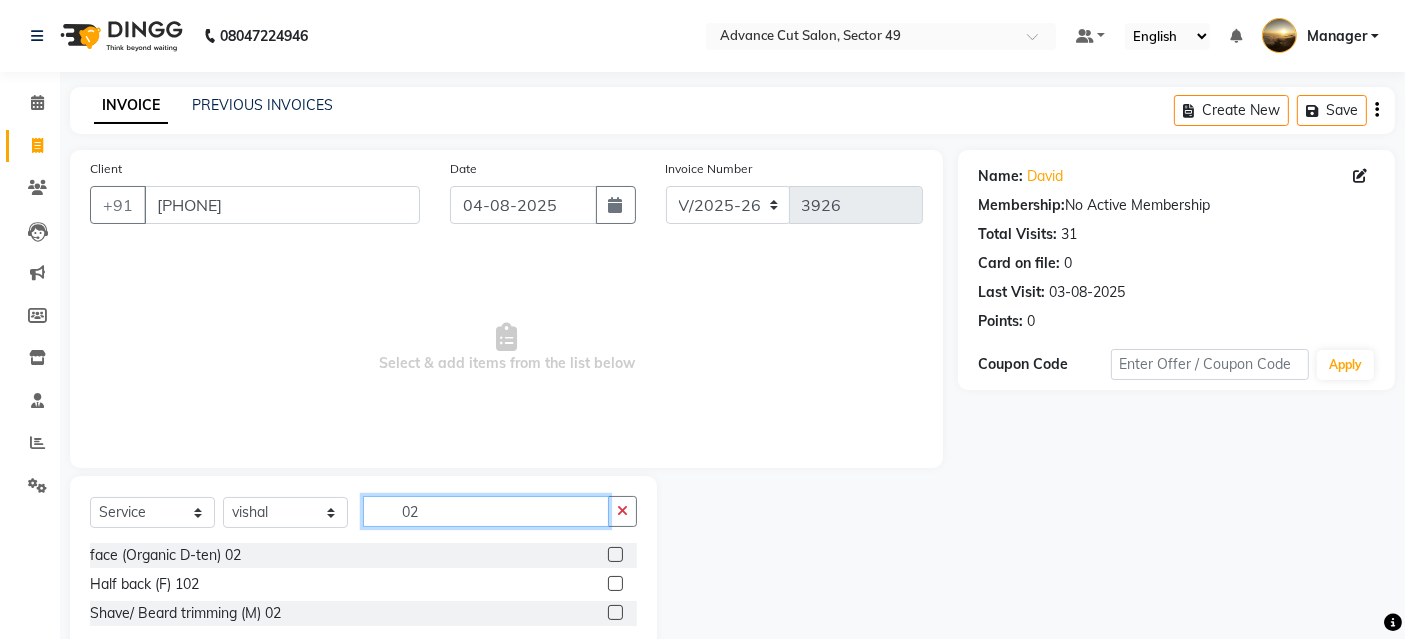 scroll, scrollTop: 48, scrollLeft: 0, axis: vertical 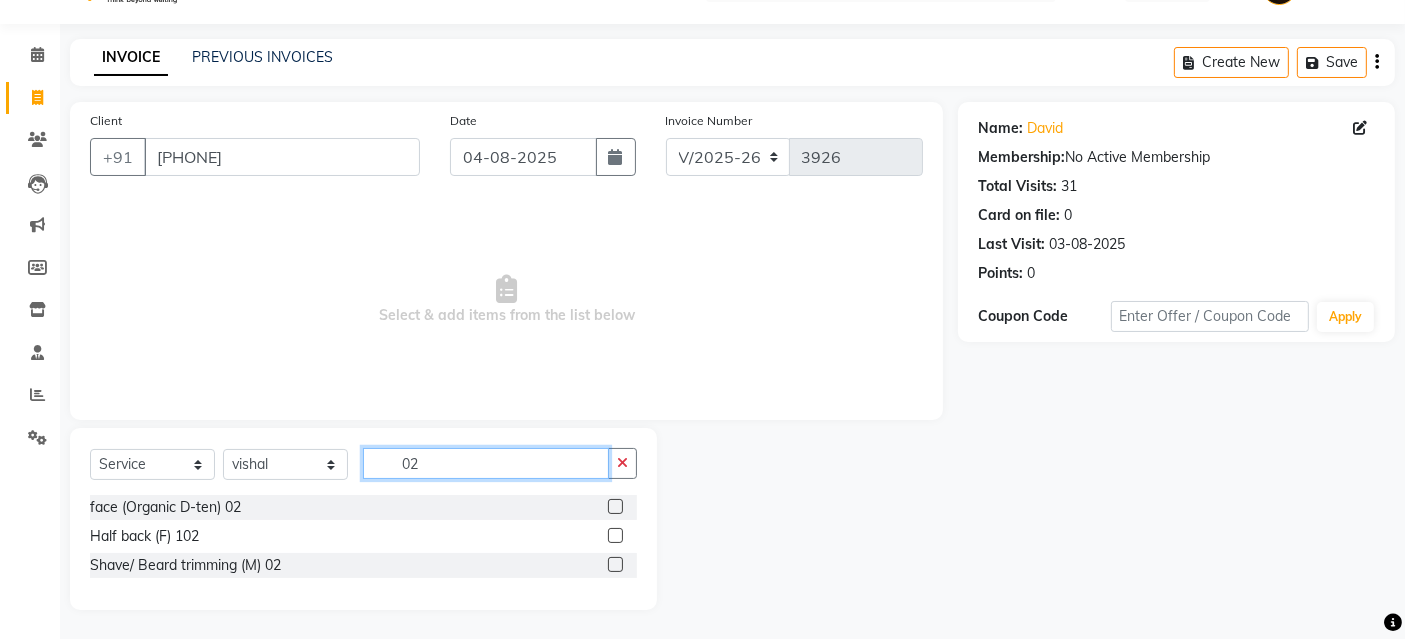 type on "02" 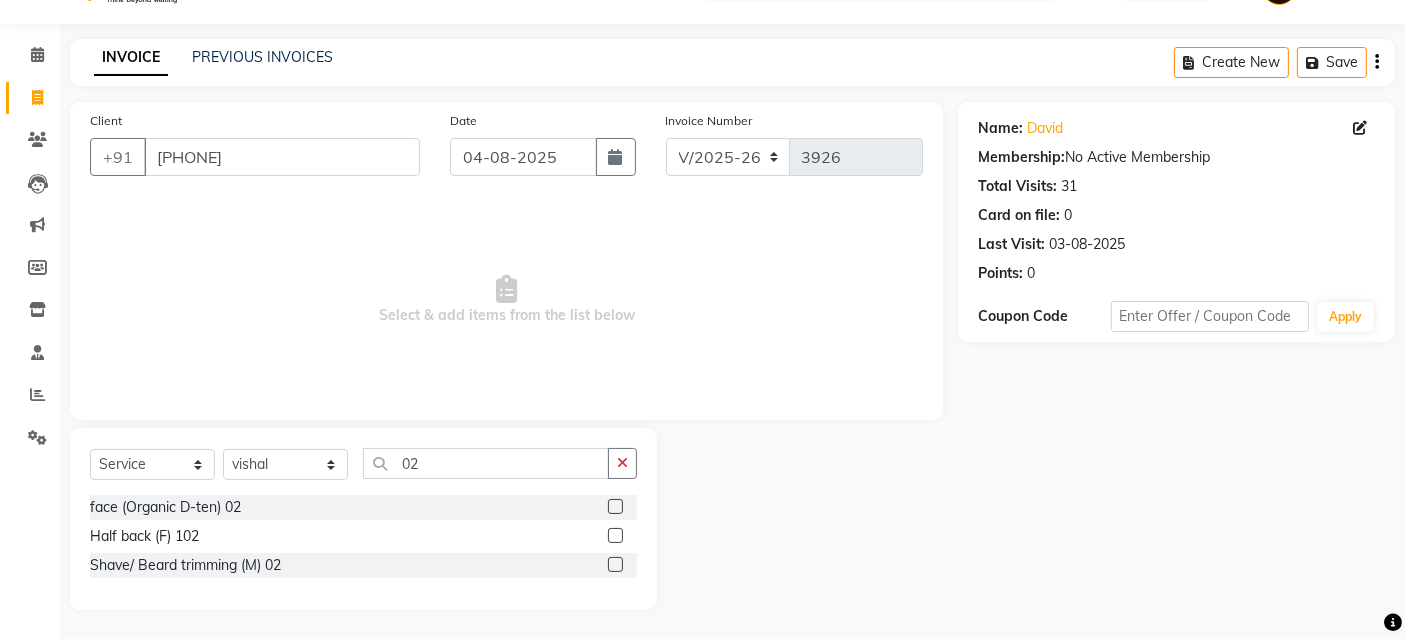 click 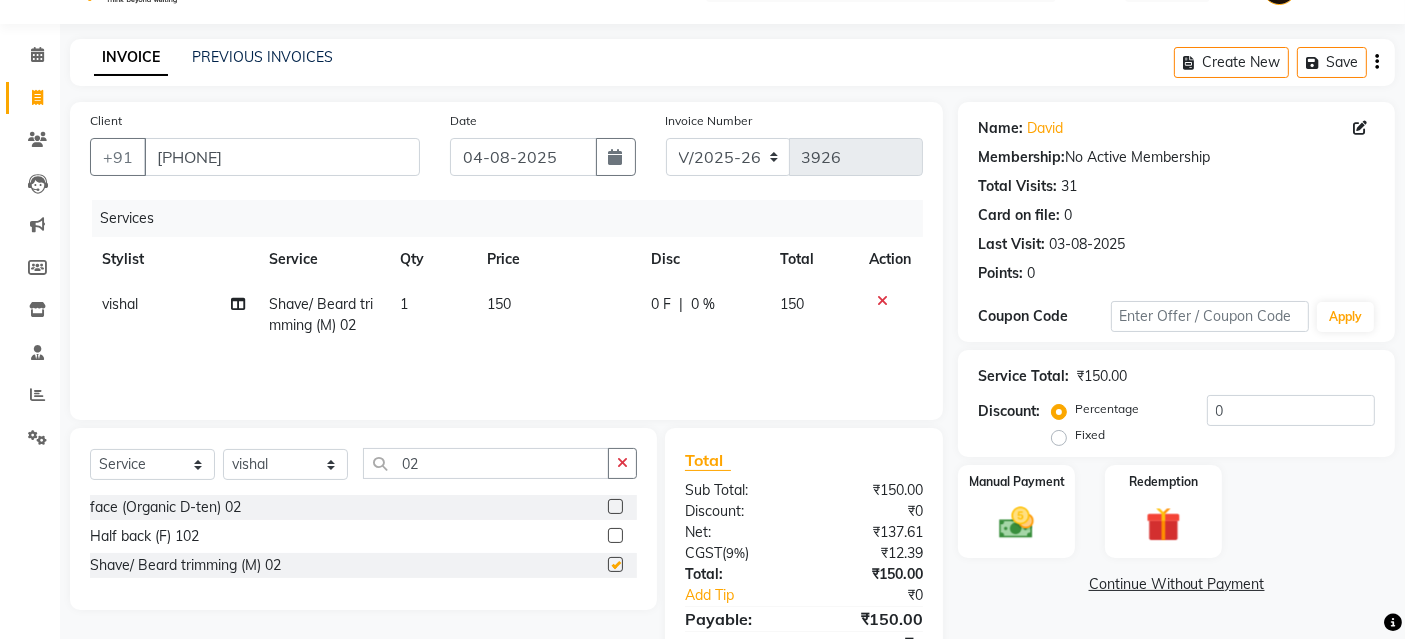 checkbox on "false" 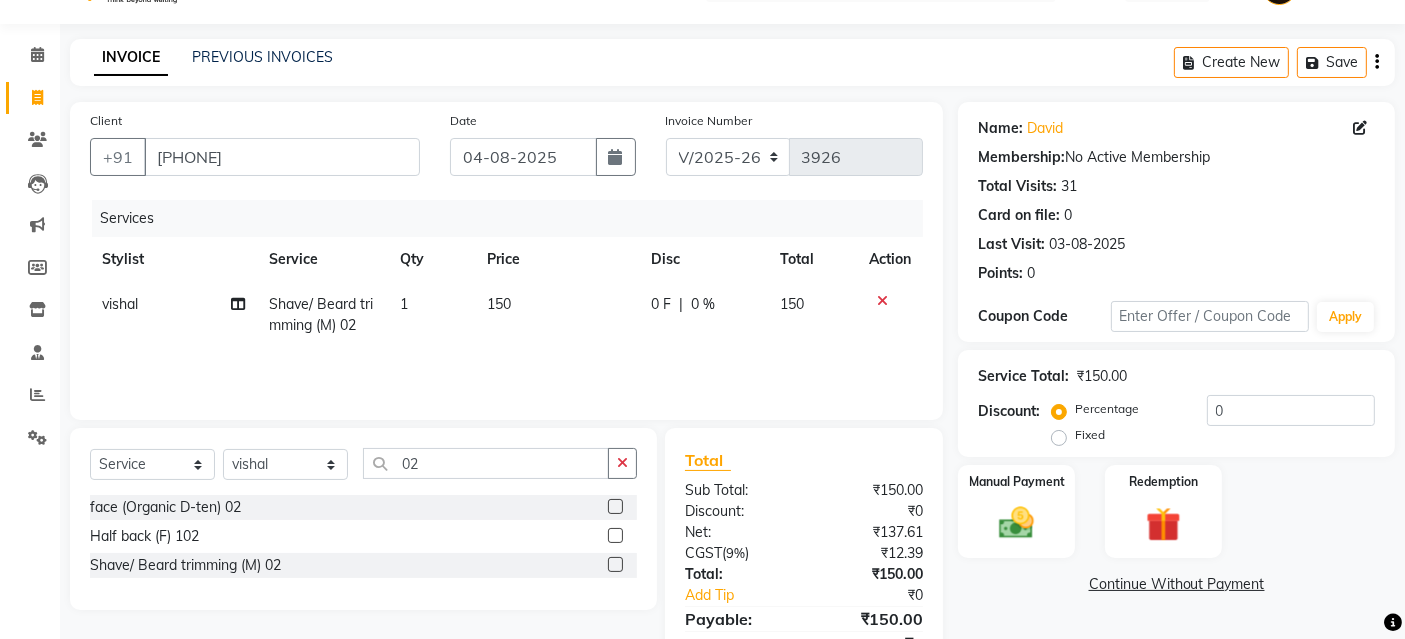 click on "Name: David  Membership:  No Active Membership  Total Visits:  31 Card on file:  0 Last Visit:   03-08-2025 Points:   0  Coupon Code Apply Service Total:  ₹150.00  Discount:  Percentage   Fixed  0 Manual Payment Redemption  Continue Without Payment" 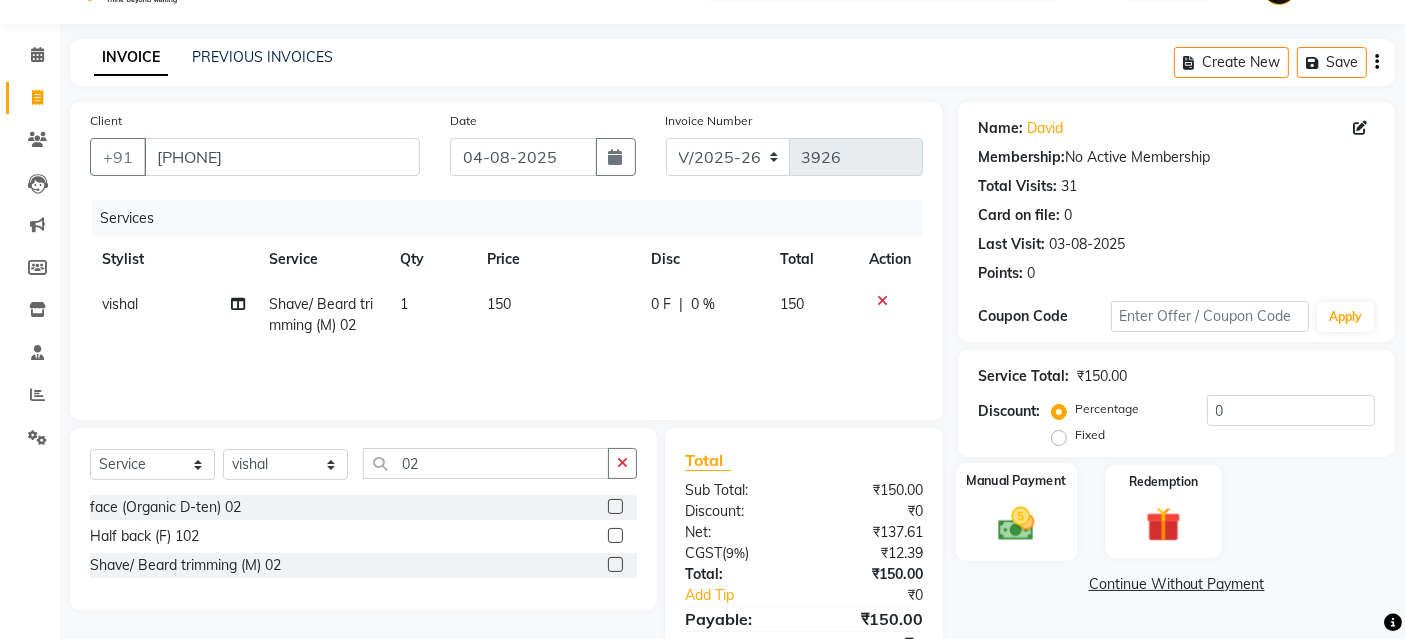 click 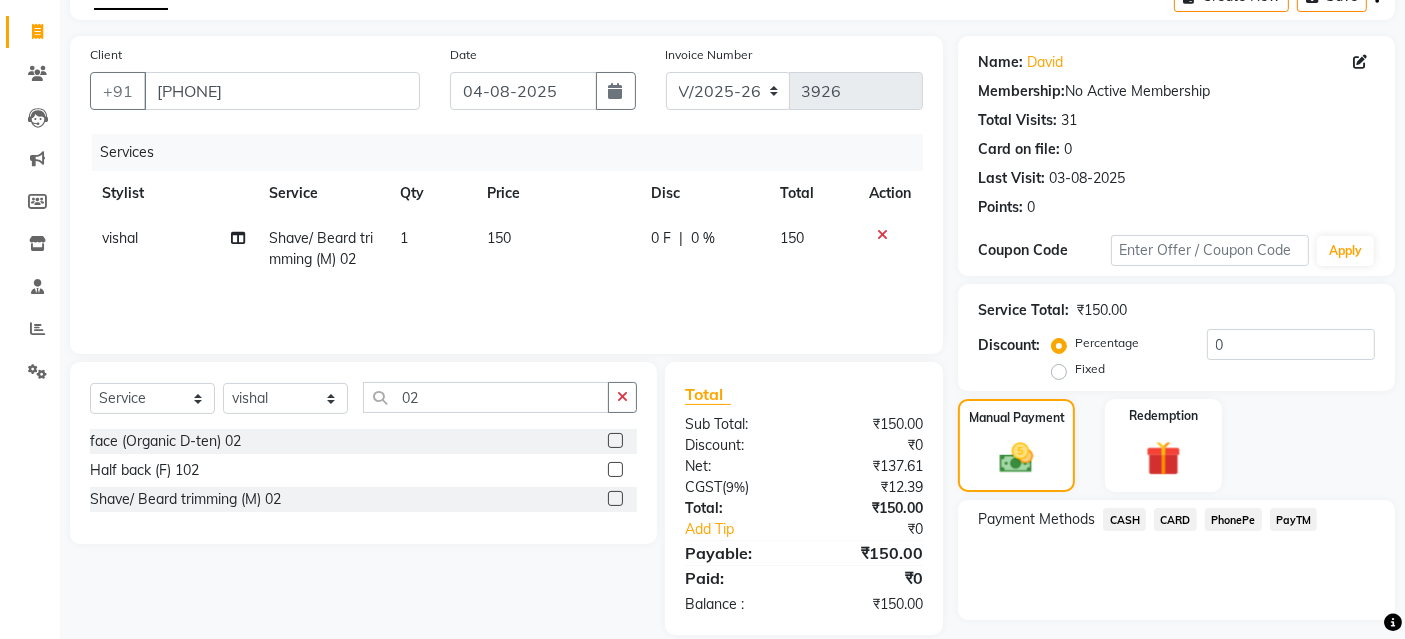 scroll, scrollTop: 165, scrollLeft: 0, axis: vertical 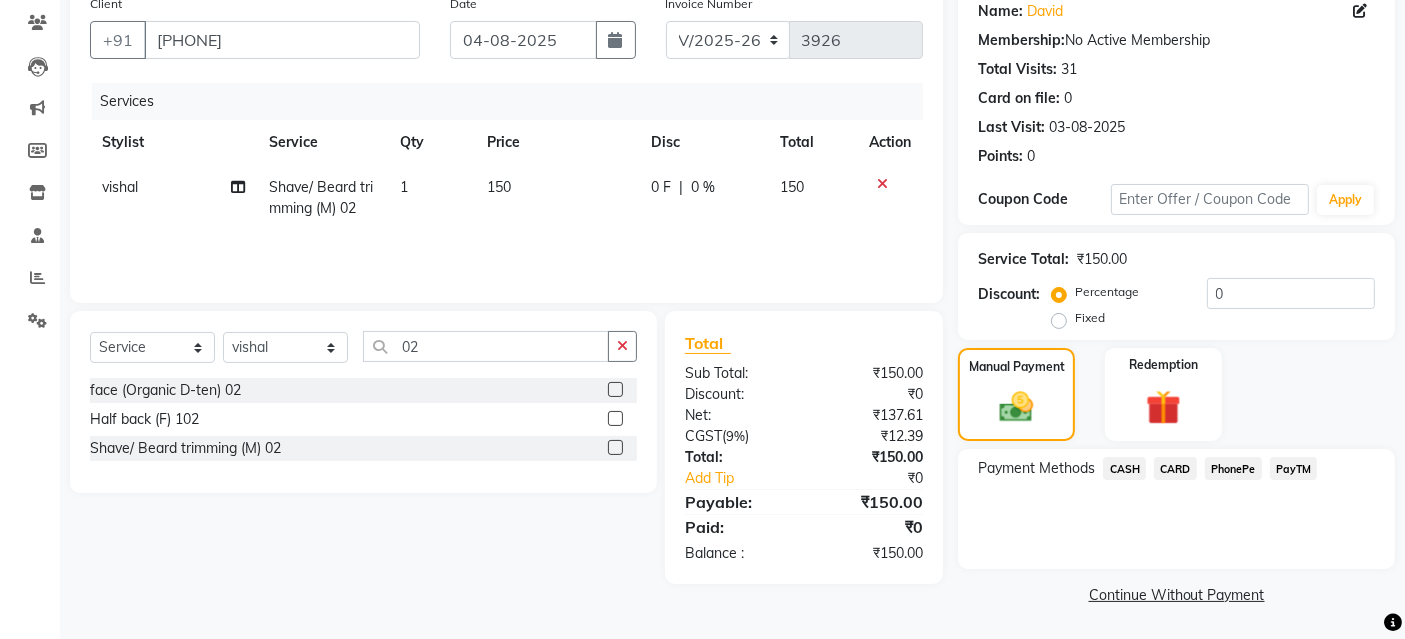click on "Payment Methods  CASH   CARD   PhonePe   PayTM" 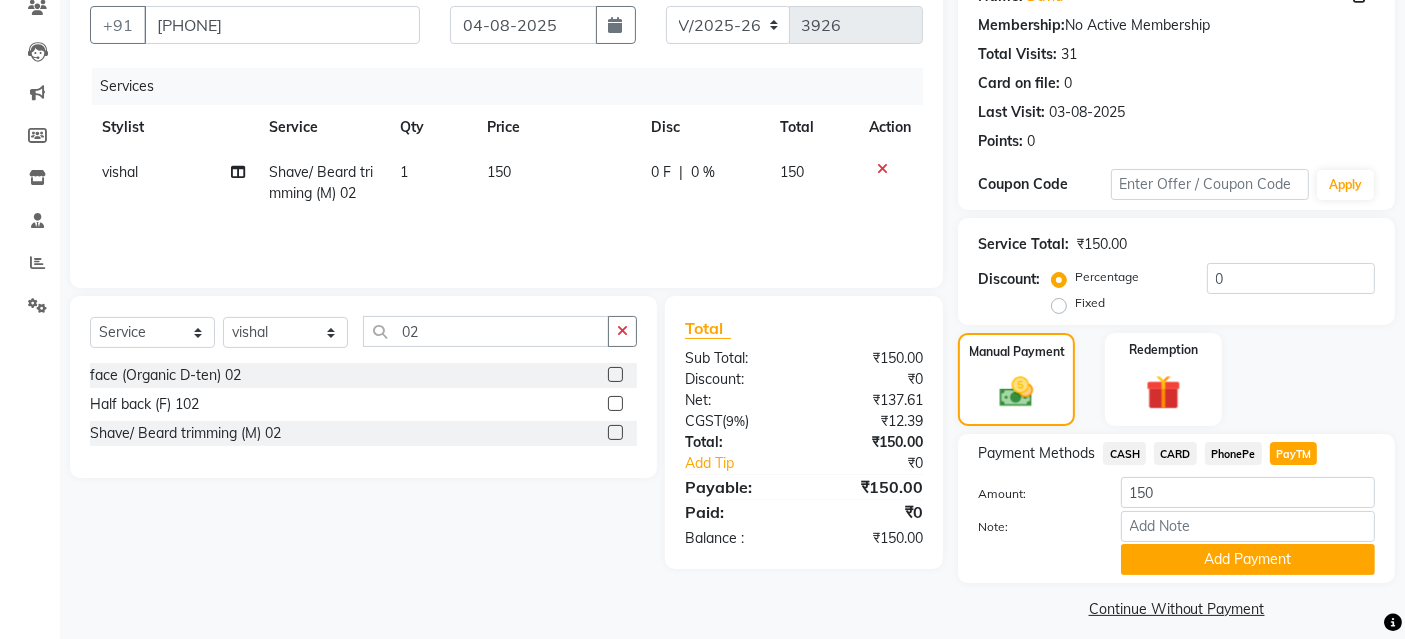 scroll, scrollTop: 194, scrollLeft: 0, axis: vertical 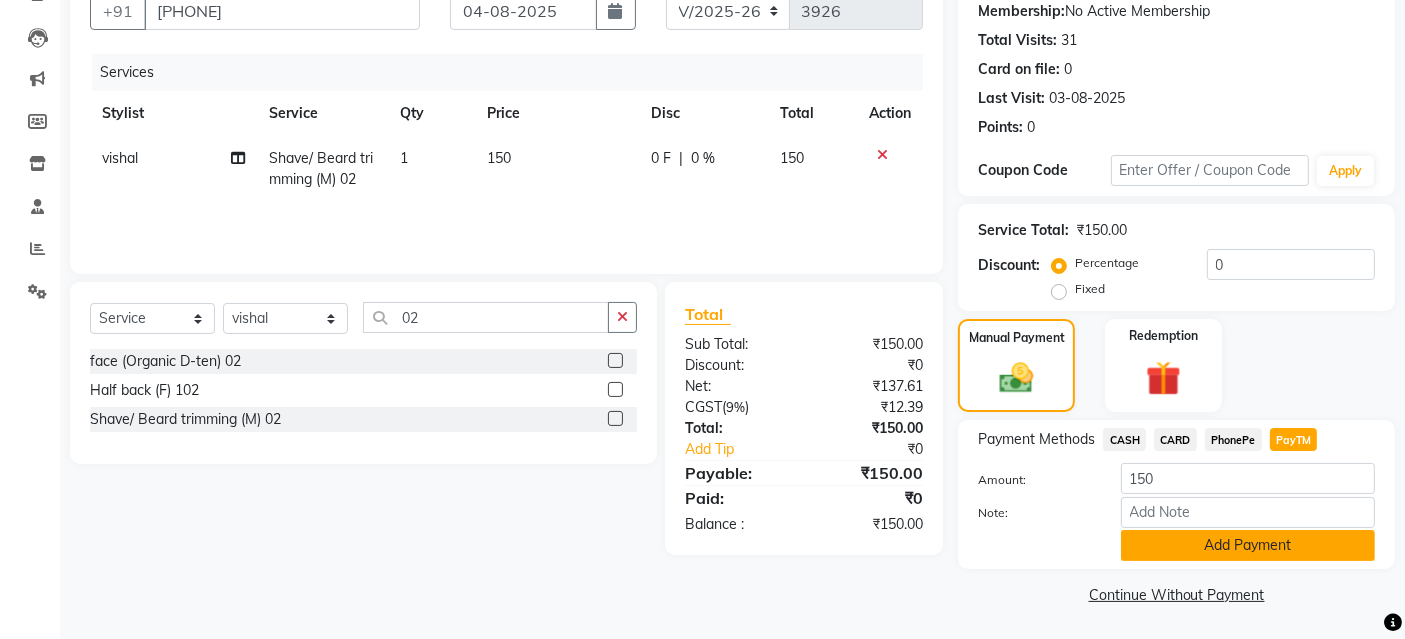 click on "Add Payment" 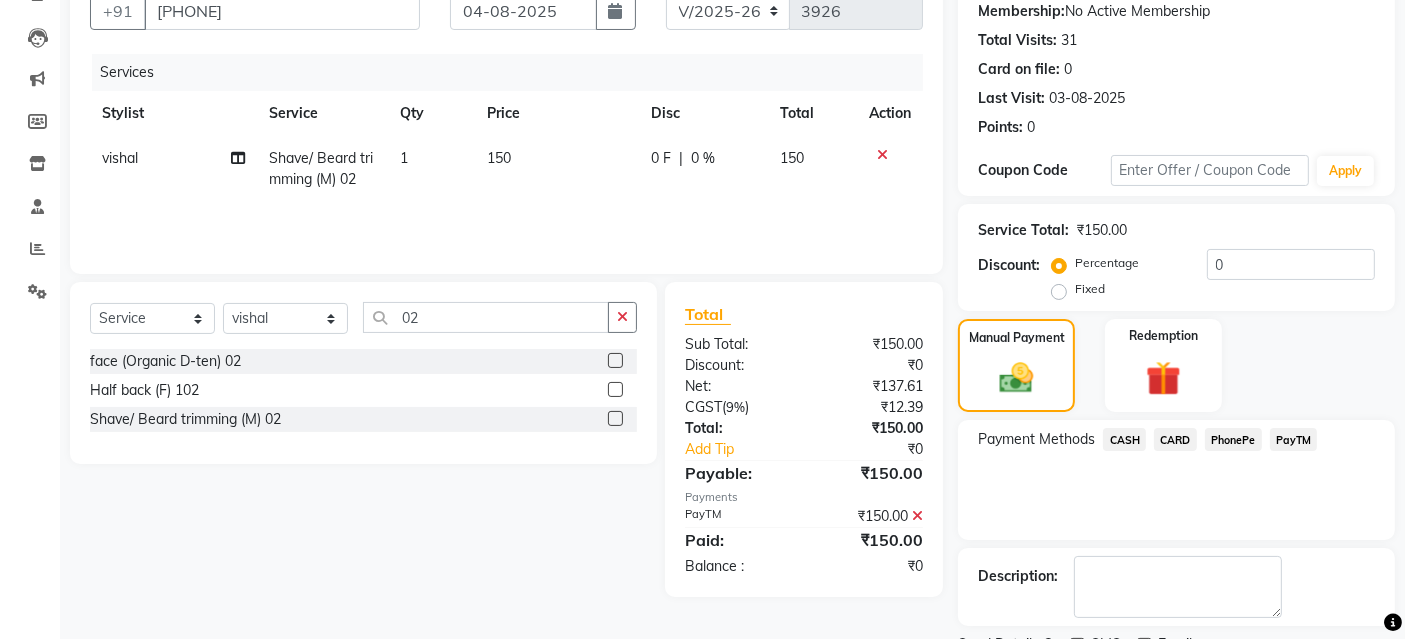 scroll, scrollTop: 277, scrollLeft: 0, axis: vertical 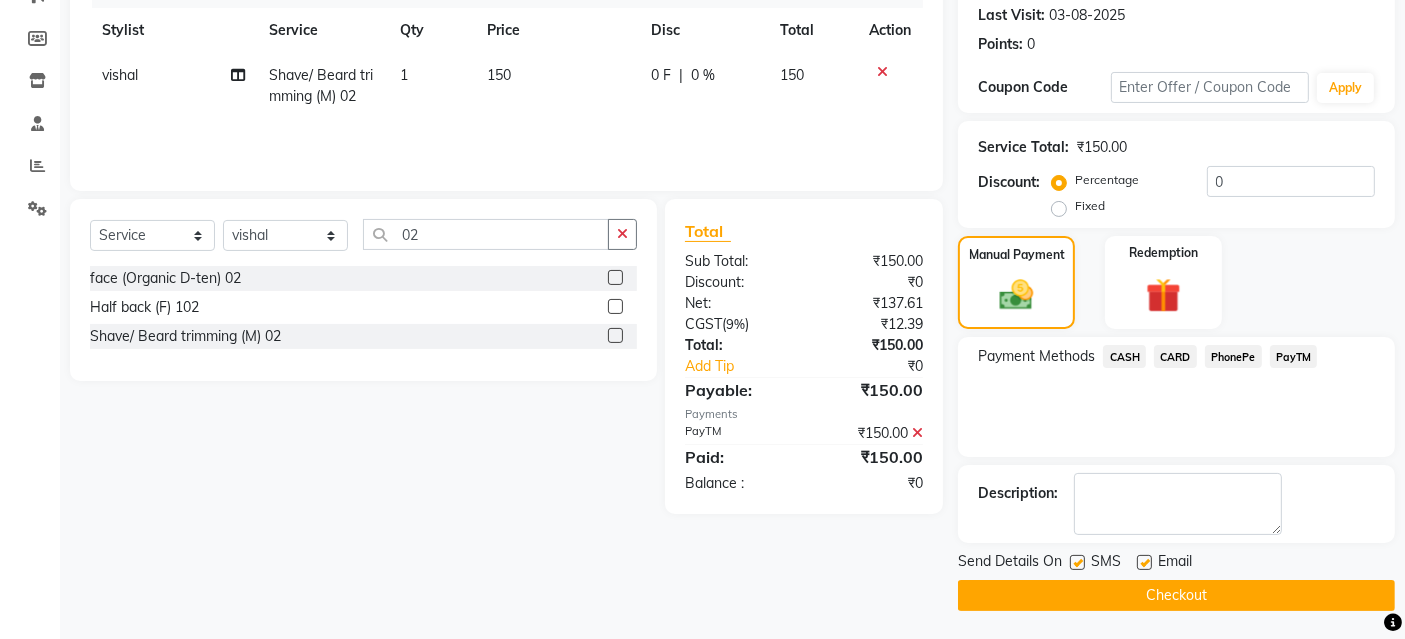 click 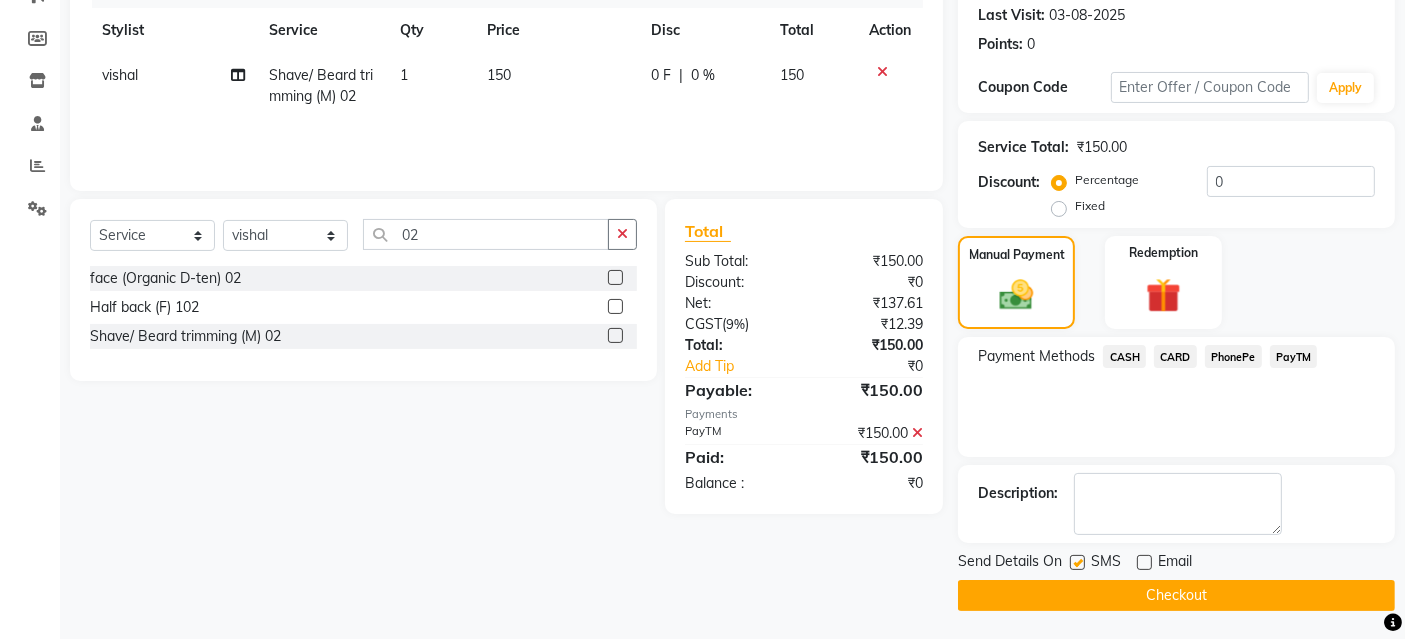 click 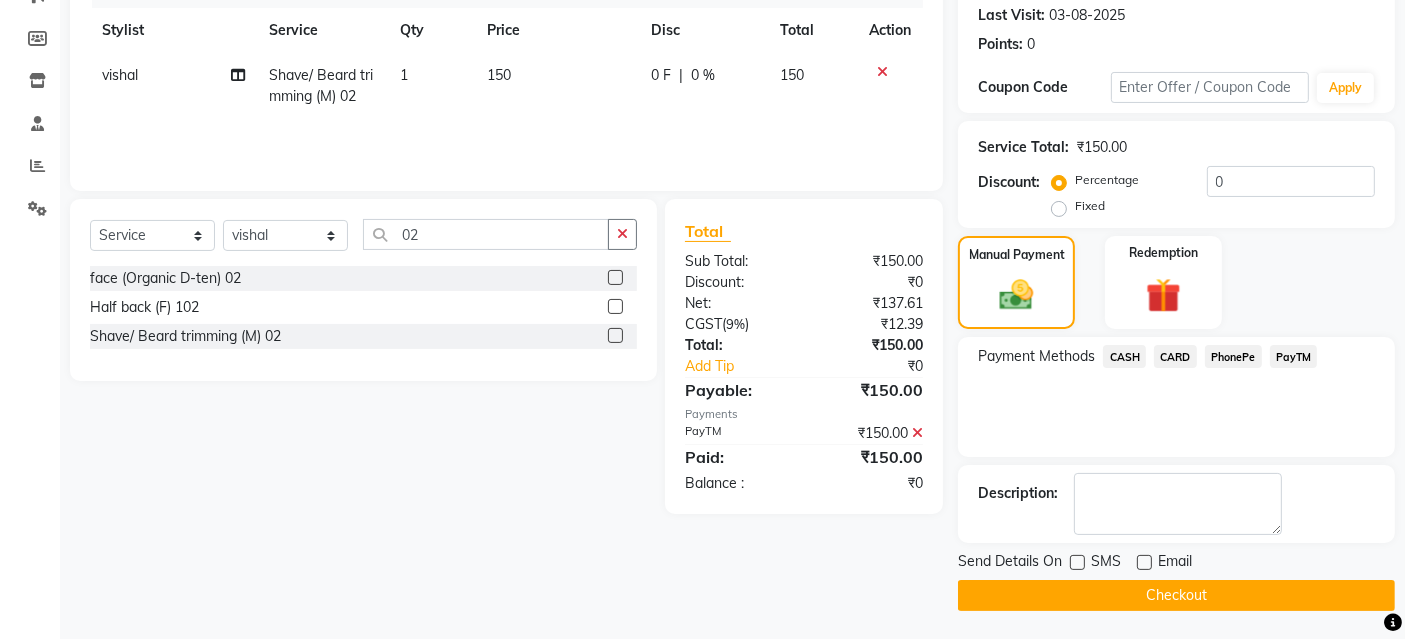 click on "Checkout" 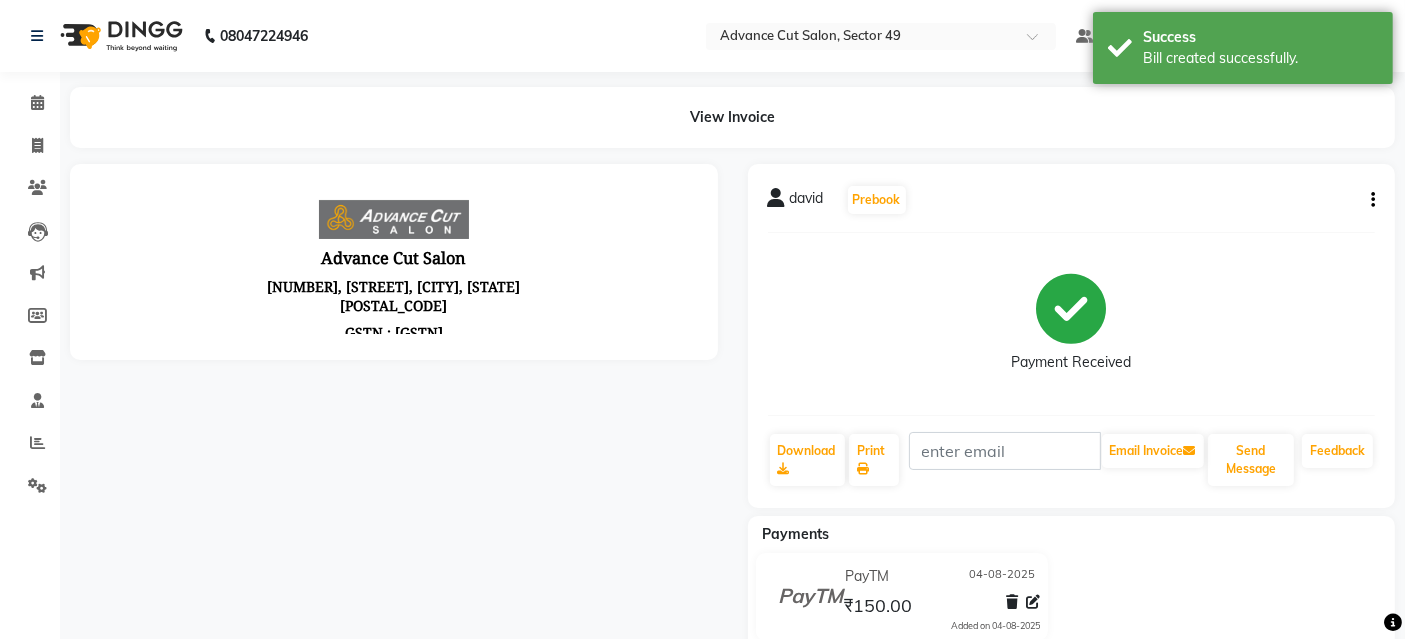scroll, scrollTop: 0, scrollLeft: 0, axis: both 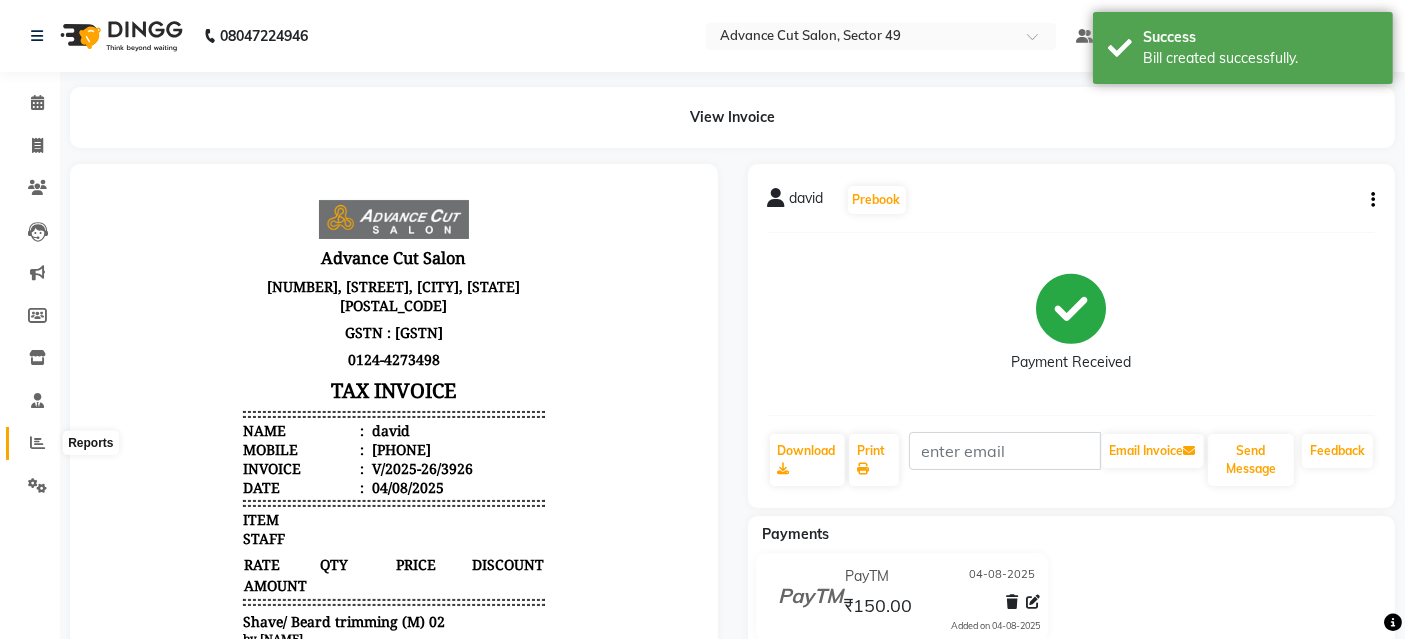 click 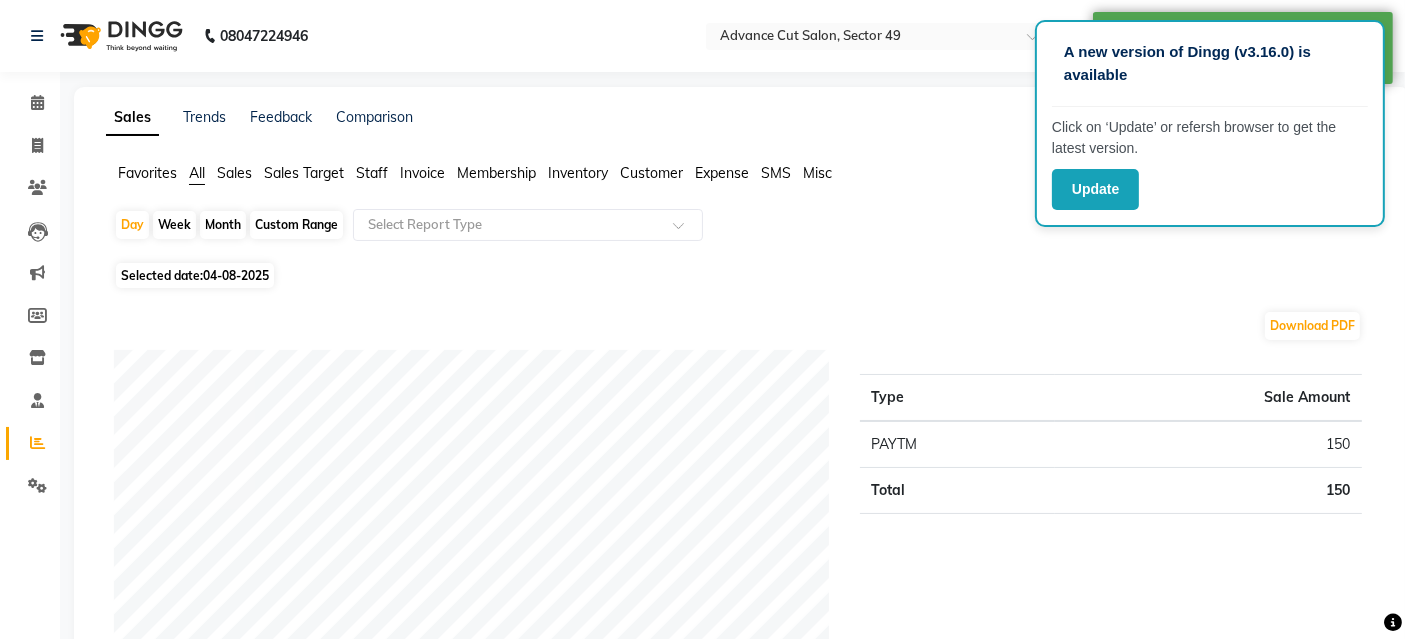 click on "Month" 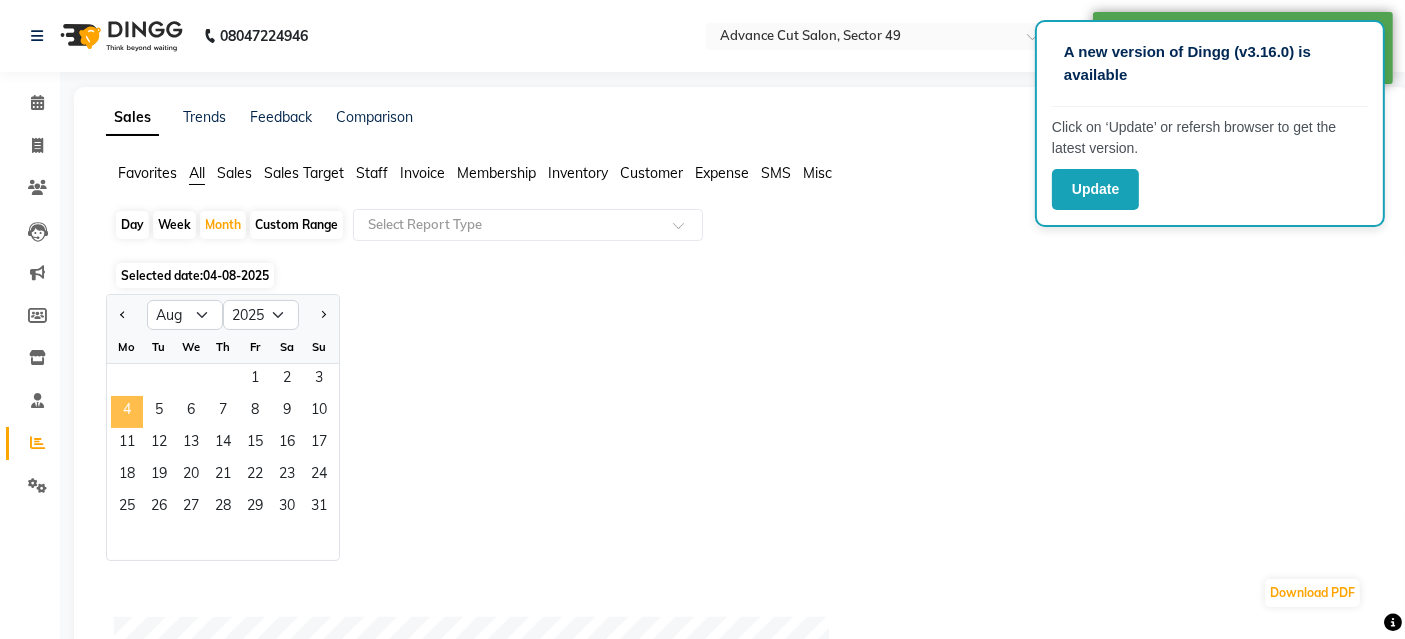 click on "4" 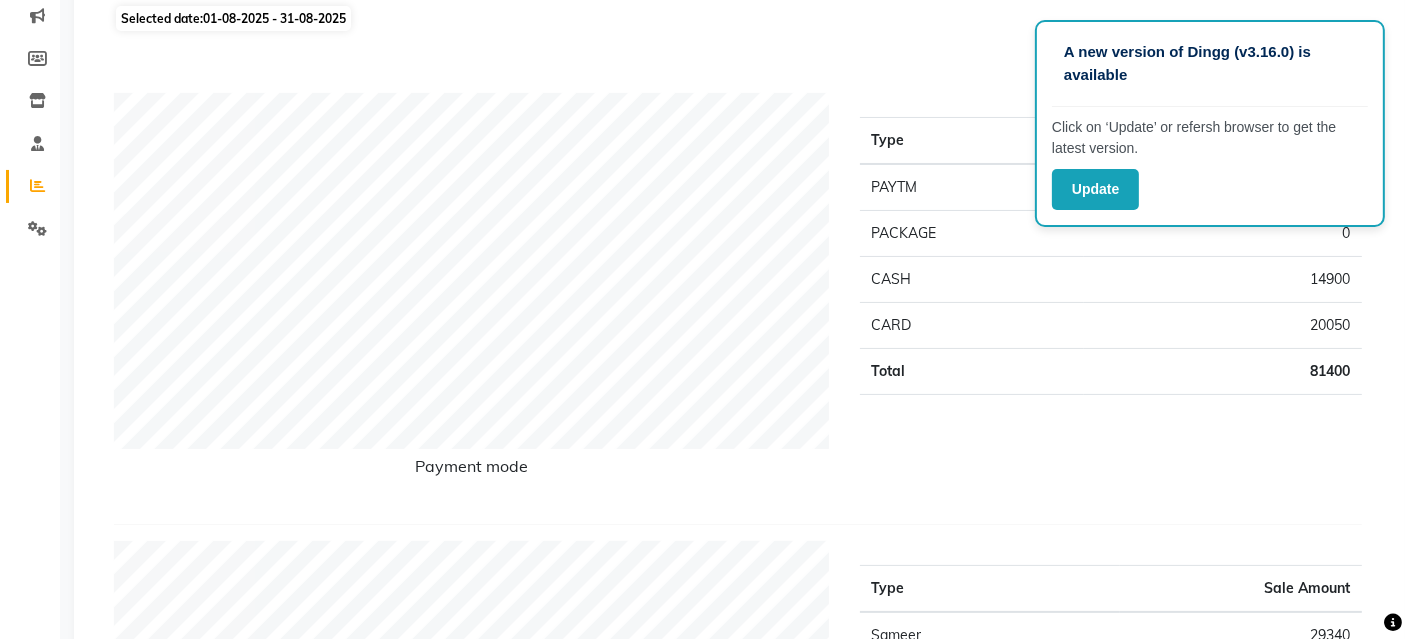 scroll, scrollTop: 0, scrollLeft: 0, axis: both 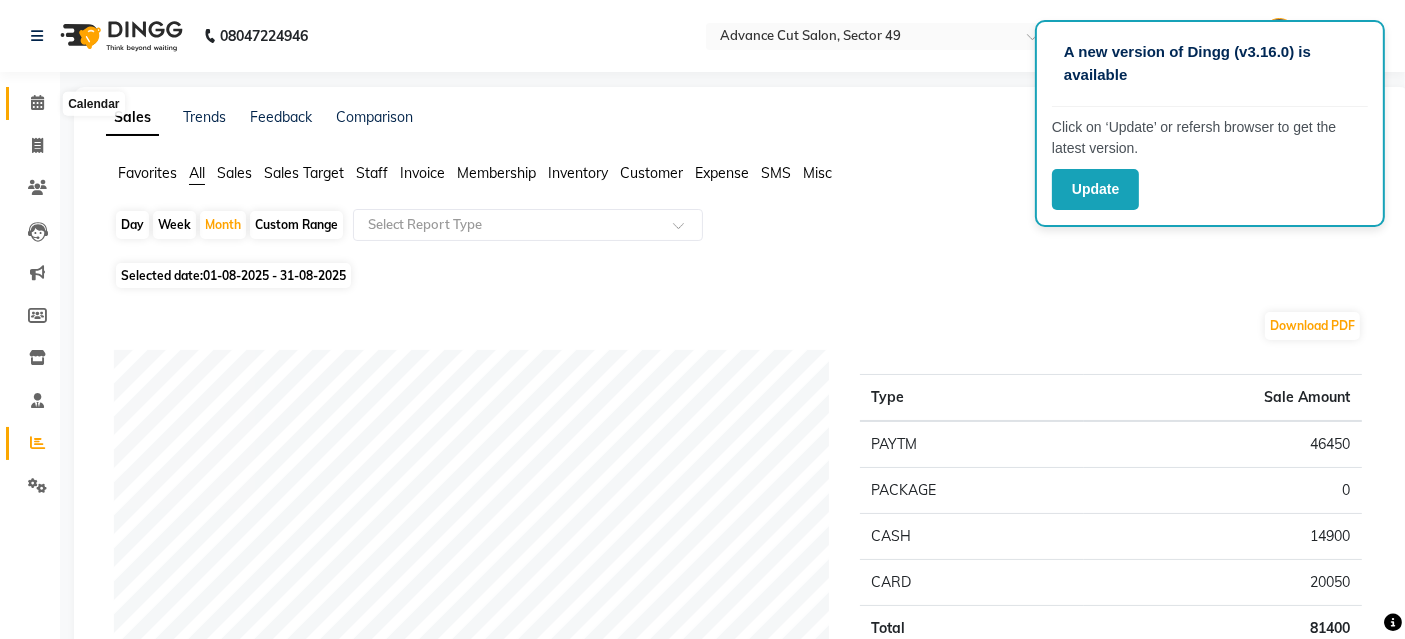 click 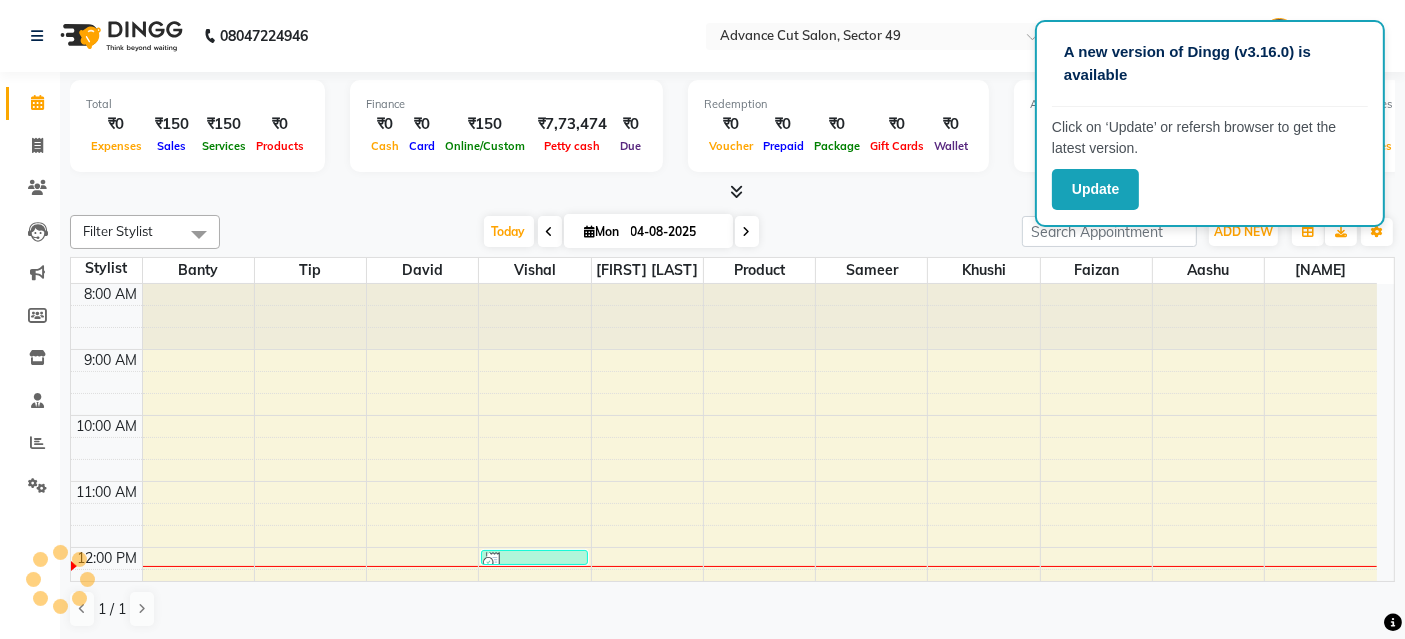 scroll, scrollTop: 0, scrollLeft: 0, axis: both 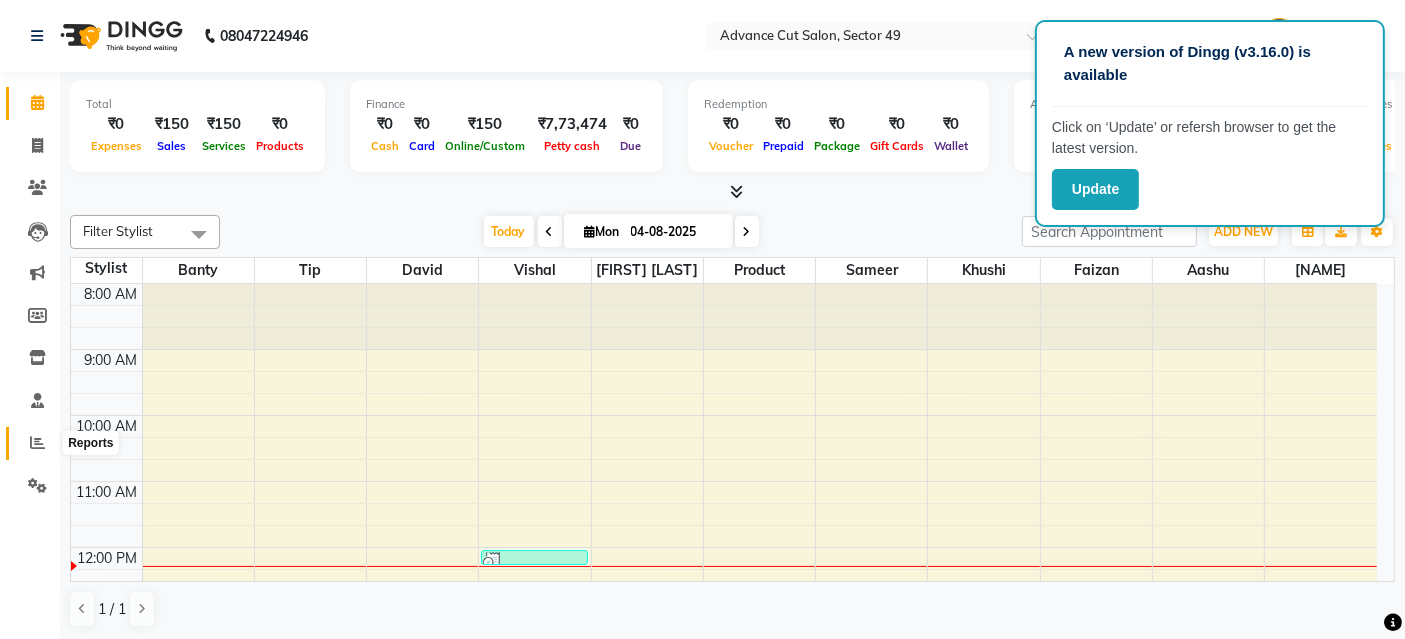 click 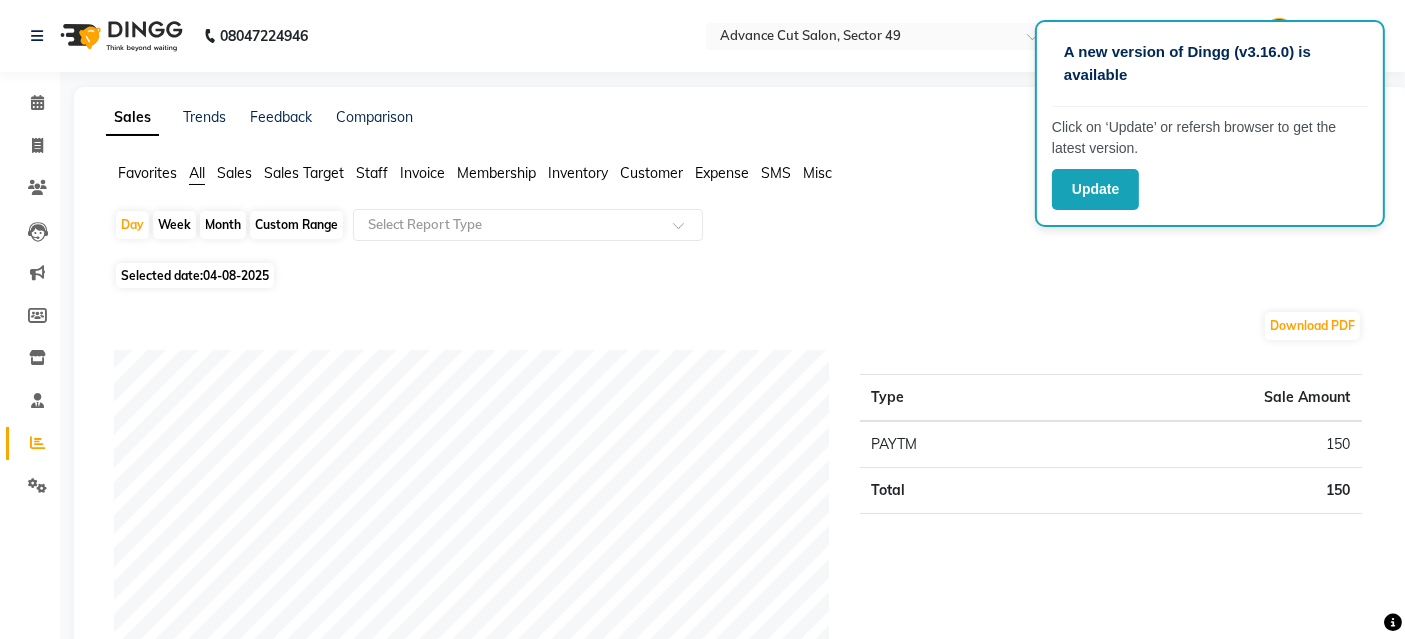 click on "Month" 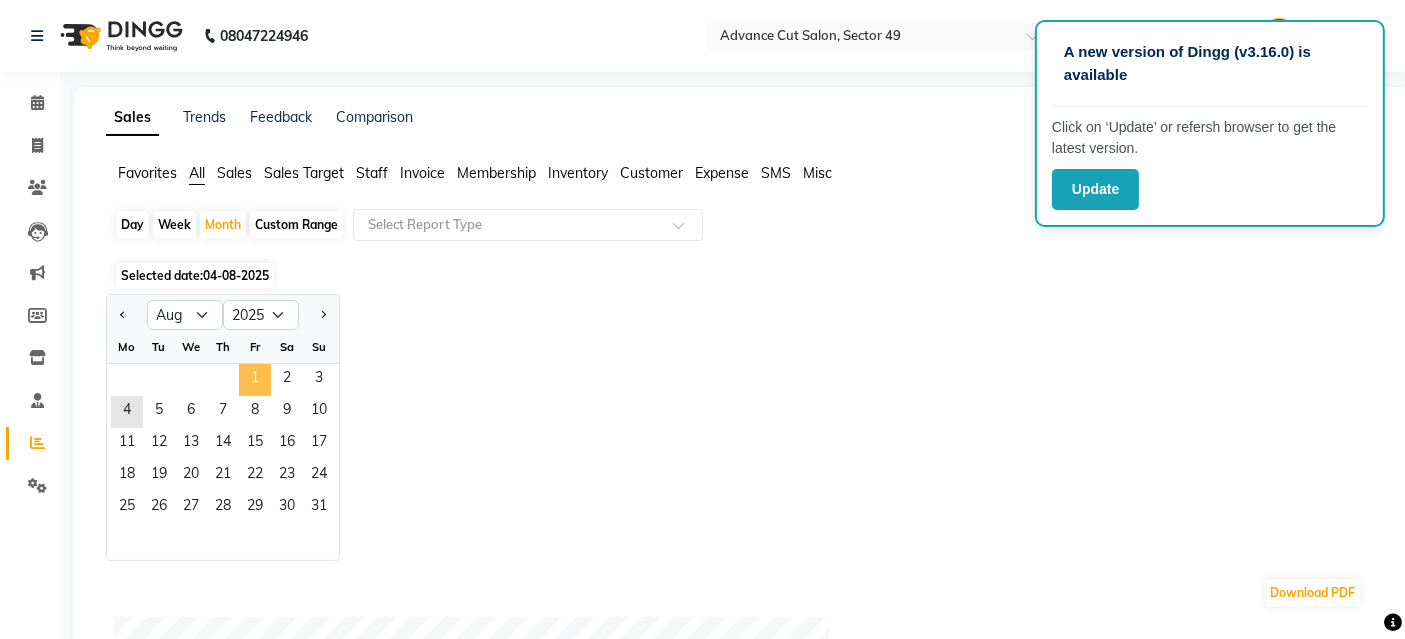 click on "1" 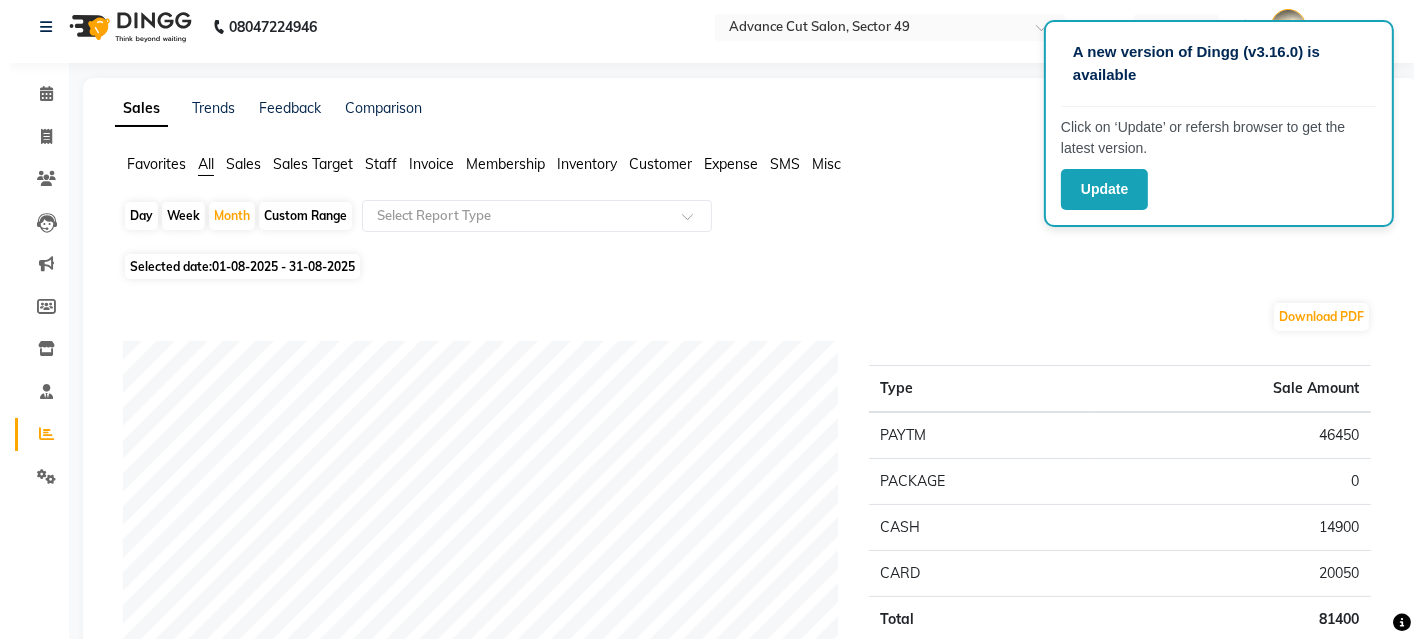 scroll, scrollTop: 0, scrollLeft: 0, axis: both 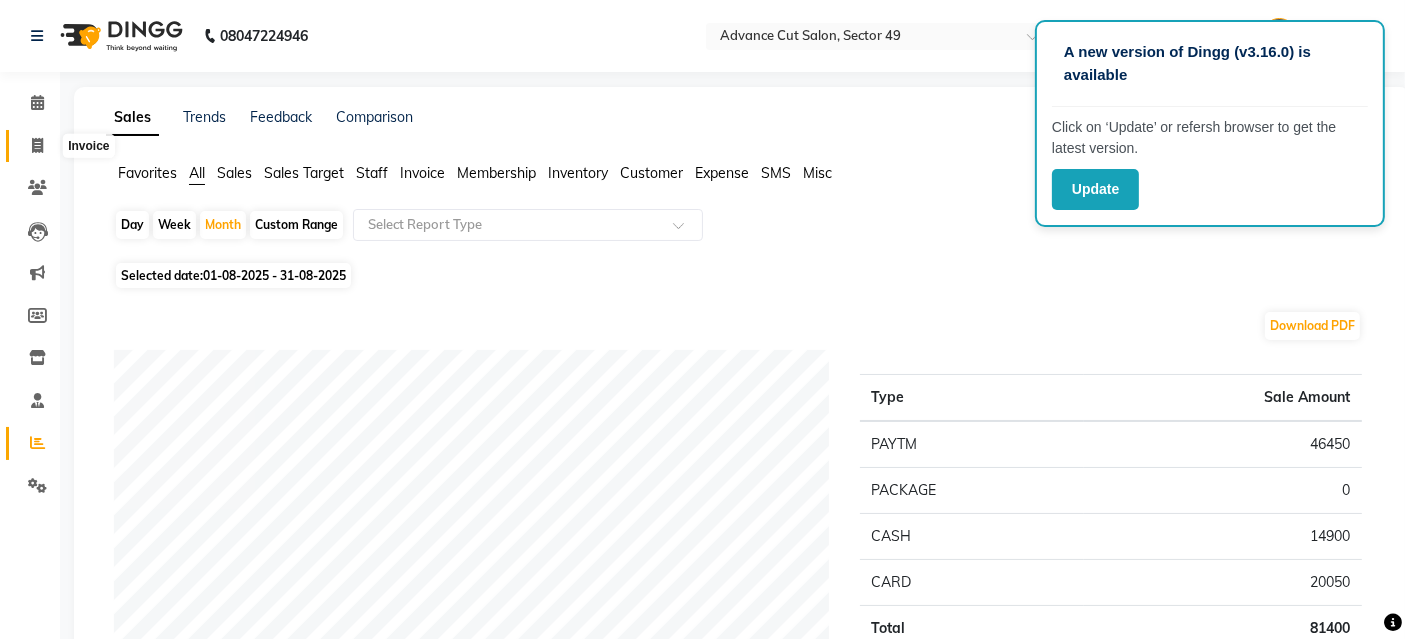 click 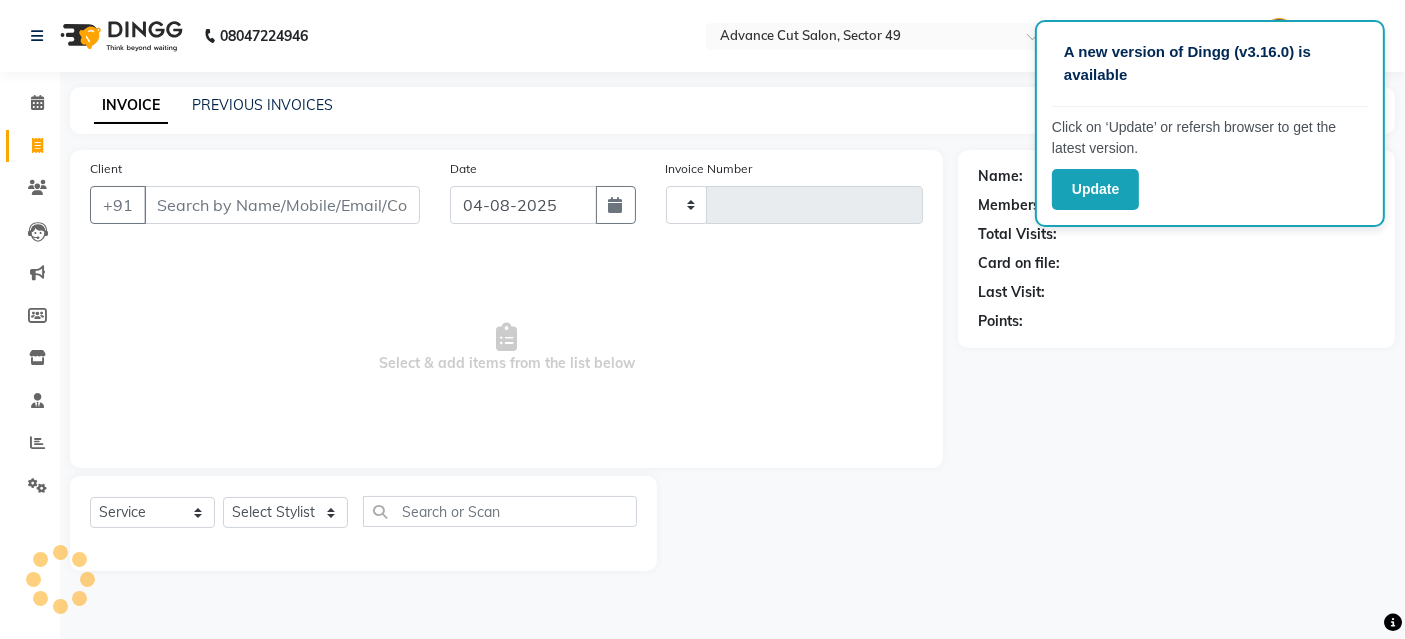 type on "[NUMBER]" 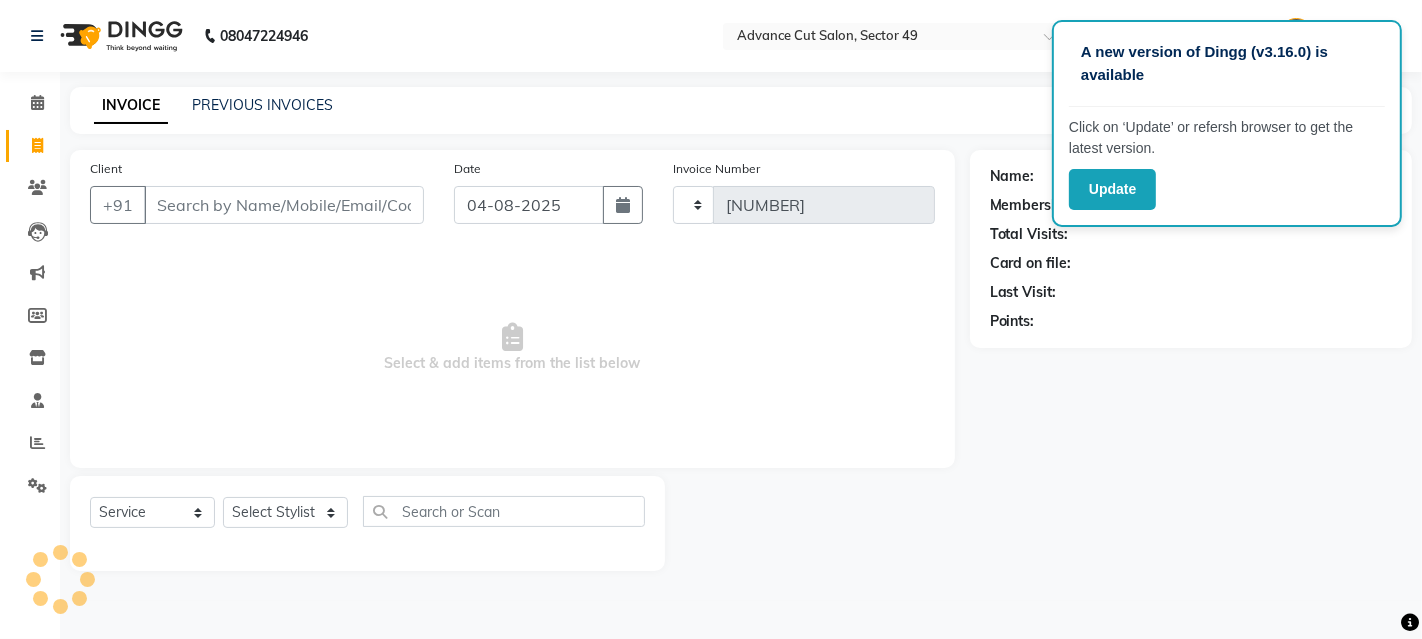 select on "4616" 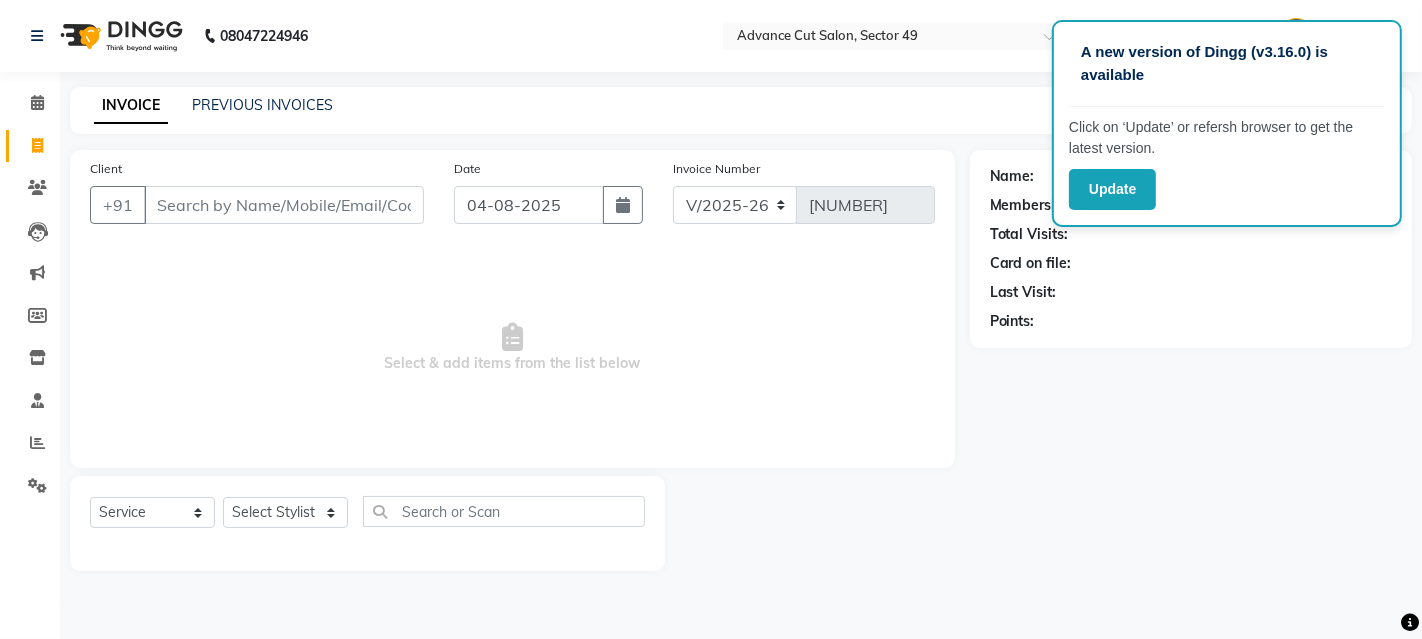 click on "Select & add items from the list below" at bounding box center (512, 348) 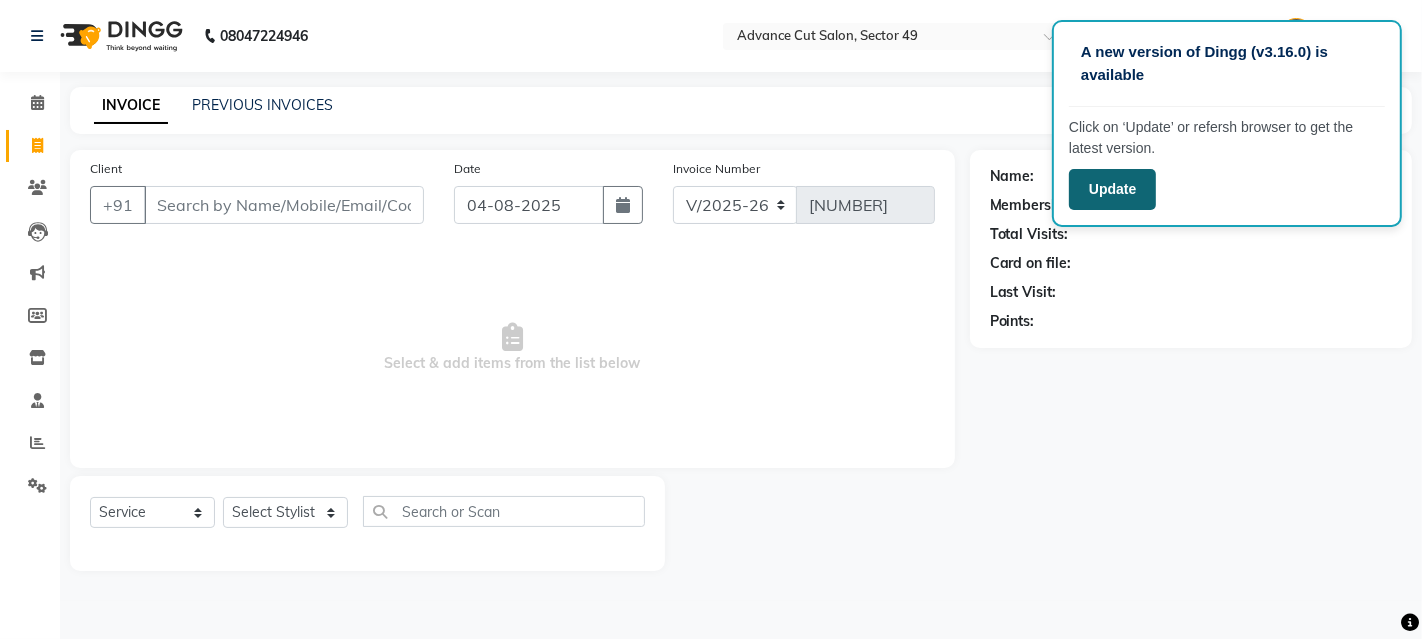 click on "Update" 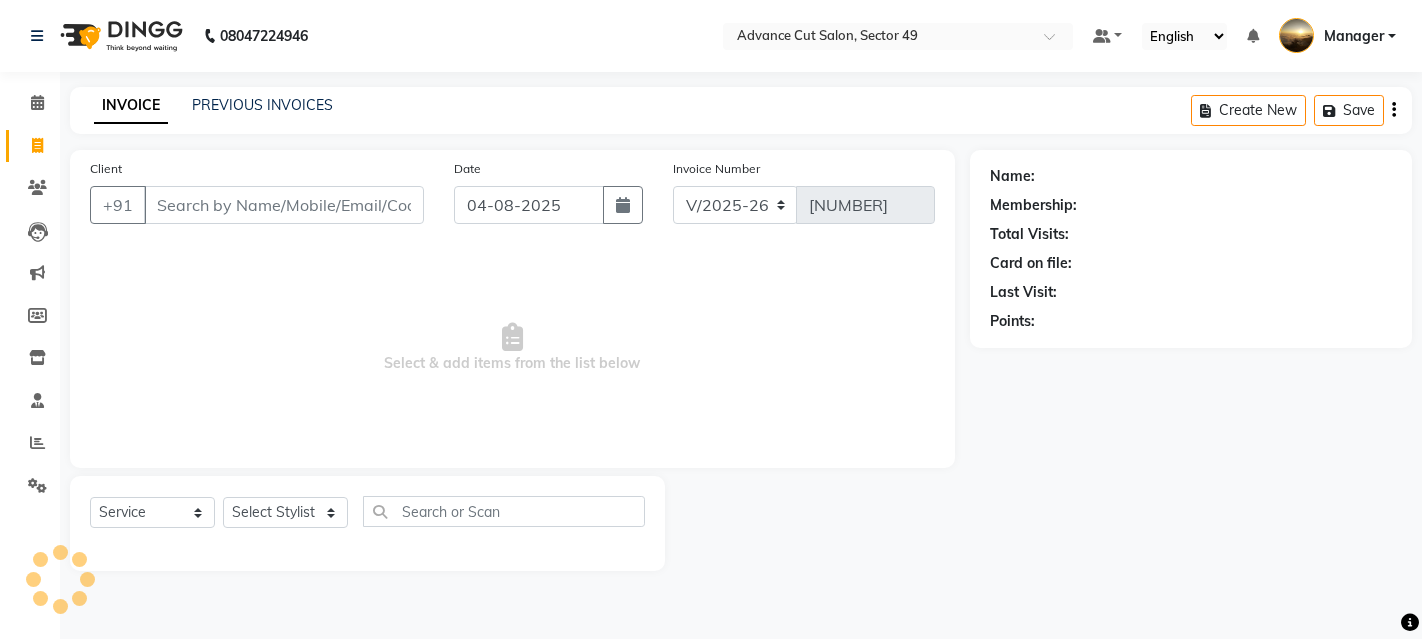 select on "4616" 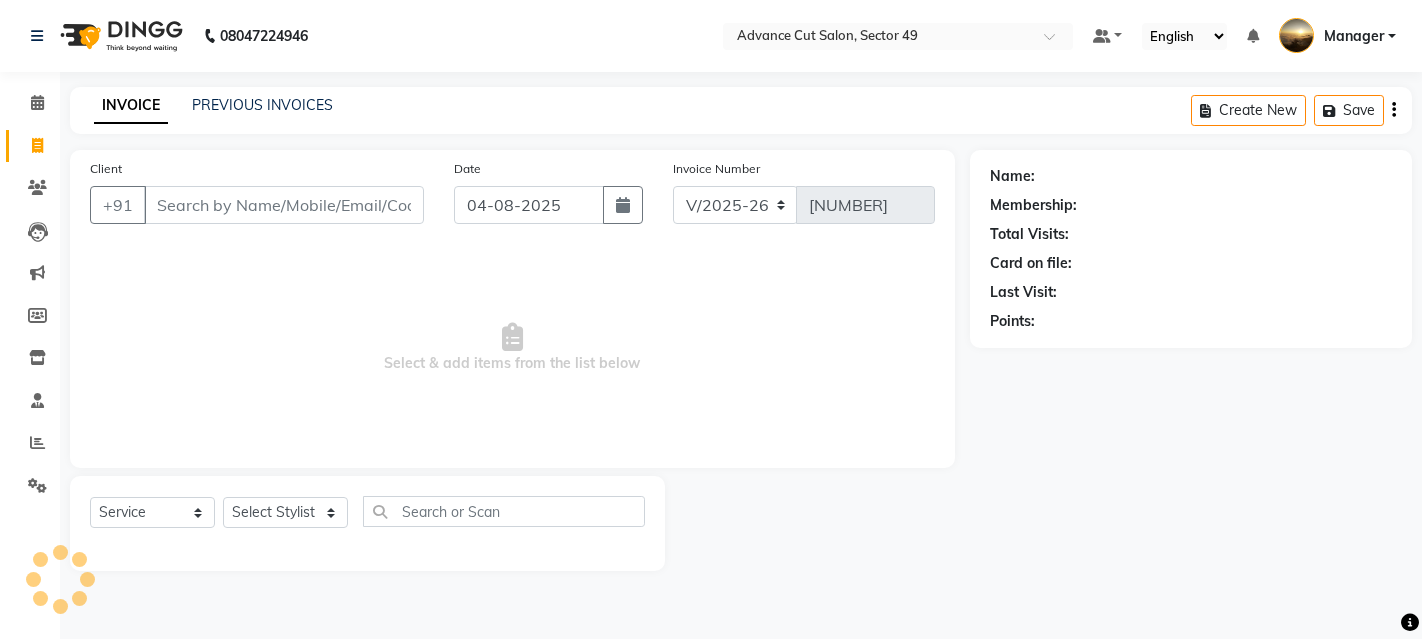 scroll, scrollTop: 0, scrollLeft: 0, axis: both 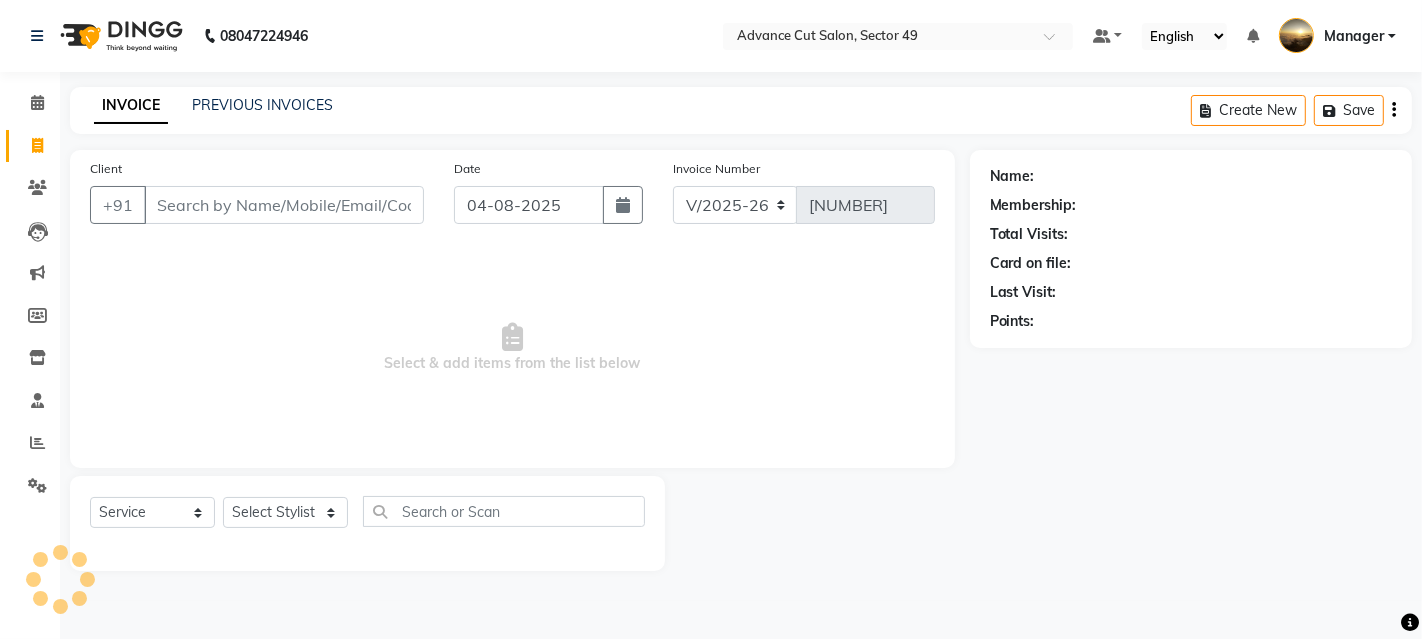 click on "Client" at bounding box center (284, 205) 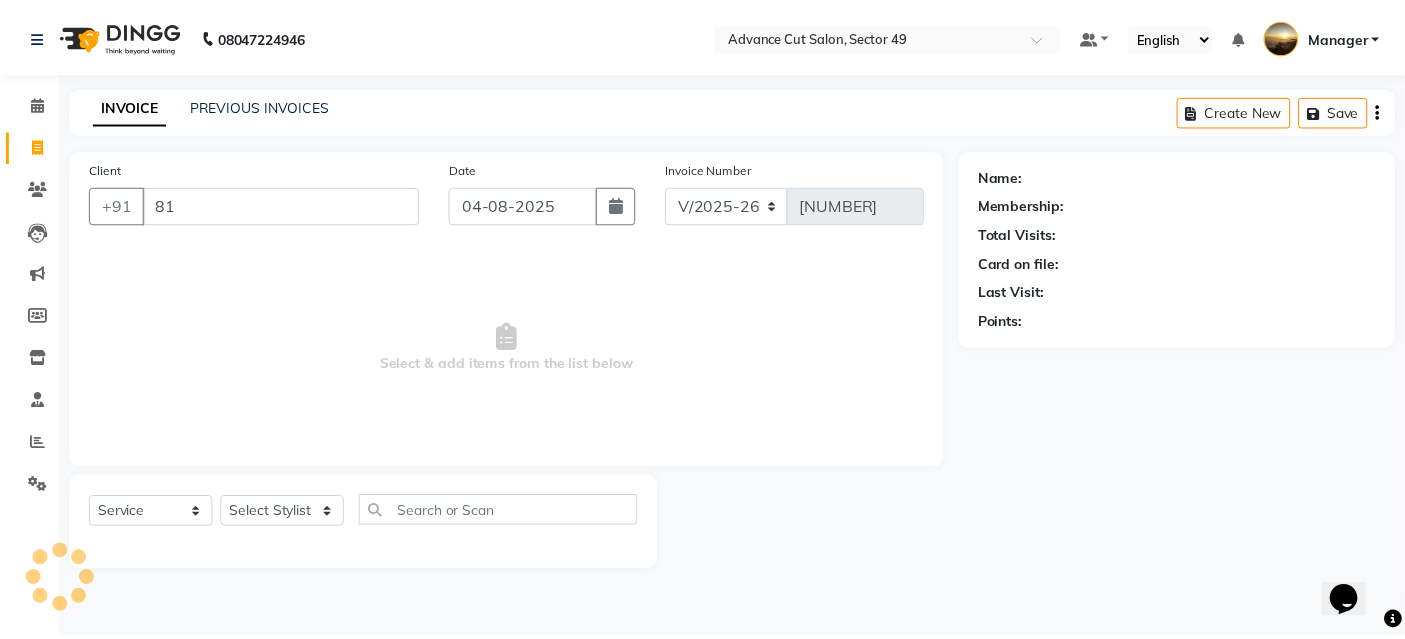 scroll, scrollTop: 0, scrollLeft: 0, axis: both 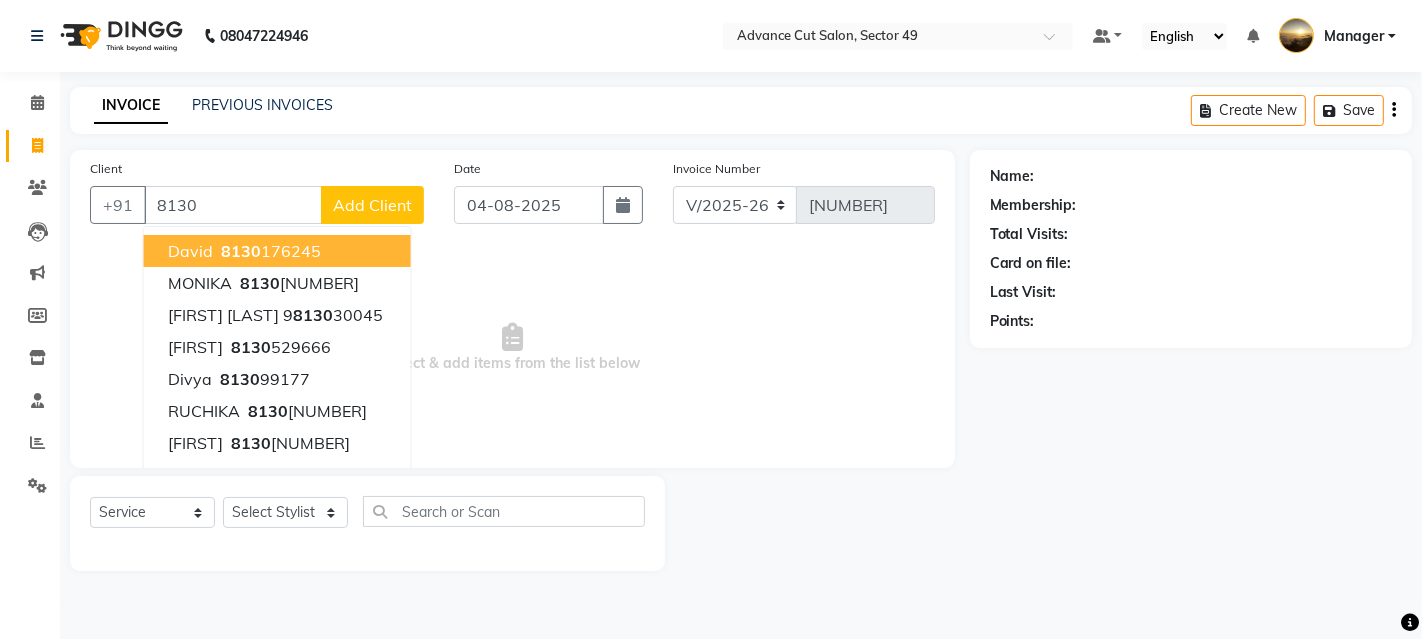 drag, startPoint x: 245, startPoint y: 258, endPoint x: 331, endPoint y: 491, distance: 248.36465 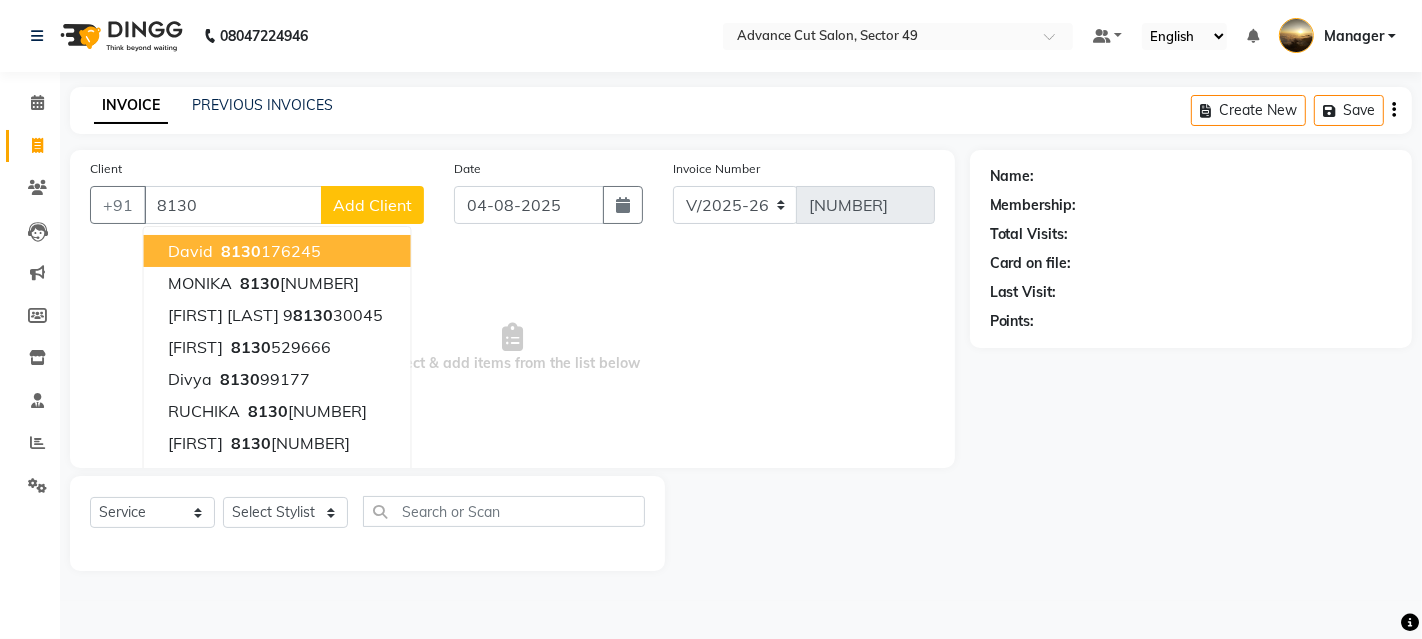 click on "8130" at bounding box center (241, 251) 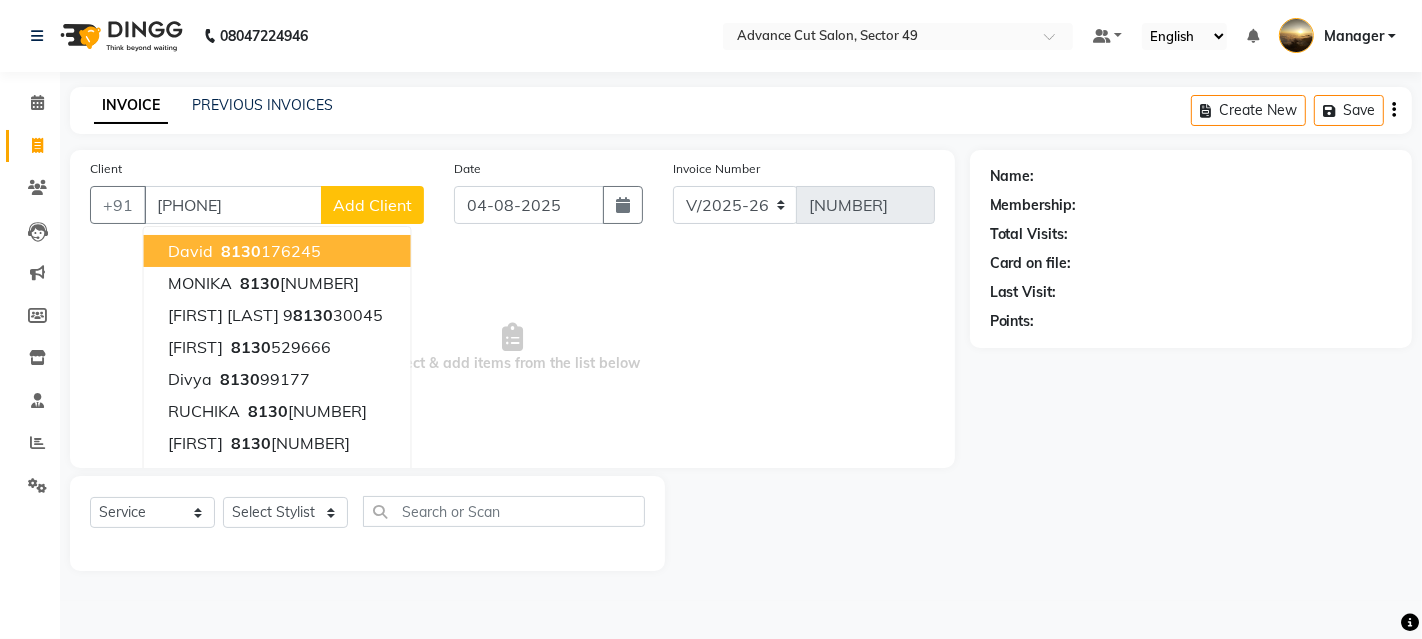 type on "[PHONE]" 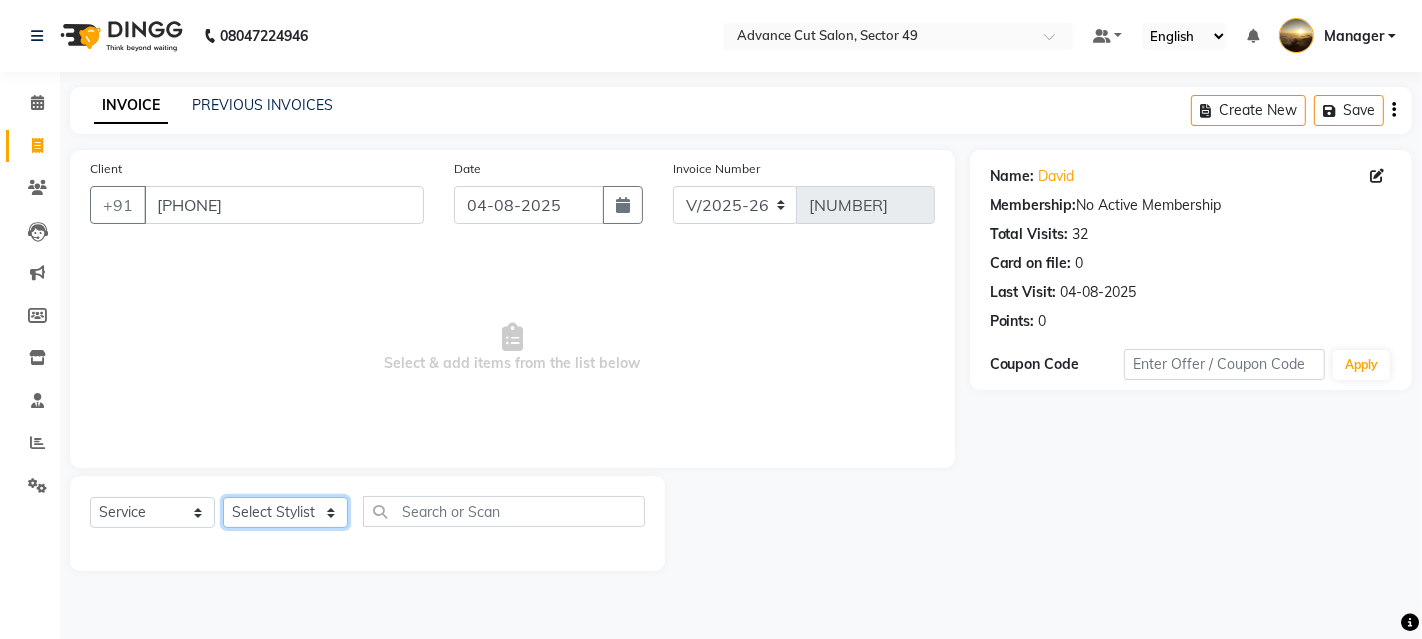 click on "Select Stylist [FIRST] [FIRST] [FIRST] [FIRST] [FIRST] [FIRST] [FIRST] Manager product [FIRST] Tip [FIRST]" 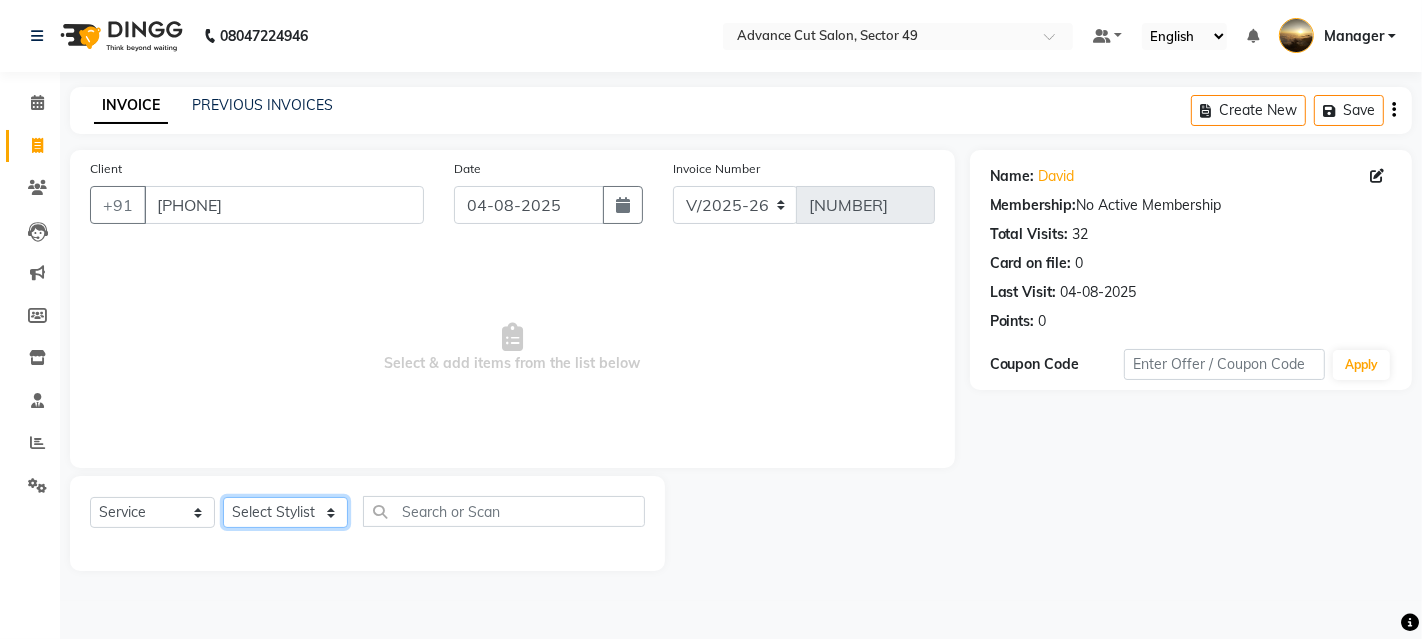 select on "85443" 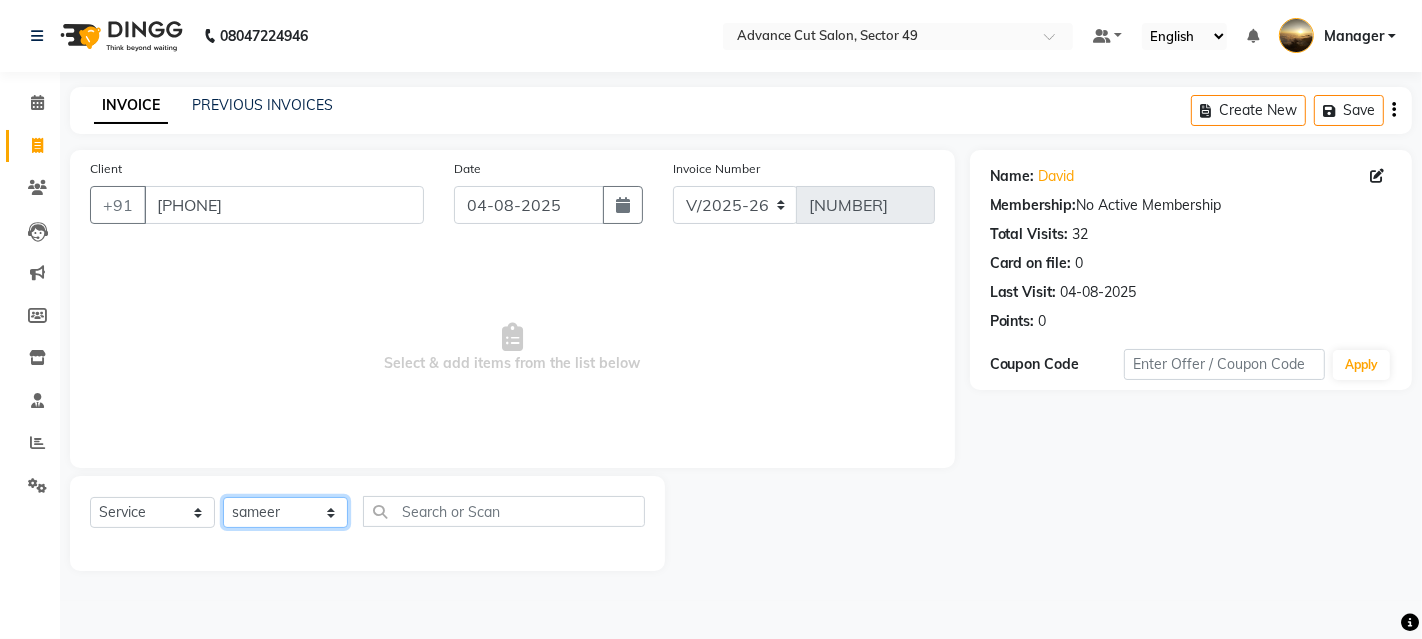 click on "Select Stylist [FIRST] [FIRST] [FIRST] [FIRST] [FIRST] [FIRST] [FIRST] Manager product [FIRST] Tip [FIRST]" 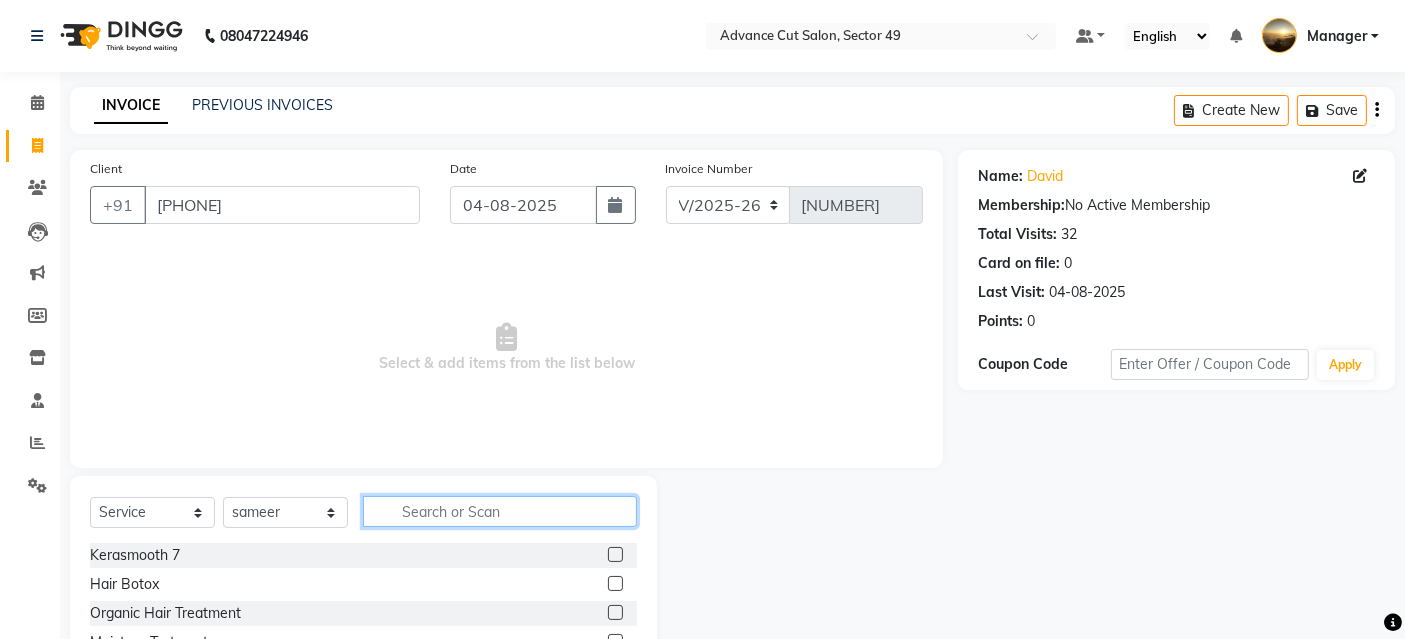 drag, startPoint x: 474, startPoint y: 506, endPoint x: 457, endPoint y: 497, distance: 19.235384 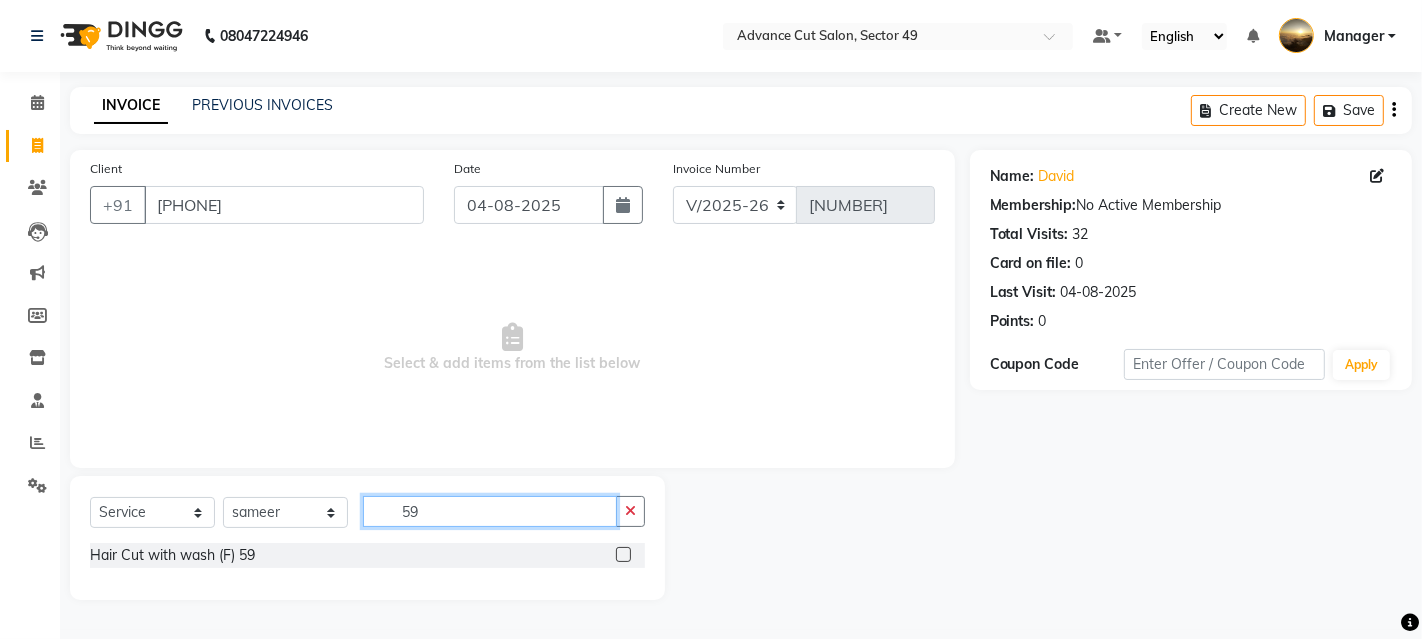 type on "59" 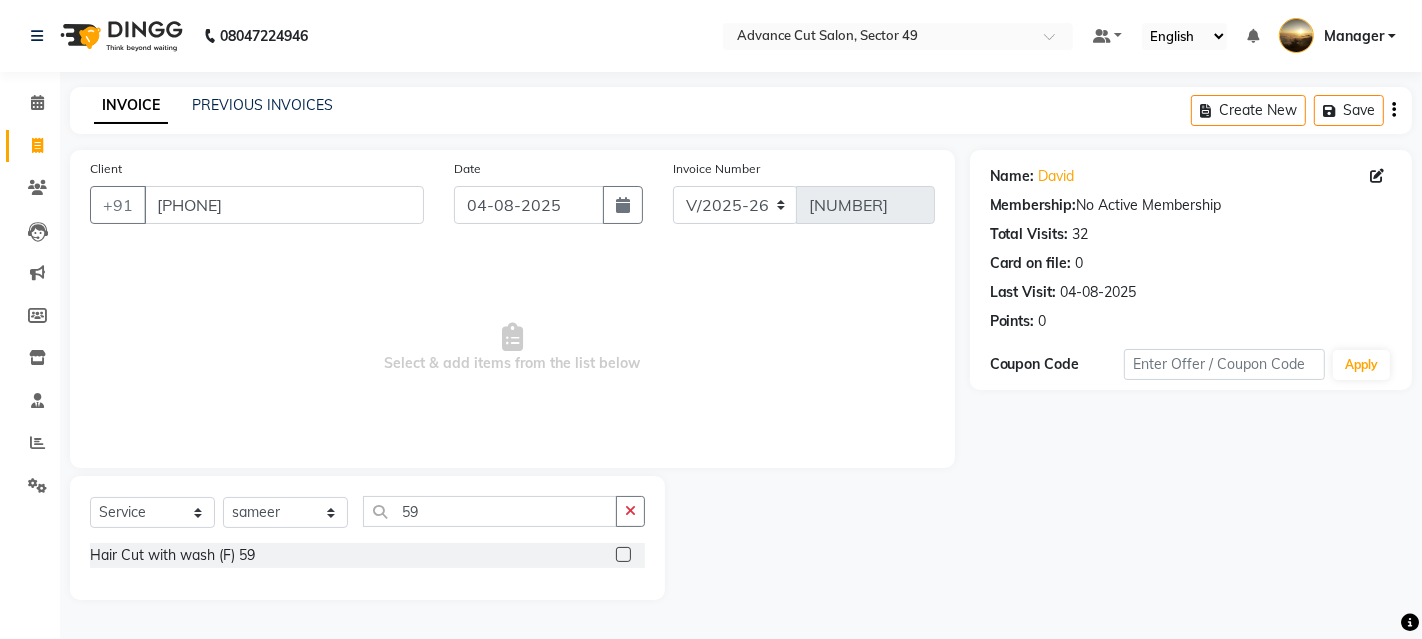 click on "Hair Cut with wash (F) 59" 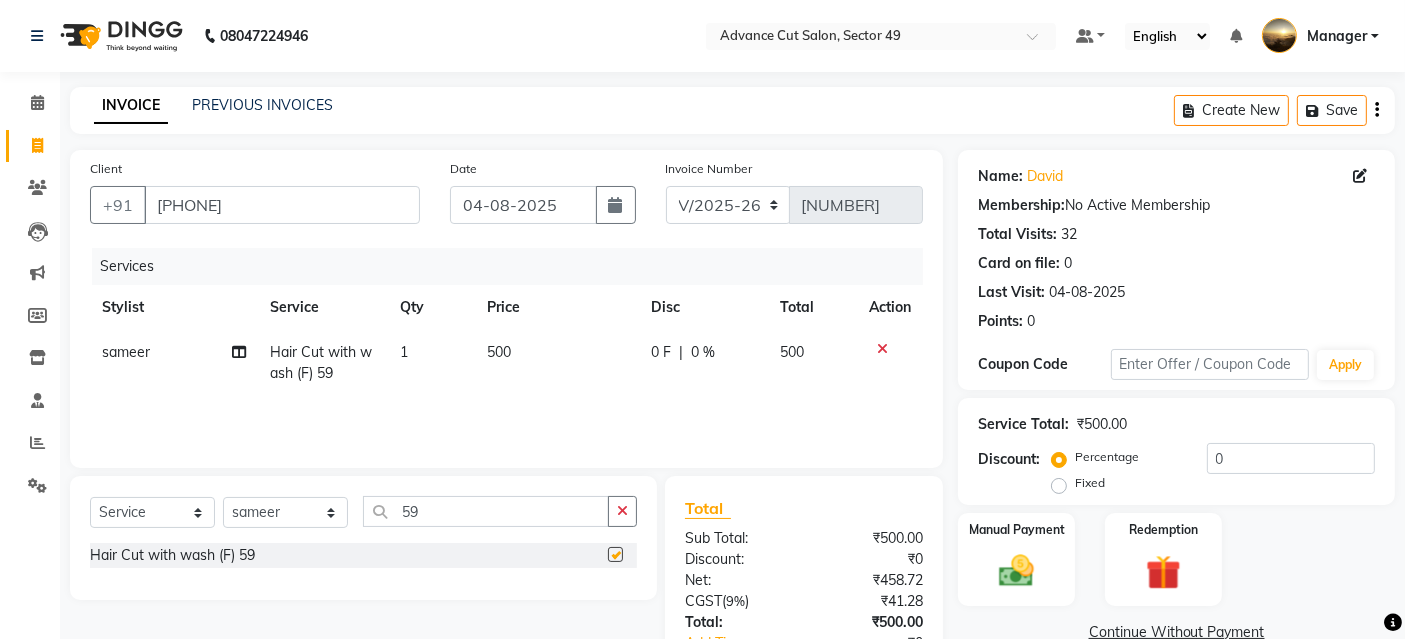 checkbox on "false" 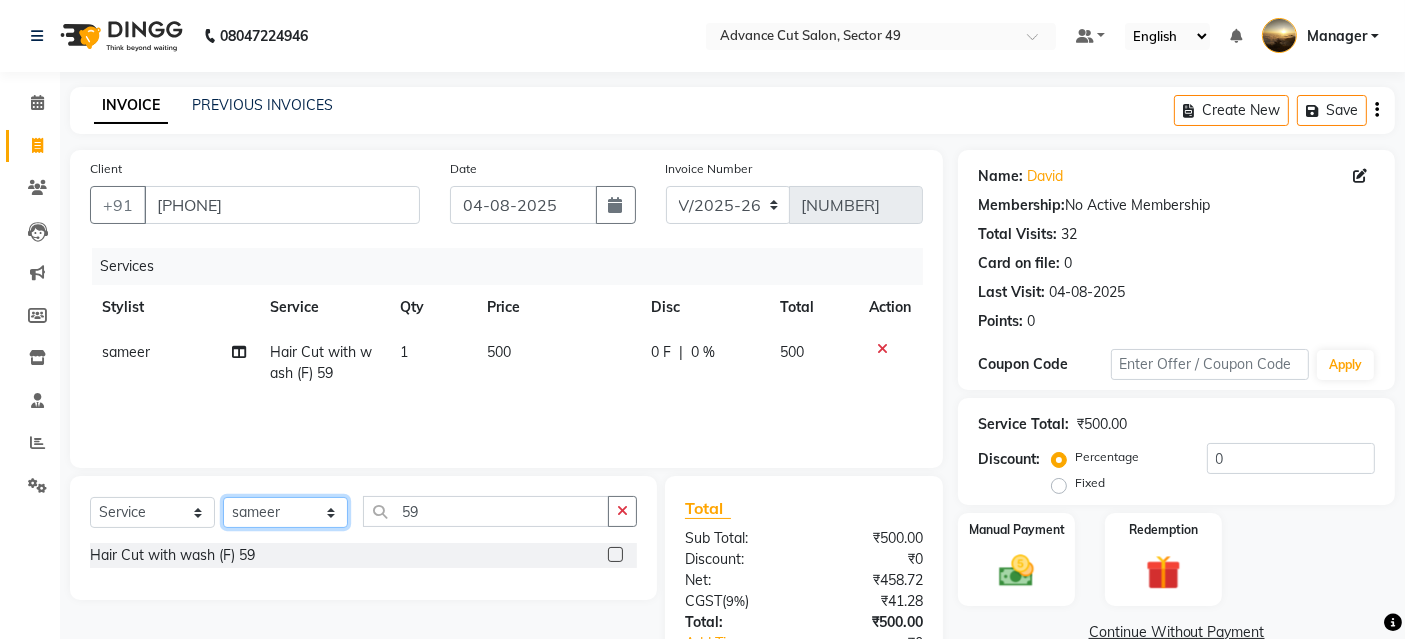 click on "Select Stylist [FIRST] [FIRST] [FIRST] [FIRST] [FIRST] [FIRST] [FIRST] Manager product [FIRST] Tip [FIRST]" 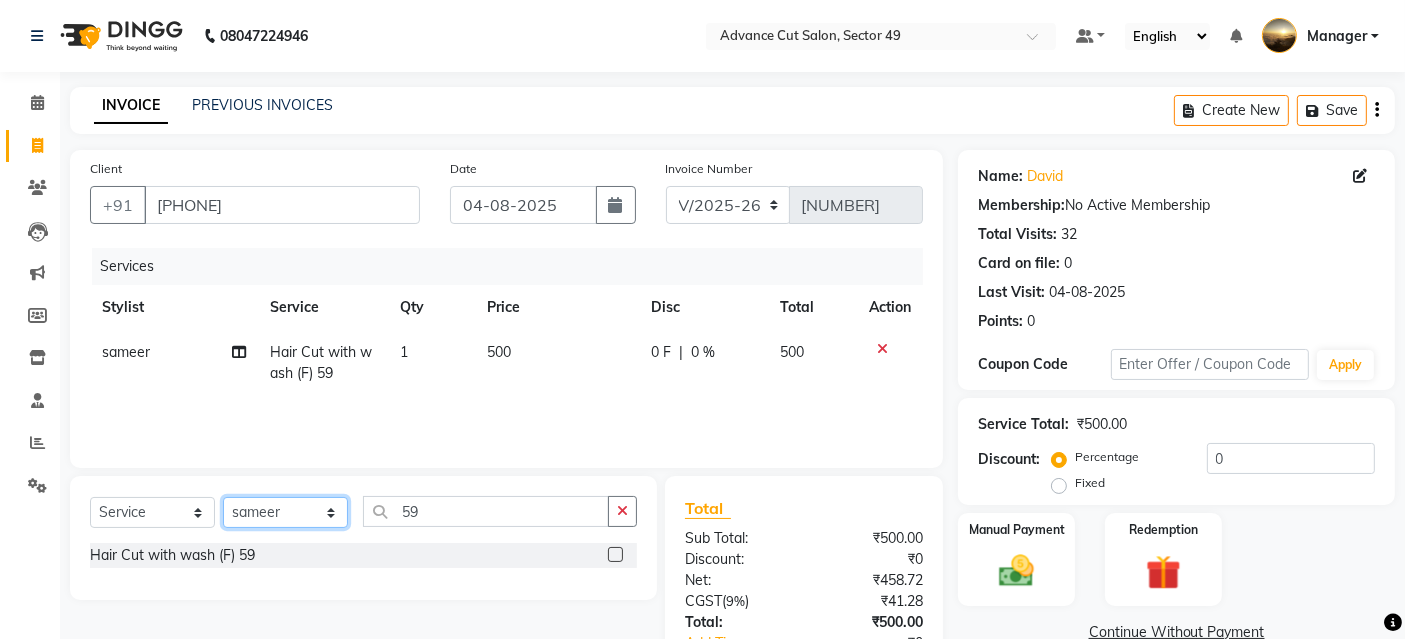 select on "88017" 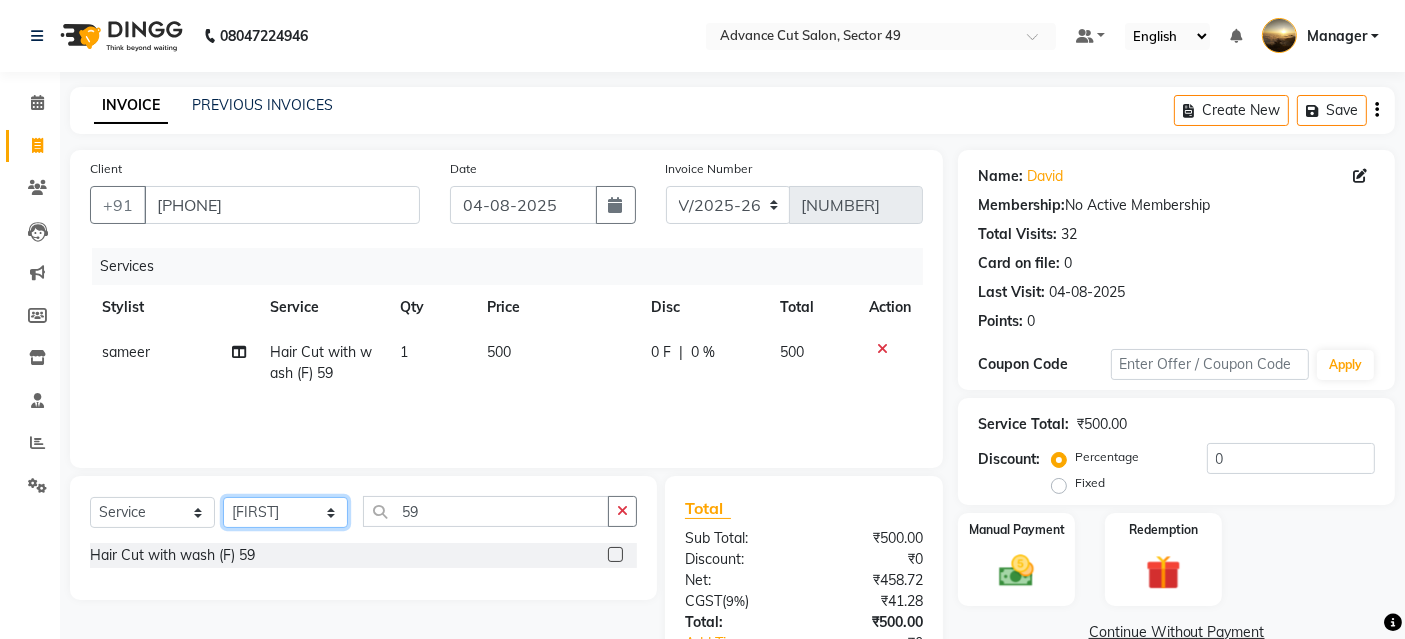 click on "Select Stylist [FIRST] [FIRST] [FIRST] [FIRST] [FIRST] [FIRST] [FIRST] Manager product [FIRST] Tip [FIRST]" 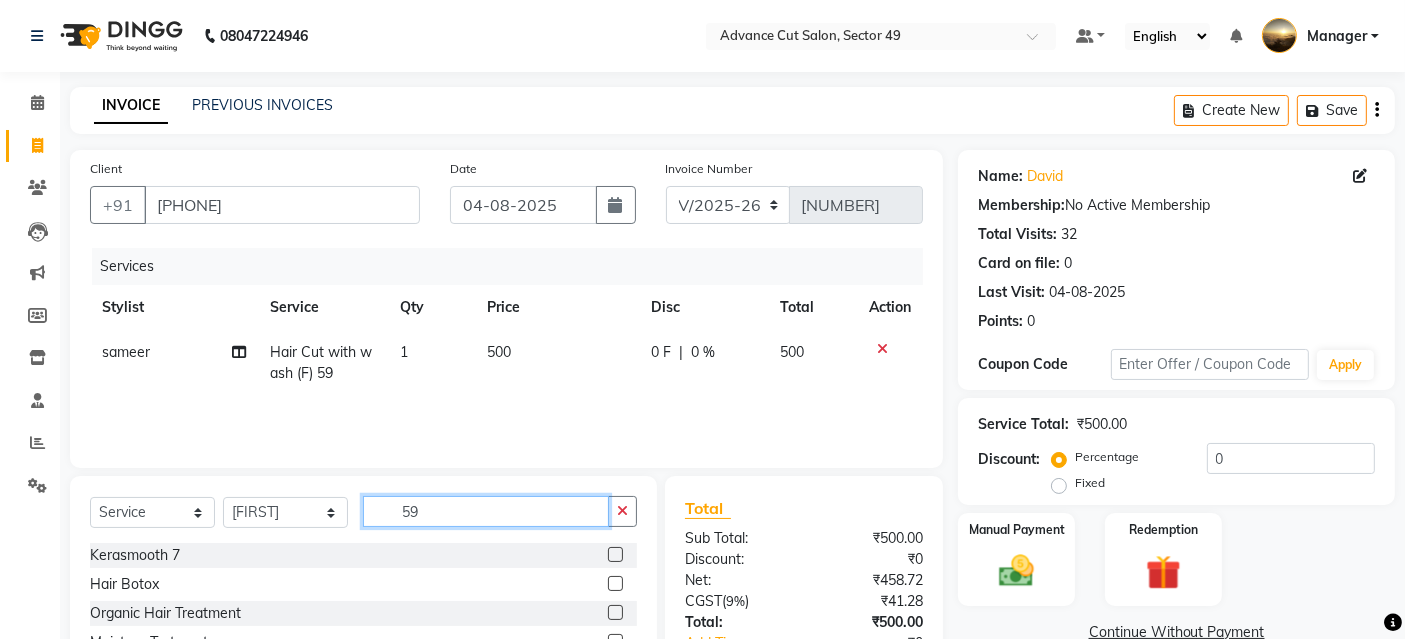 drag, startPoint x: 437, startPoint y: 512, endPoint x: 306, endPoint y: 473, distance: 136.68211 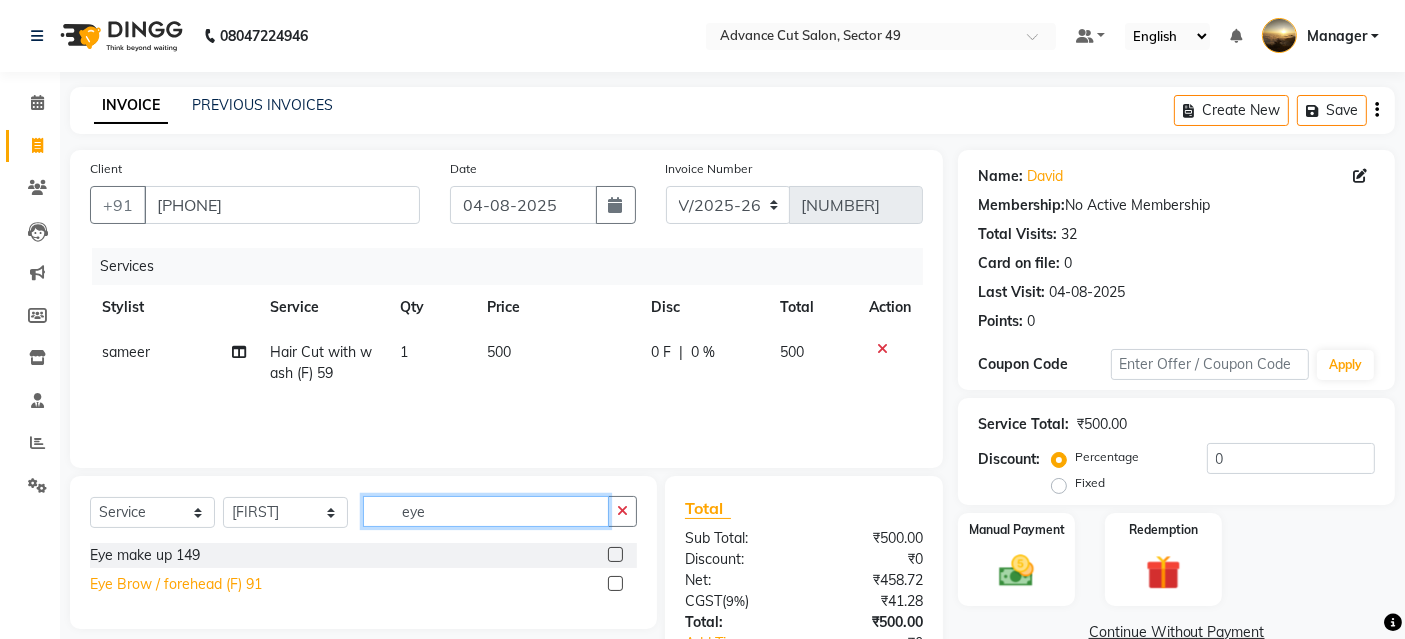 type on "eye" 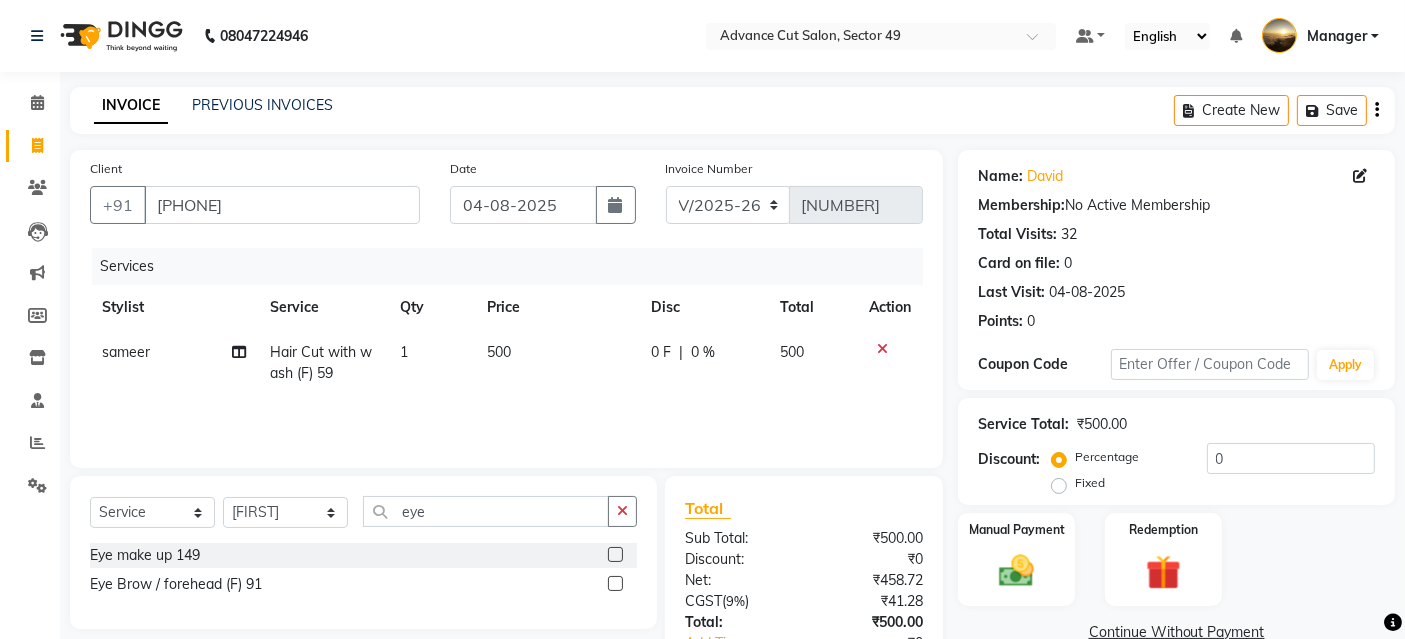 drag, startPoint x: 207, startPoint y: 585, endPoint x: 291, endPoint y: 527, distance: 102.0784 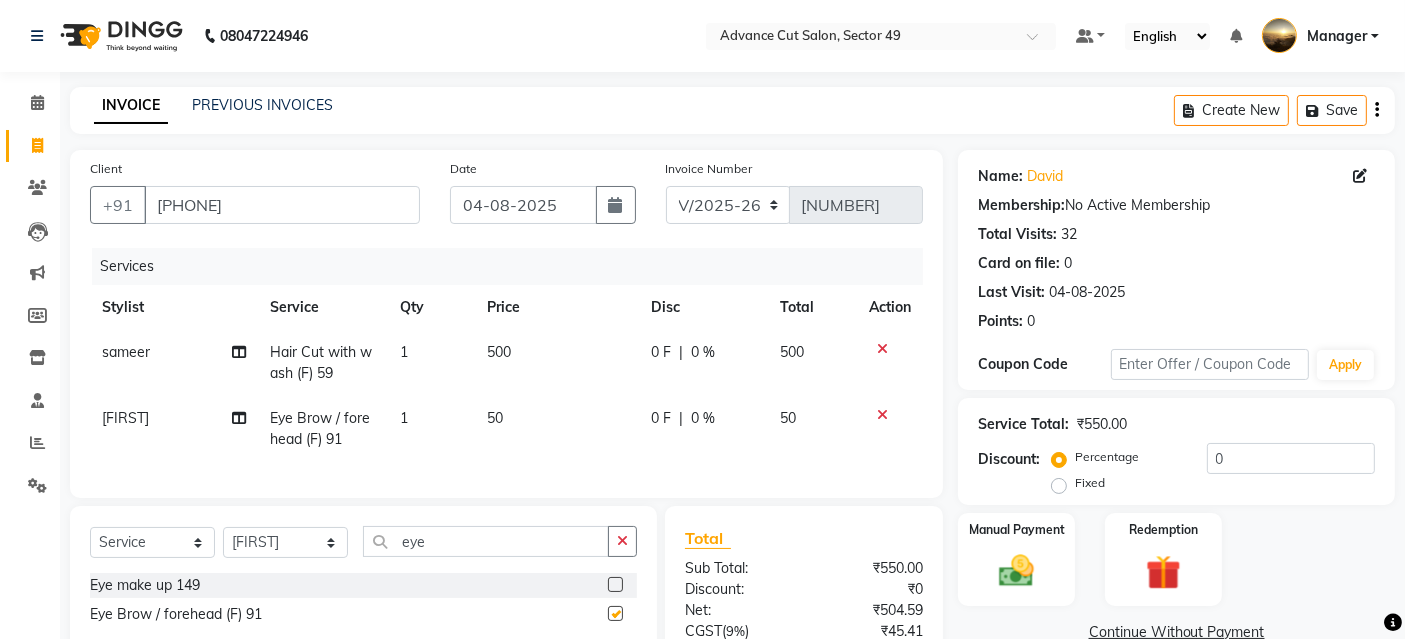 checkbox on "false" 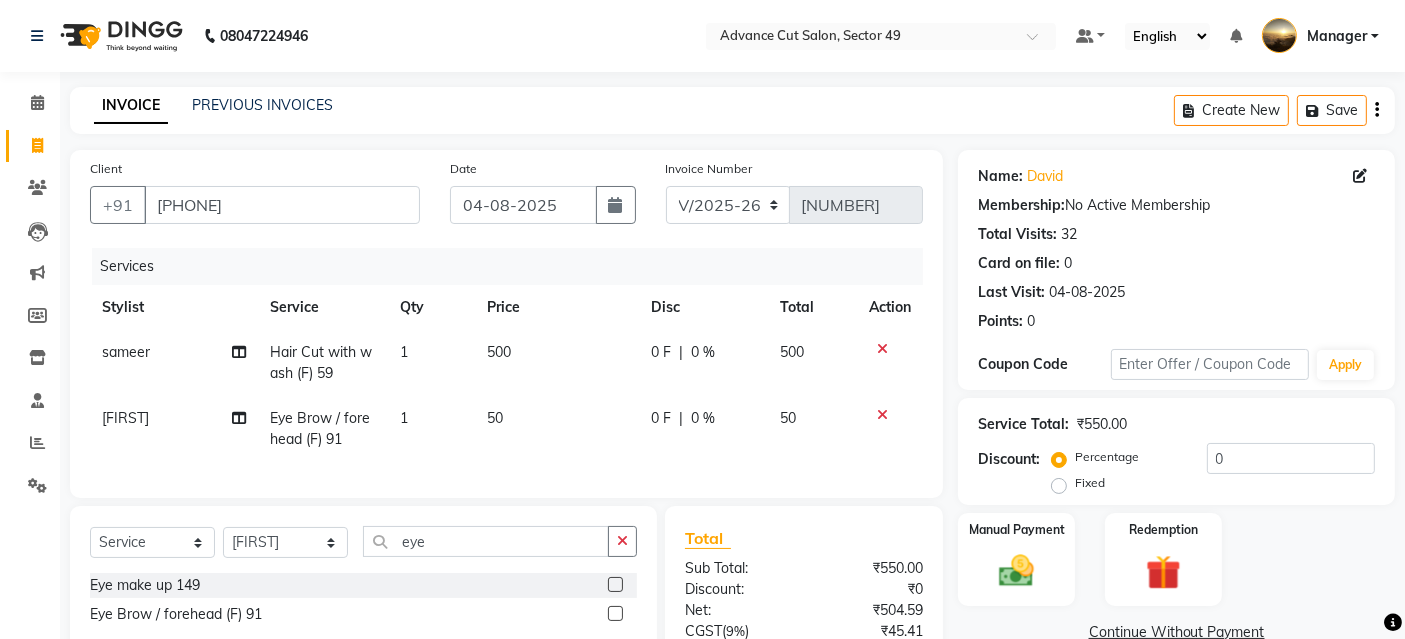 click on "50" 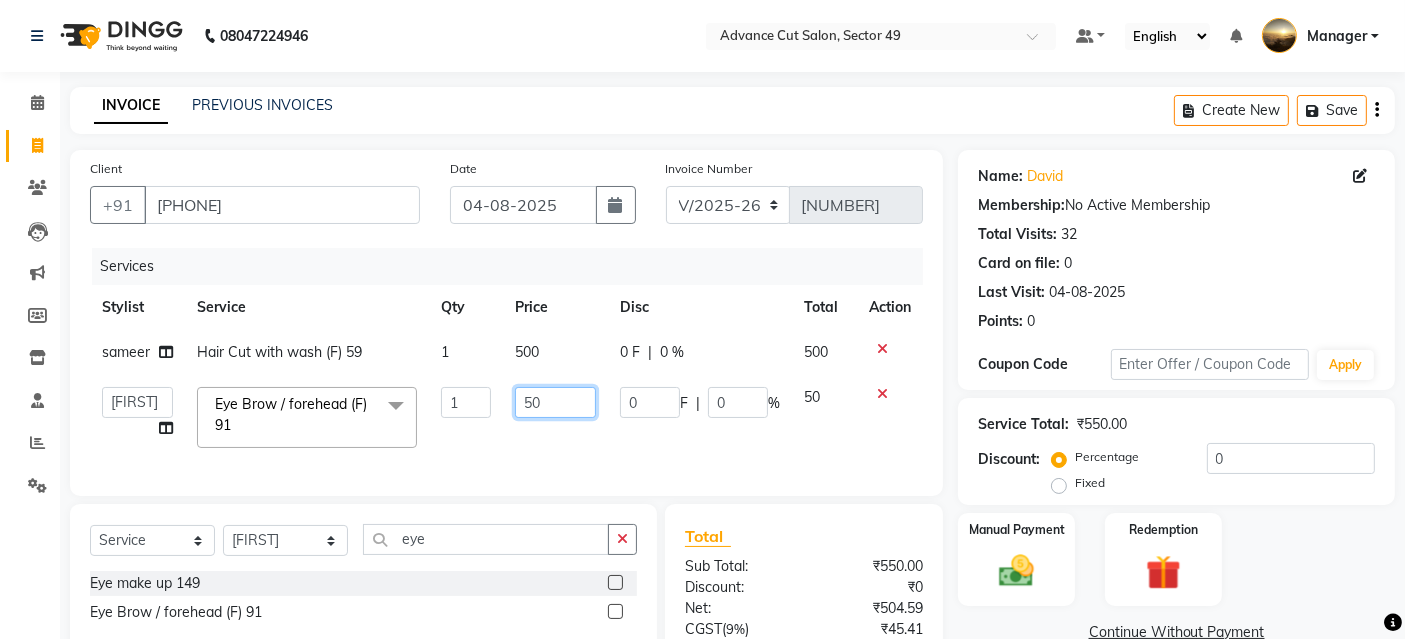 drag, startPoint x: 534, startPoint y: 418, endPoint x: 431, endPoint y: 391, distance: 106.48004 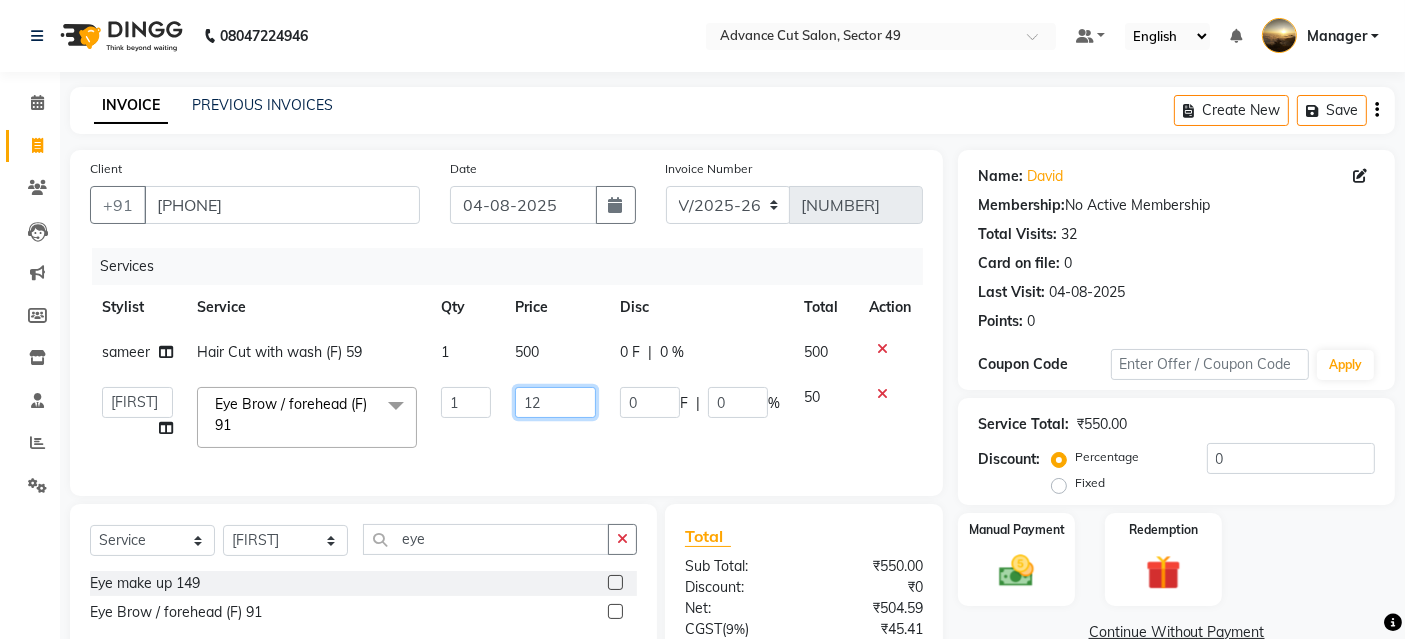 type on "120" 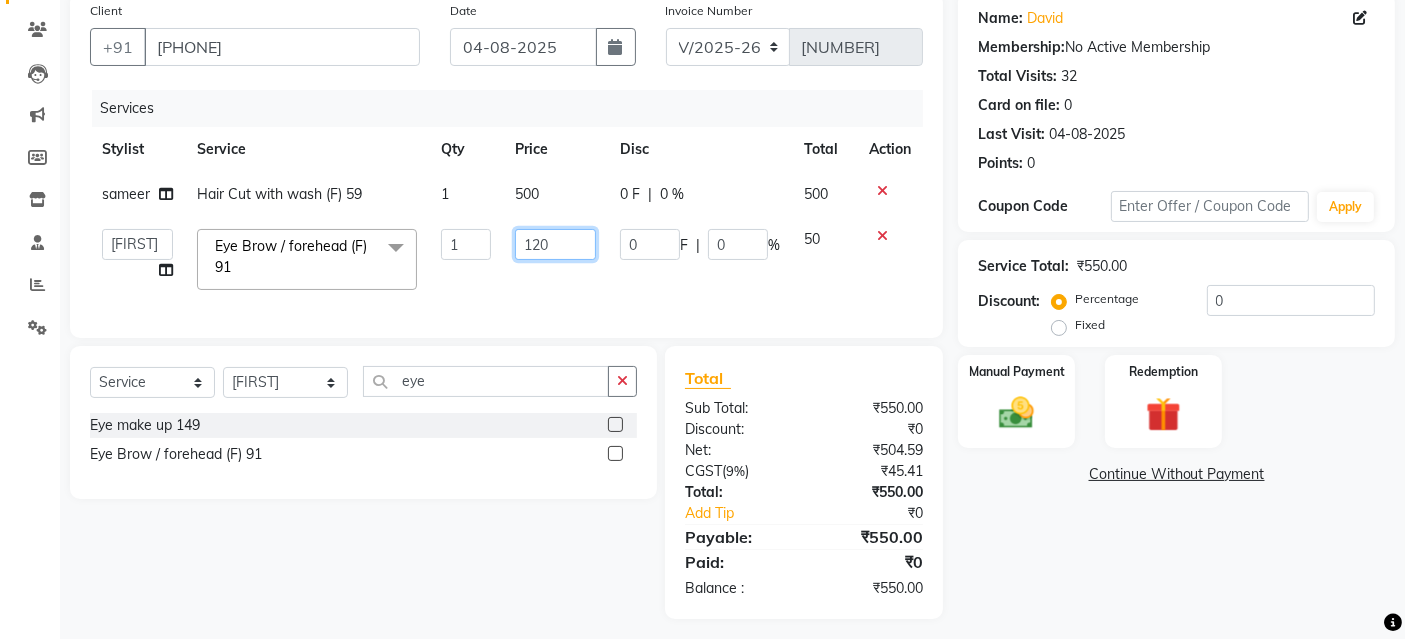 scroll, scrollTop: 182, scrollLeft: 0, axis: vertical 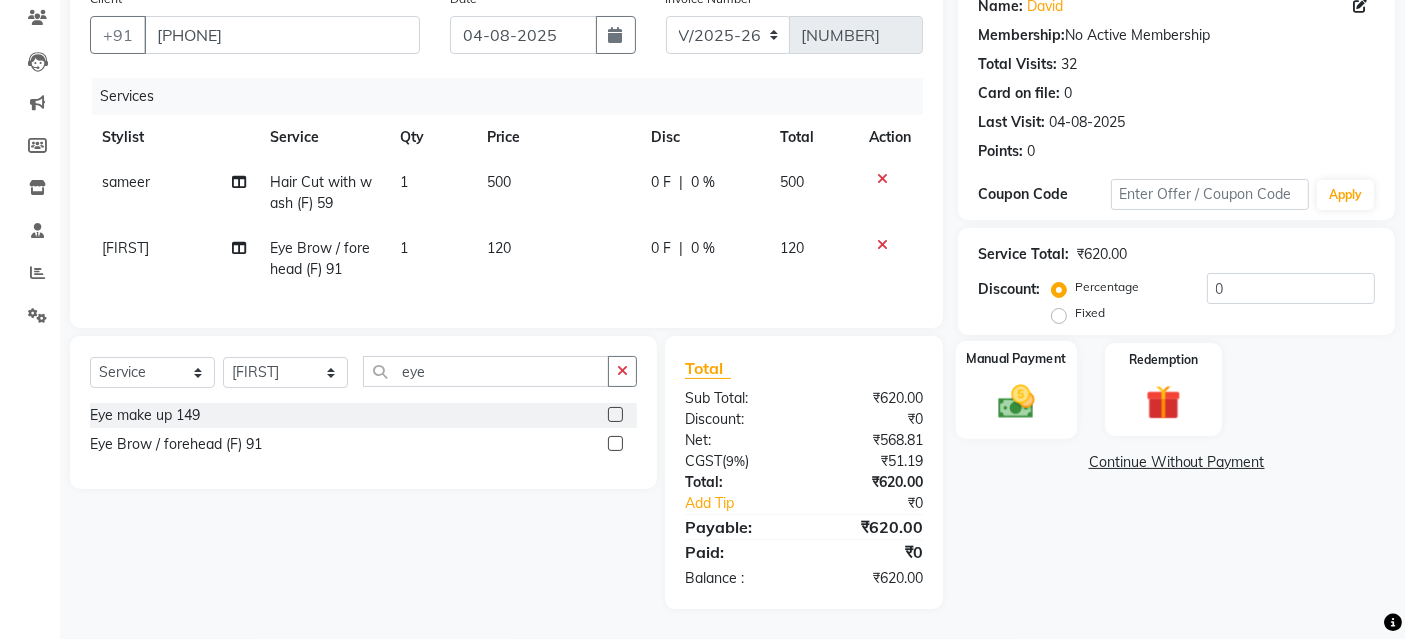 click 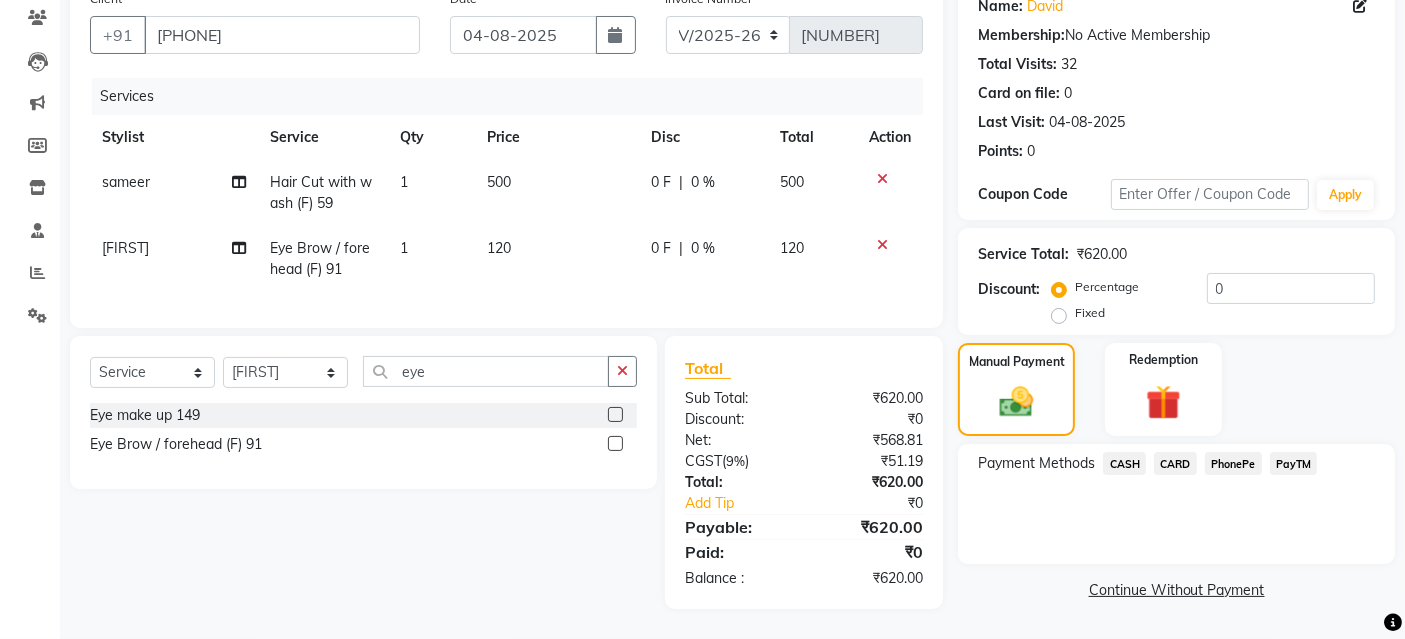drag, startPoint x: 1282, startPoint y: 452, endPoint x: 1277, endPoint y: 468, distance: 16.763054 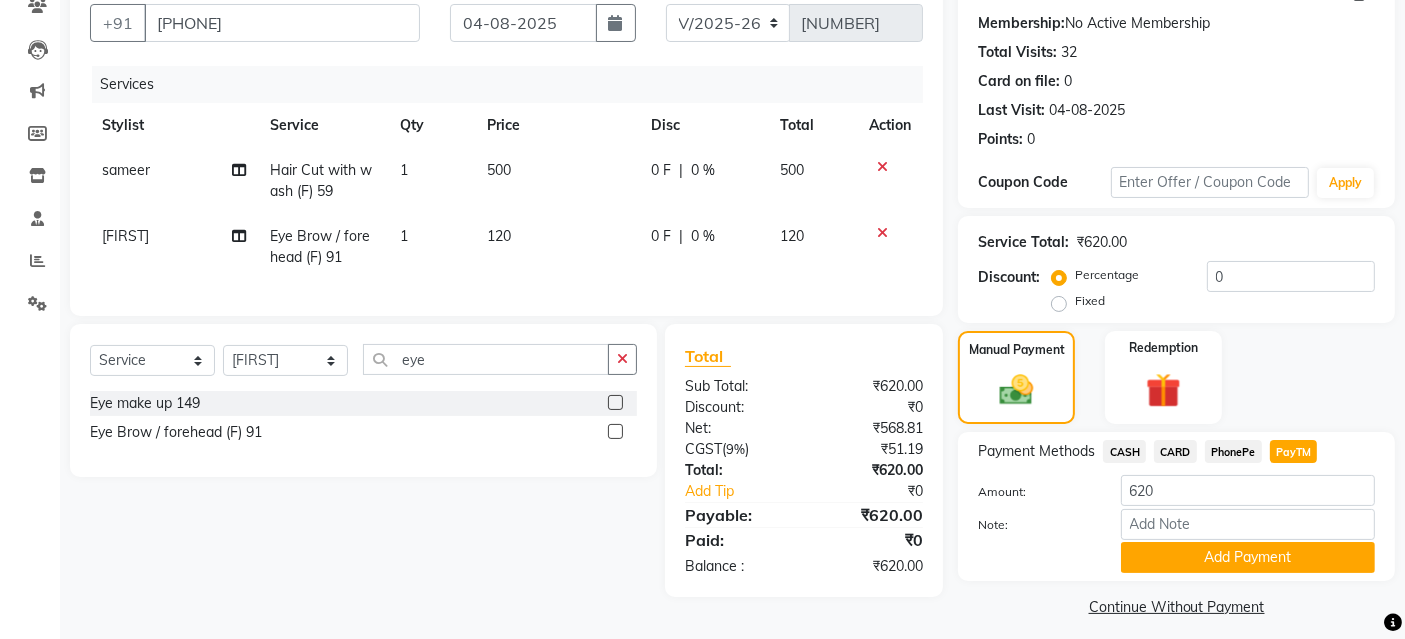 drag, startPoint x: 1222, startPoint y: 547, endPoint x: 1214, endPoint y: 536, distance: 13.601471 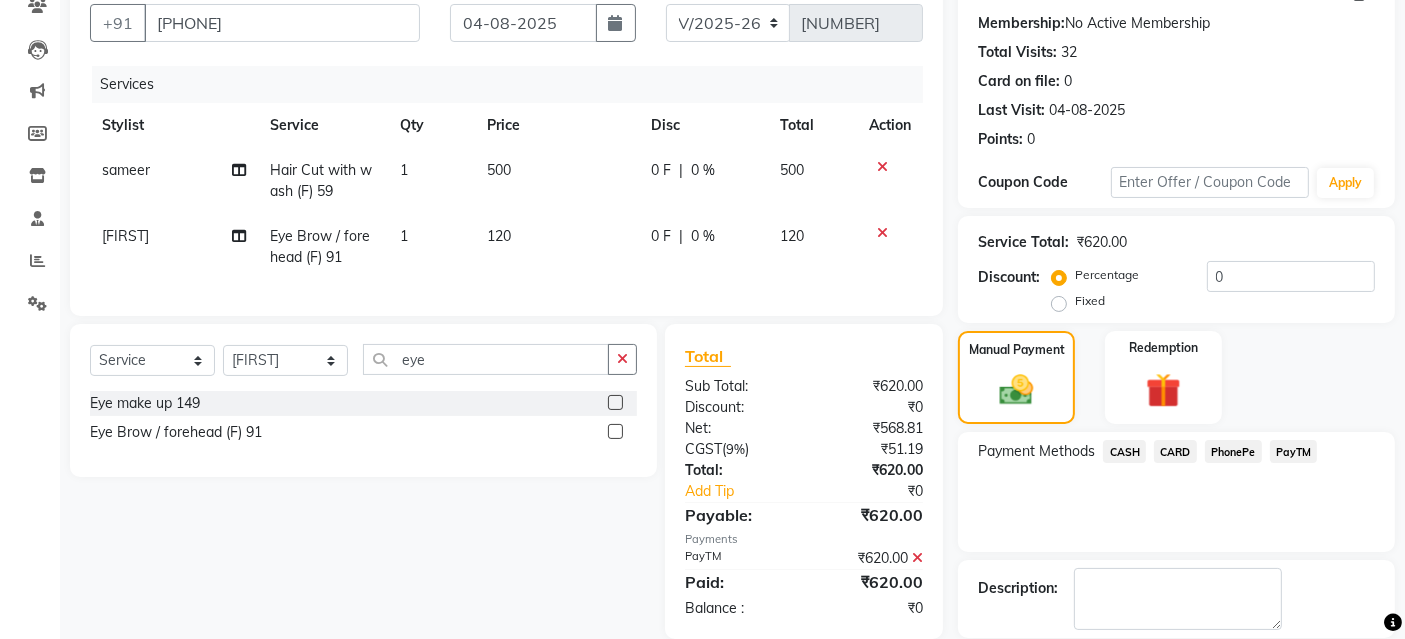 scroll, scrollTop: 277, scrollLeft: 0, axis: vertical 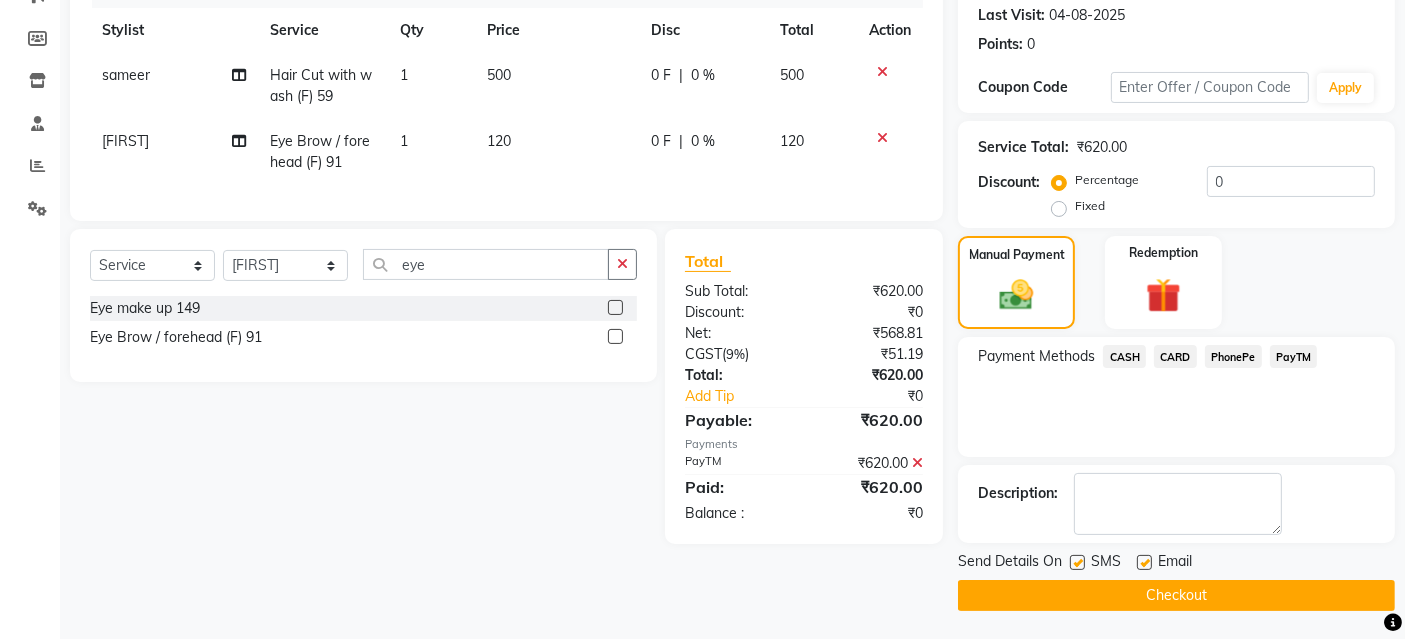 click 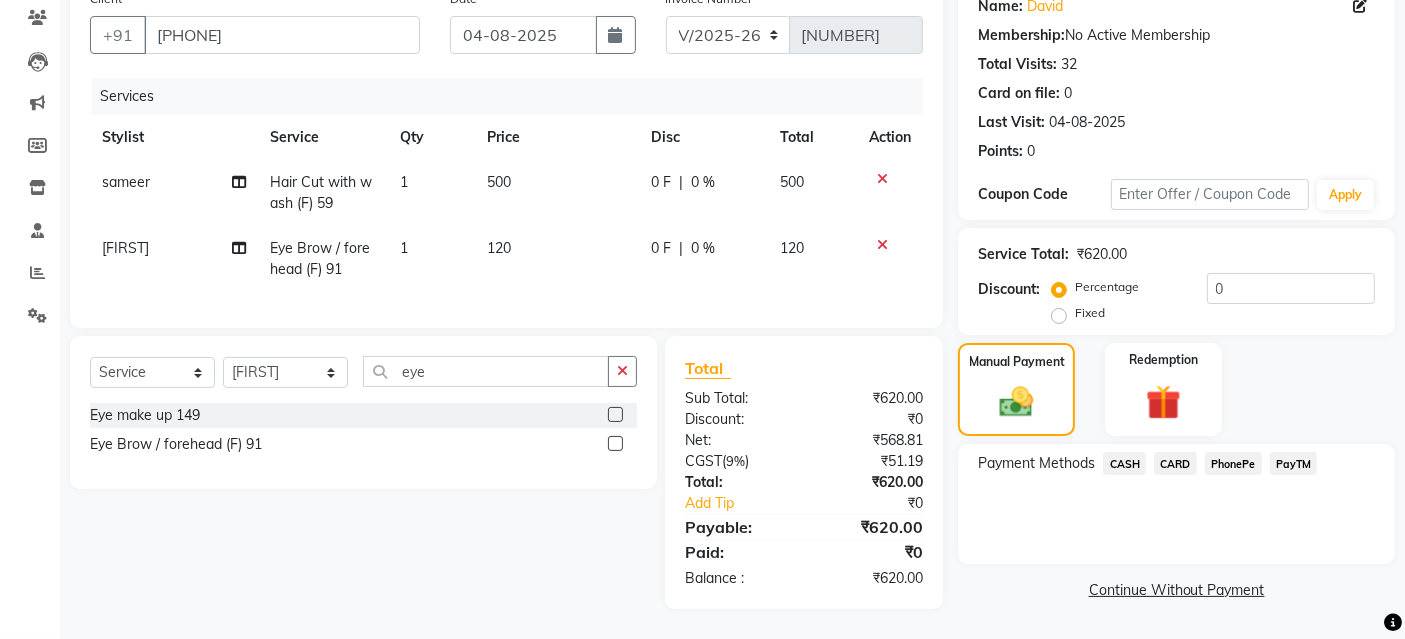 click on "CASH" 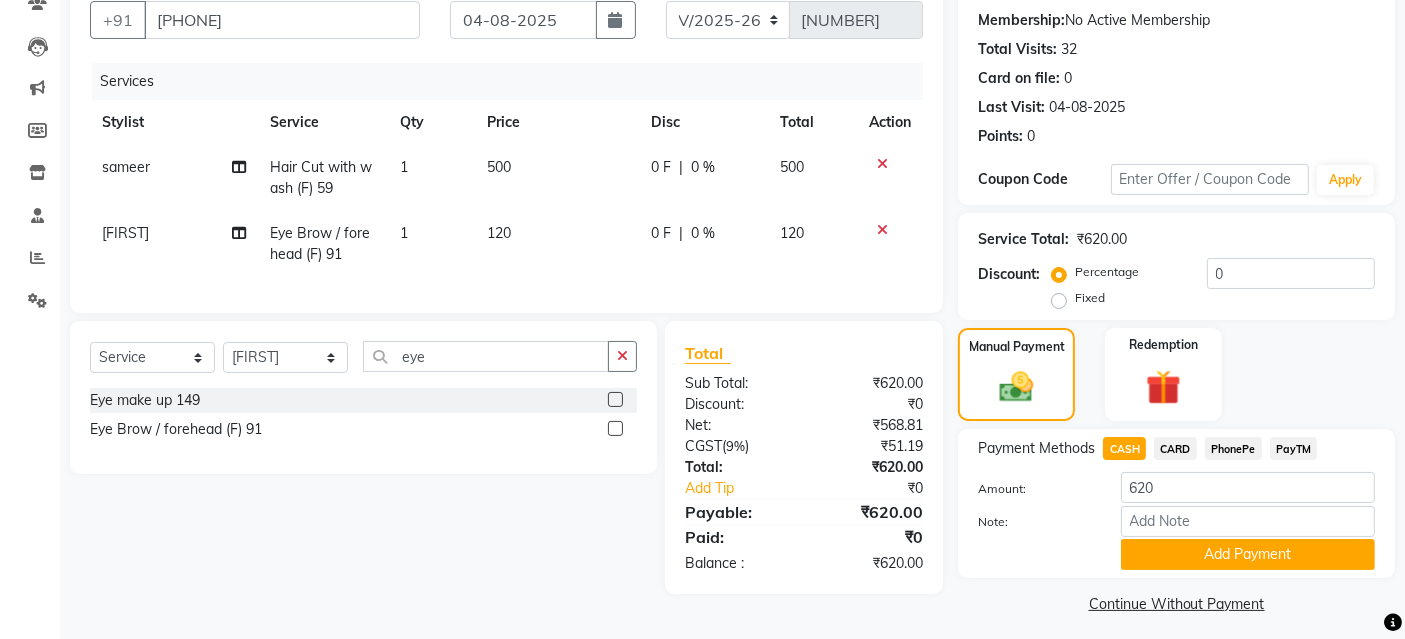 scroll, scrollTop: 194, scrollLeft: 0, axis: vertical 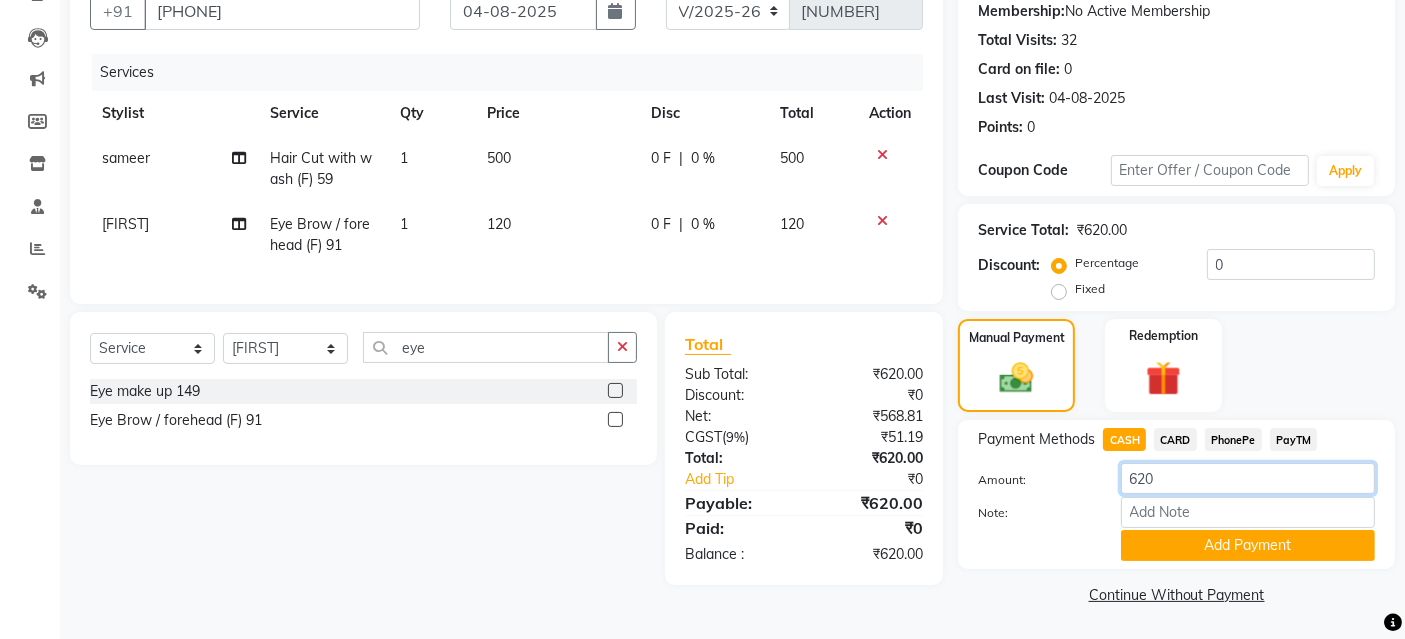 drag, startPoint x: 1181, startPoint y: 484, endPoint x: 1018, endPoint y: 472, distance: 163.44112 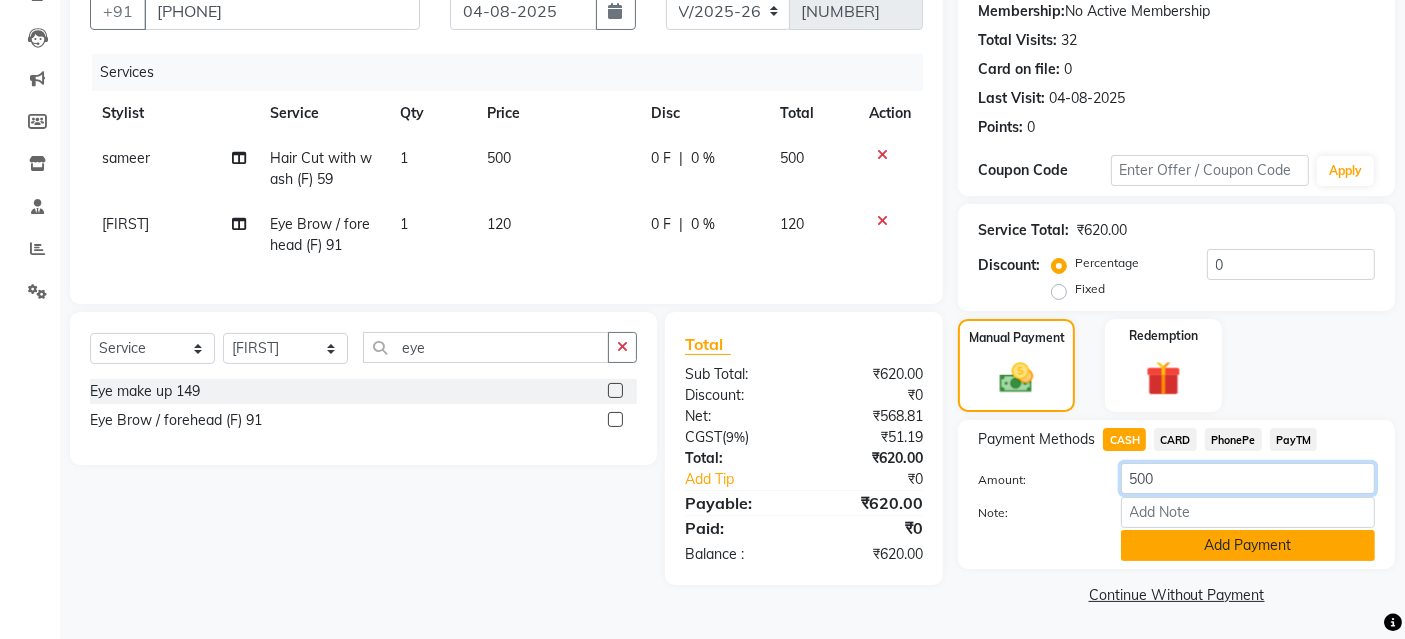 type on "500" 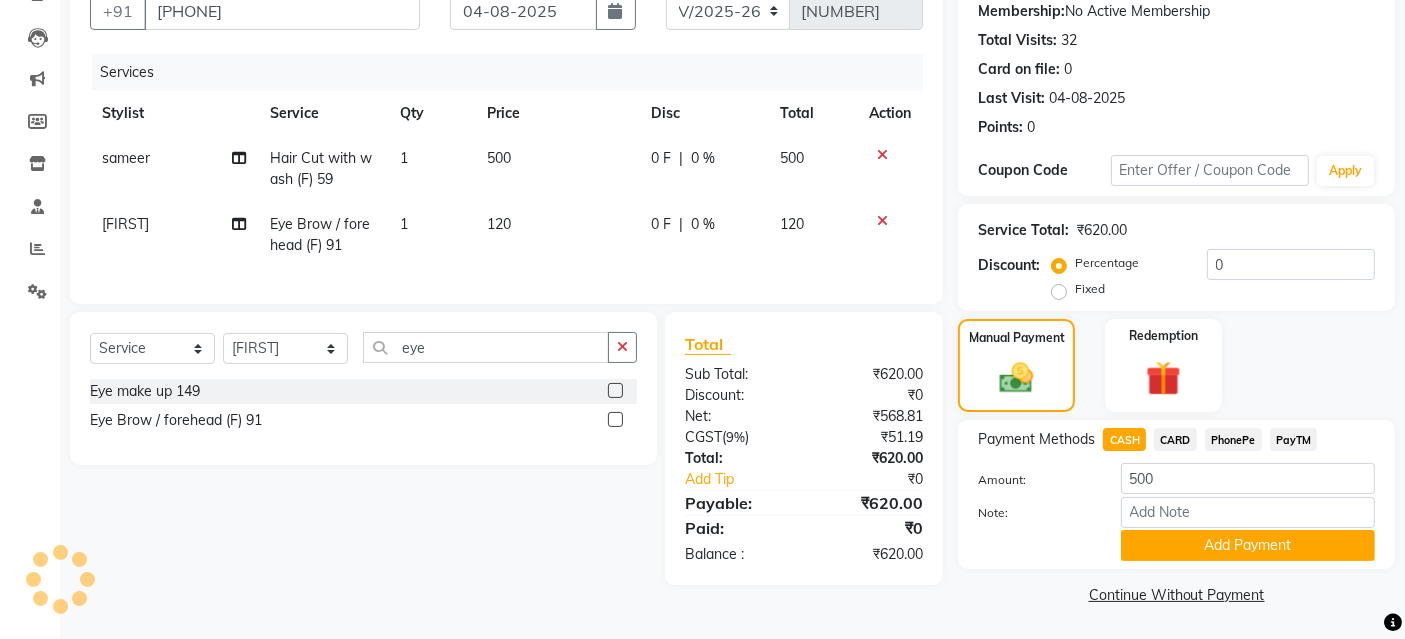 click on "Add Payment" 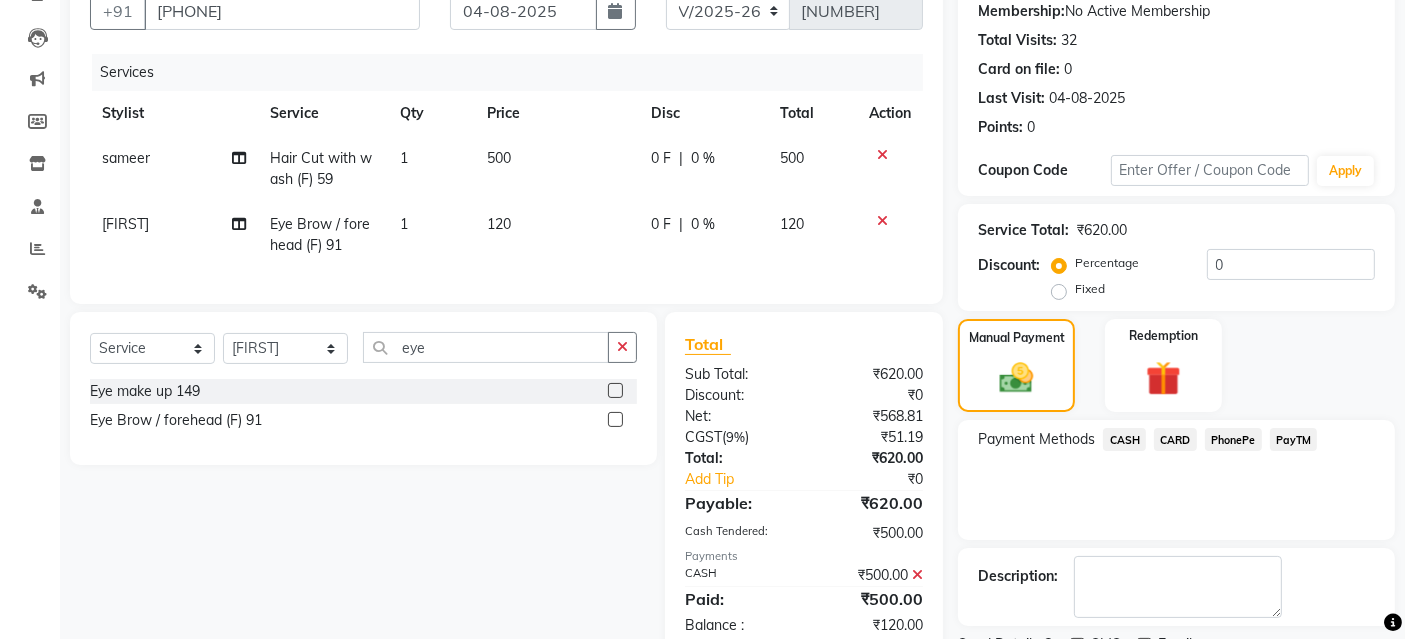 click on "PayTM" 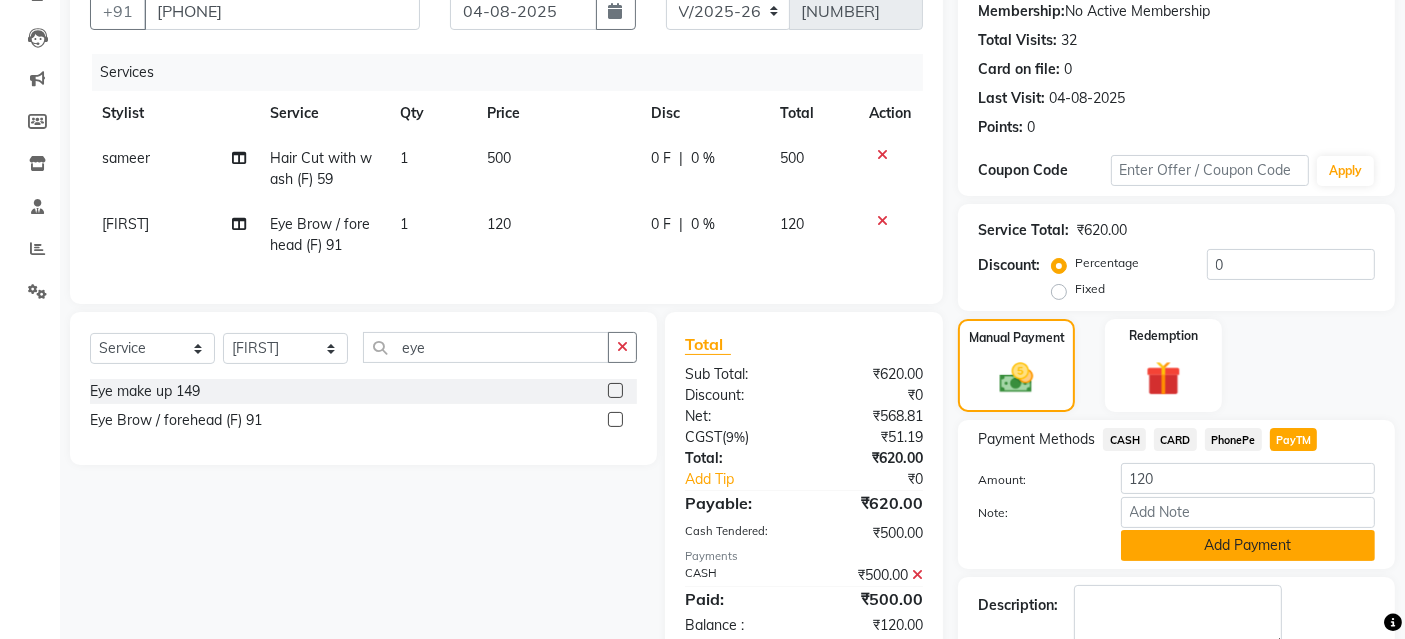 drag, startPoint x: 1248, startPoint y: 542, endPoint x: 1252, endPoint y: 513, distance: 29.274563 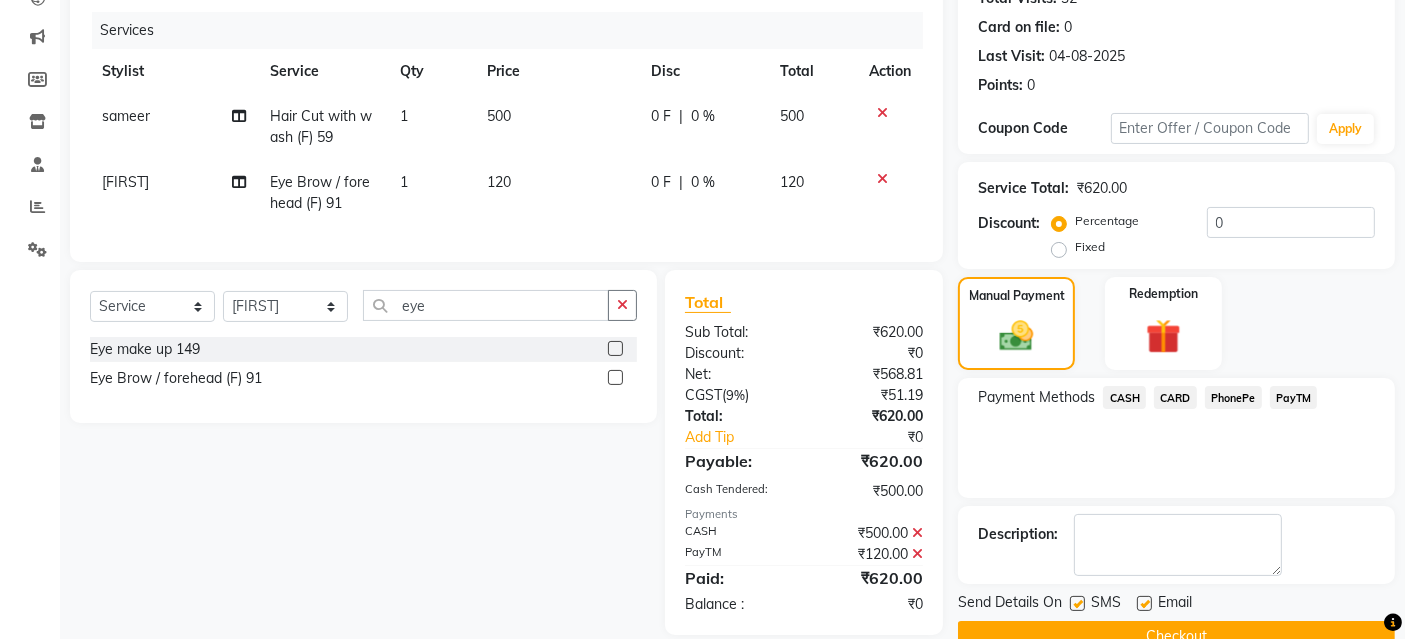 scroll, scrollTop: 277, scrollLeft: 0, axis: vertical 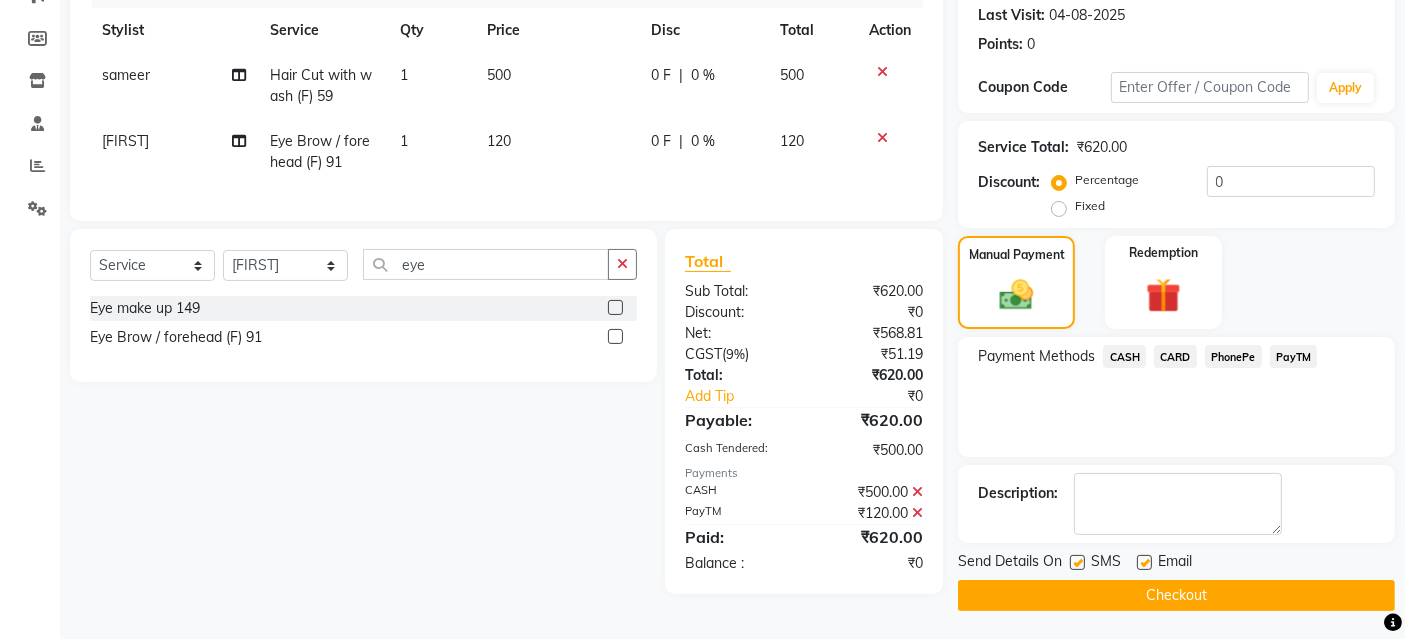 drag, startPoint x: 1226, startPoint y: 593, endPoint x: 1215, endPoint y: 589, distance: 11.7046995 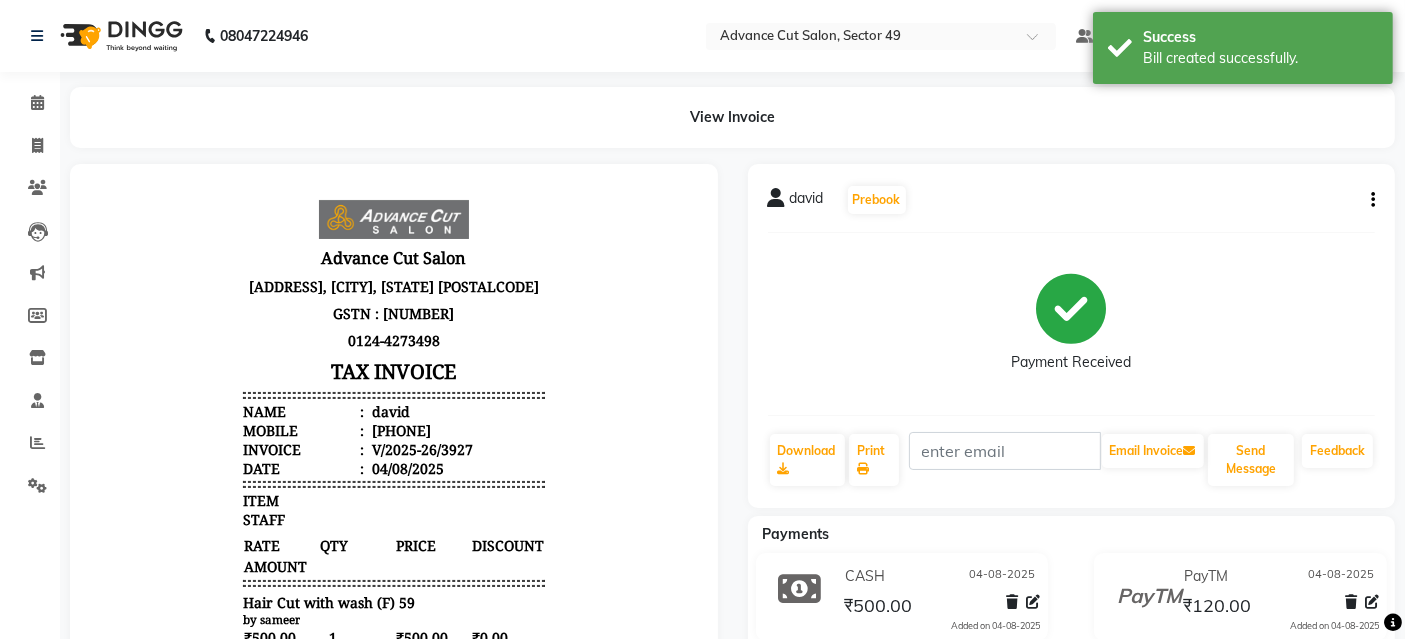scroll, scrollTop: 0, scrollLeft: 0, axis: both 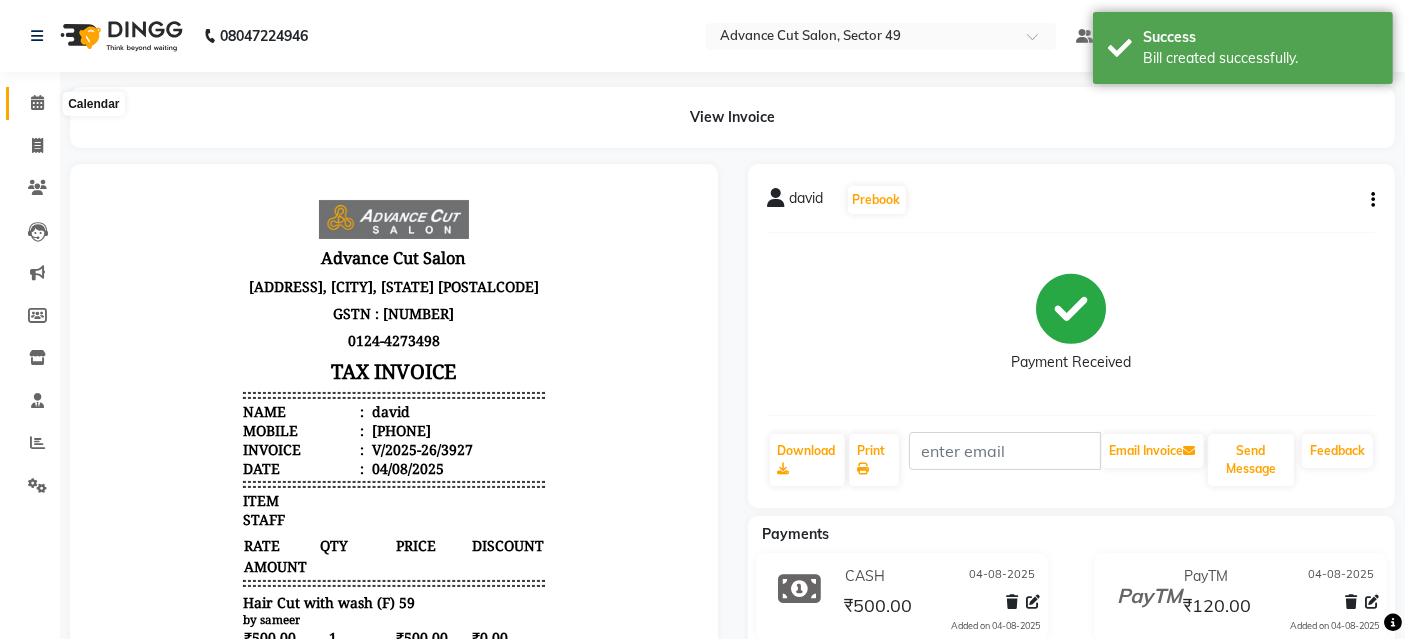 click 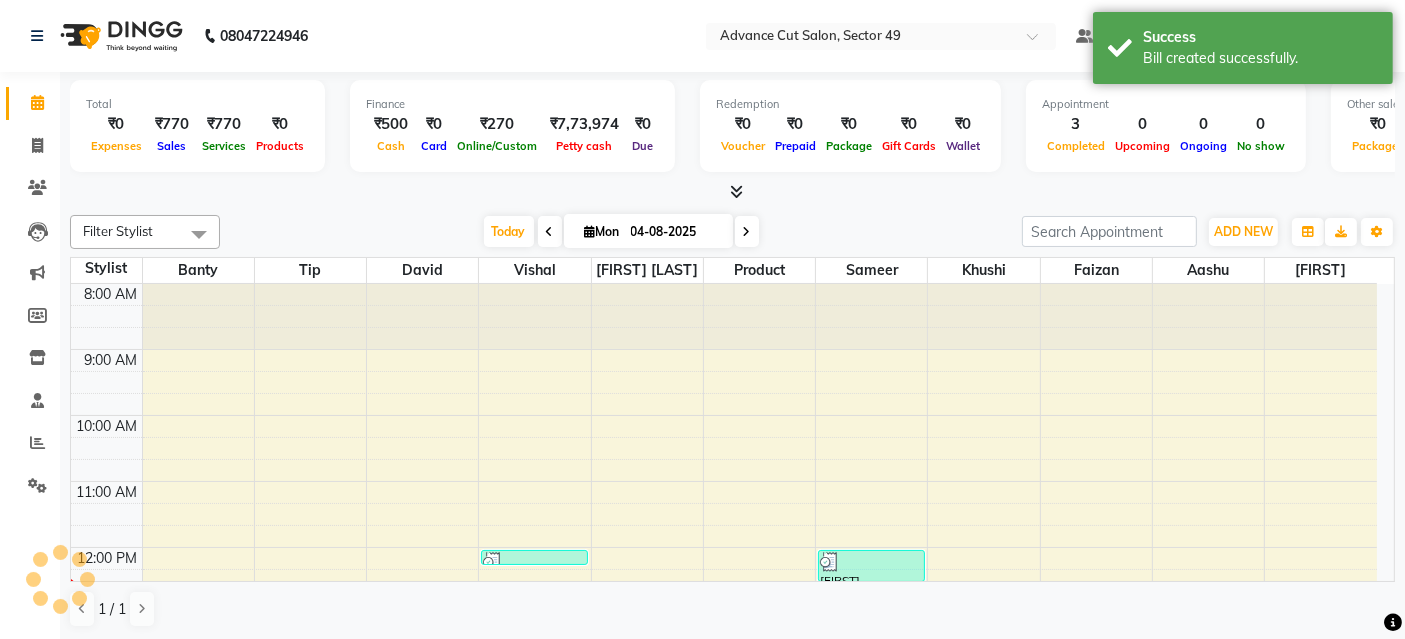 scroll, scrollTop: 0, scrollLeft: 0, axis: both 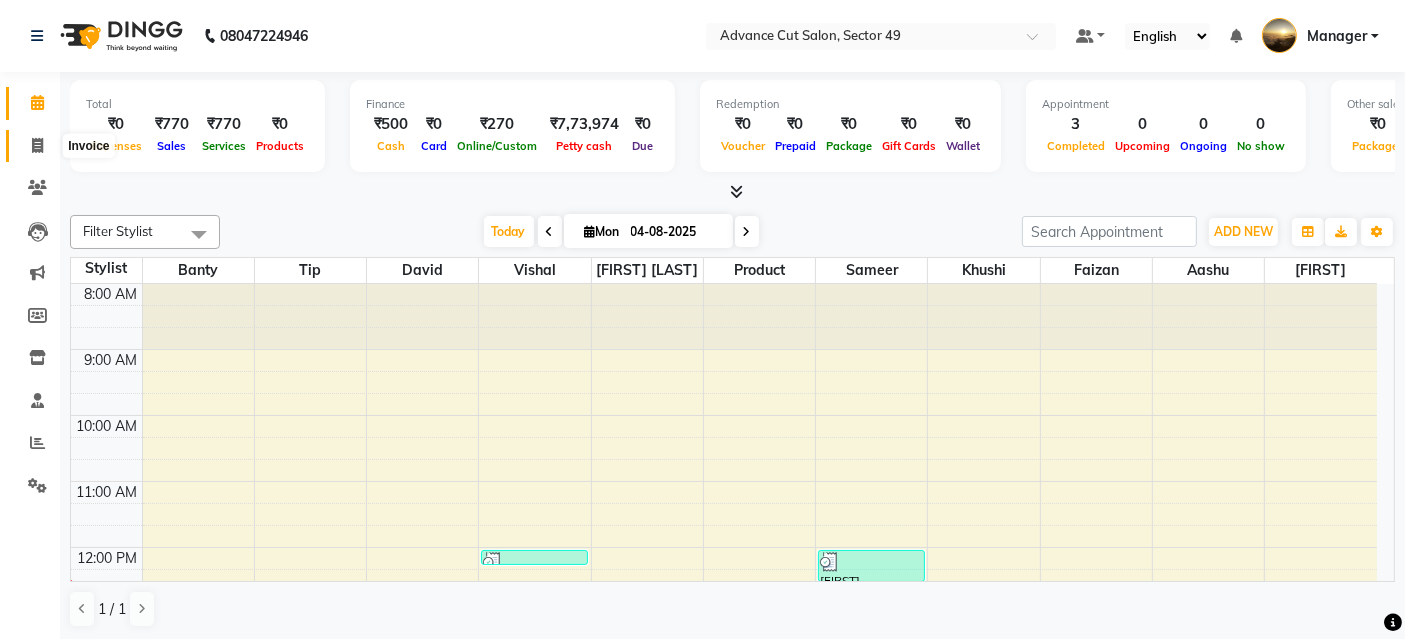 click 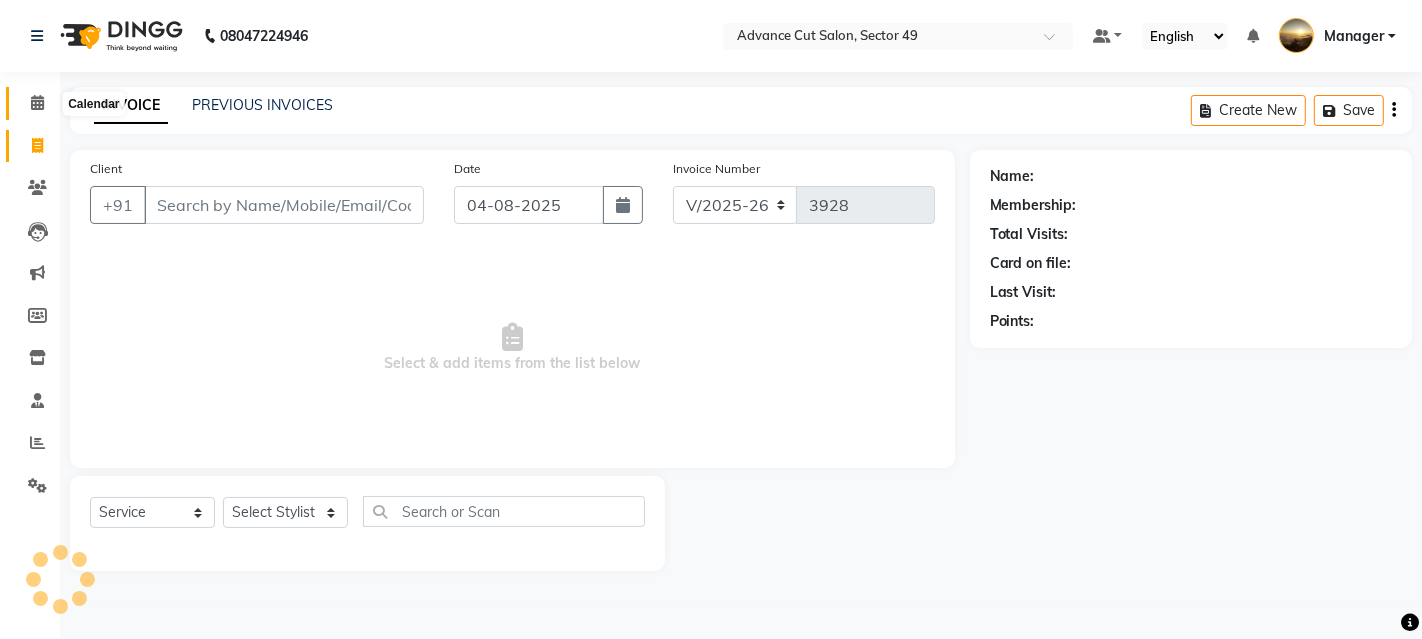 click 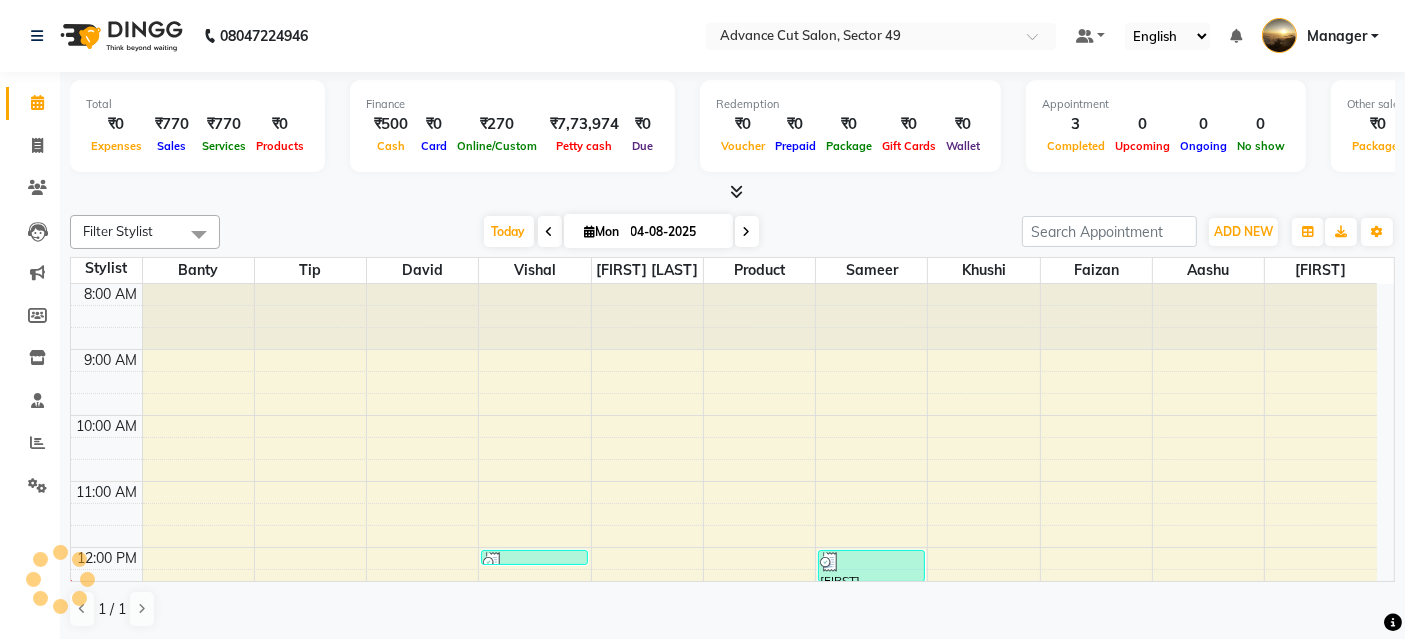 scroll, scrollTop: 0, scrollLeft: 0, axis: both 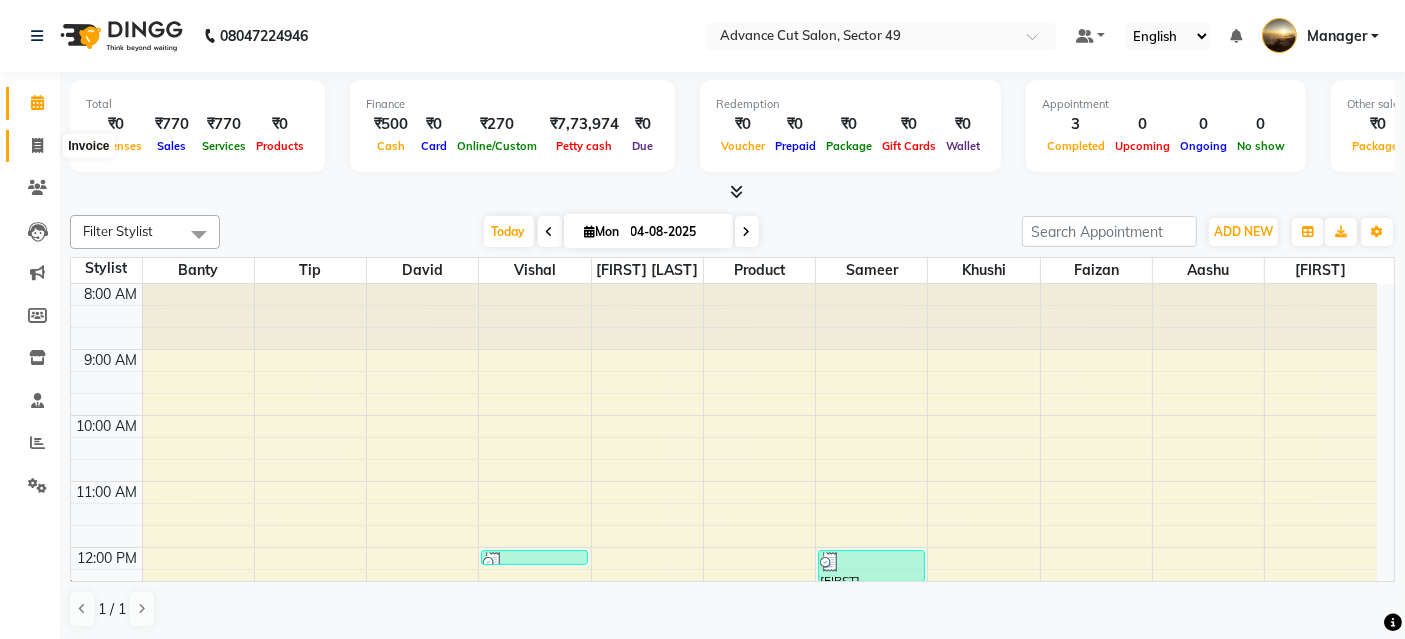 click 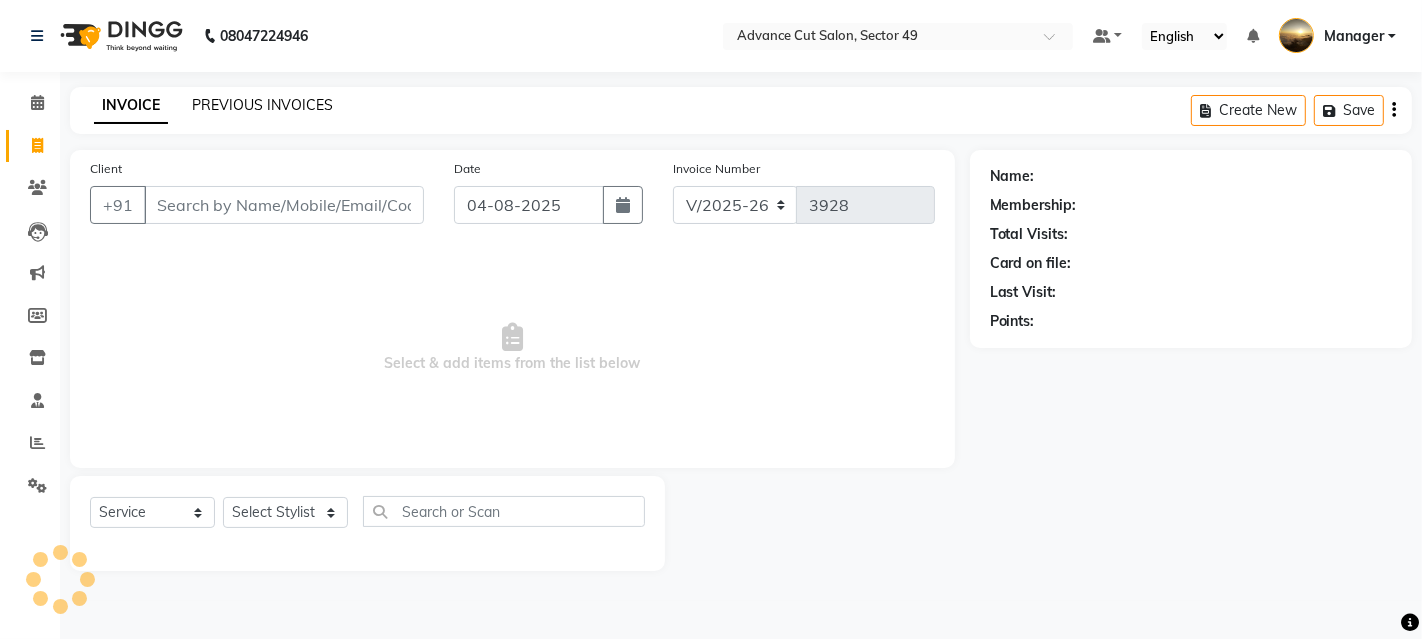 click on "PREVIOUS INVOICES" 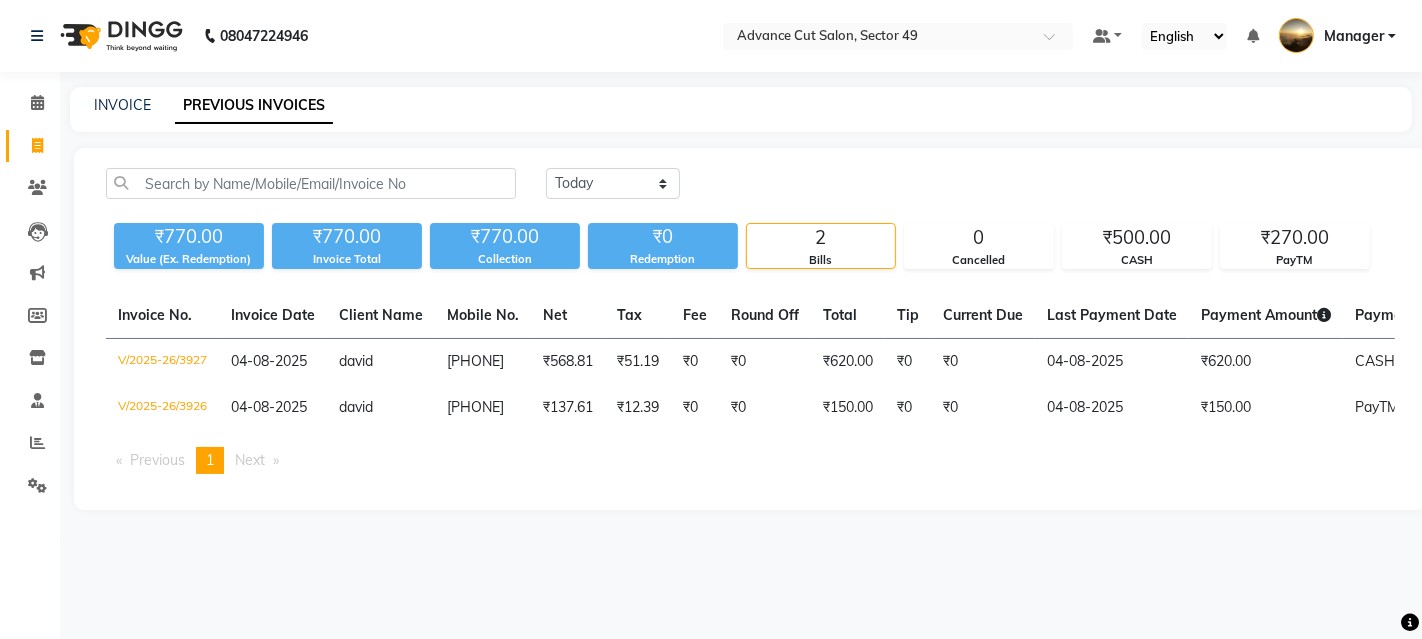click 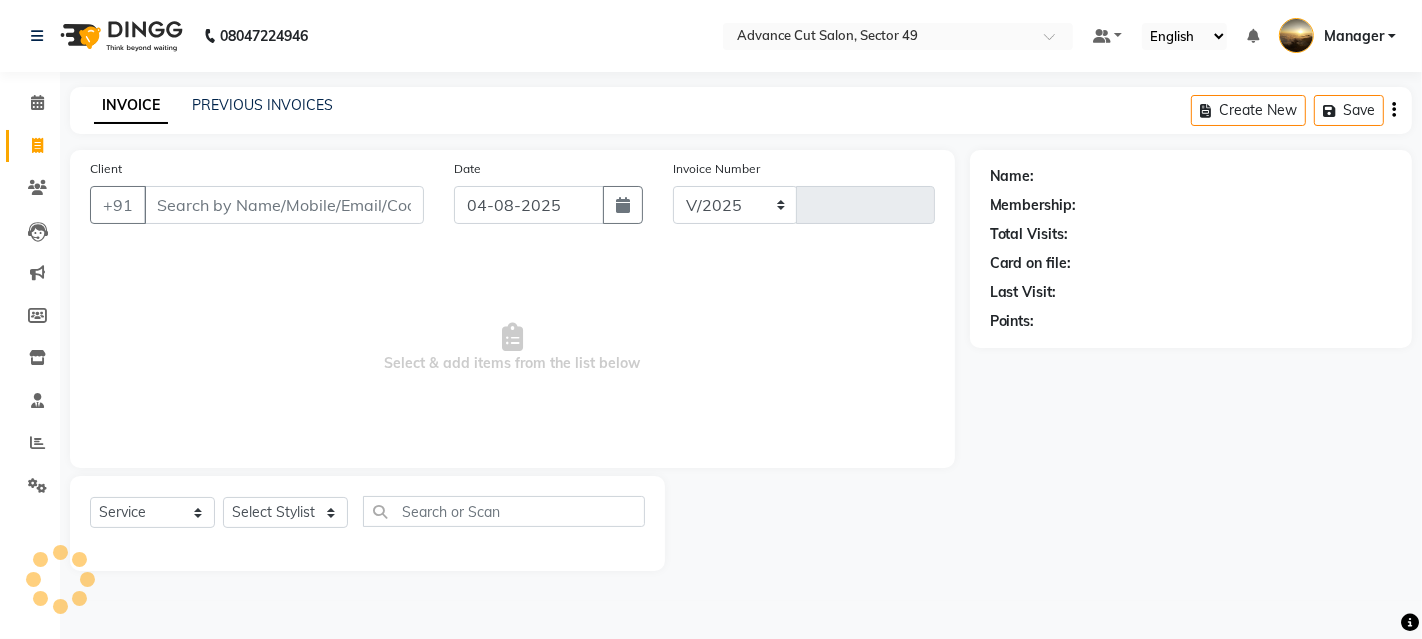 select on "4616" 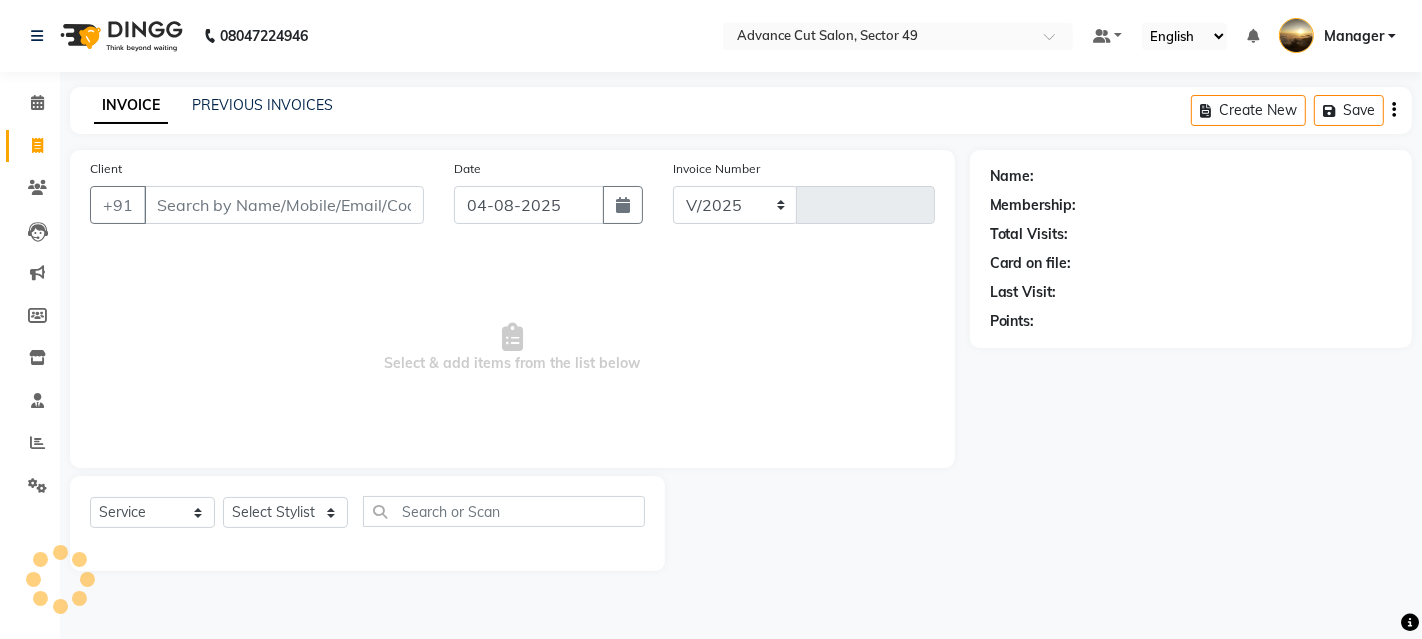 type on "3928" 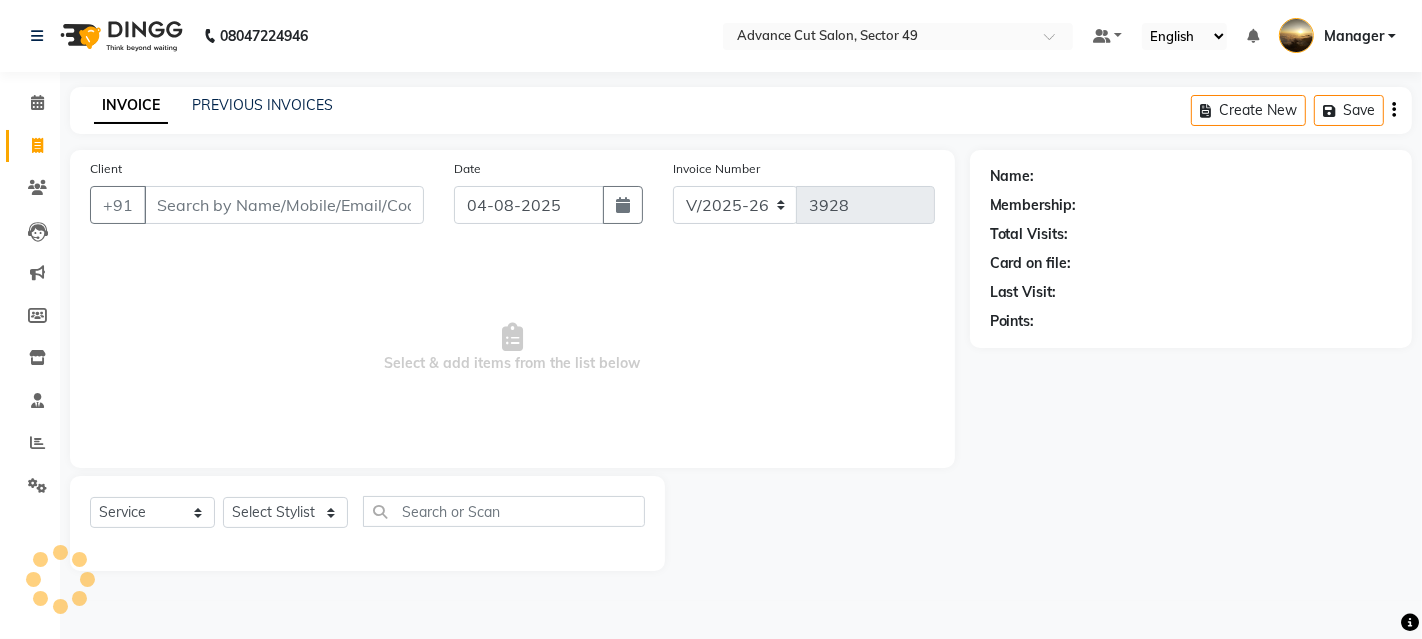 click on "Client" at bounding box center (284, 205) 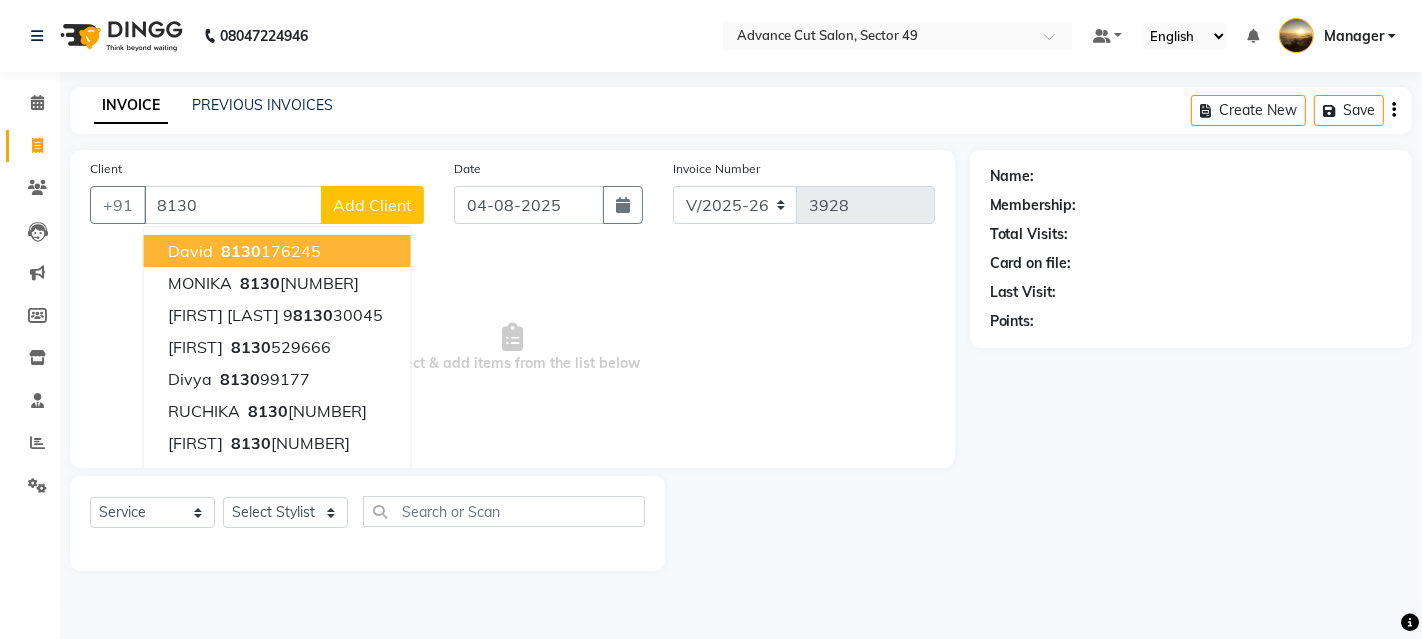 click on "[PHONE]" at bounding box center (269, 251) 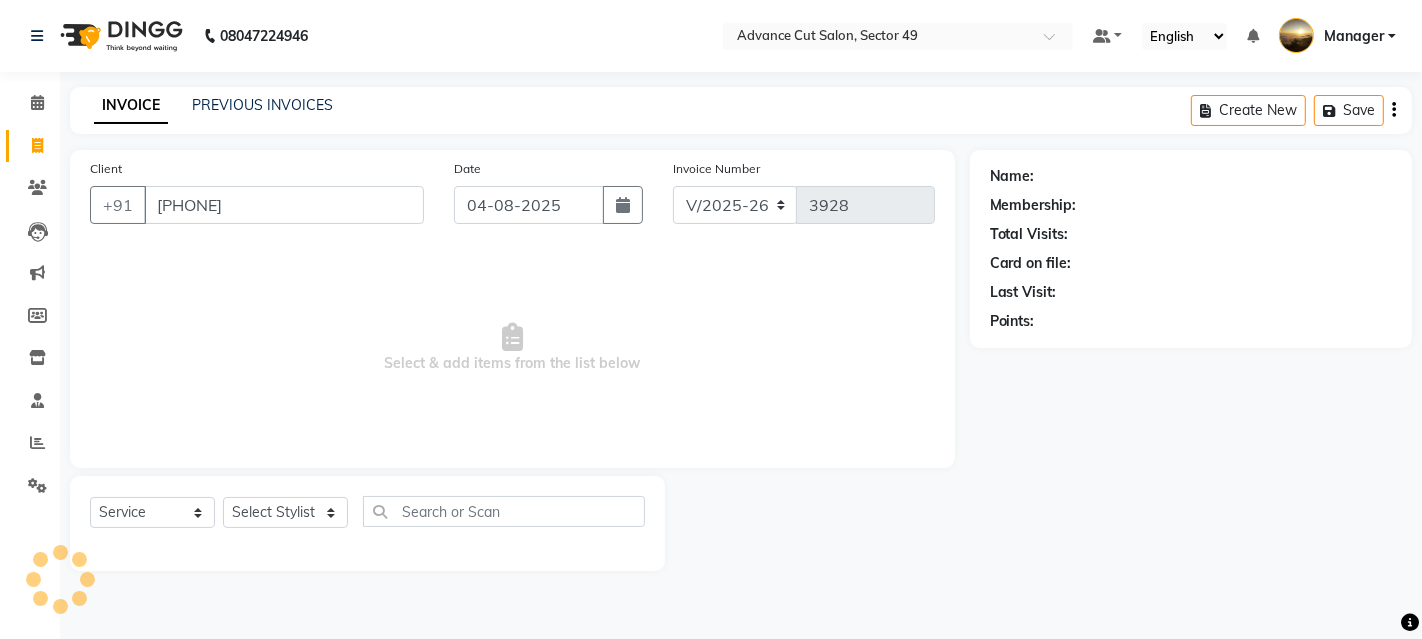 type on "[PHONE]" 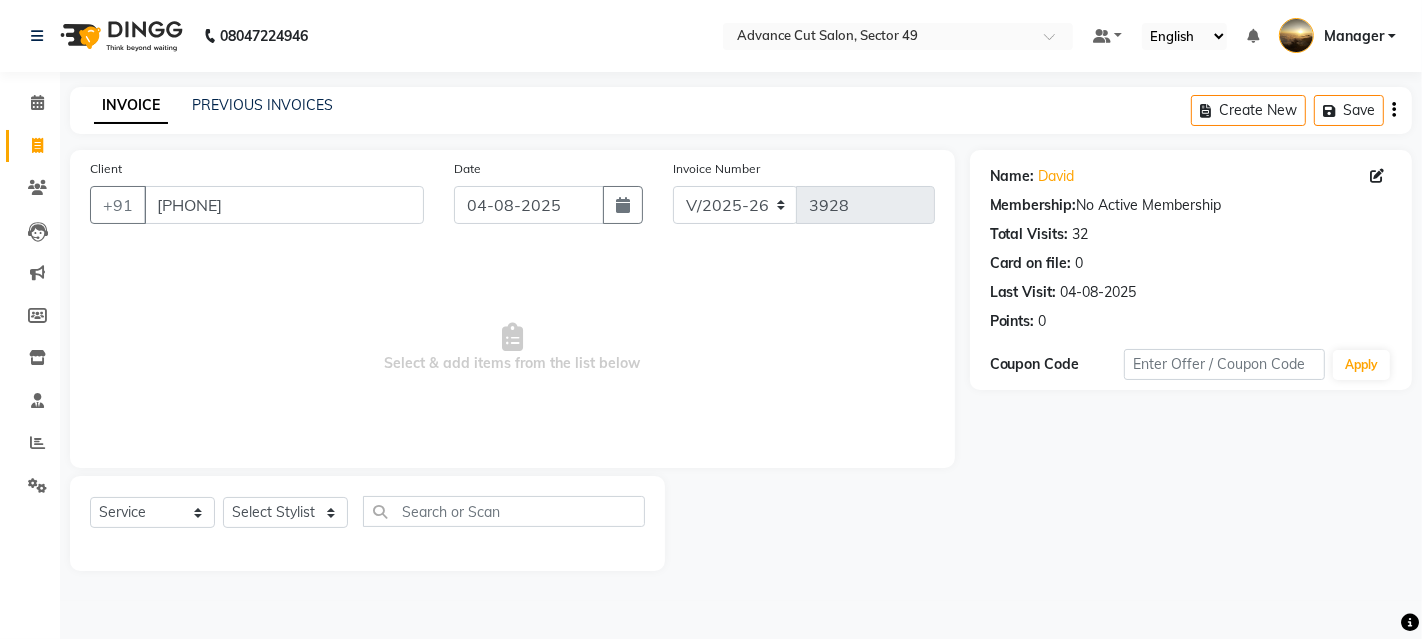 click on "Select  Service  Product  Membership  Package Voucher Prepaid Gift Card  Select Stylist [FIRST] [FIRST] [FIRST] [FIRST] [FIRST] [FIRST] [FIRST] Manager product [FIRST] Tip [FIRST]" 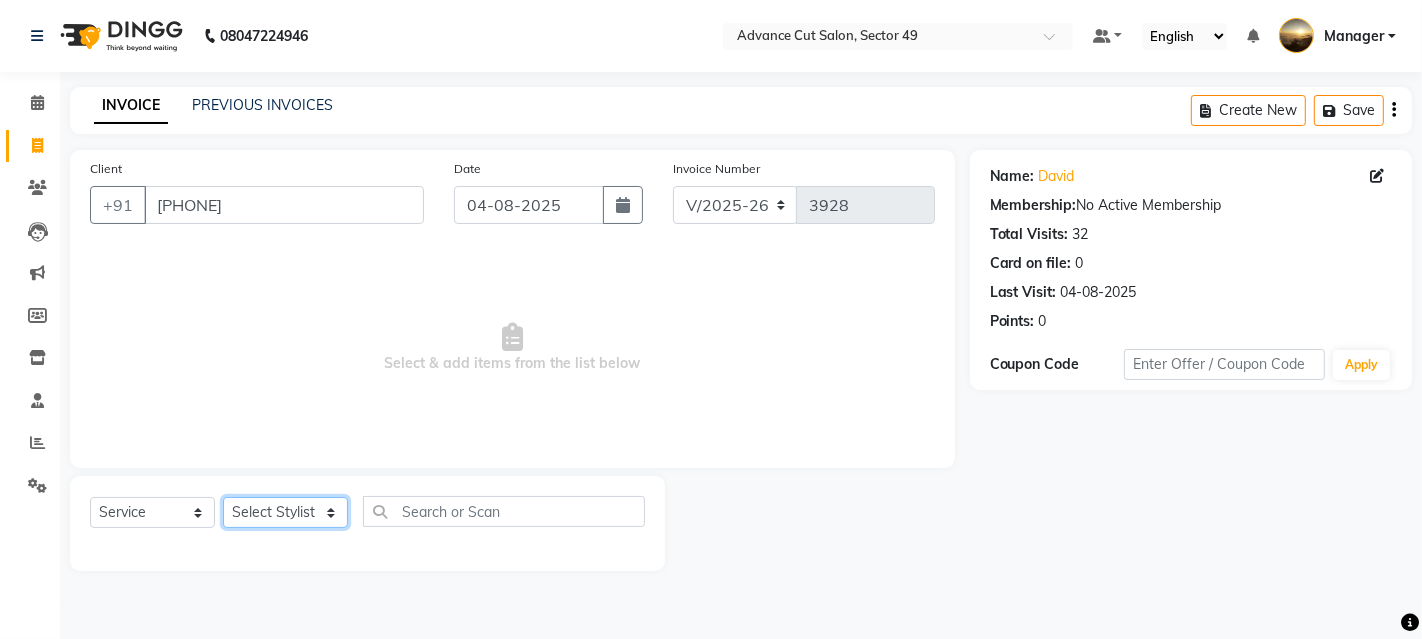 click on "Select Stylist [FIRST] [FIRST] [FIRST] [FIRST] [FIRST] [FIRST] [FIRST] Manager product [FIRST] Tip [FIRST]" 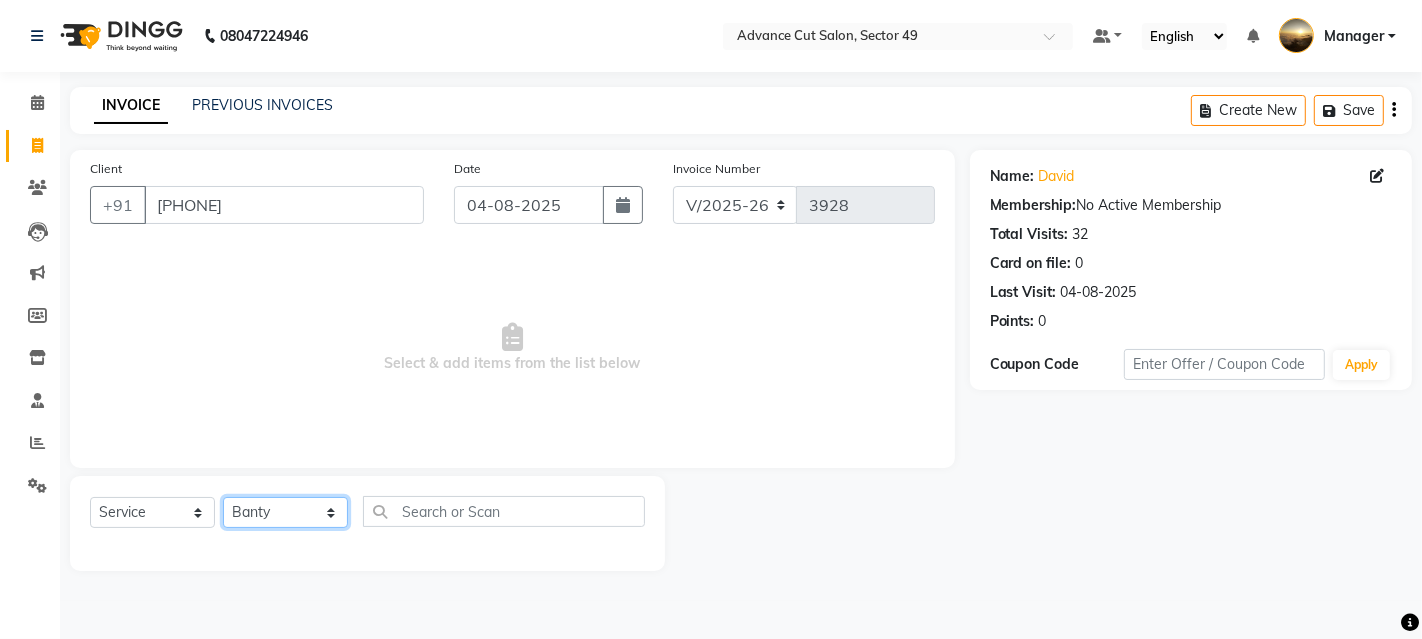 click on "Select Stylist [FIRST] [FIRST] [FIRST] [FIRST] [FIRST] [FIRST] [FIRST] Manager product [FIRST] Tip [FIRST]" 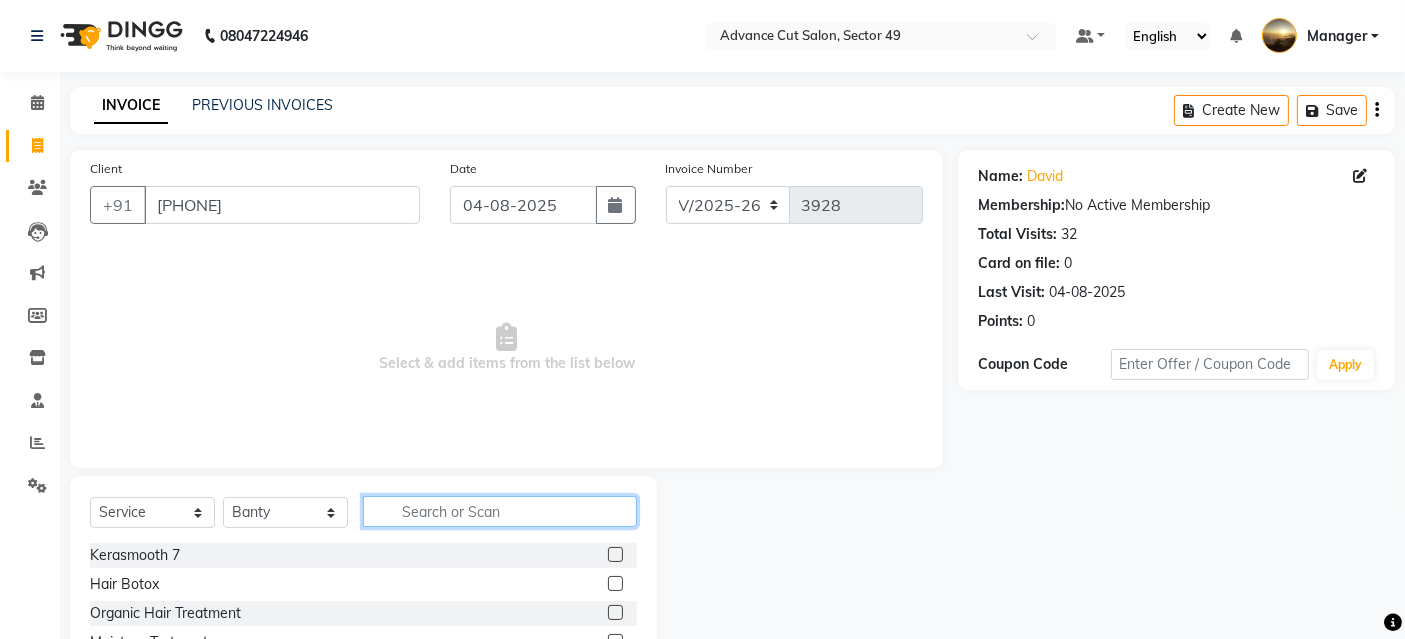 click 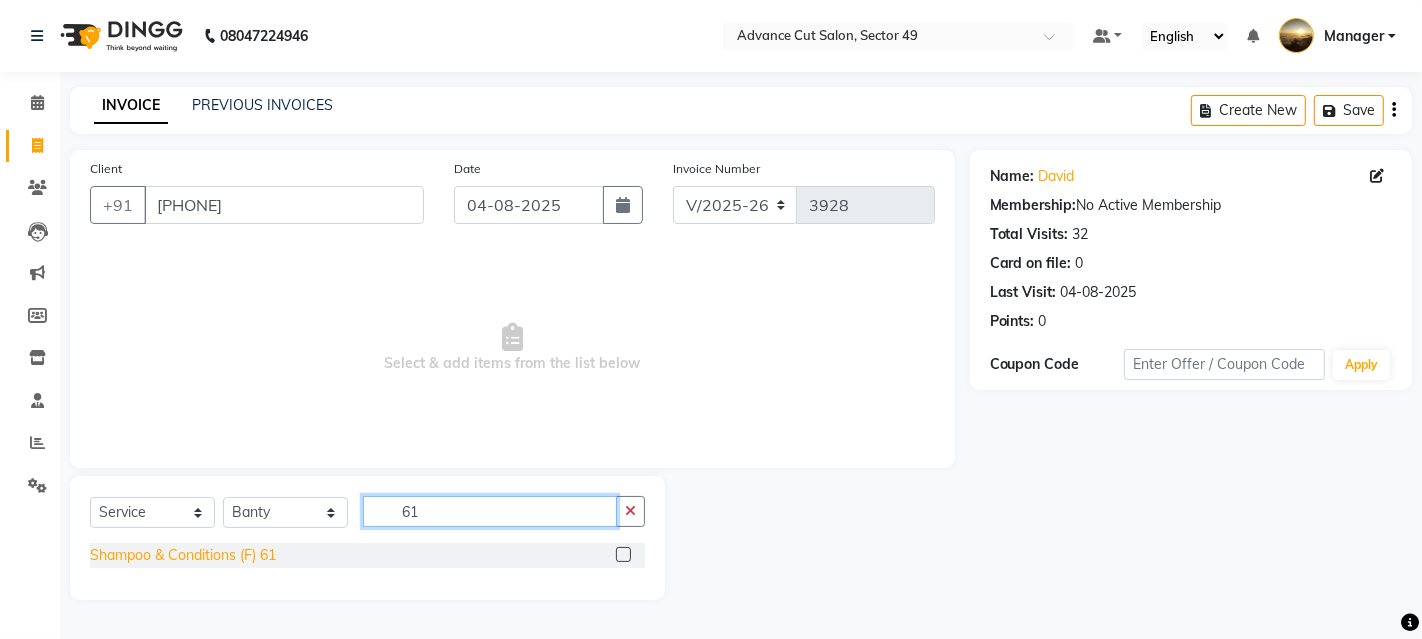 type on "61" 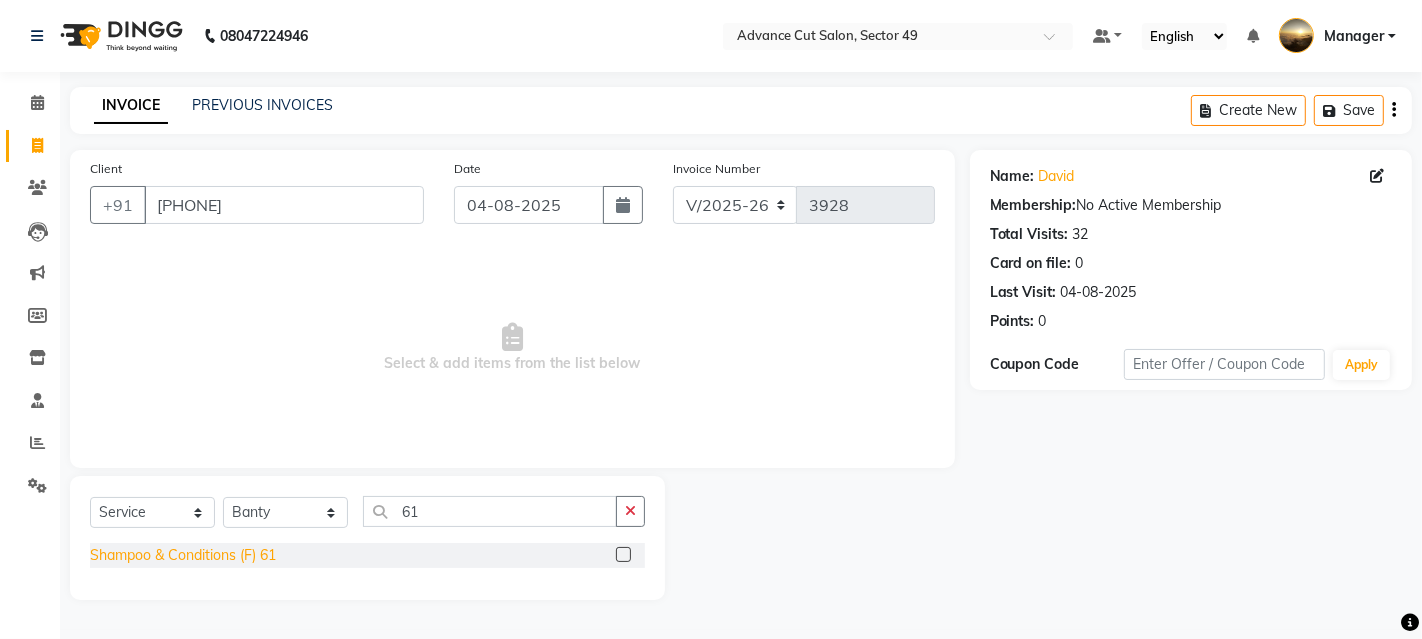 click on "Shampoo & Conditions (F) 61" 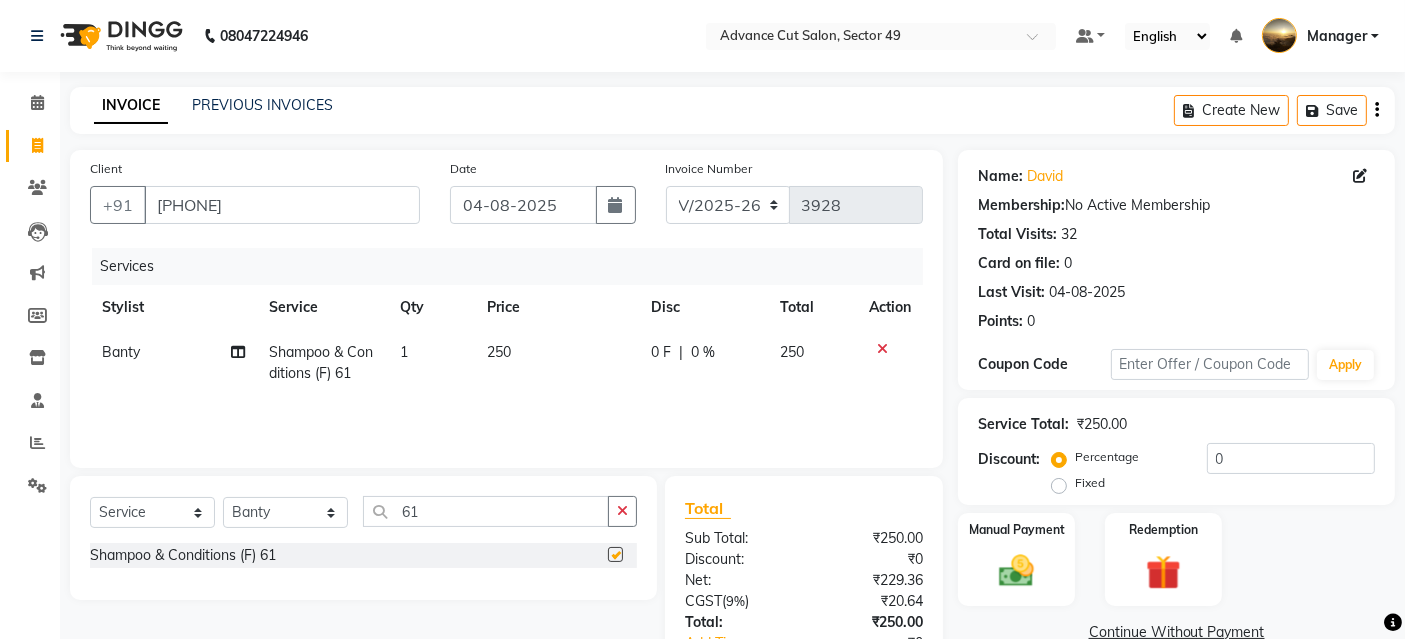 checkbox on "false" 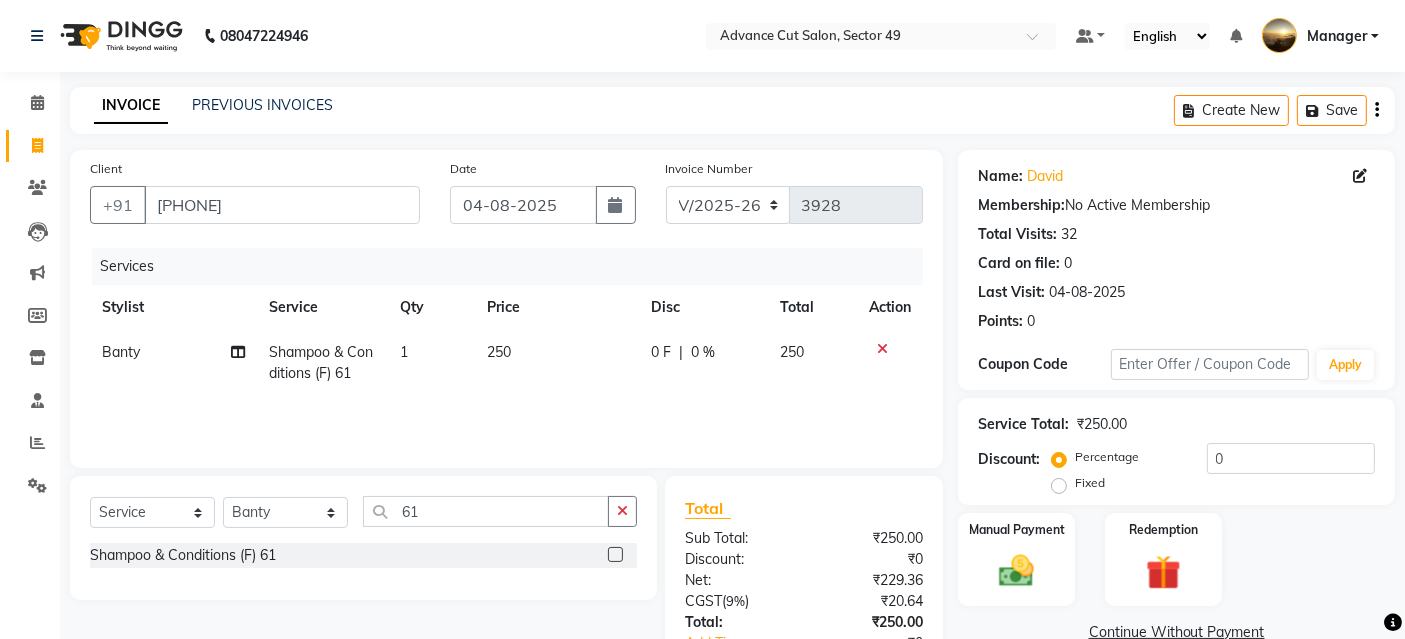 click on "250" 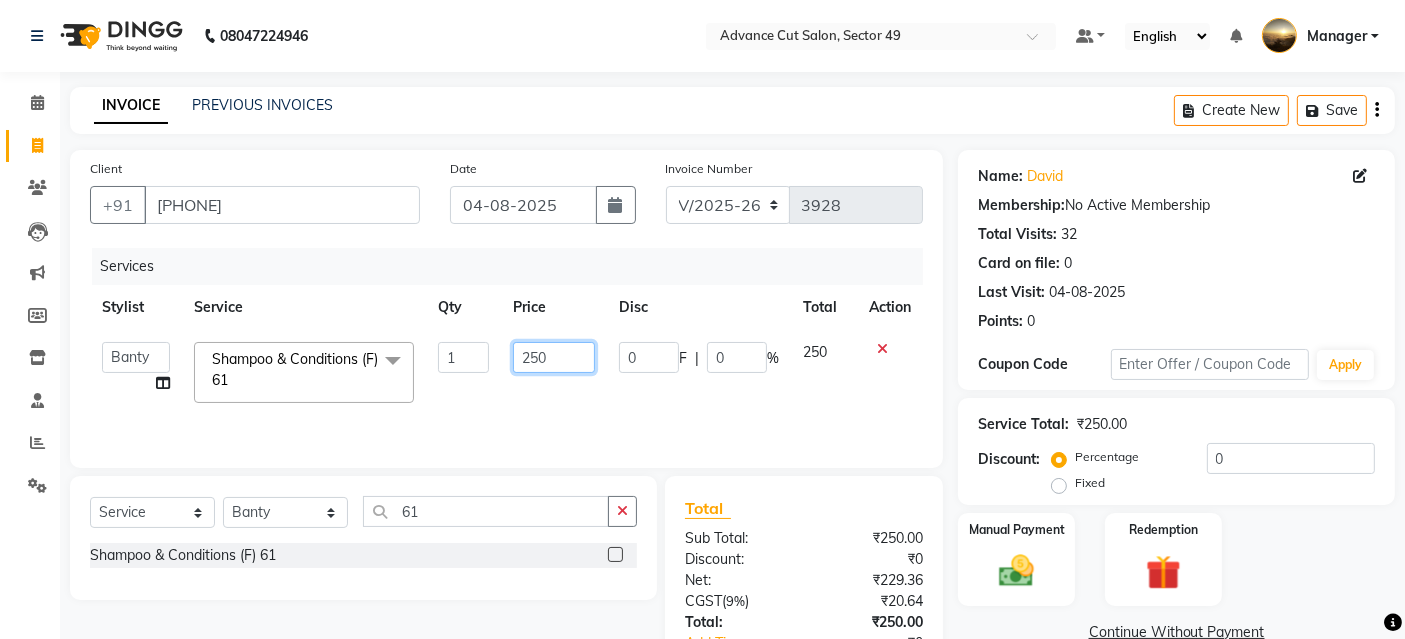 drag, startPoint x: 541, startPoint y: 348, endPoint x: 426, endPoint y: 350, distance: 115.01739 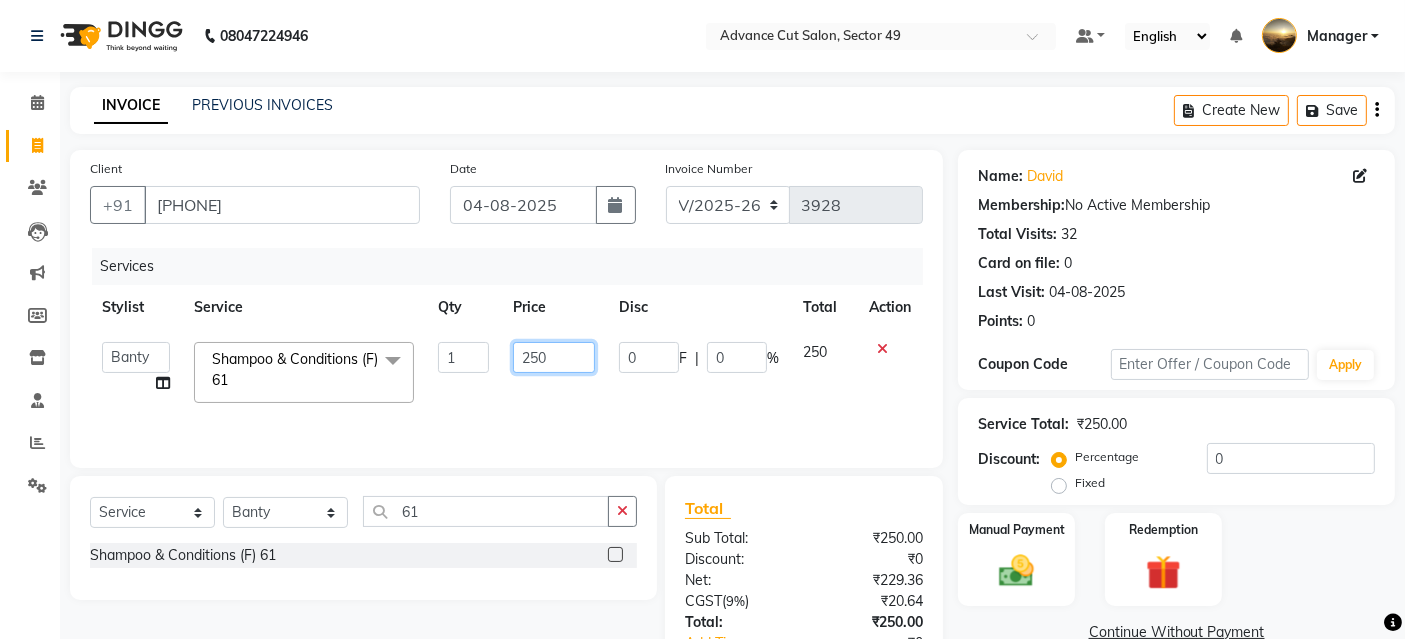 click on "Aashu   Banty   bashu   danish ali   david   faizan   khushi   Manager   product   sameer   Tip   vishal  Shampoo & Conditions (F) [NUMBER] x Kerasmooth 7 Hair Botox Organic Hair Treatment Moisture Tretment Nano Plastia hair cut nails fiber Casmara Prestige (F) [NUMBER] Clean-up (F) [NUMBER] O3 Whitening (F) [NUMBER] O3 bridal O3 shine and glow Casmara Vitamin Veg. Lotus Wine facial Fruit facial Papaya Marshmellow (F) [NUMBER] Blanch (F) [NUMBER] Upendice (F) [NUMBER] Sothys Goji (F) [NUMBER] Casmara Gold Face (oxy/D-Tan) (F) [NUMBER] Face (Cheryls Oxyderm) (F) [NUMBER] Arms (F) [NUMBER] Legs (F) [NUMBER] Front/ Back (F) [NUMBER] Full Body (F) [NUMBER] face (Organic D-ten) [NUMBER] Classic Manicure (F) [NUMBER] PediPie Manicure (F) [NUMBER] Alga Manicure (F) [NUMBER] Classic Pedicure (F) [NUMBER] PediPie Pedicure (F) [NUMBER] Alga Pedicure (F) [NUMBER] Party Make up + Hair Do + Dress Up (F) [NUMBER] Eye make up [NUMBER] Saree Draping Bridal Make up Papaya Marshmellow (M) [NUMBER] Blanch (M) [NUMBER] Upendice (M) [NUMBER] Sothys Goji (M) [NUMBER] Prestige (M) [NUMBER] Casmara Gold [NUMBER] Face (Oxy/D-Tan) (M) [NUMBER] Face (Cheryls Oxyderm) (M) [NUMBER] Arms (M) [NUMBER] 1" 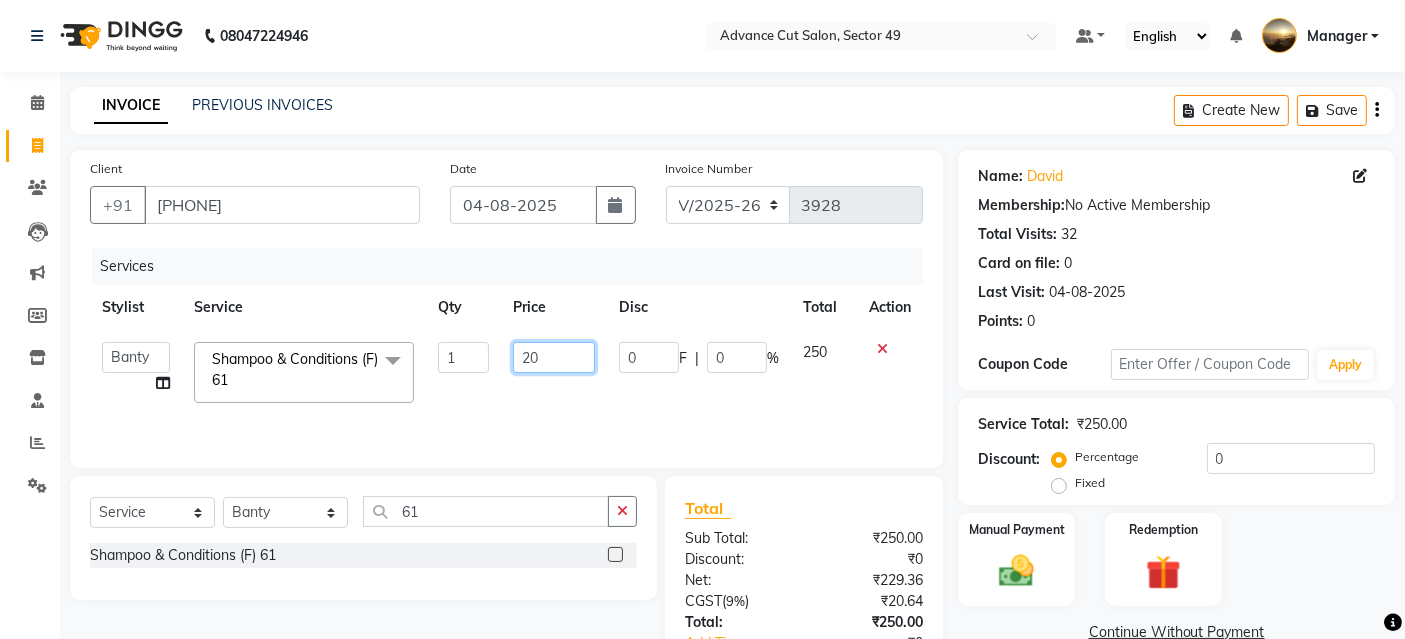 type on "200" 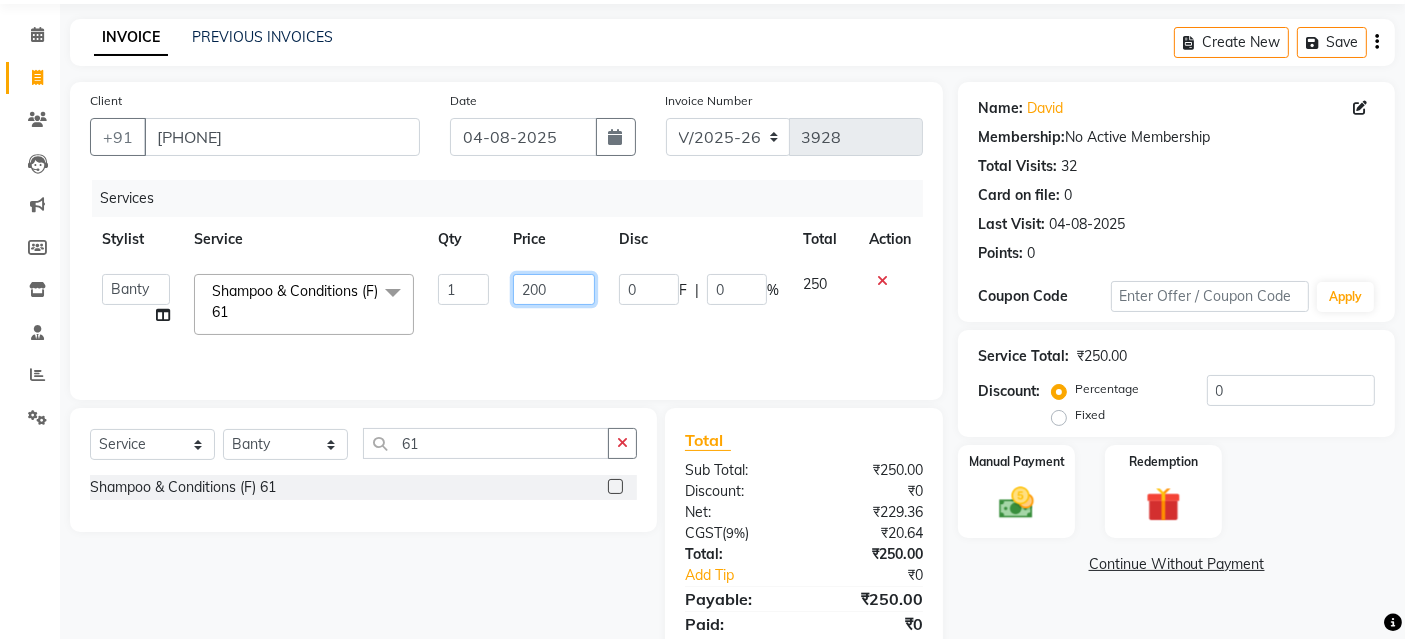 scroll, scrollTop: 138, scrollLeft: 0, axis: vertical 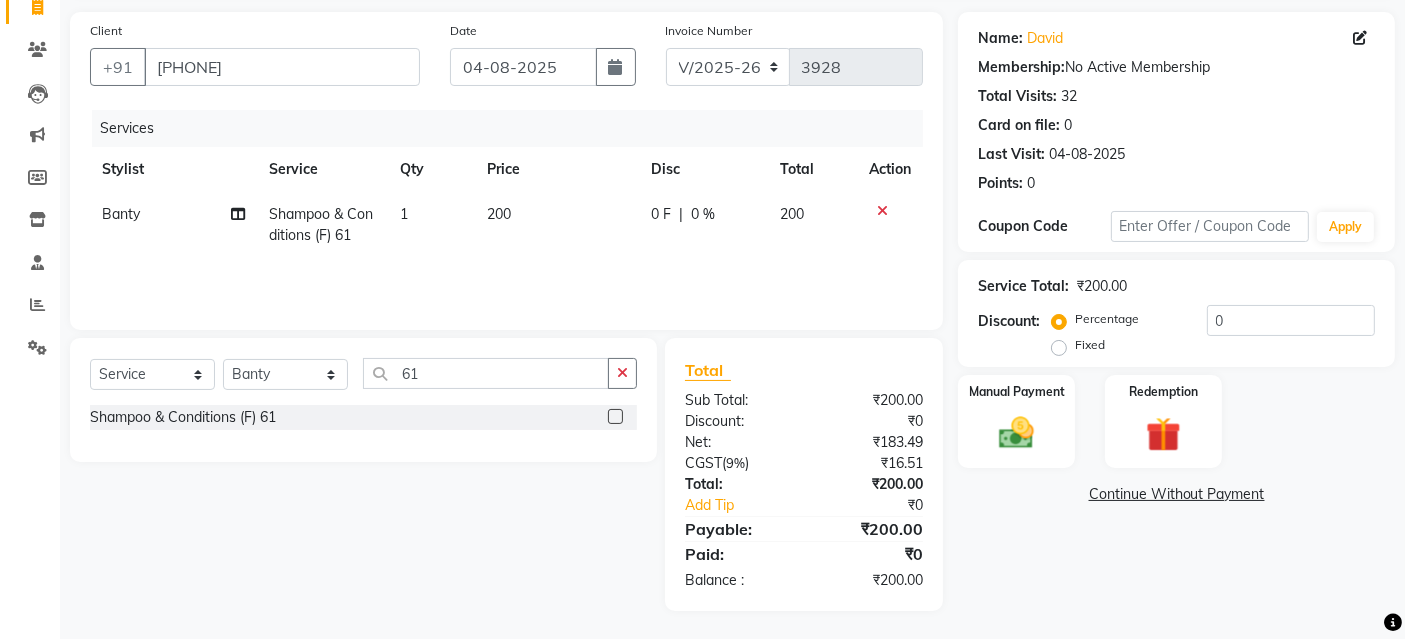 drag, startPoint x: 1049, startPoint y: 436, endPoint x: 1080, endPoint y: 471, distance: 46.75468 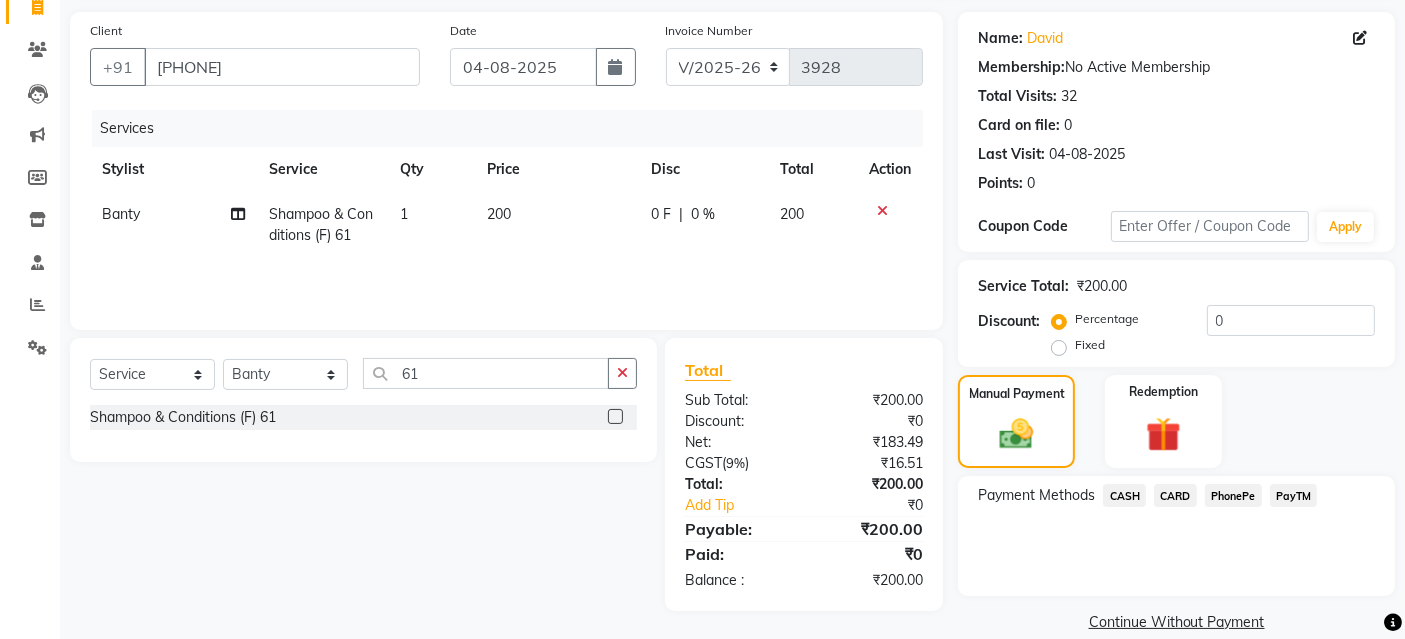drag, startPoint x: 1291, startPoint y: 492, endPoint x: 1293, endPoint y: 504, distance: 12.165525 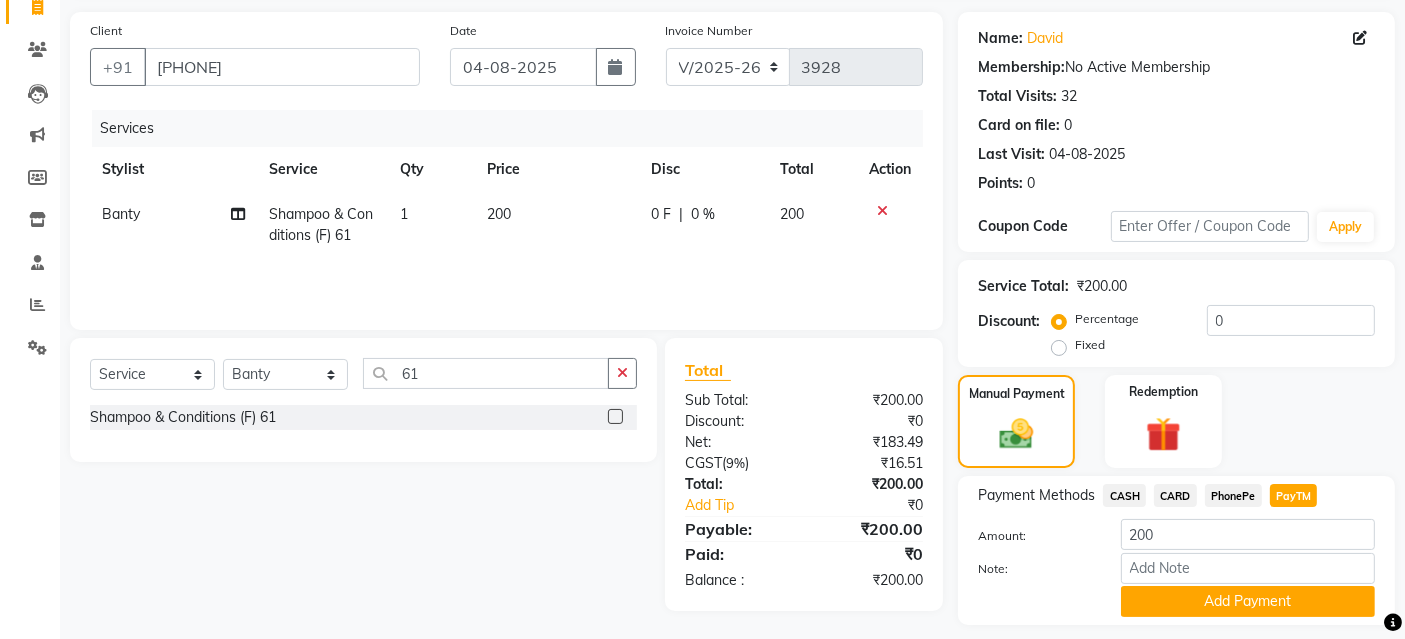 drag, startPoint x: 1209, startPoint y: 601, endPoint x: 1210, endPoint y: 552, distance: 49.010204 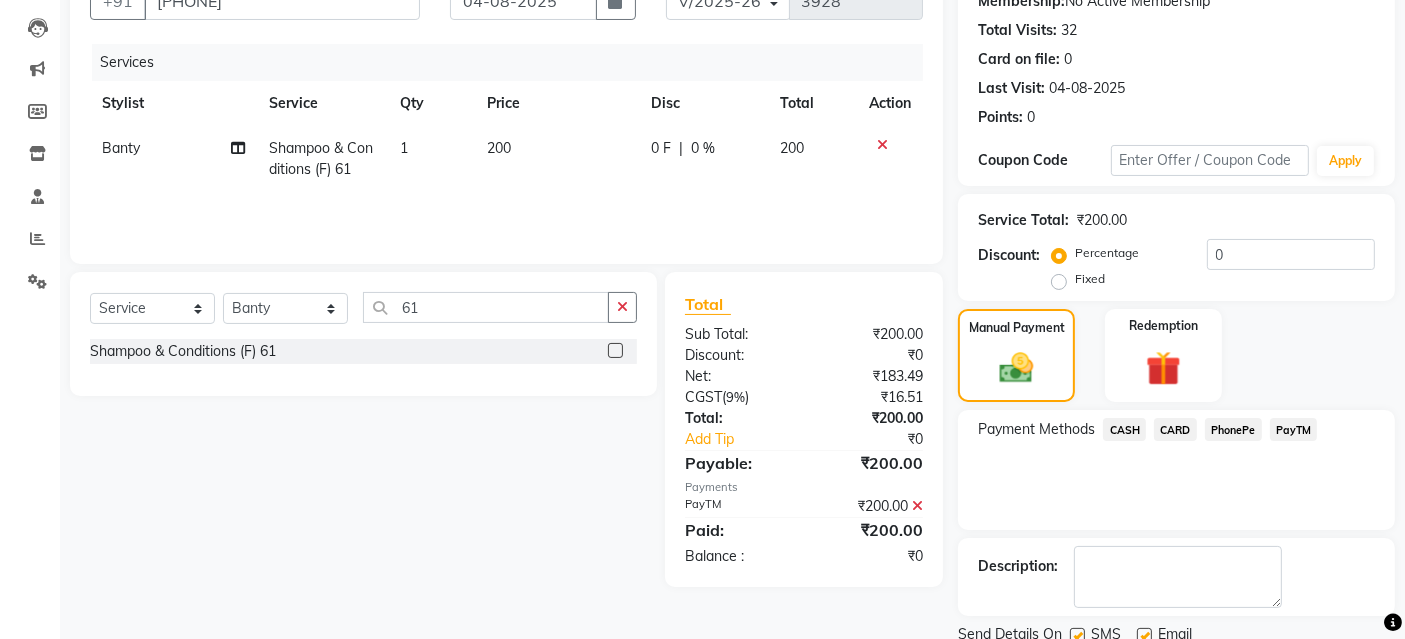 scroll, scrollTop: 277, scrollLeft: 0, axis: vertical 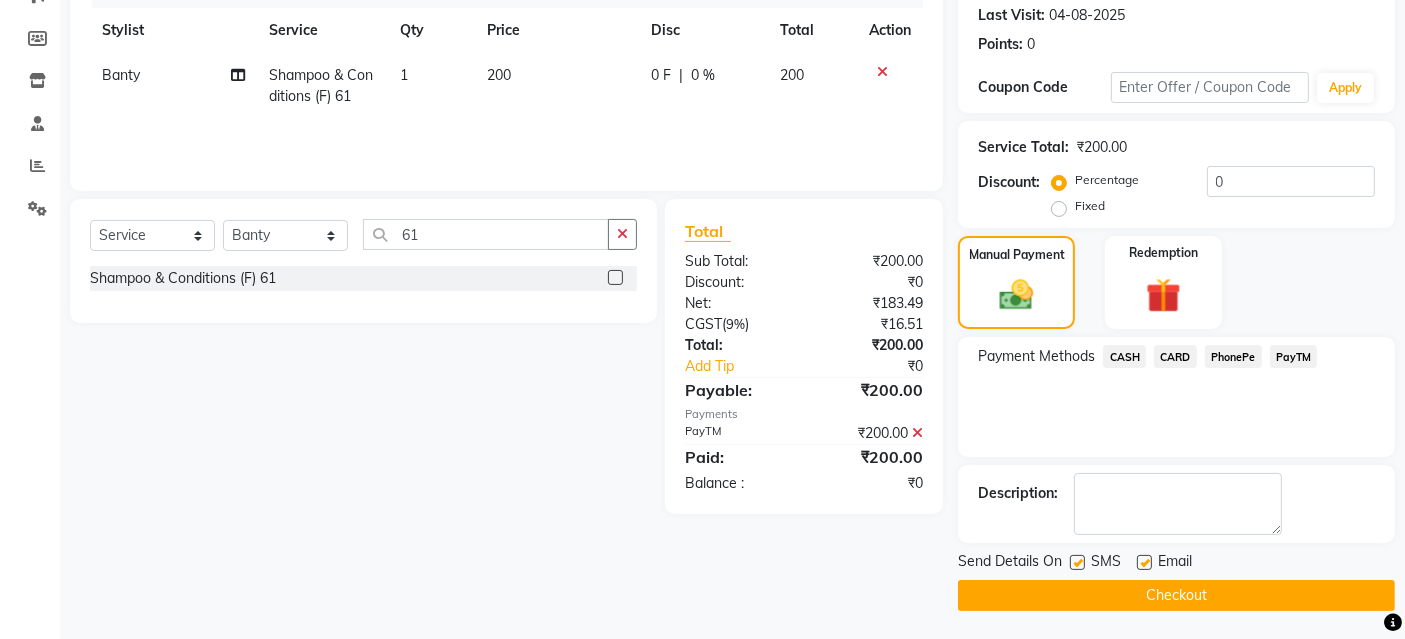click on "Checkout" 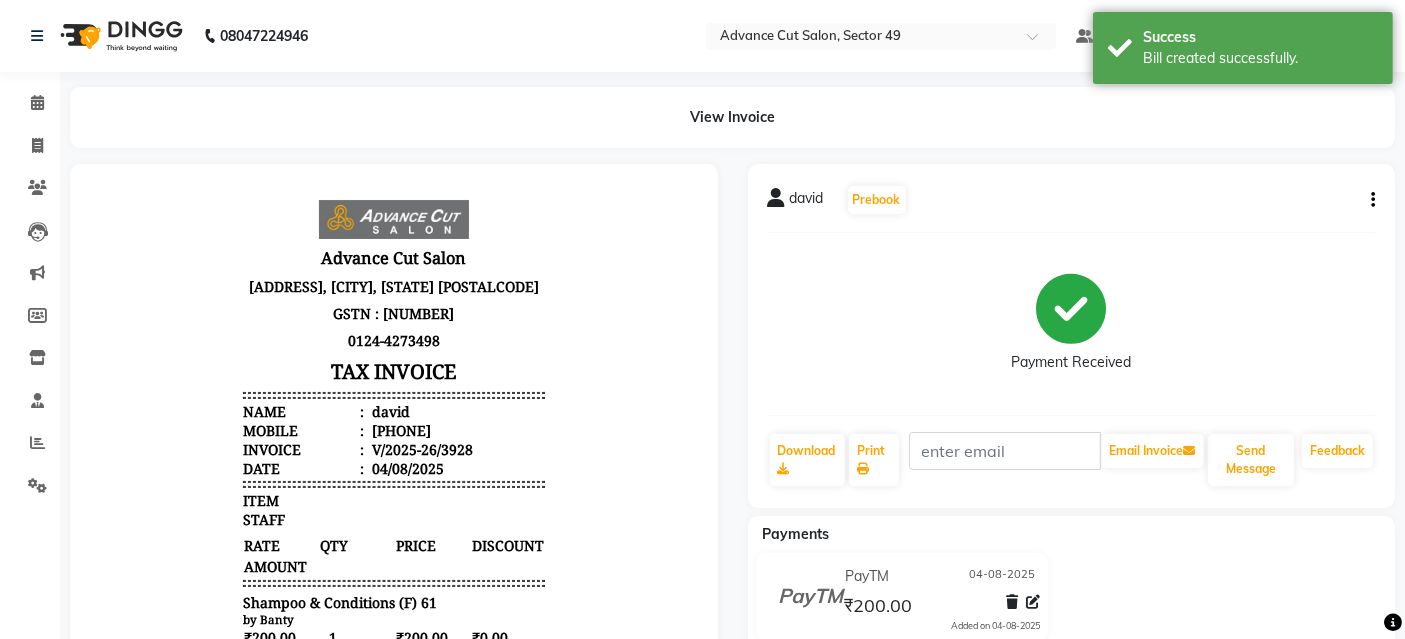 scroll, scrollTop: 0, scrollLeft: 0, axis: both 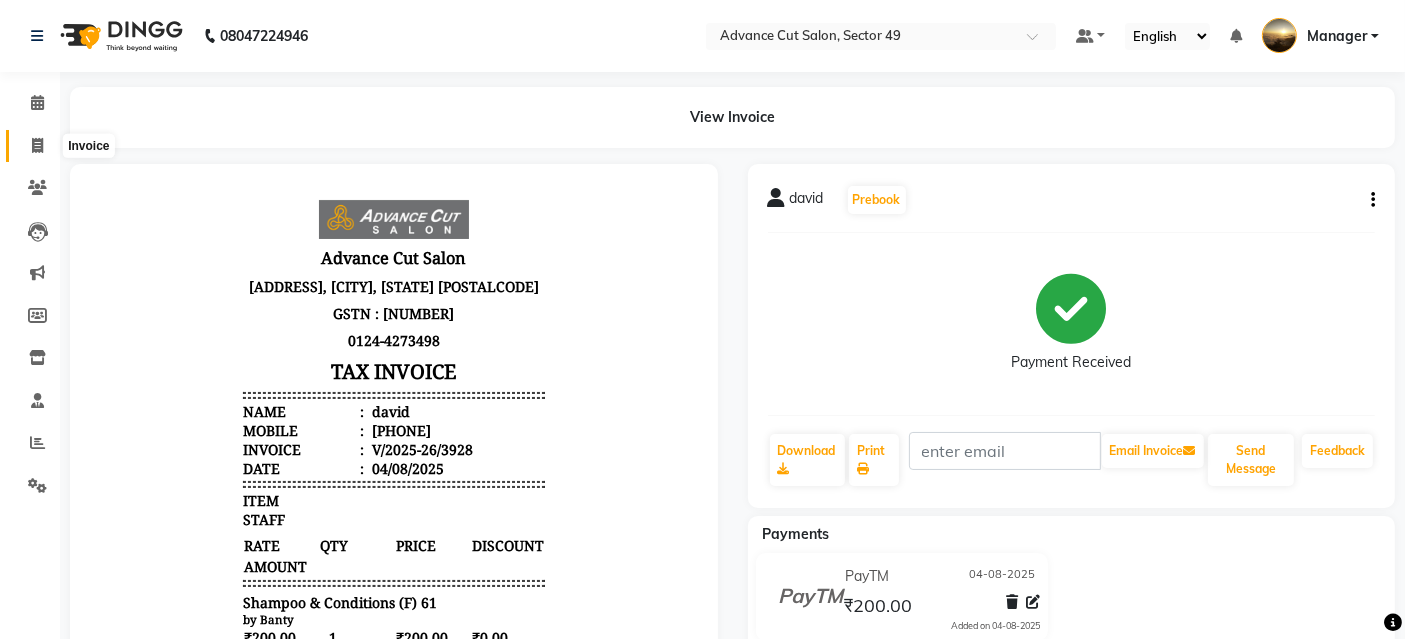 click 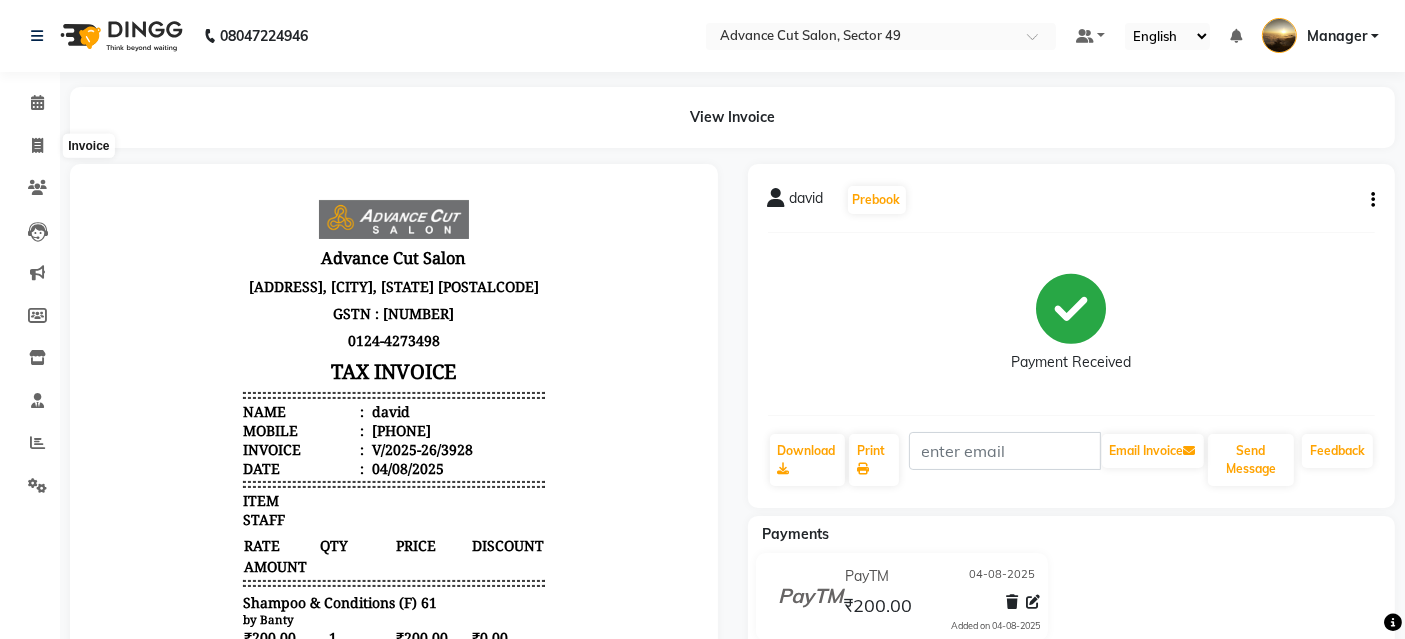 select on "service" 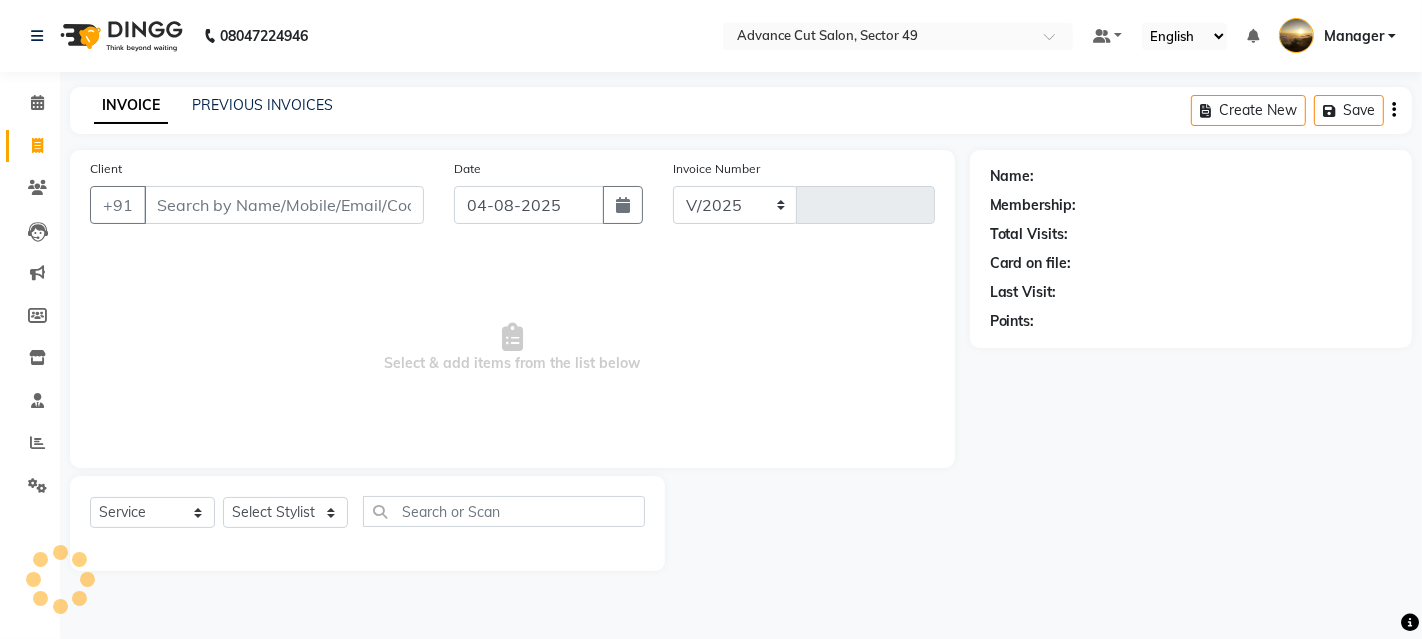 select on "4616" 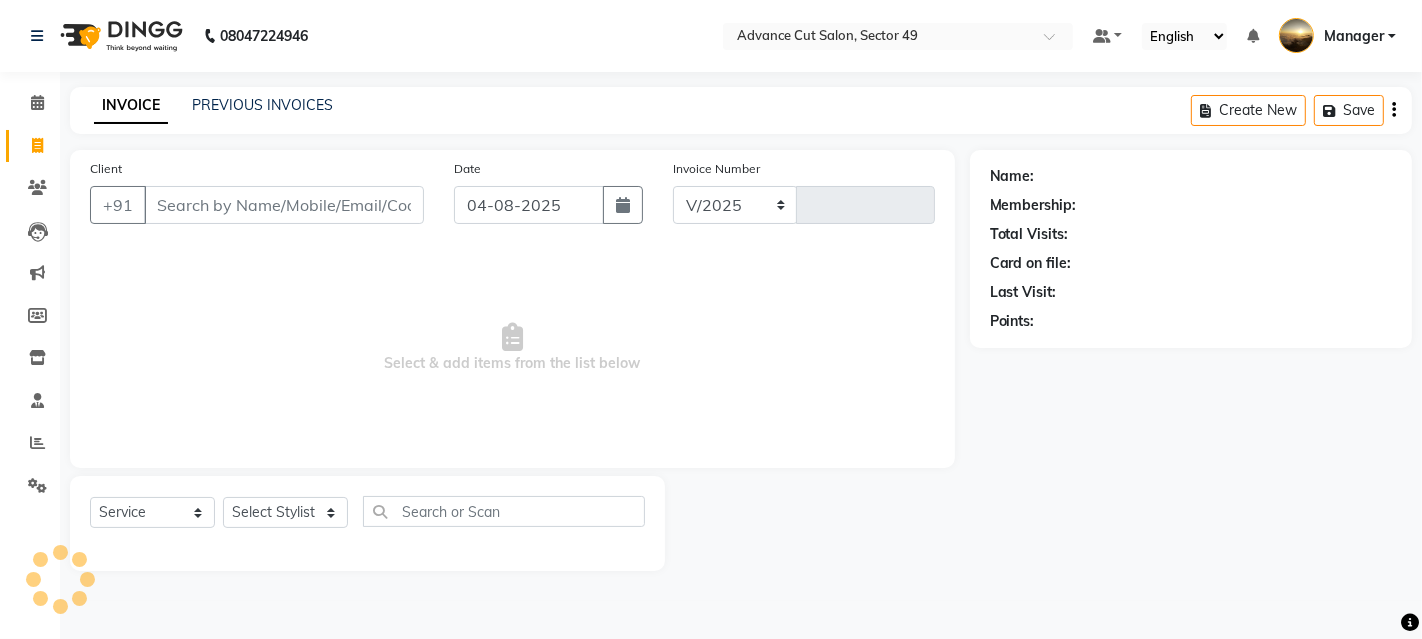 type on "3929" 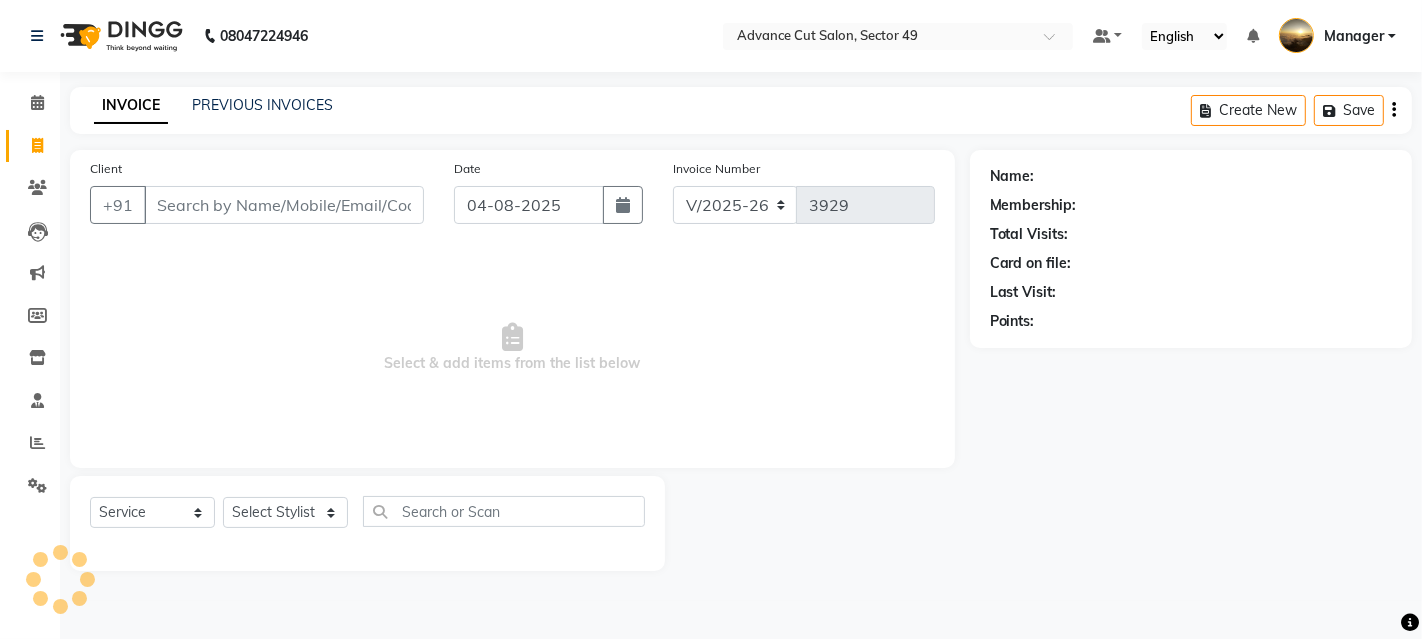 click on "Client" at bounding box center [284, 205] 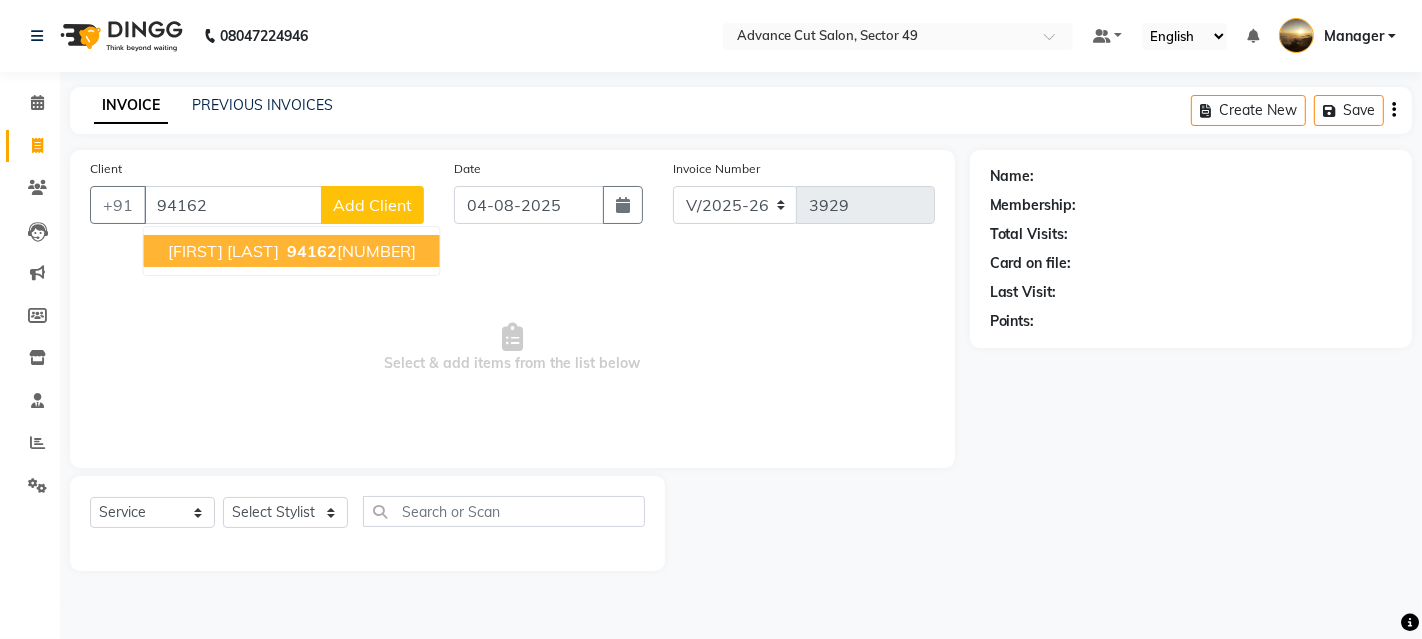 drag, startPoint x: 319, startPoint y: 244, endPoint x: 313, endPoint y: 272, distance: 28.635643 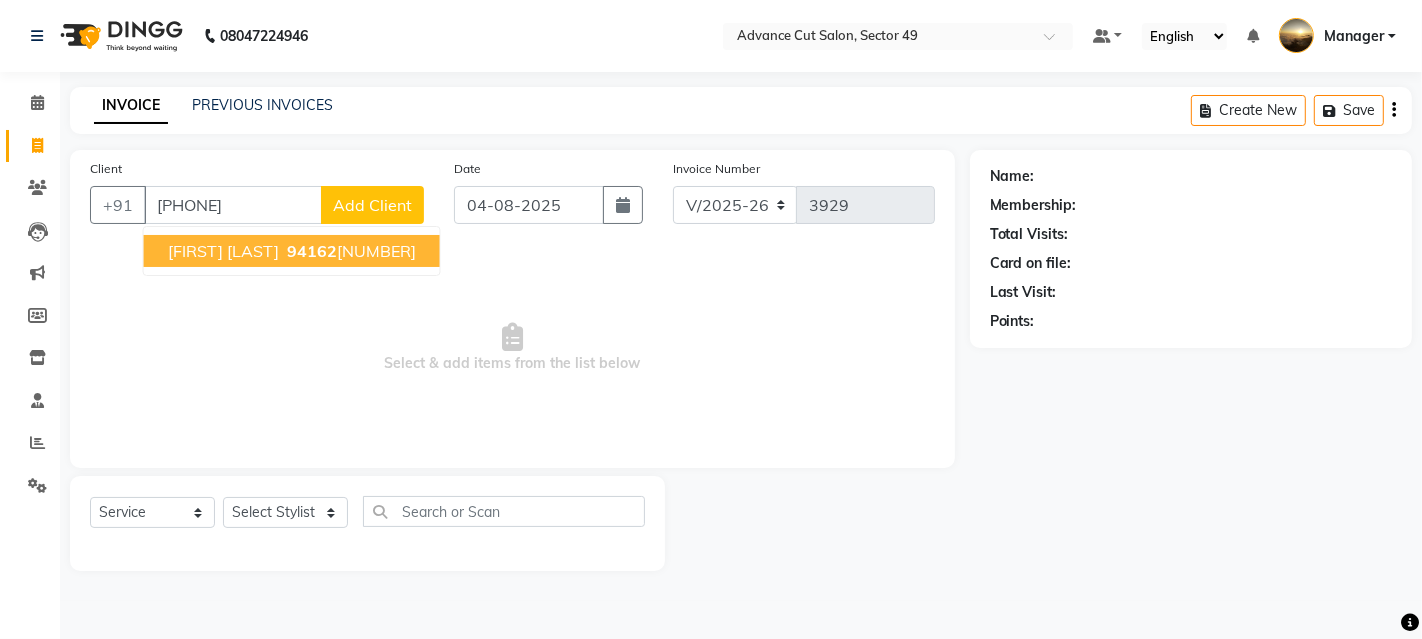 type on "[PHONE]" 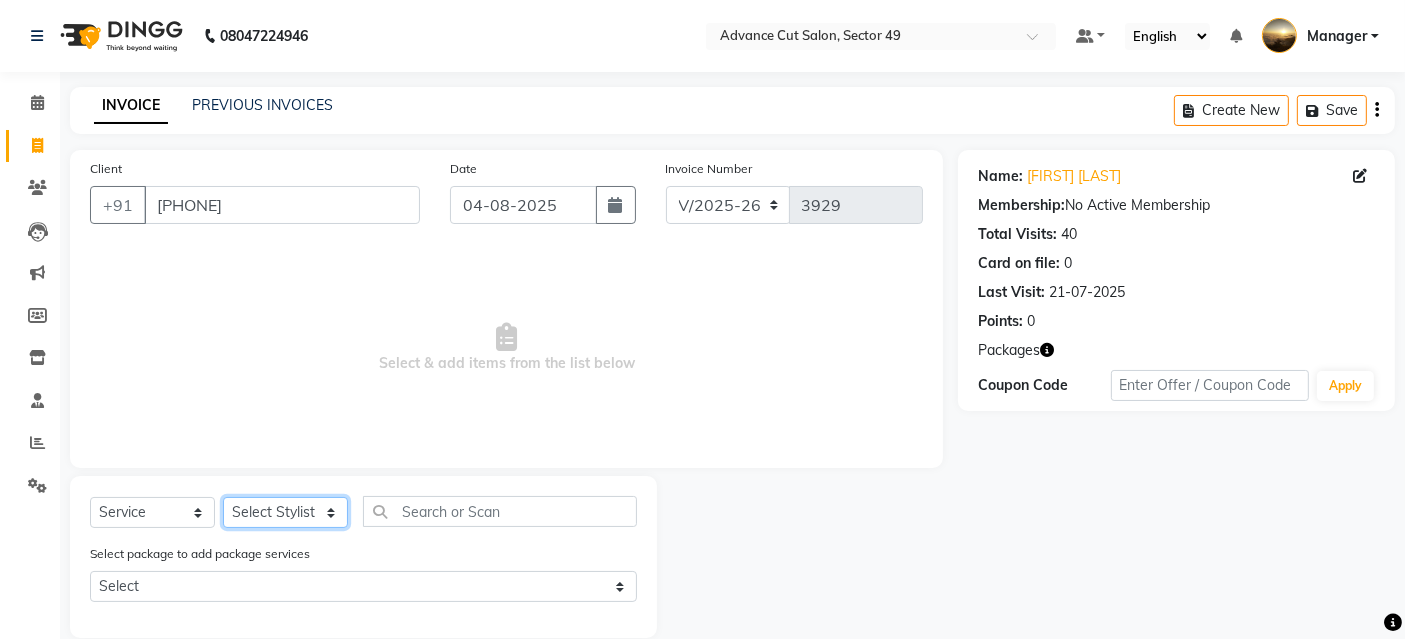 click on "Select Stylist [FIRST] [FIRST] [FIRST] [FIRST] [FIRST] [FIRST] [FIRST] Manager product [FIRST] Tip [FIRST]" 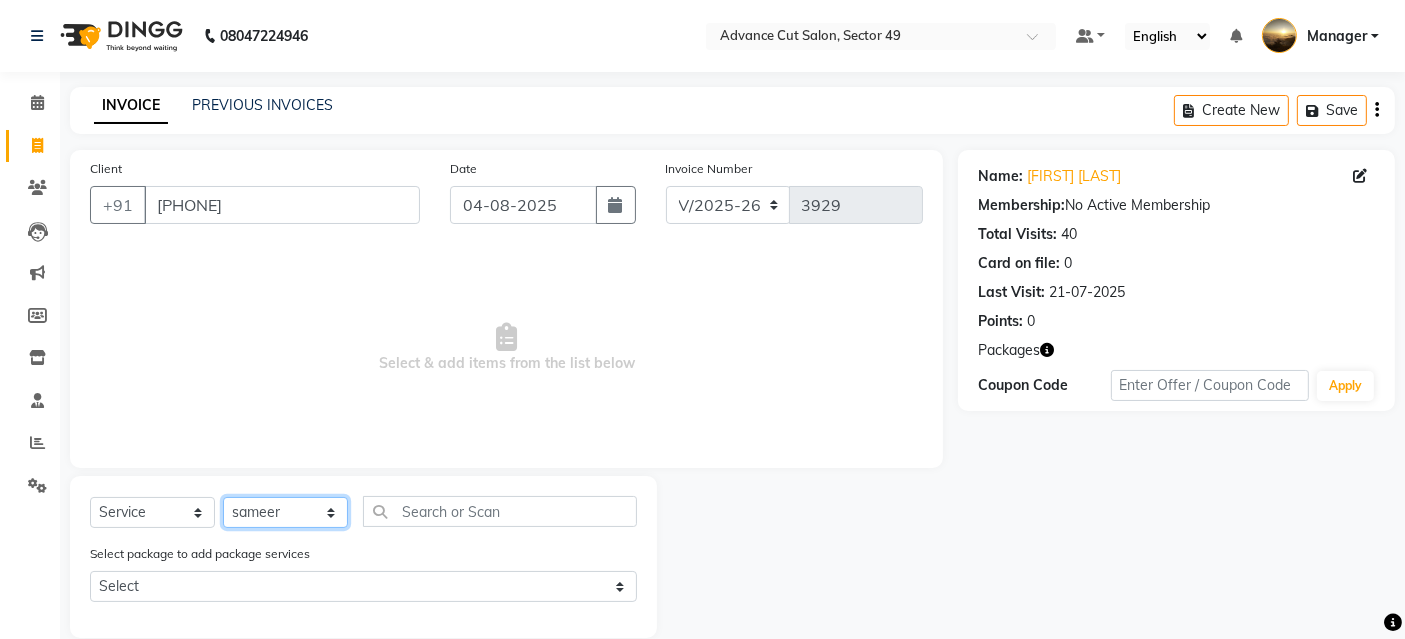 click on "Select Stylist [FIRST] [FIRST] [FIRST] [FIRST] [FIRST] [FIRST] [FIRST] Manager product [FIRST] Tip [FIRST]" 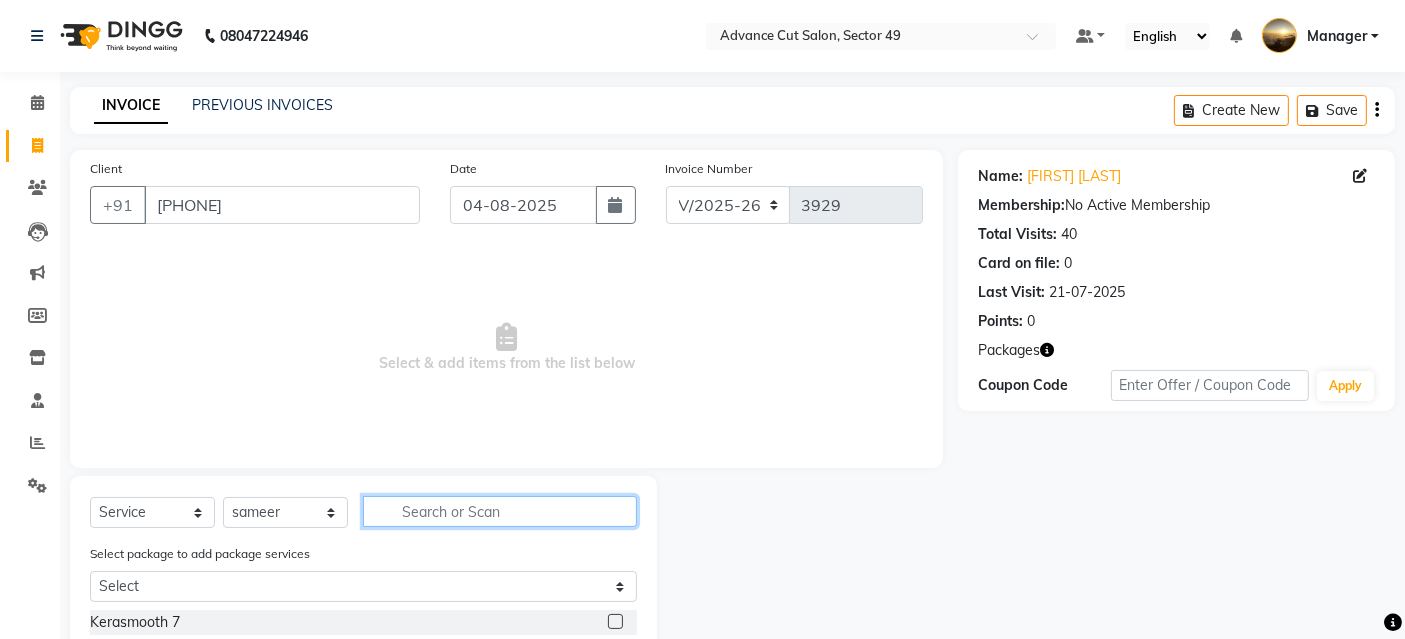 click 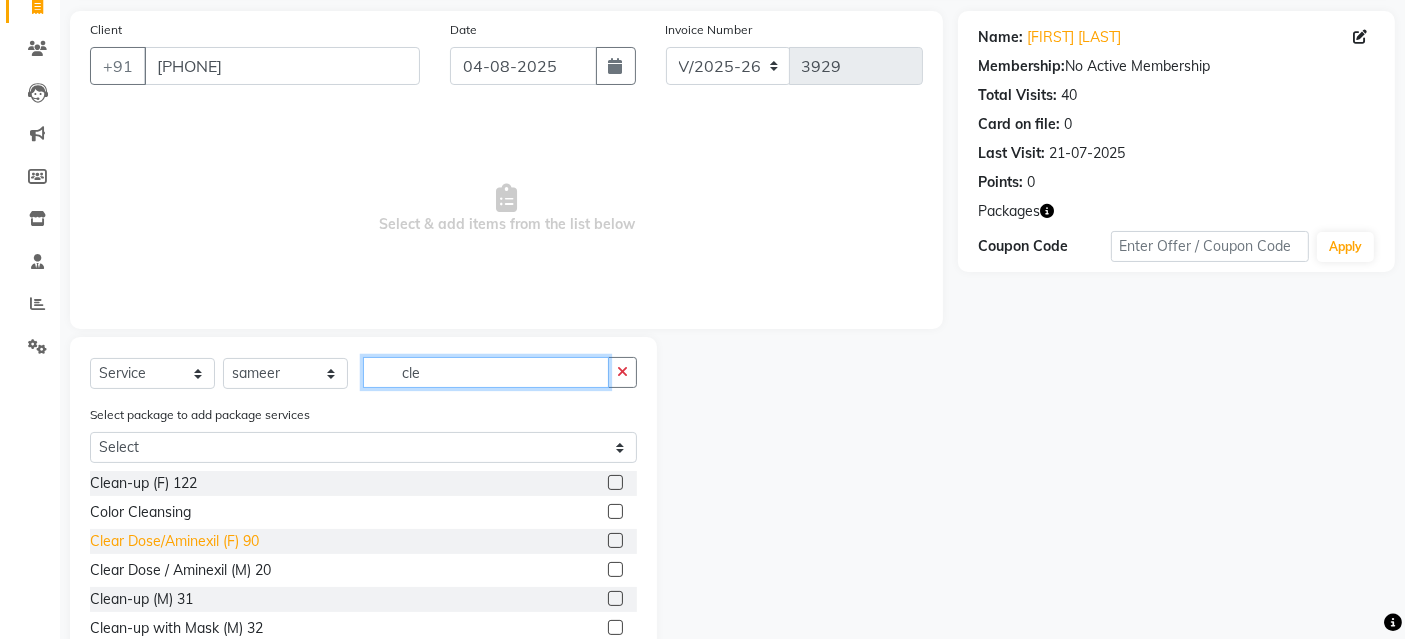 scroll, scrollTop: 228, scrollLeft: 0, axis: vertical 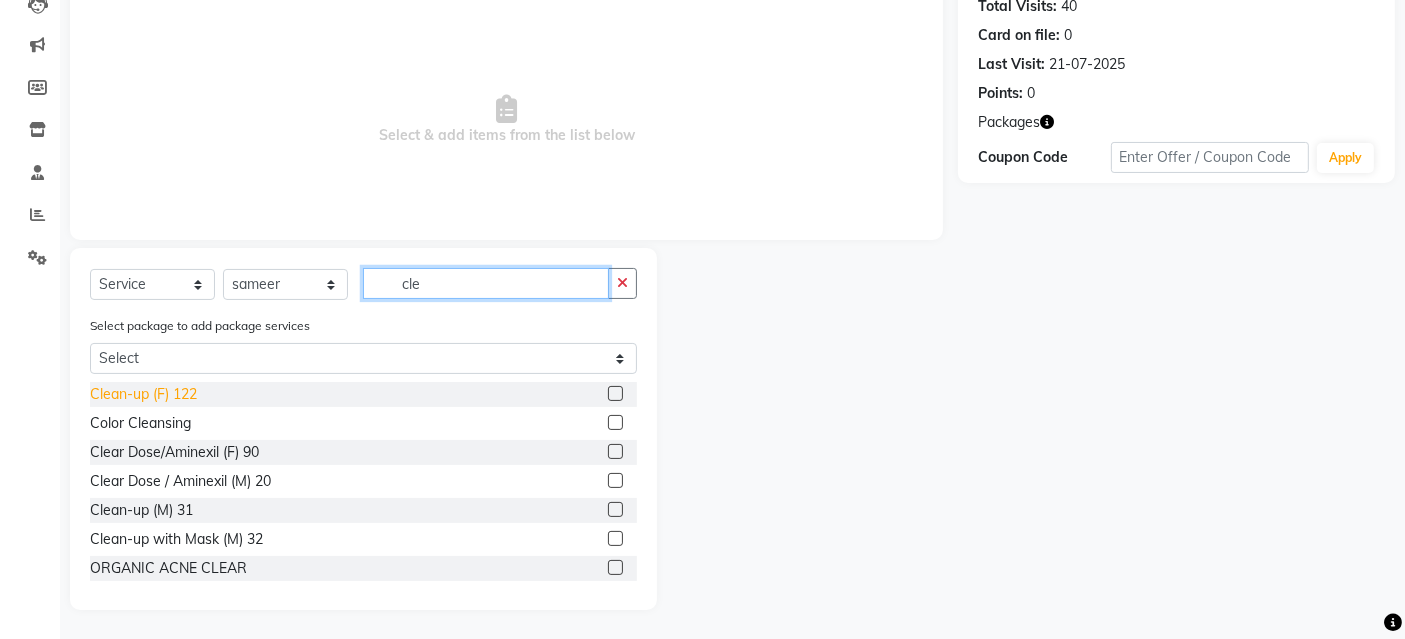 type on "cle" 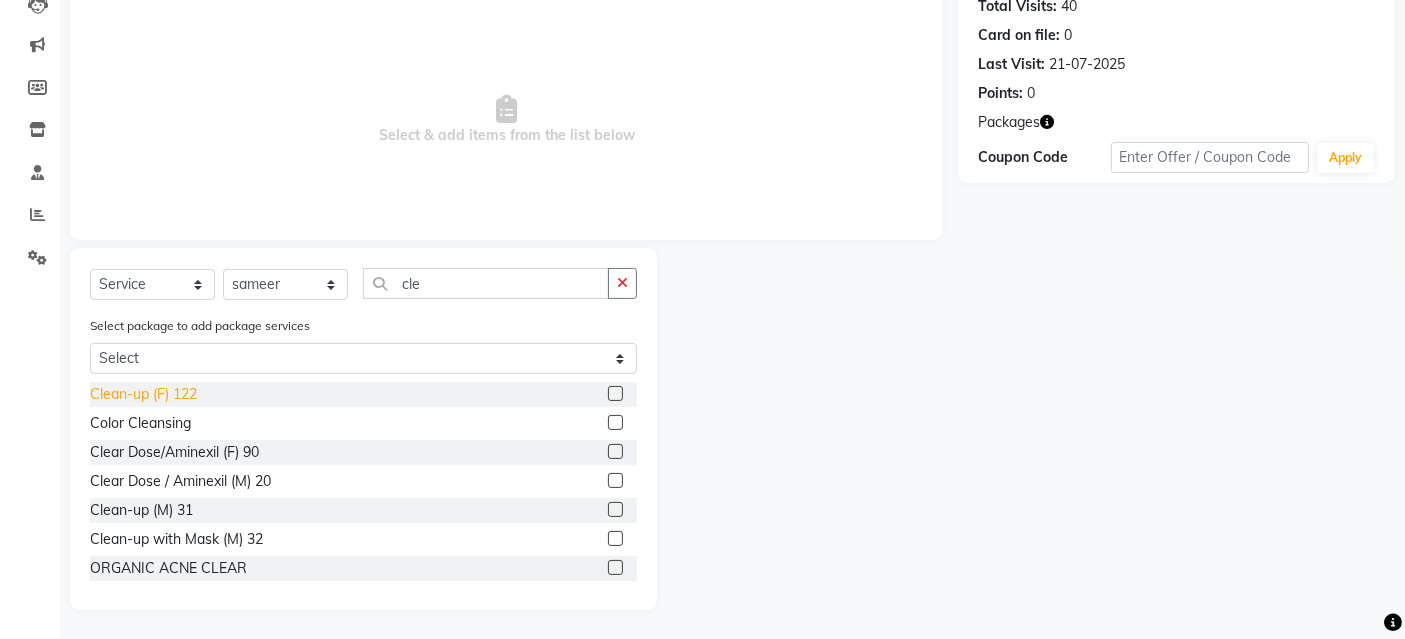 click on "Clean-up (F) 122" 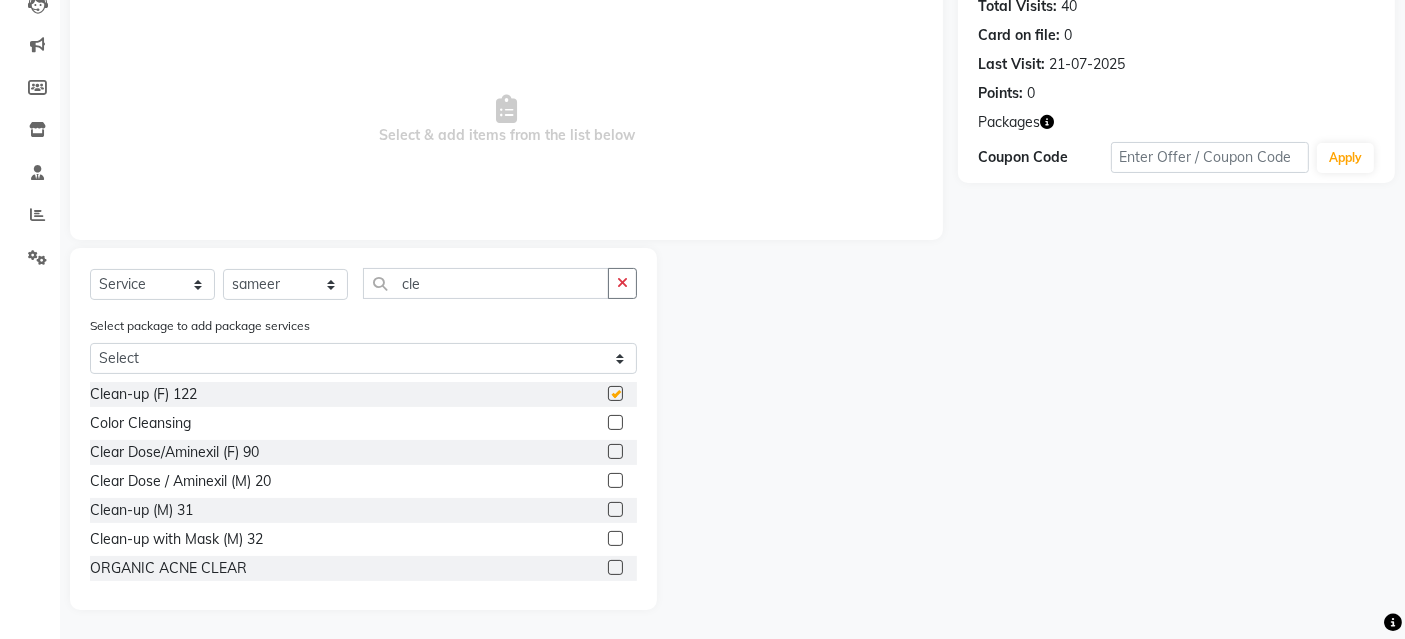 checkbox on "false" 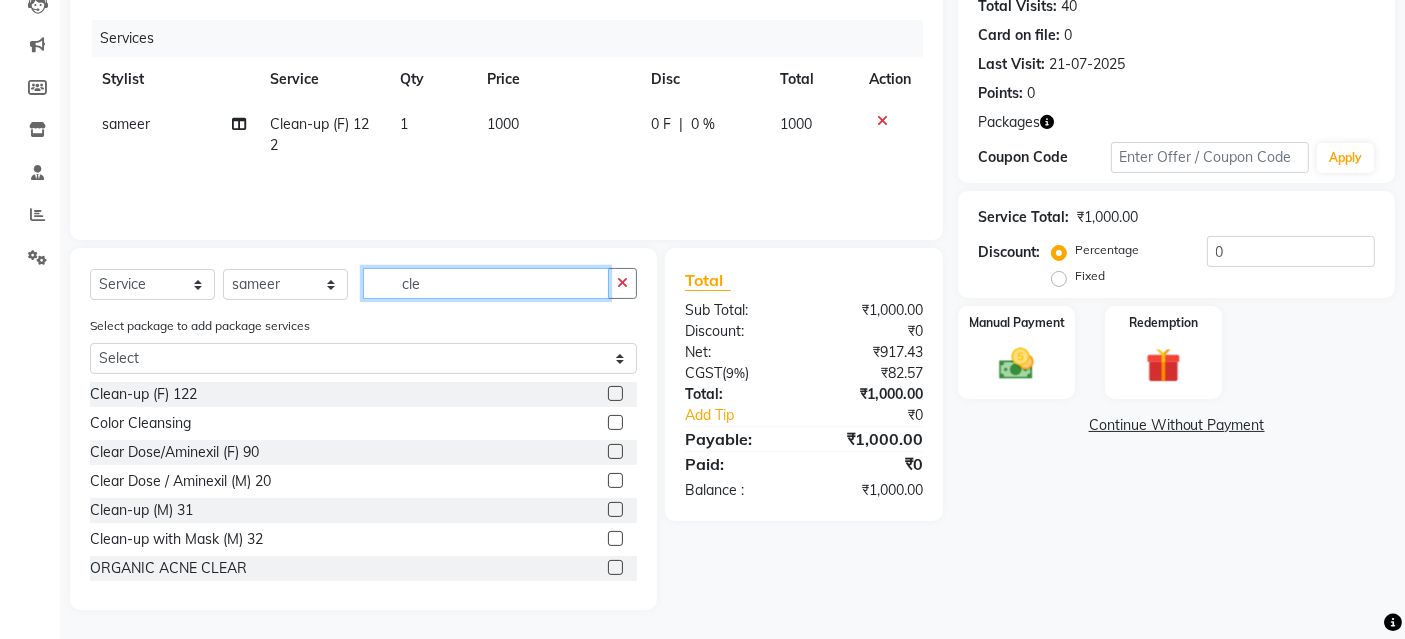 drag, startPoint x: 446, startPoint y: 267, endPoint x: 337, endPoint y: 268, distance: 109.004585 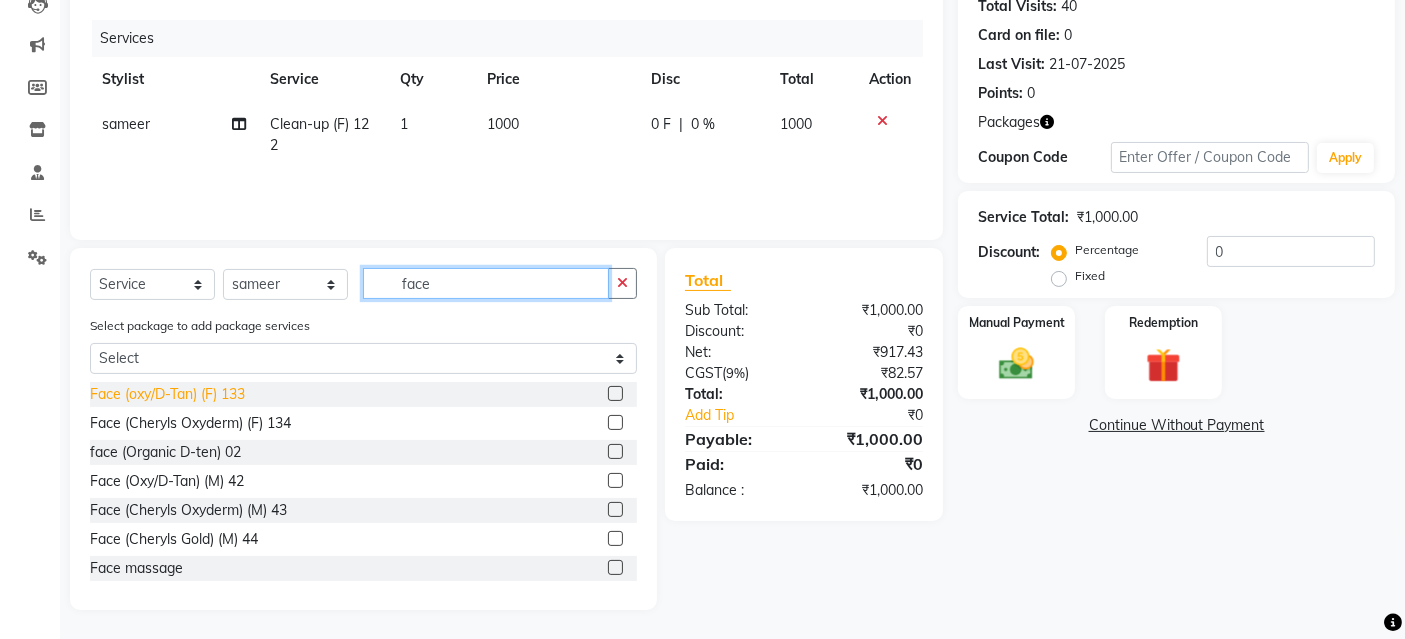 type on "face" 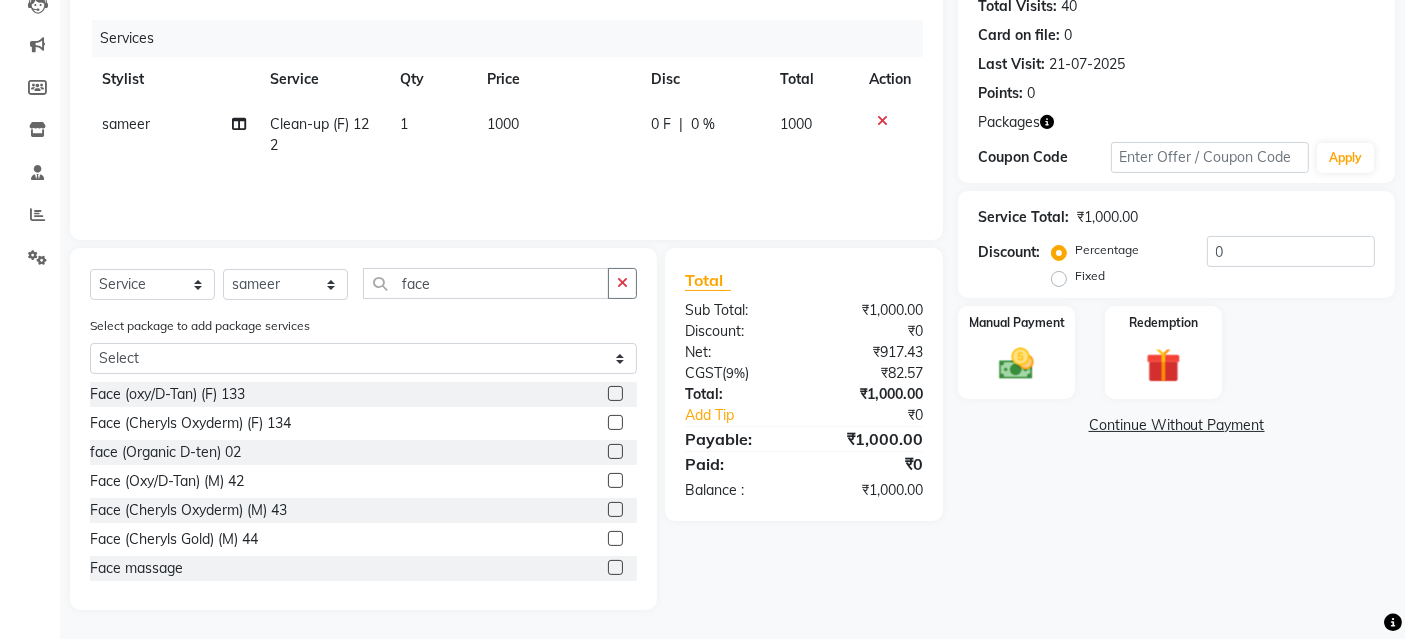 drag, startPoint x: 177, startPoint y: 395, endPoint x: 358, endPoint y: 270, distance: 219.96819 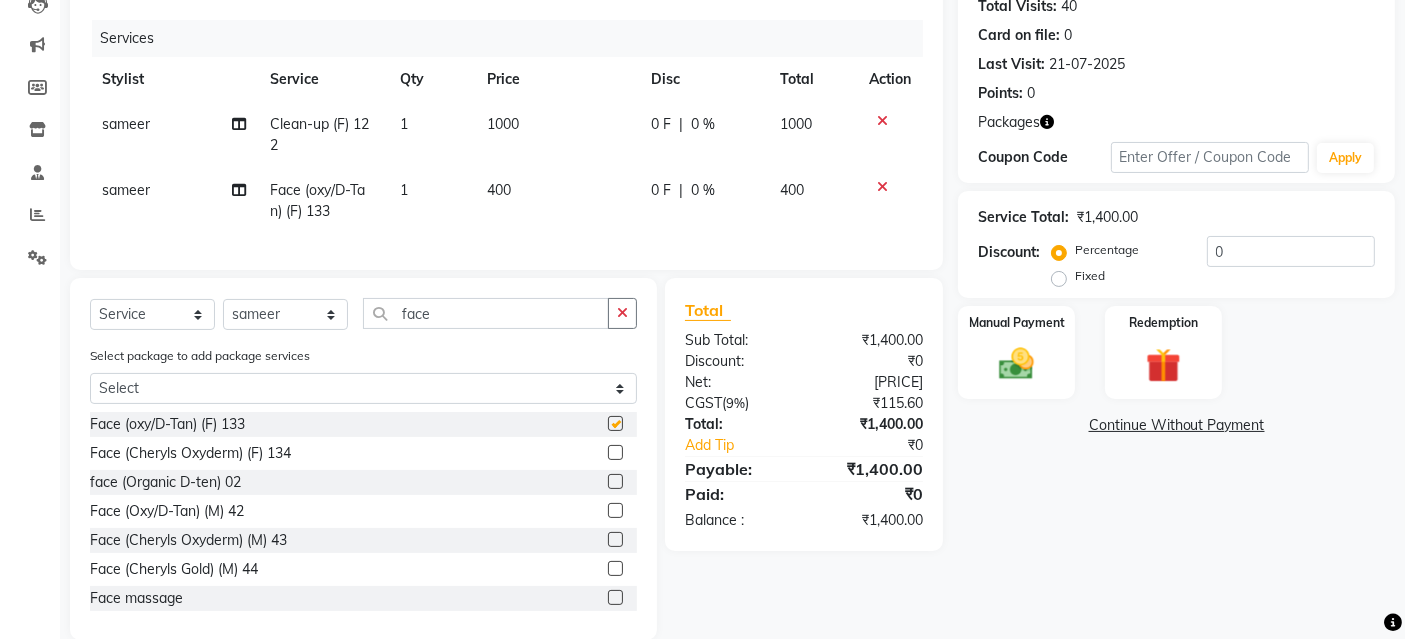checkbox on "false" 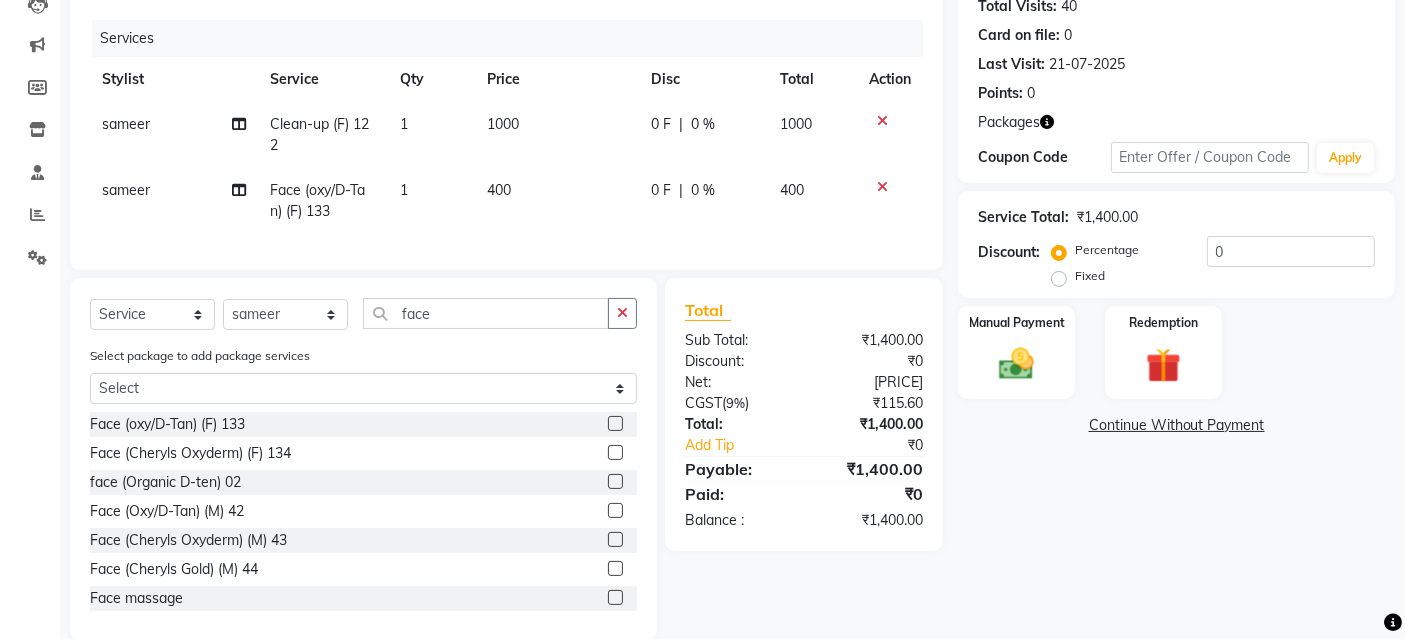 click on "400" 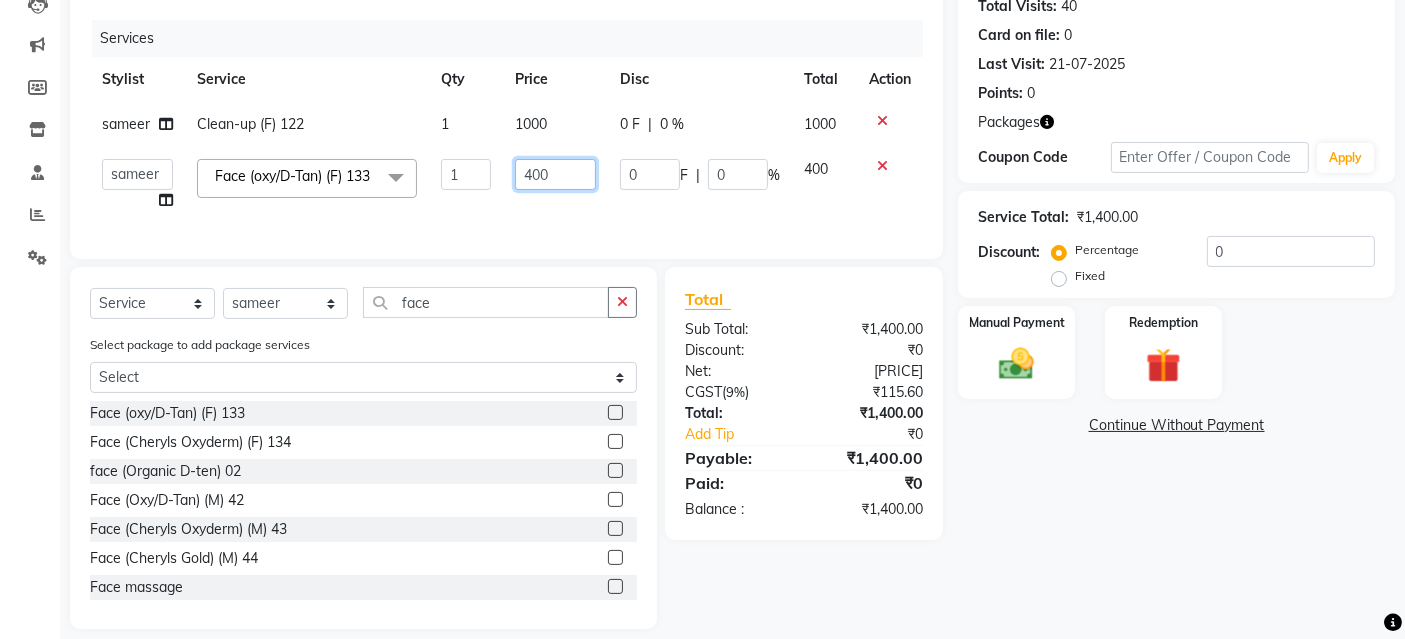 drag, startPoint x: 558, startPoint y: 184, endPoint x: 438, endPoint y: 166, distance: 121.34249 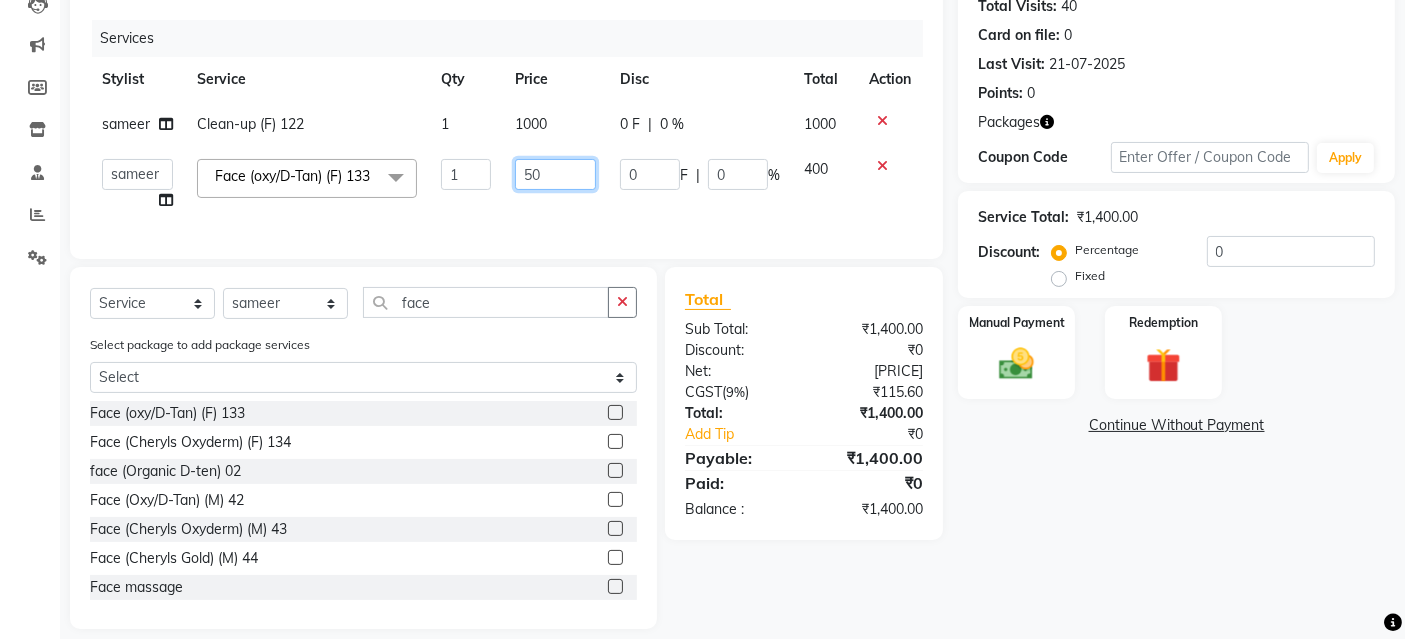 type on "500" 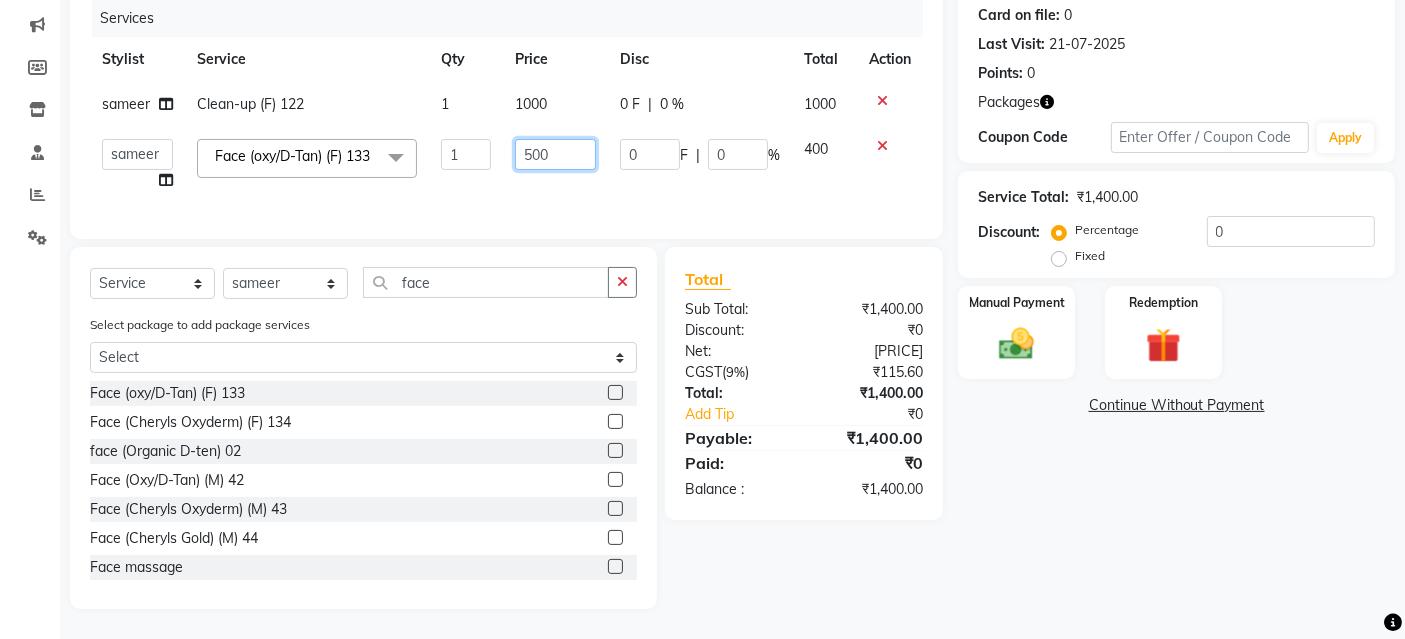 scroll, scrollTop: 272, scrollLeft: 0, axis: vertical 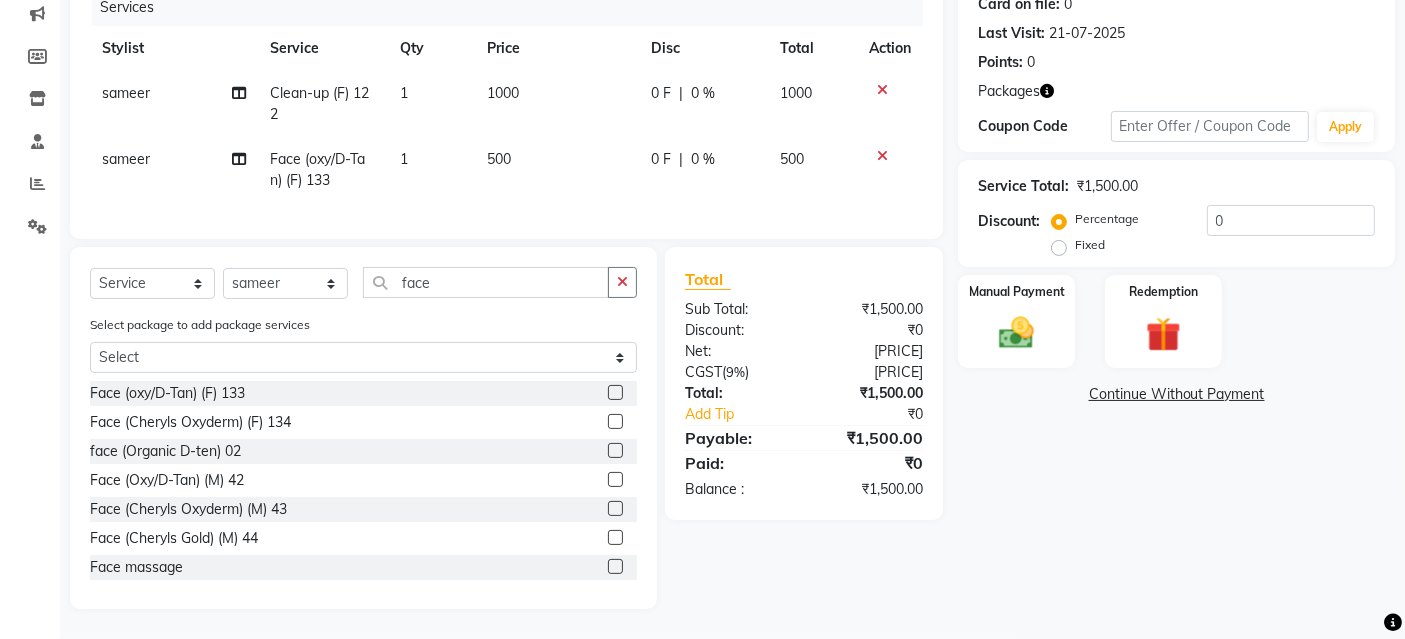 click on "Services Stylist Service Qty Price Disc Total Action [FIRST] Clean-up (F) [NUMBER] 1 [NUMBER] [NUMBER] F | [NUMBER] % [NUMBER] [FIRST] Face (oxy/D-Tan) (F) [NUMBER] 1 [NUMBER] [NUMBER] F | [NUMBER] % [NUMBER]" 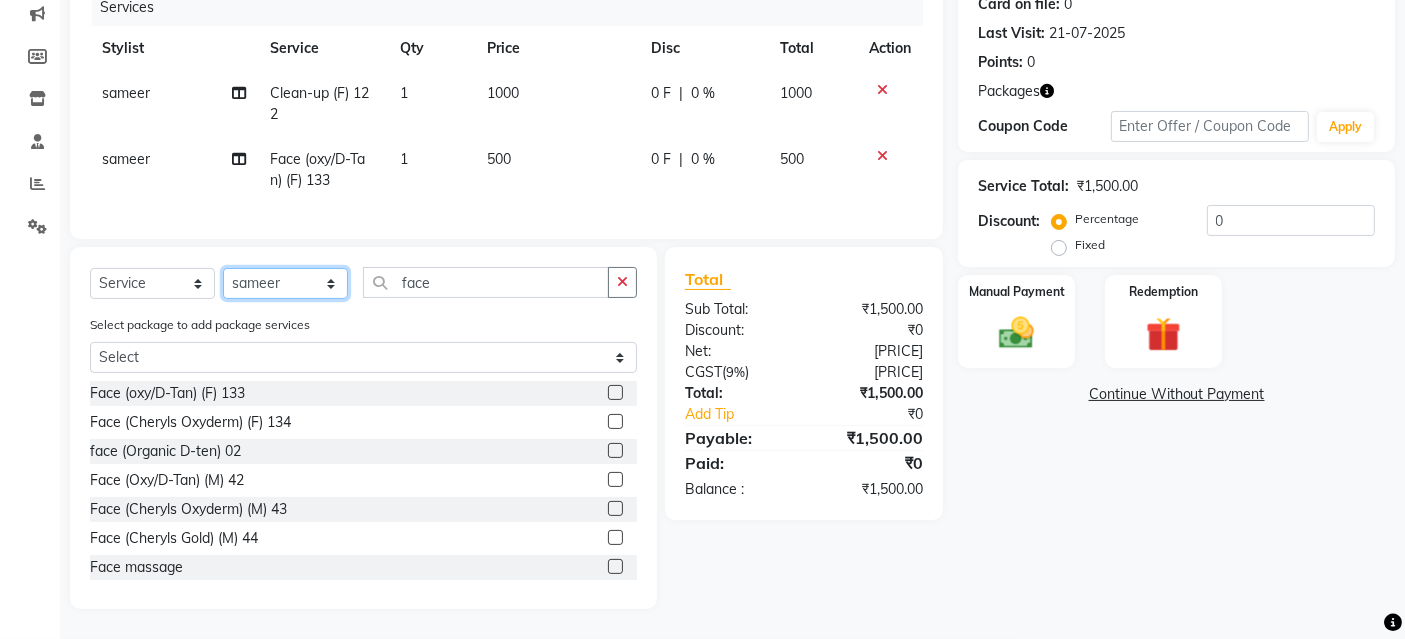 drag, startPoint x: 269, startPoint y: 291, endPoint x: 268, endPoint y: 271, distance: 20.024984 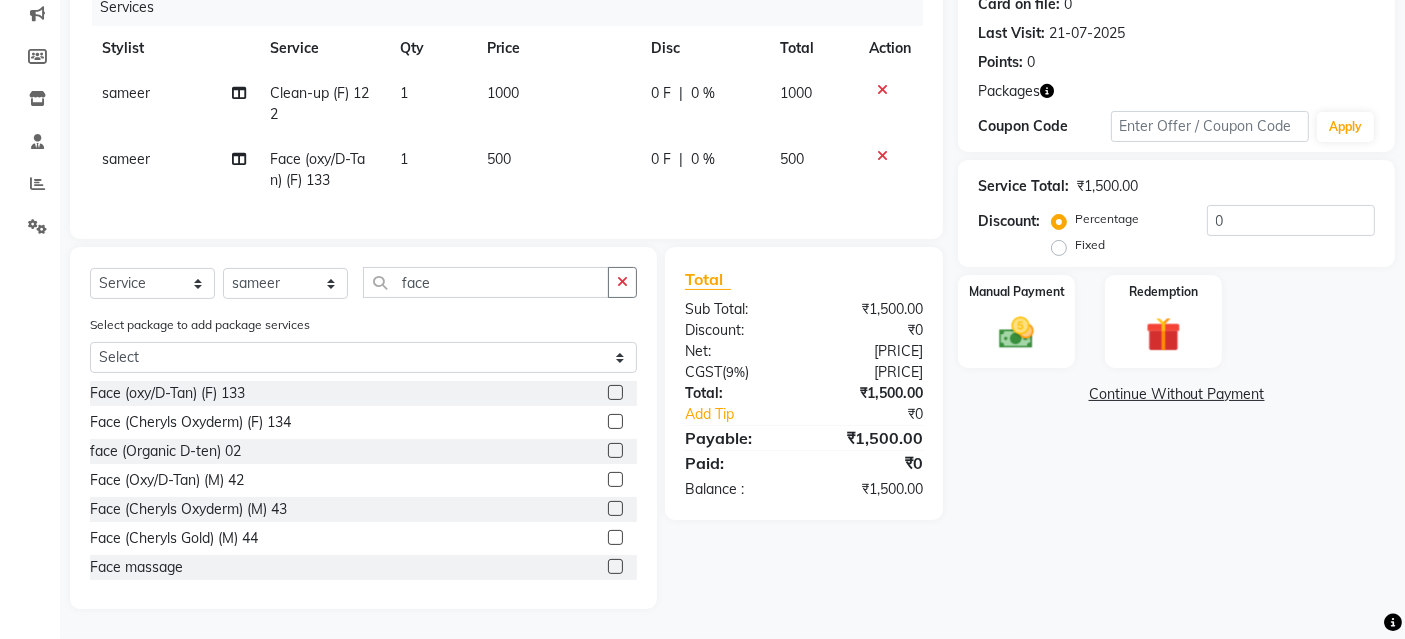 click on "sameer" 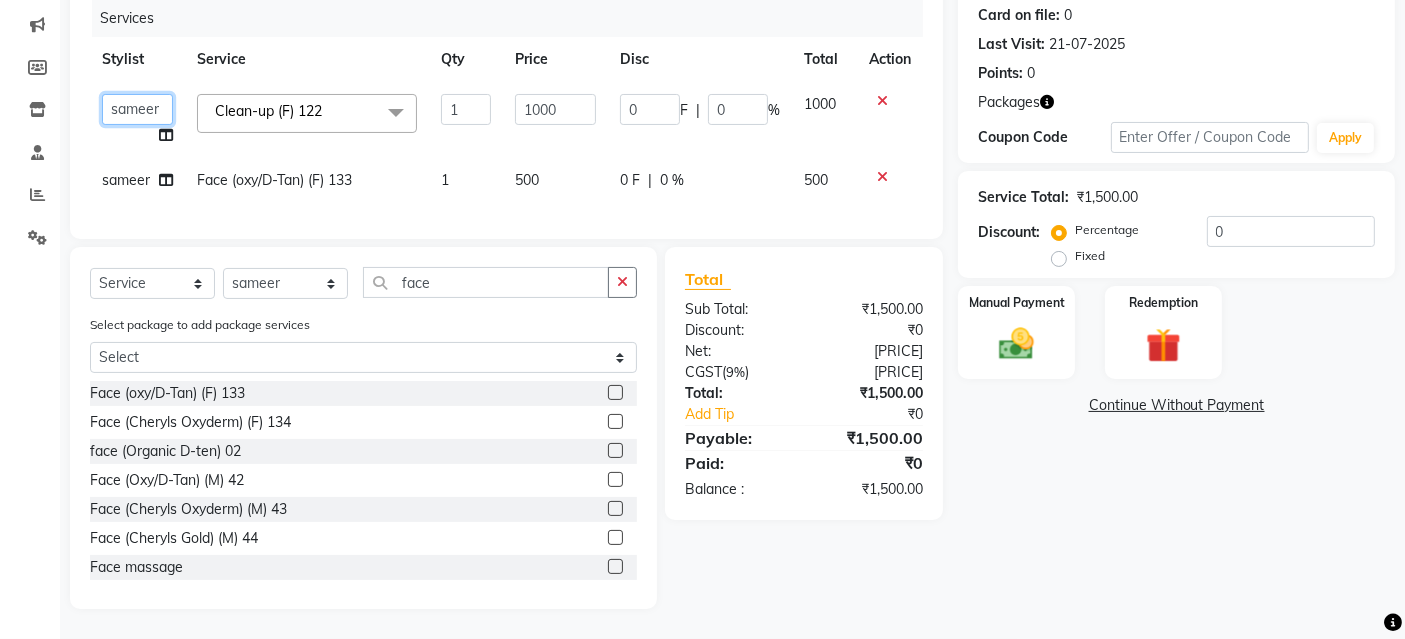 click on "Aashu   Banty   bashu   danish ali   david   faizan   khushi   Manager   product   sameer   Tip   vishal" 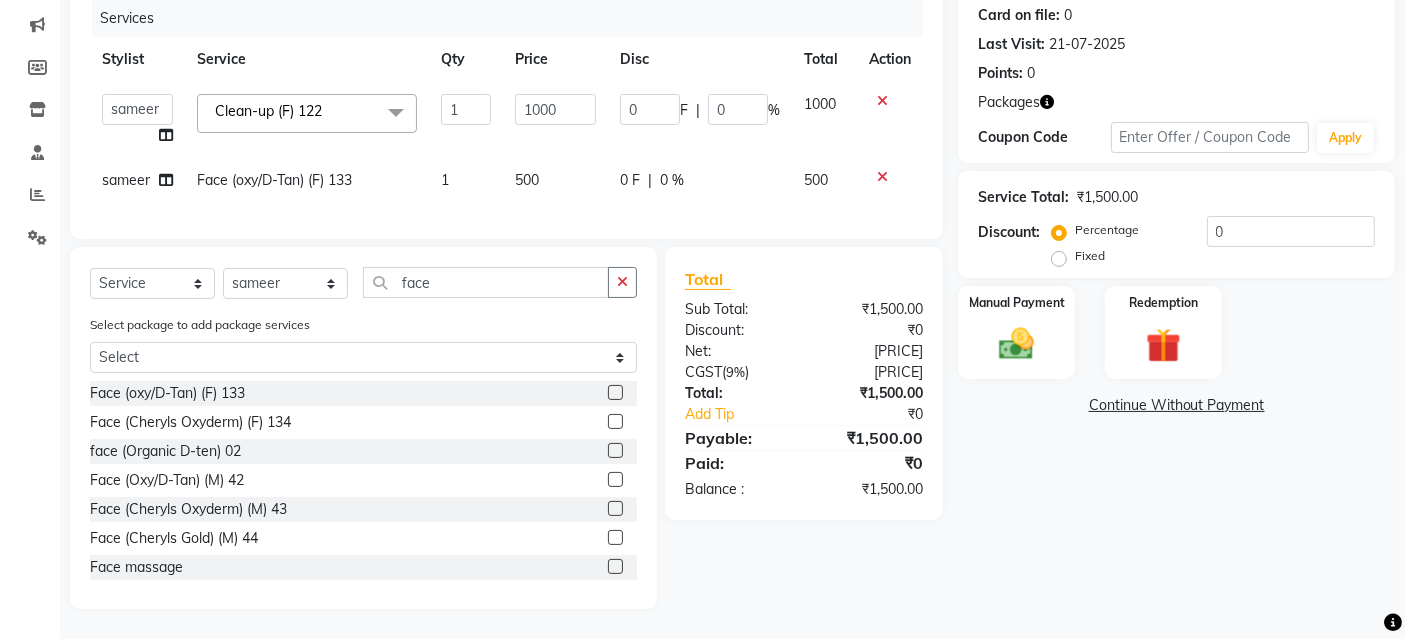 select on "[NUMBER]" 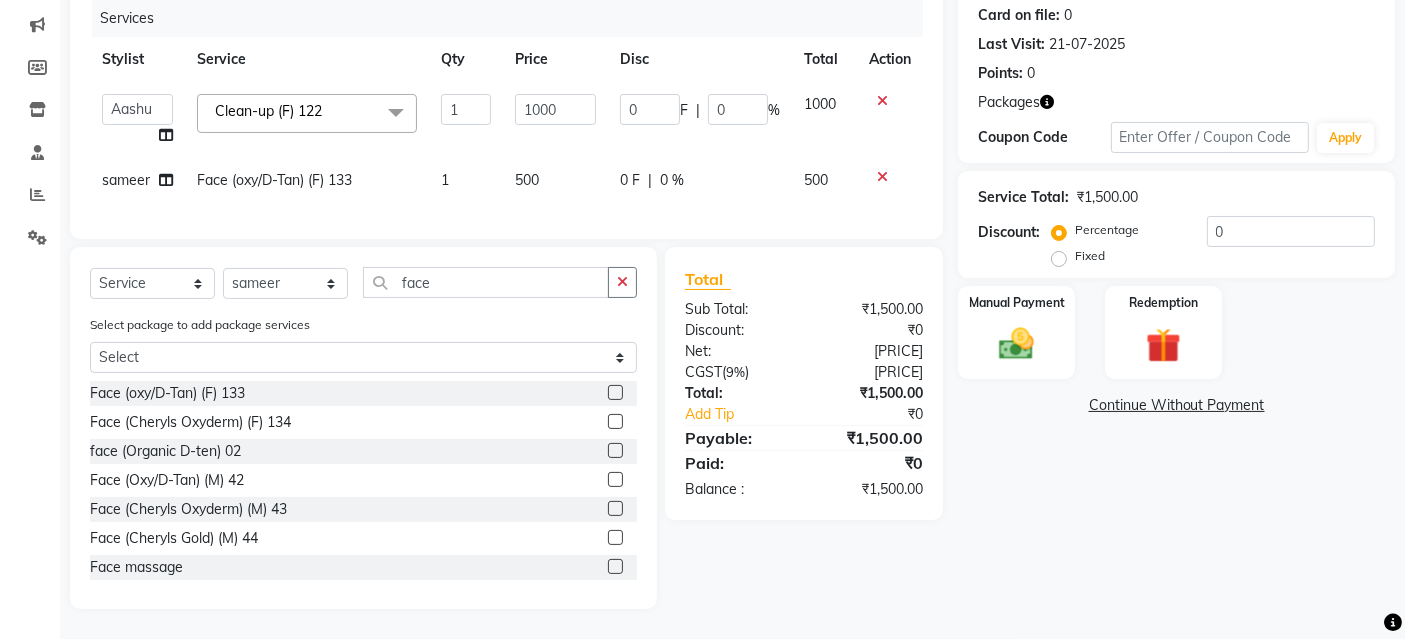 click on "sameer" 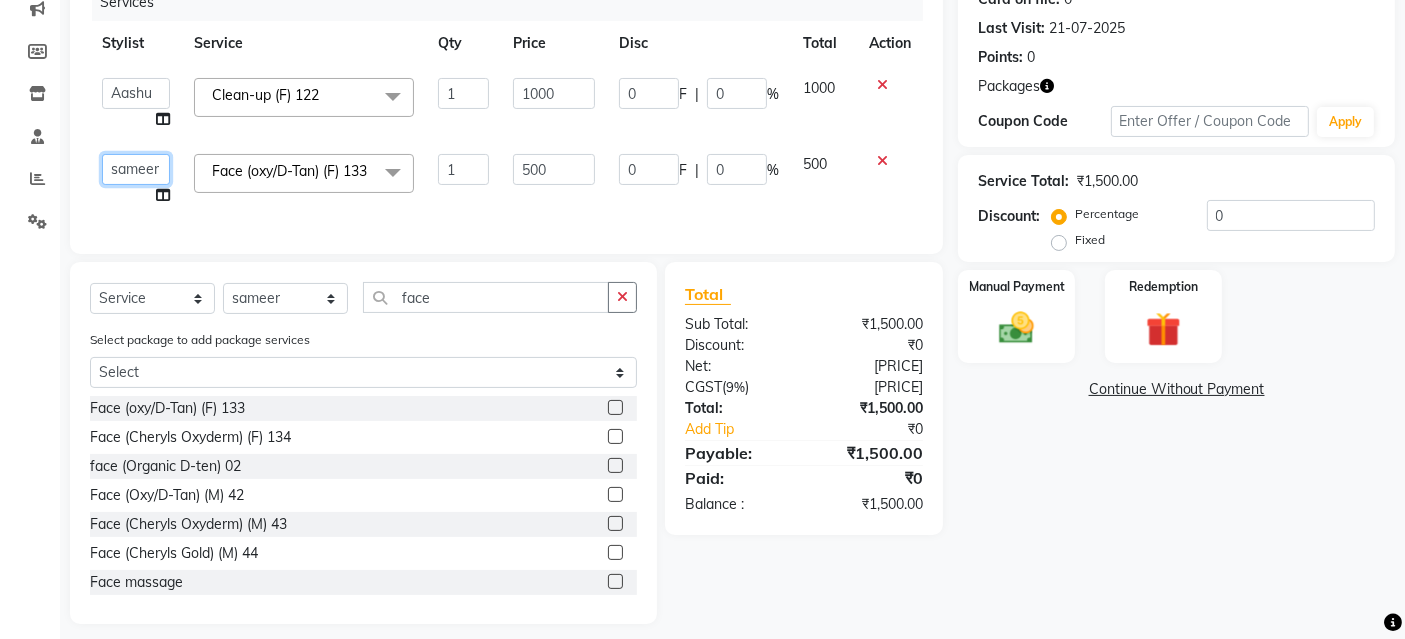 drag, startPoint x: 134, startPoint y: 161, endPoint x: 136, endPoint y: 138, distance: 23.086792 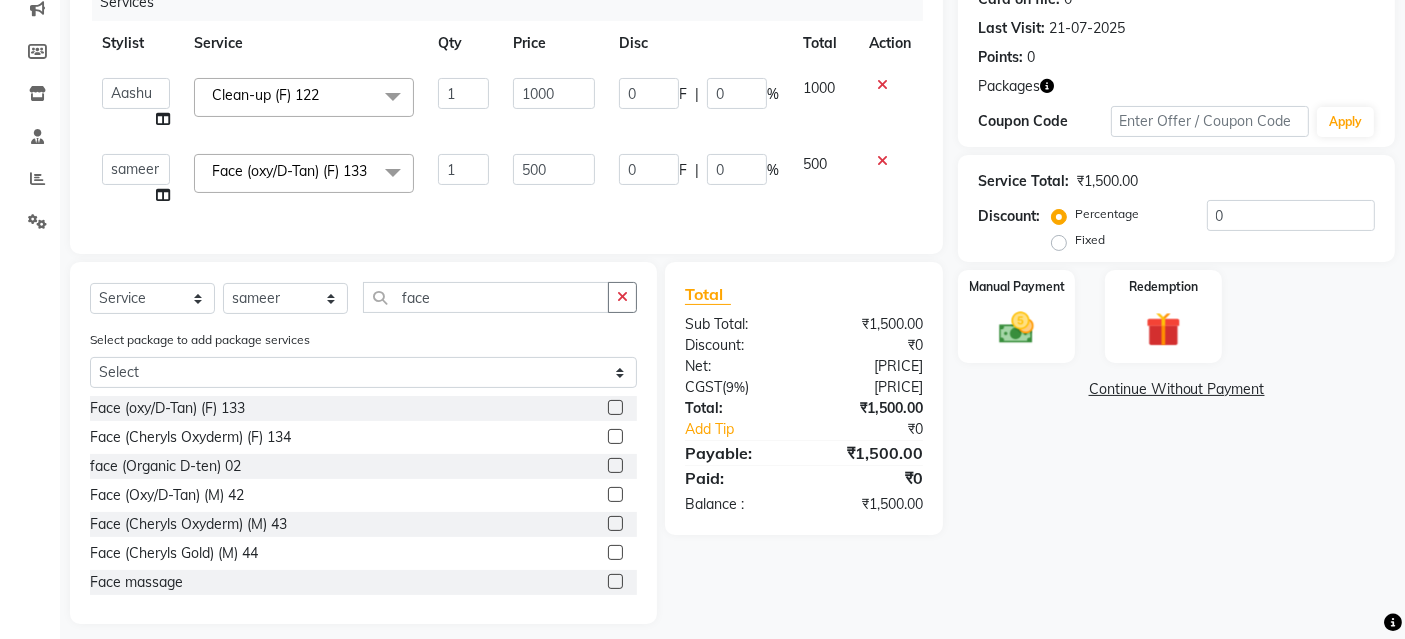 select on "[NUMBER]" 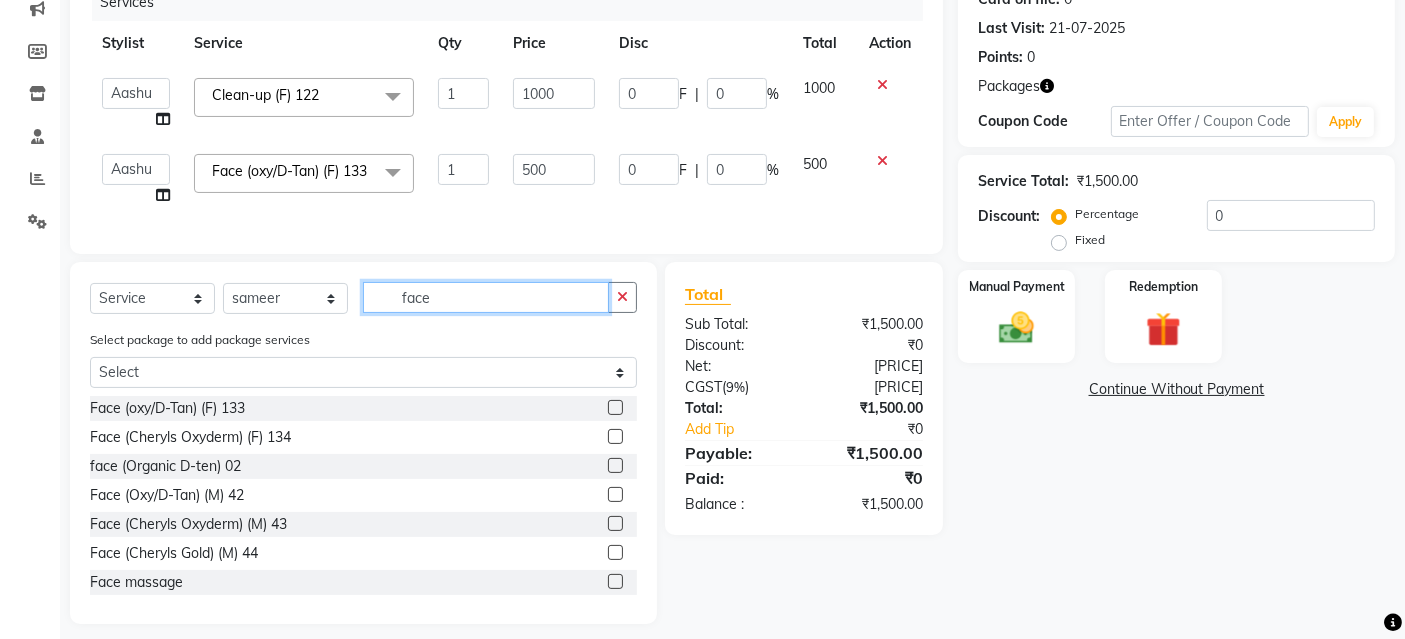 drag, startPoint x: 444, startPoint y: 315, endPoint x: 328, endPoint y: 331, distance: 117.09825 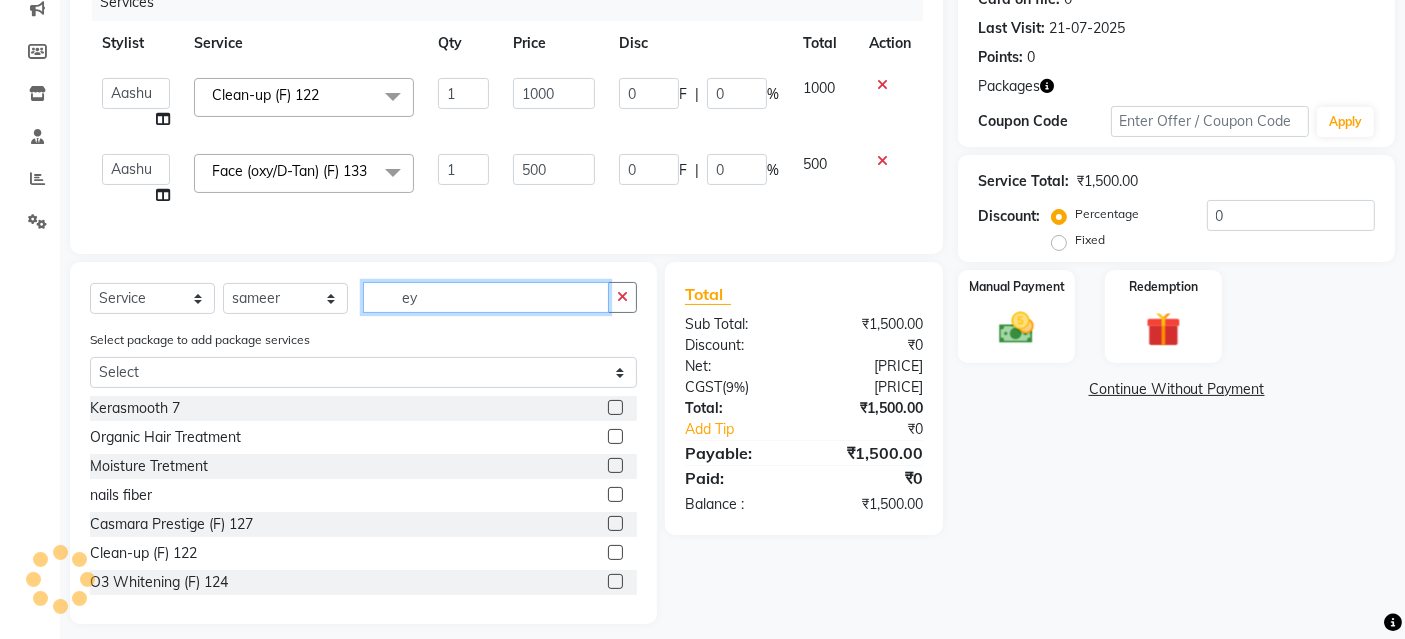 scroll, scrollTop: 214, scrollLeft: 0, axis: vertical 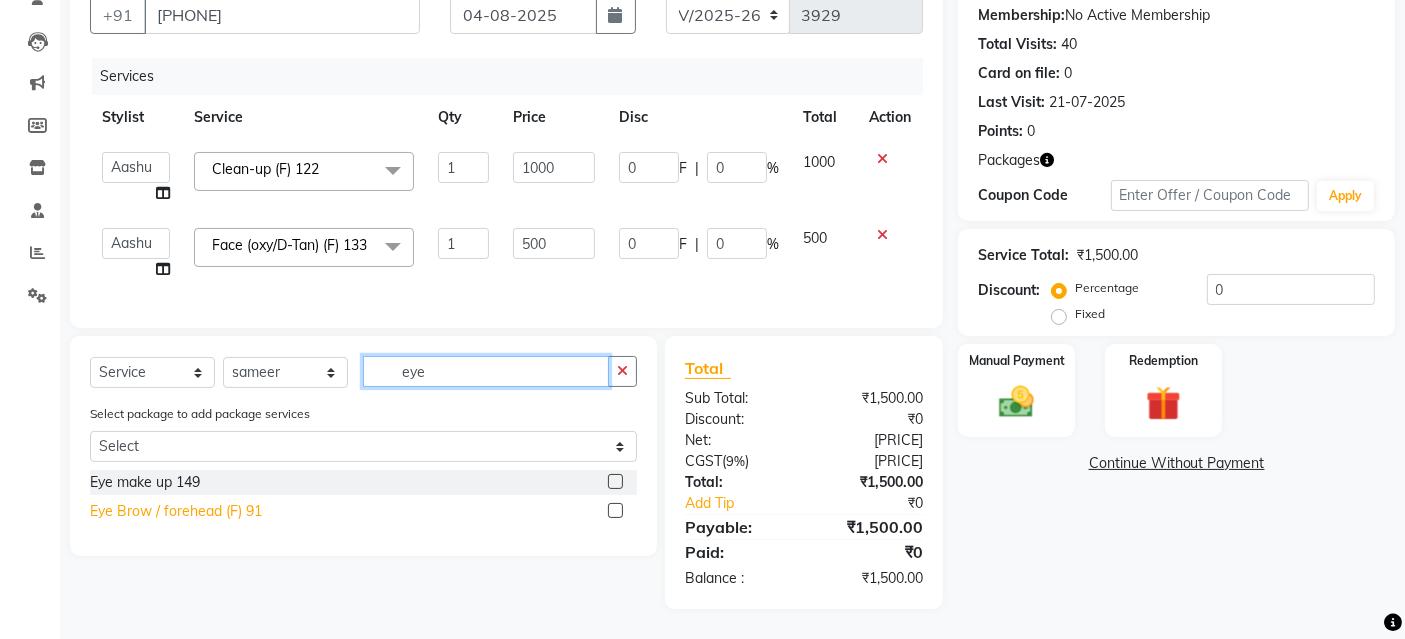 type on "eye" 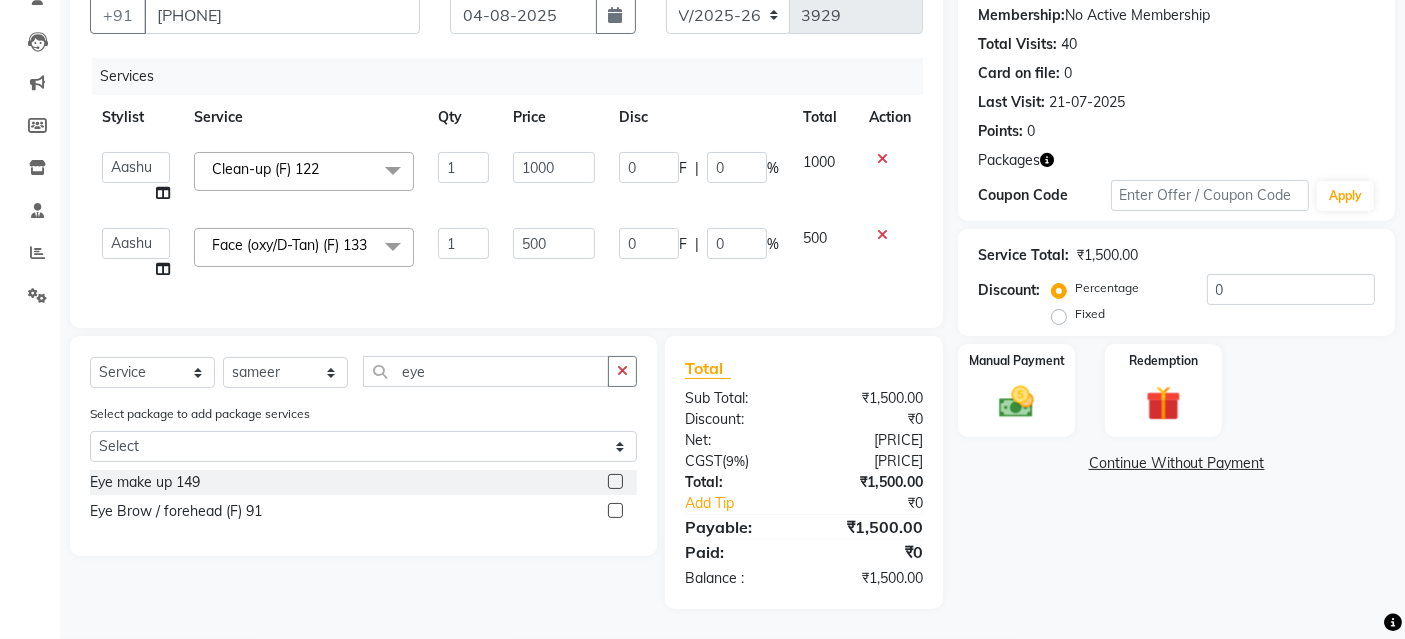 drag, startPoint x: 163, startPoint y: 516, endPoint x: 317, endPoint y: 464, distance: 162.5423 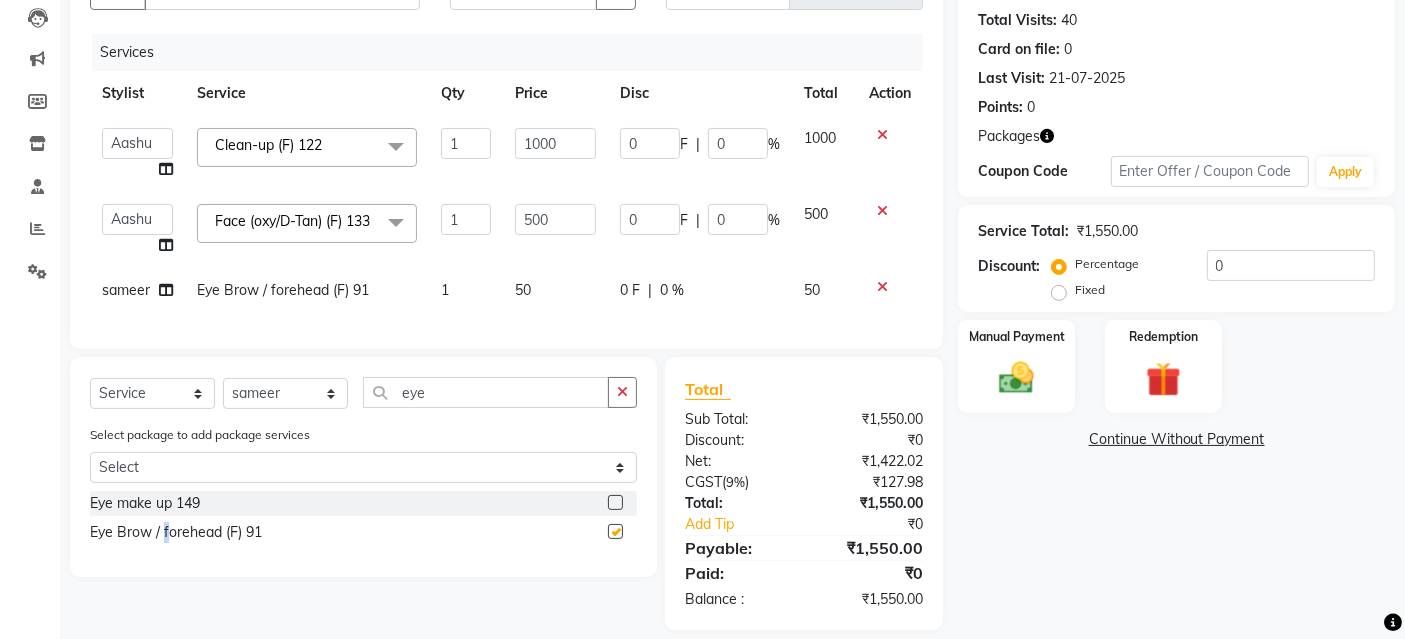 checkbox on "false" 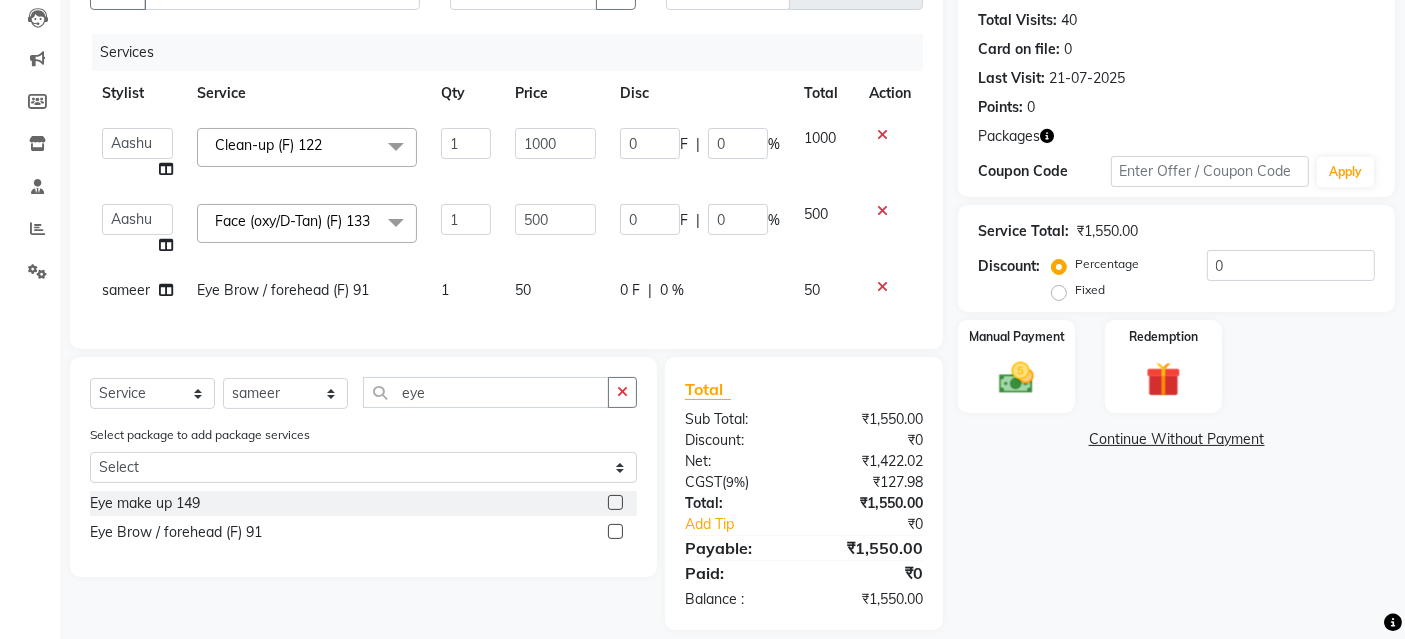 click on "50" 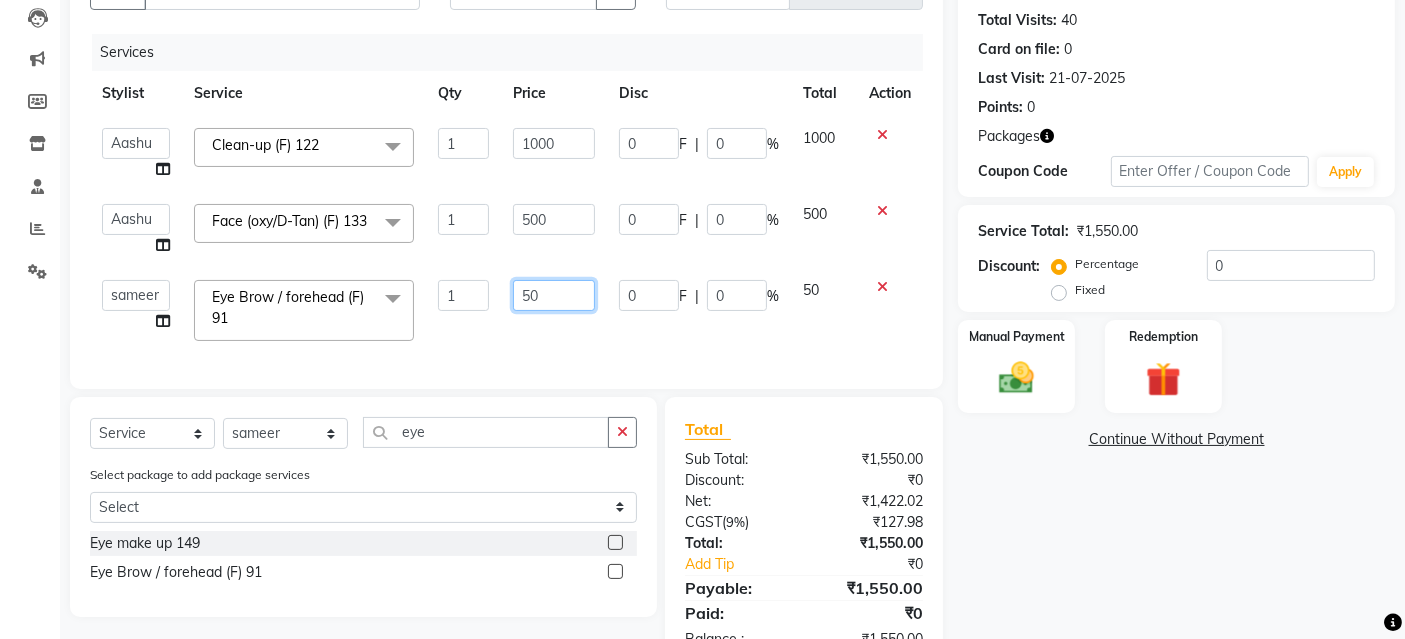 drag, startPoint x: 526, startPoint y: 307, endPoint x: 516, endPoint y: 312, distance: 11.18034 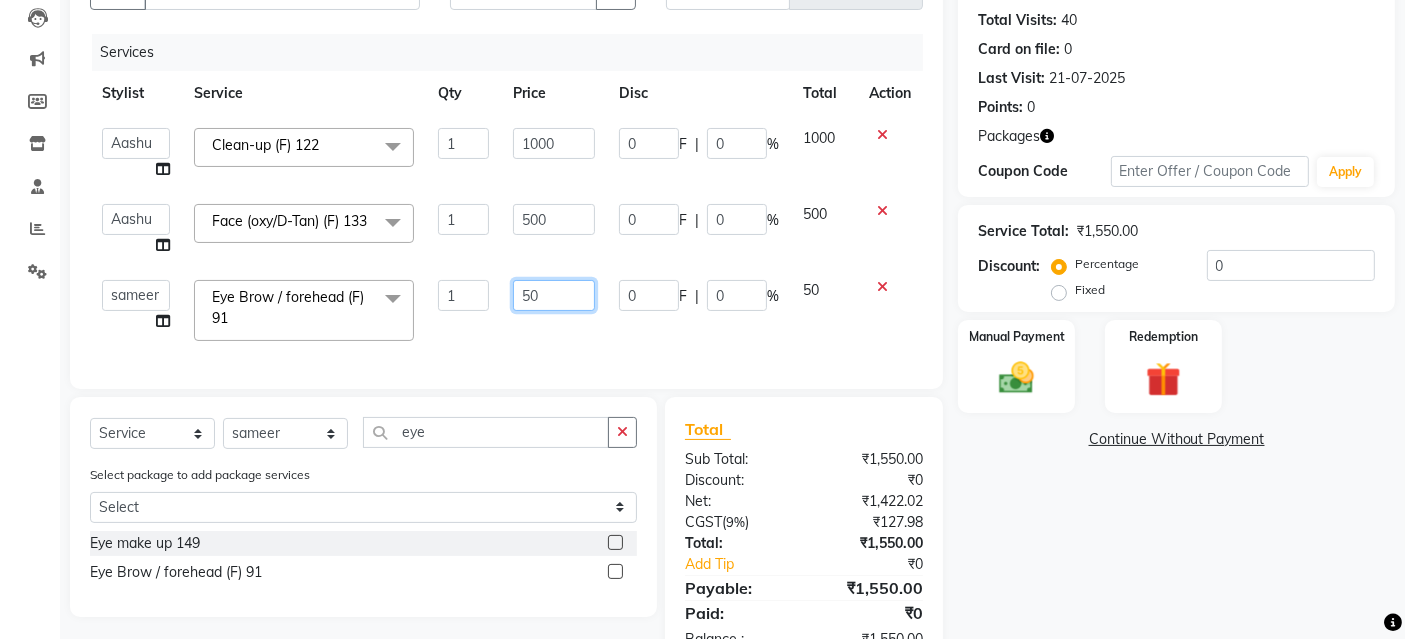 click on "50" 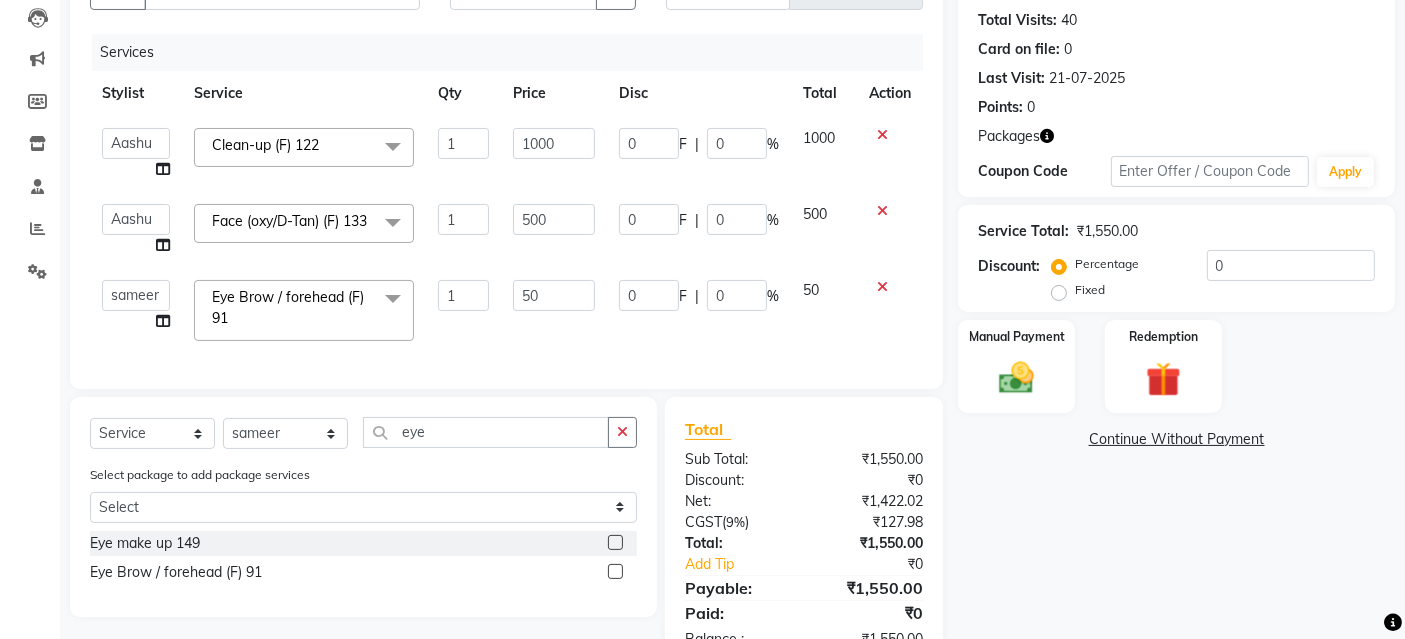 click on "50" 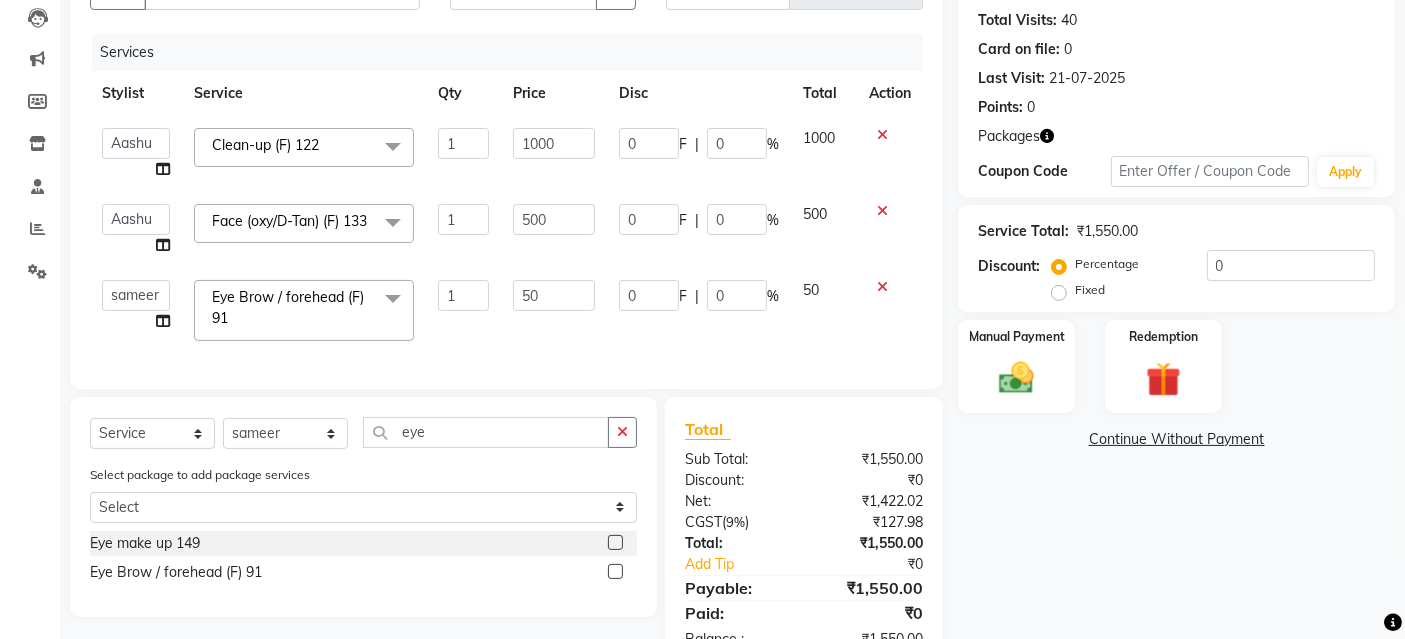 select on "85443" 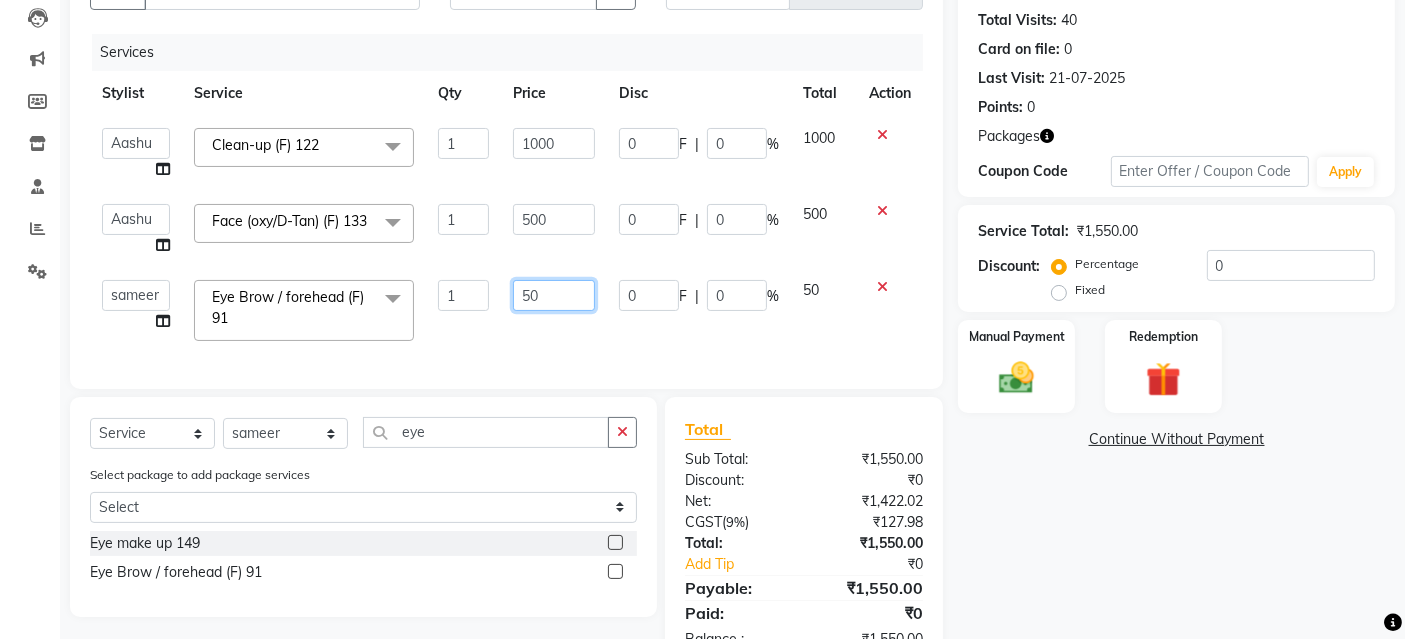 click on "50" 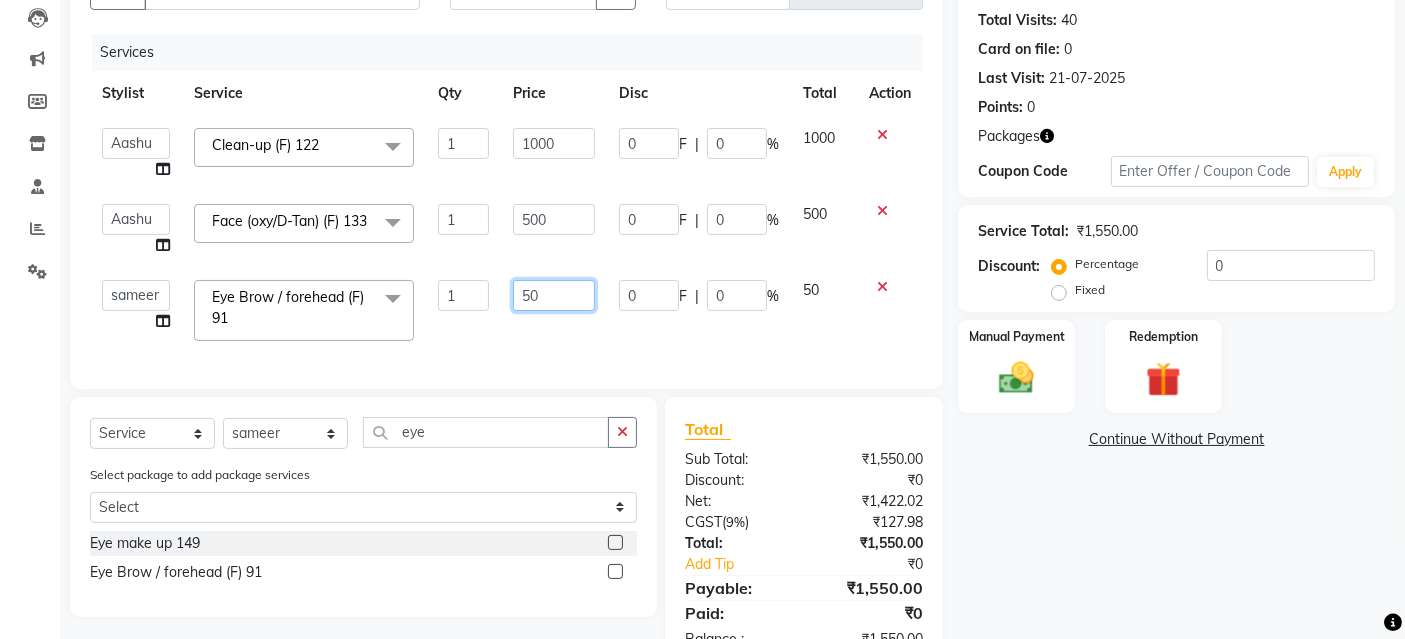 type on "150" 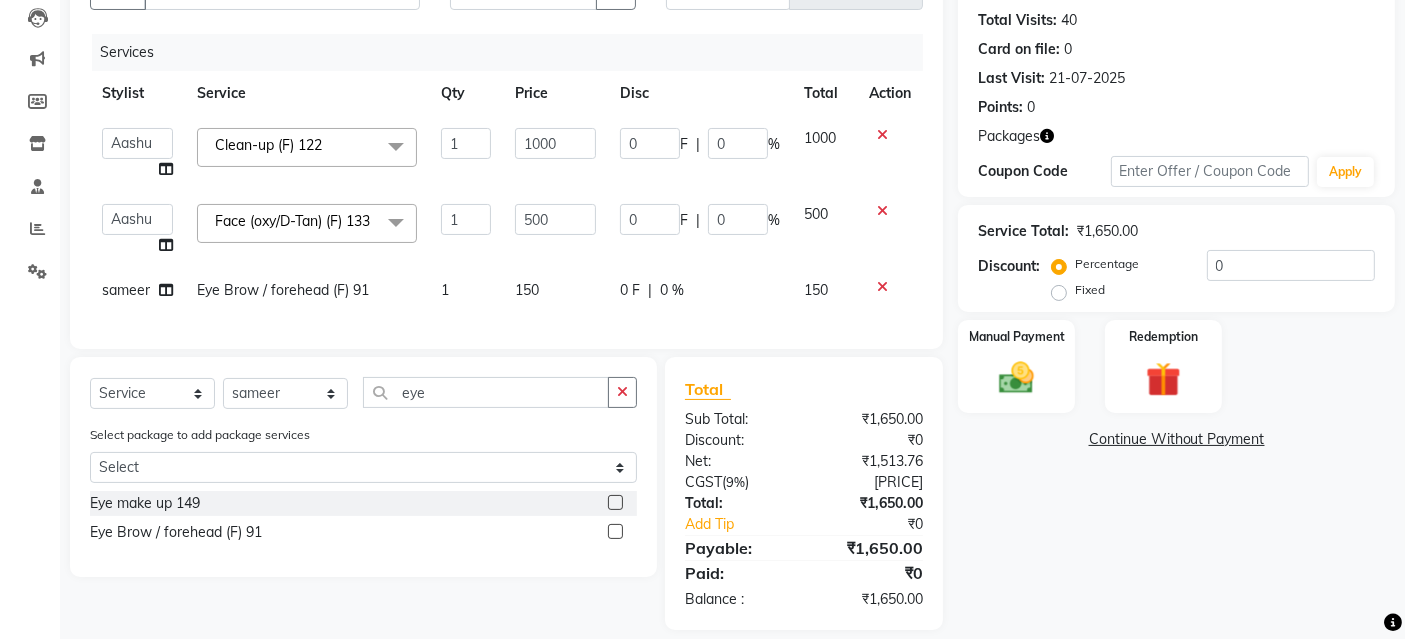 click on "Name: [FIRST] [LAST] Membership:  No Active Membership  Total Visits:  [NUMBER] Card on file:  [NUMBER] Last Visit:   [DATE] Points:   [NUMBER]  Packages Coupon Code Apply Service Total:  [PRICE]  Discount:  Percentage   Fixed  [NUMBER] Manual Payment Redemption  Continue Without Payment" 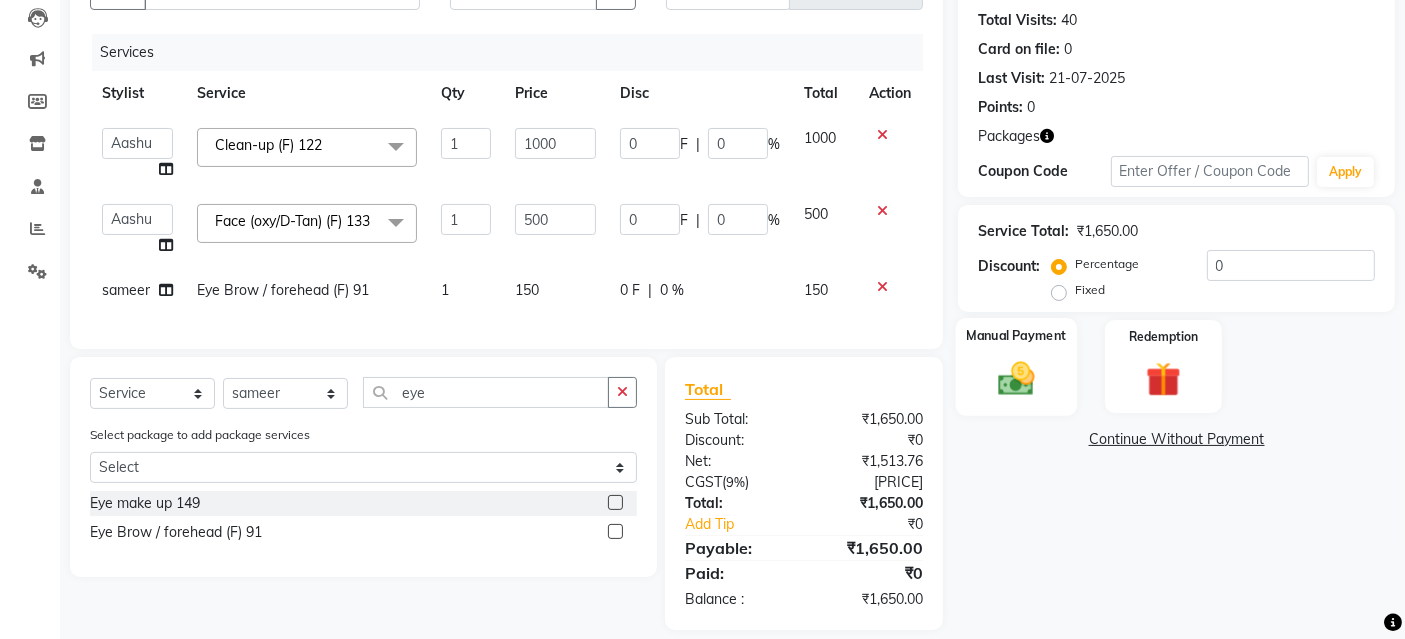 click 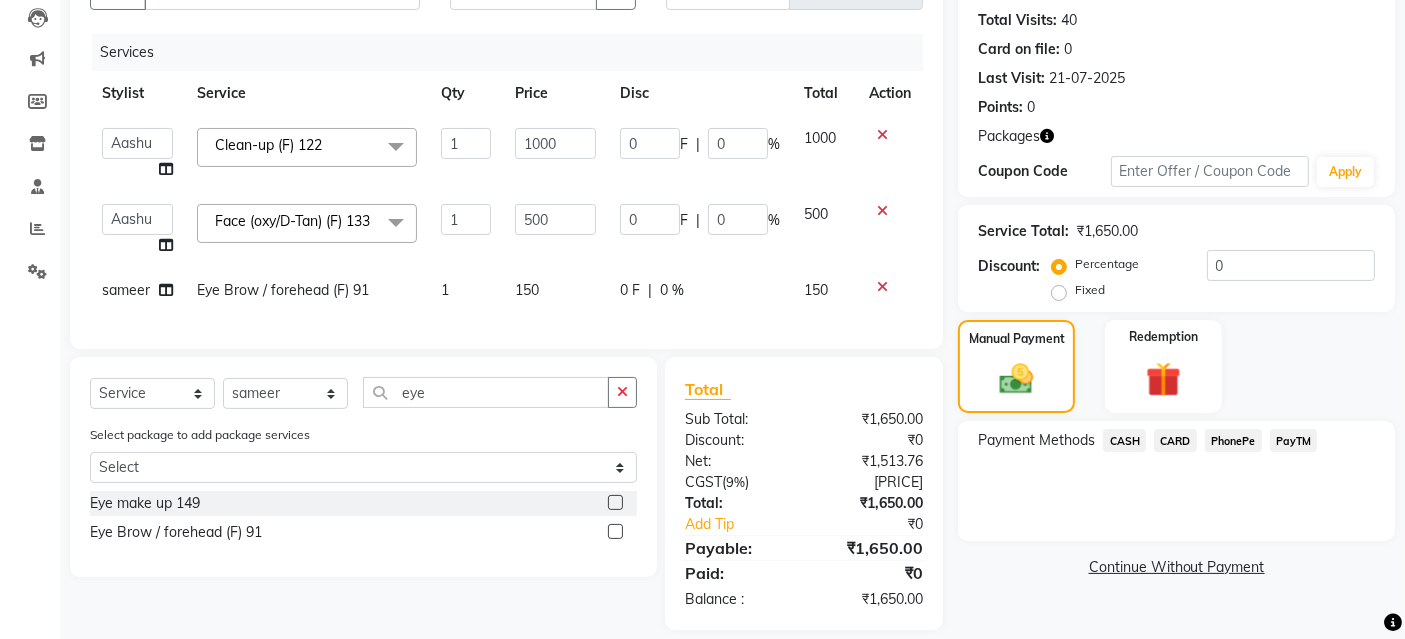 click on "PayTM" 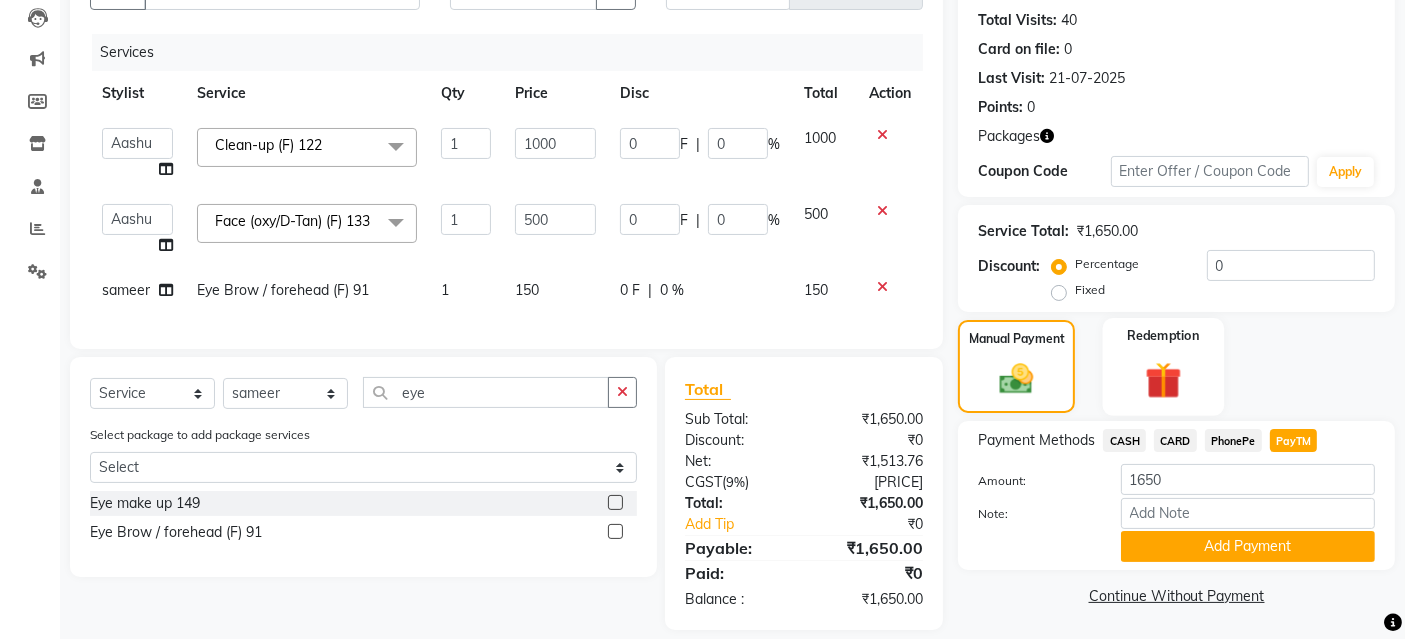 click 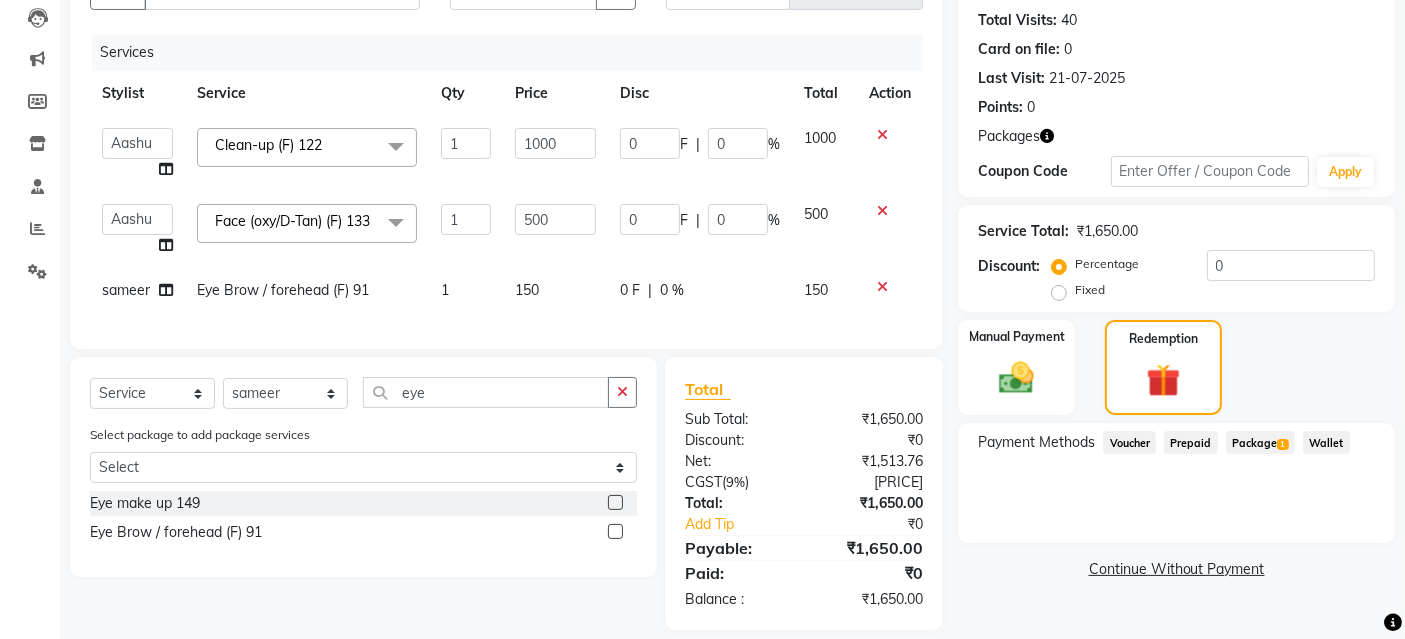click on "Package  1" 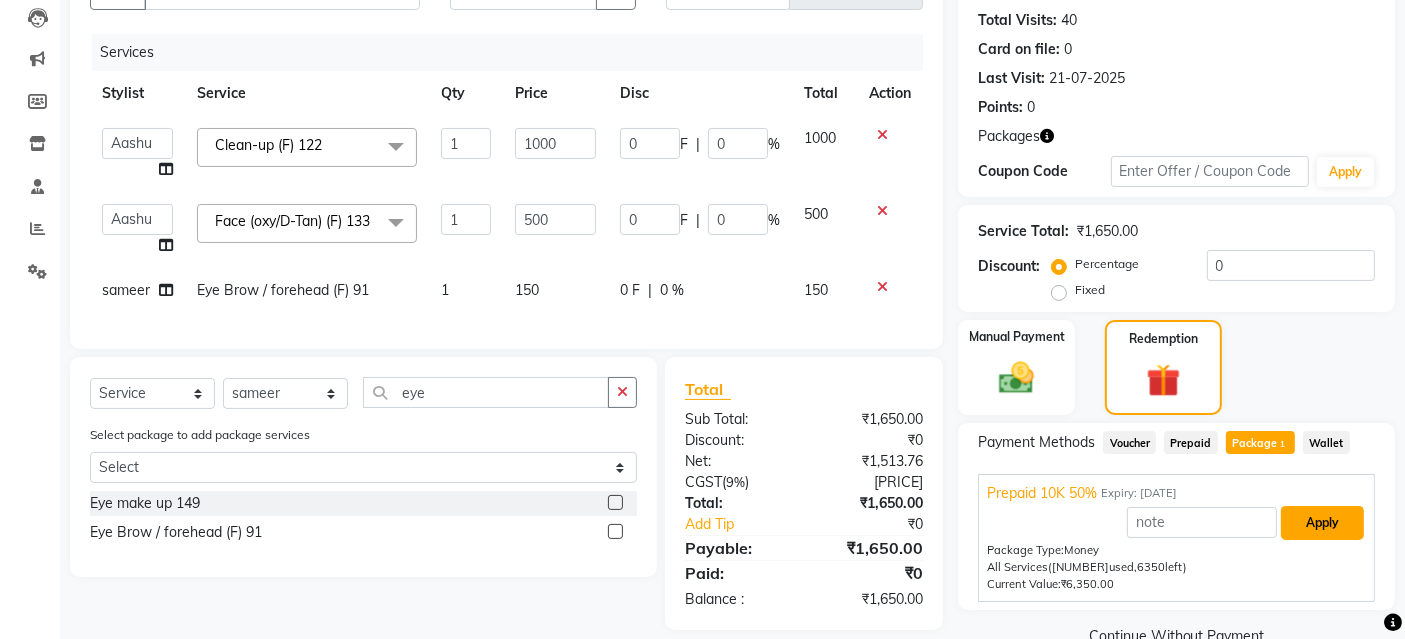 drag, startPoint x: 1313, startPoint y: 512, endPoint x: 1302, endPoint y: 510, distance: 11.18034 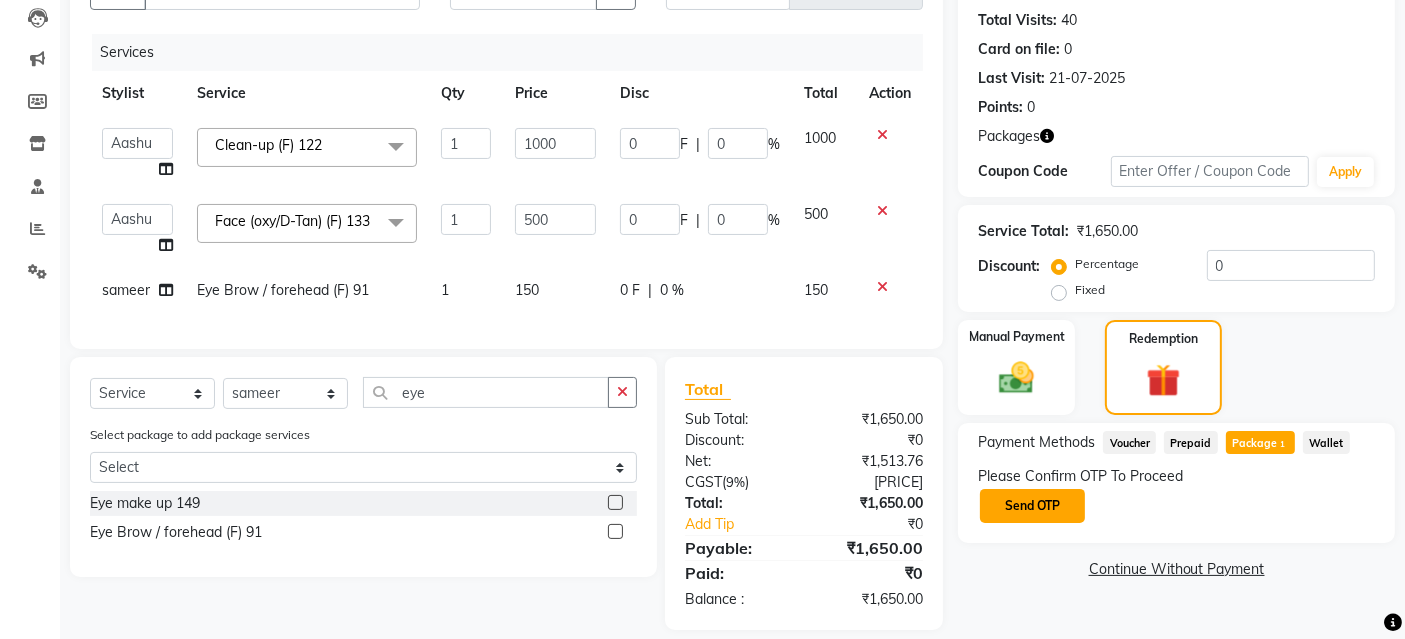 click on "Send OTP" 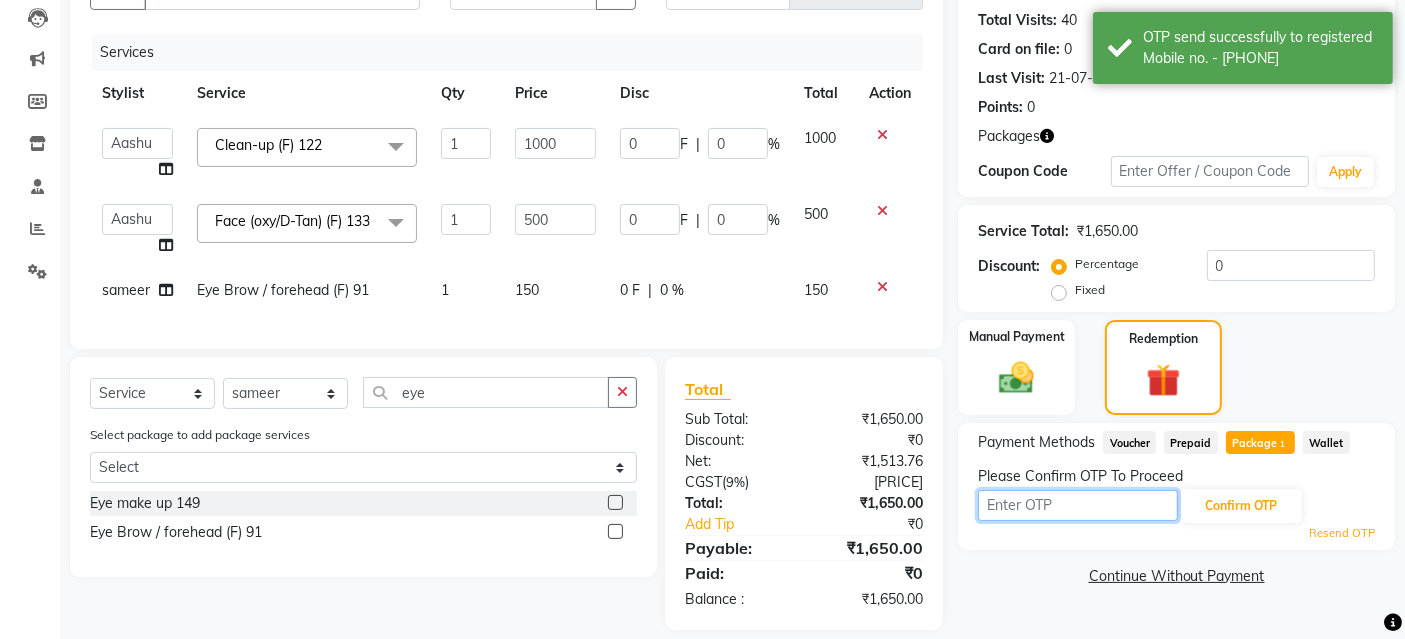drag, startPoint x: 1108, startPoint y: 513, endPoint x: 1101, endPoint y: 501, distance: 13.892444 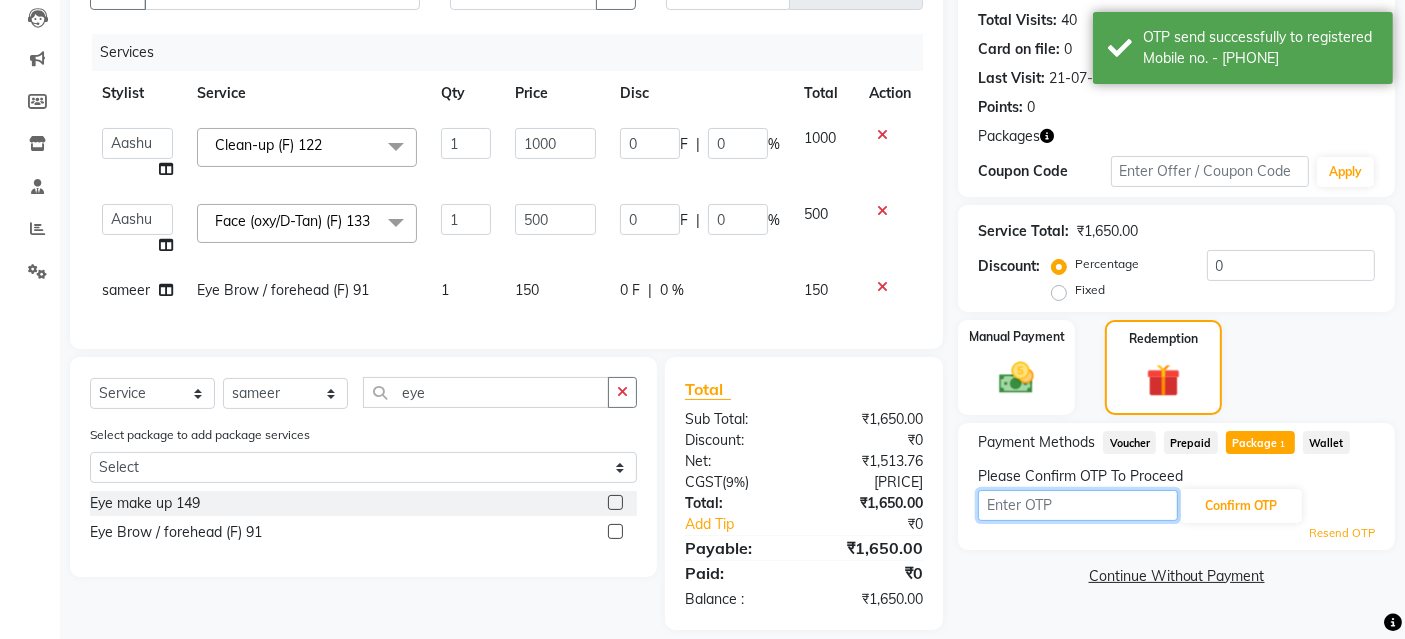 type on "1871" 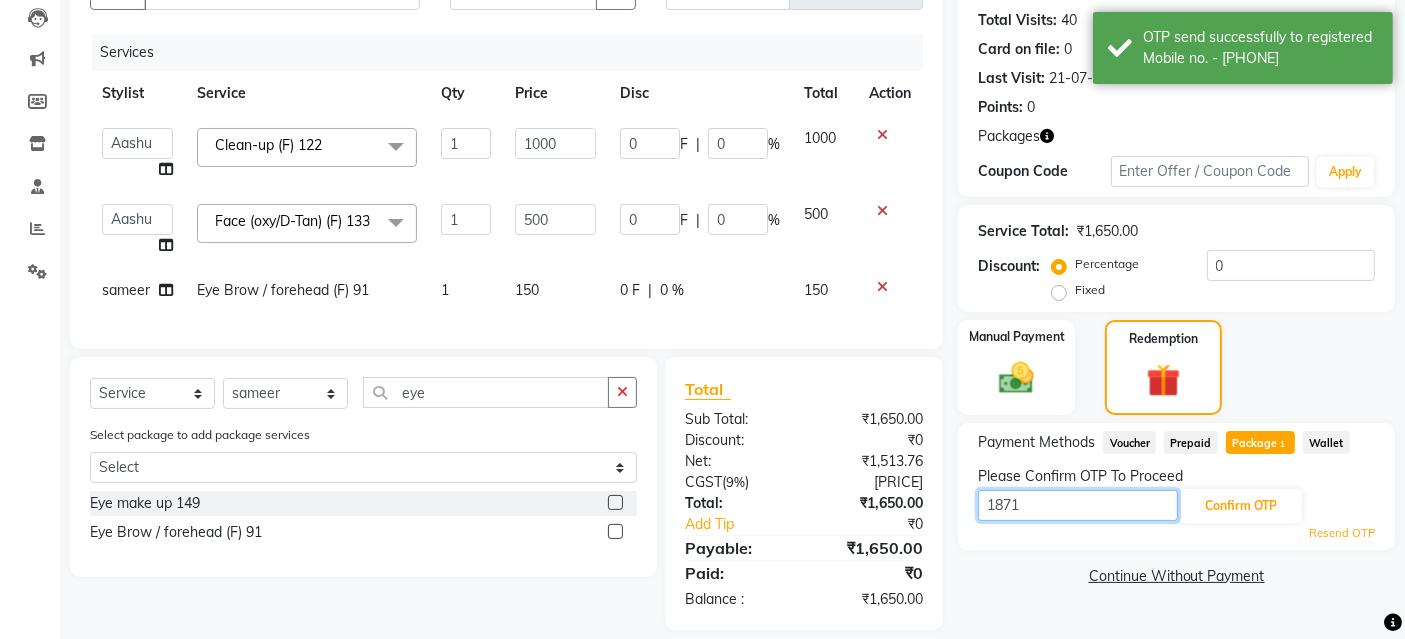 drag, startPoint x: 949, startPoint y: 503, endPoint x: 864, endPoint y: 487, distance: 86.492775 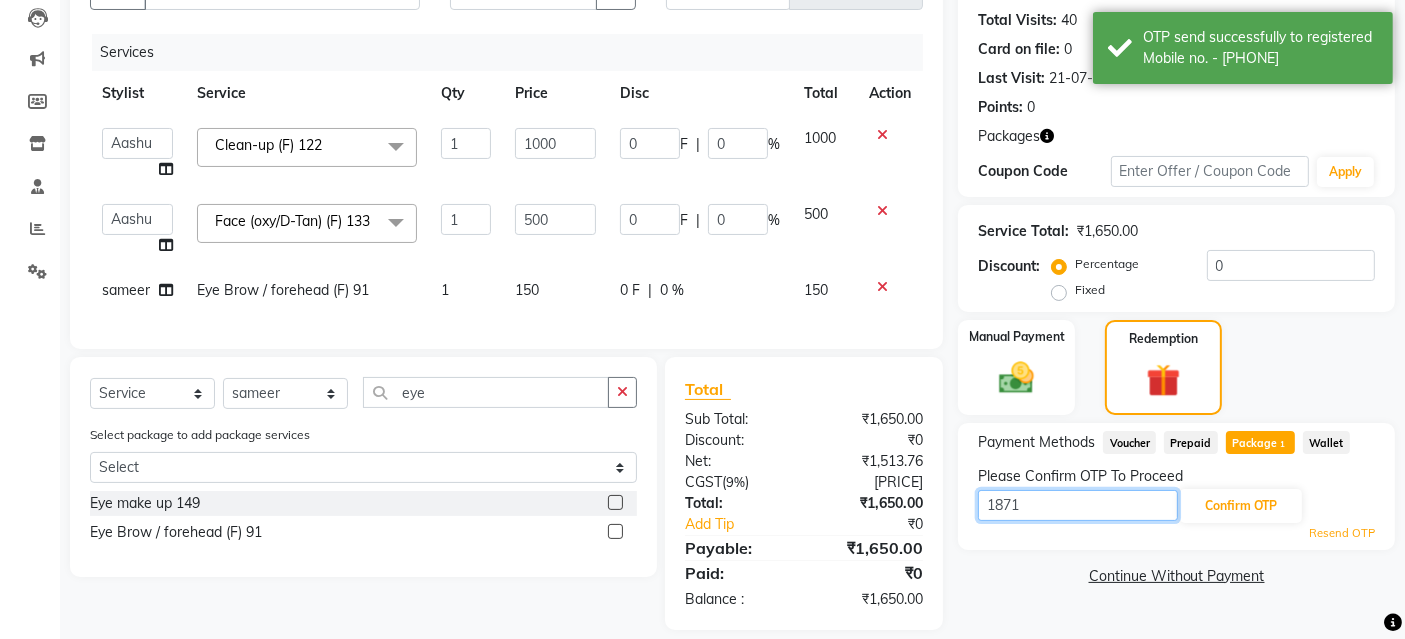 click on "Client +[COUNTRYCODE] [PHONE] Date [DATE] Invoice Number V/[YEAR] V/[YEAR]-[YEAR] [NUMBER] Services Stylist Service Qty Price Disc Total Action  Aashu   Banty   bashu   danish ali   david   faizan   khushi   Manager   product   sameer   Tip   vishal  Clean-up (F) [NUMBER] x Kerasmooth 7 Hair Botox Organic Hair Treatment Moisture Tretment Nano Plastia hair cut nails fiber Casmara Prestige (F) [NUMBER] Clean-up (F) [NUMBER] O3 Whitening (F) [NUMBER] O3 bridal O3 shine and glow Casmara Vitamin Veg. Lotus Wine facial Fruit facial Papaya Marshmellow (F) [NUMBER] Blanch (F) [NUMBER] Upendice (F) [NUMBER] Sothys Goji (F) [NUMBER] 1" 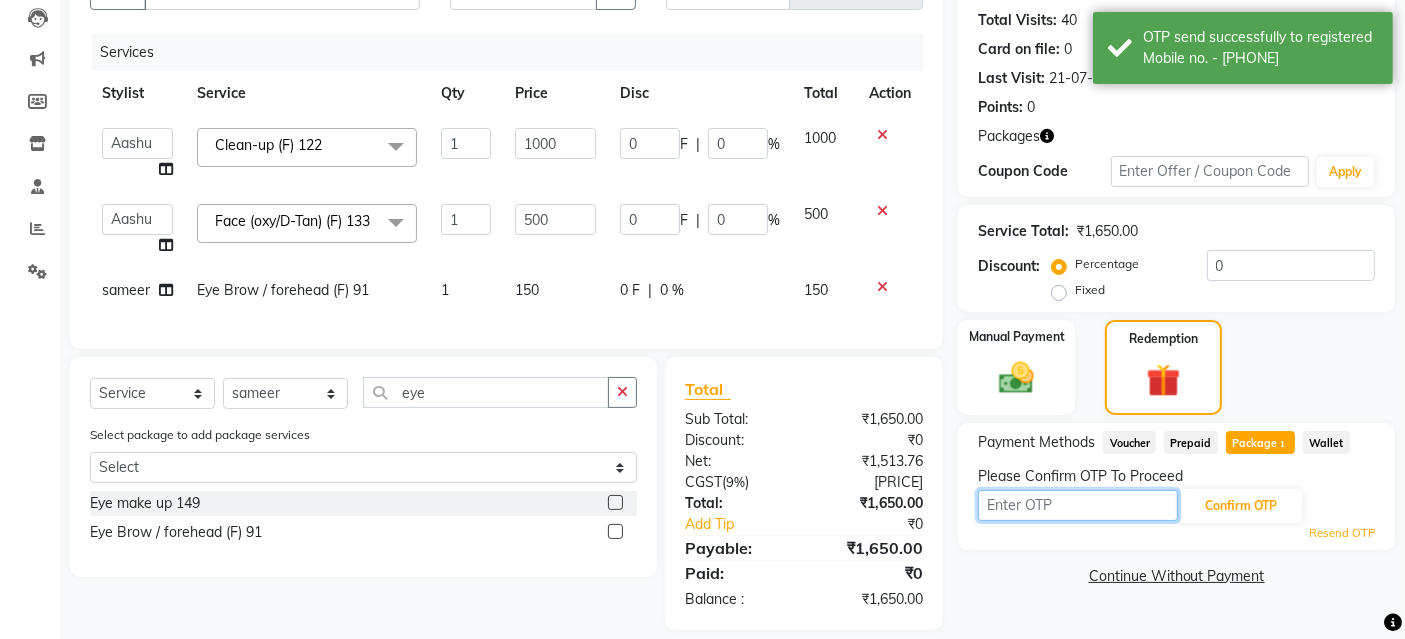 click at bounding box center (1078, 505) 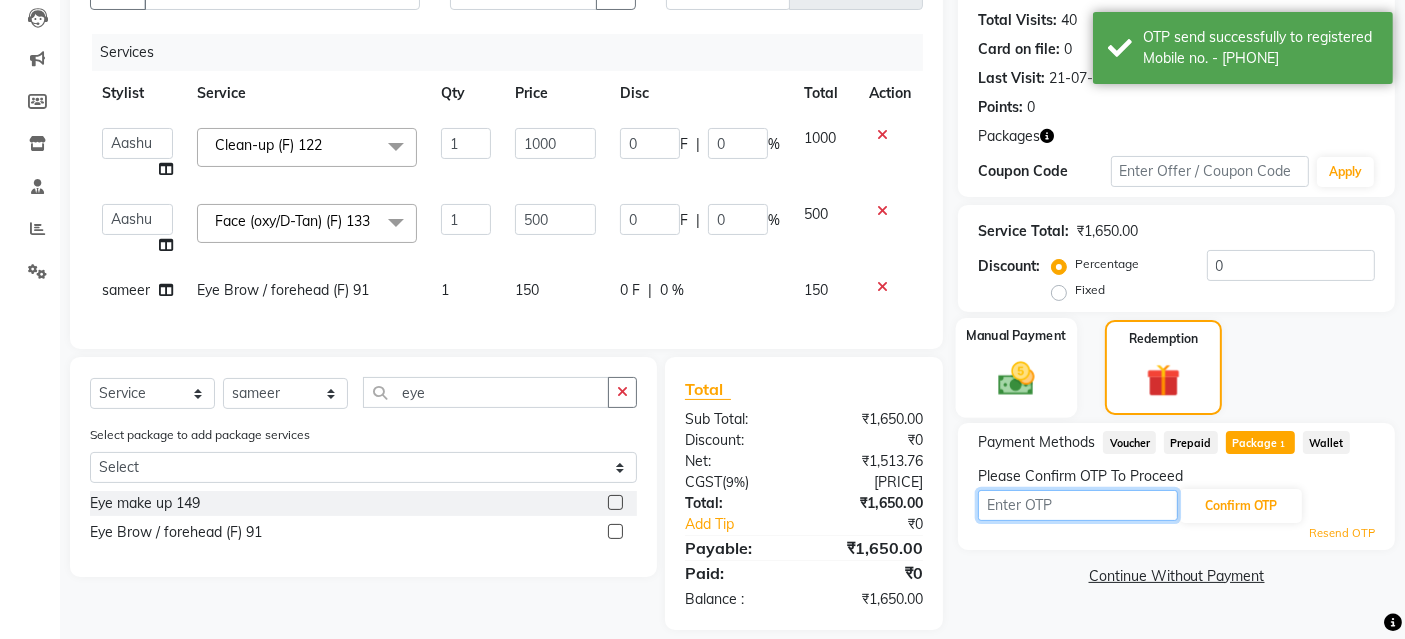 type on "1871" 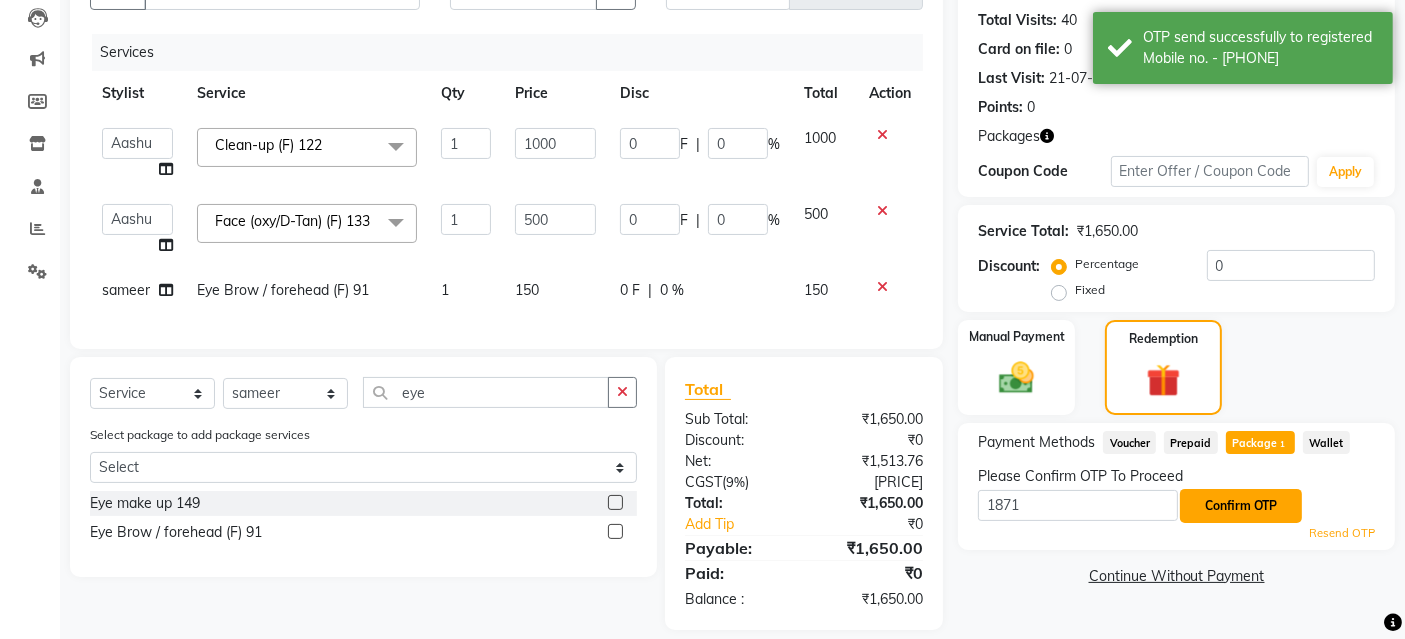 drag, startPoint x: 1249, startPoint y: 508, endPoint x: 1237, endPoint y: 499, distance: 15 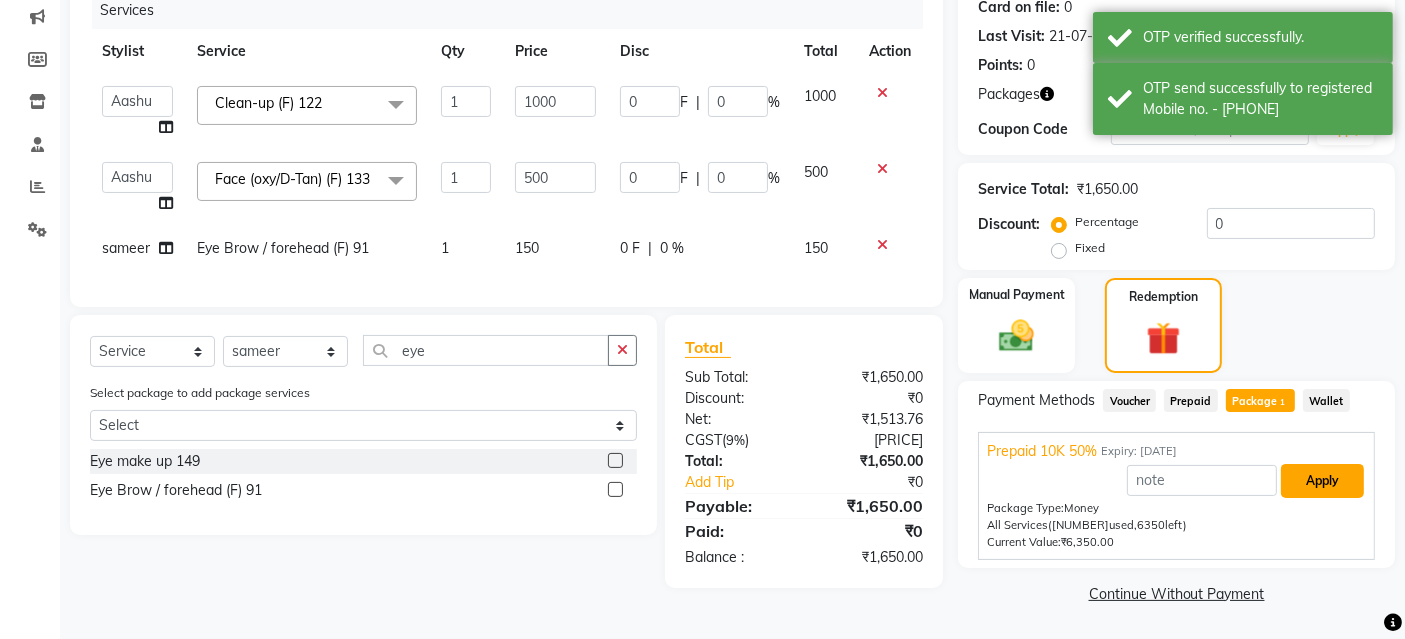 click on "Apply" at bounding box center (1322, 481) 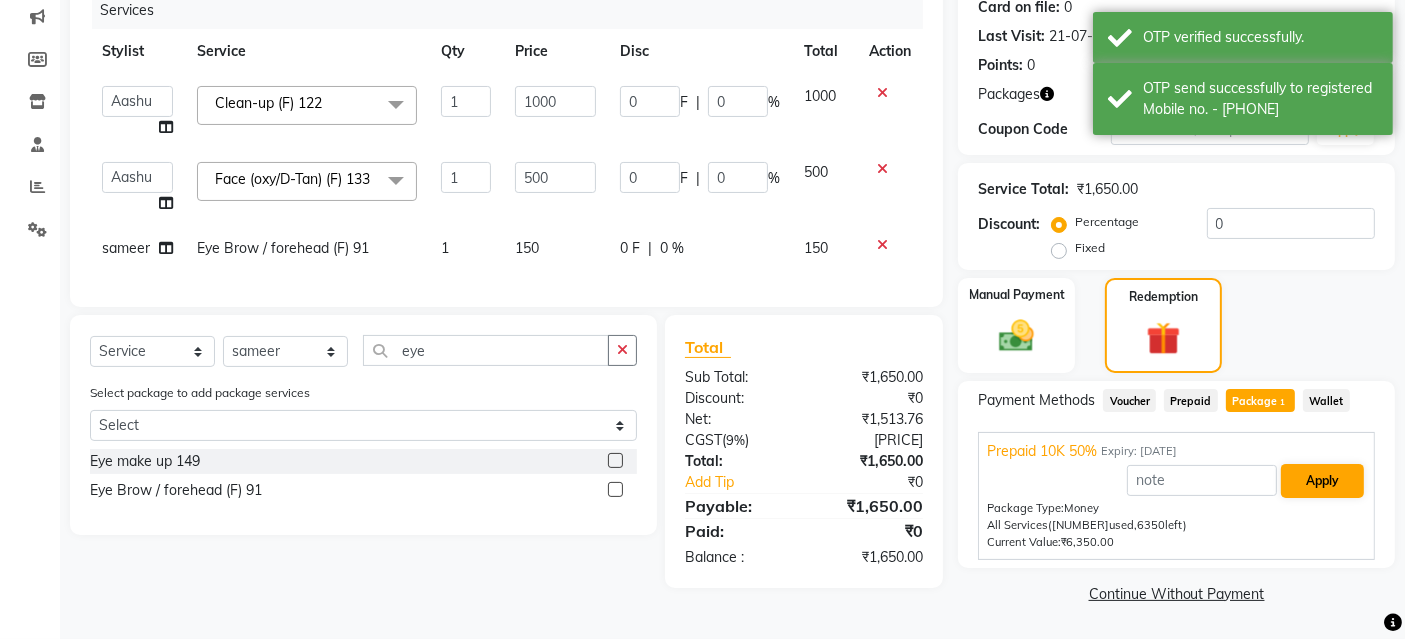 type on "500" 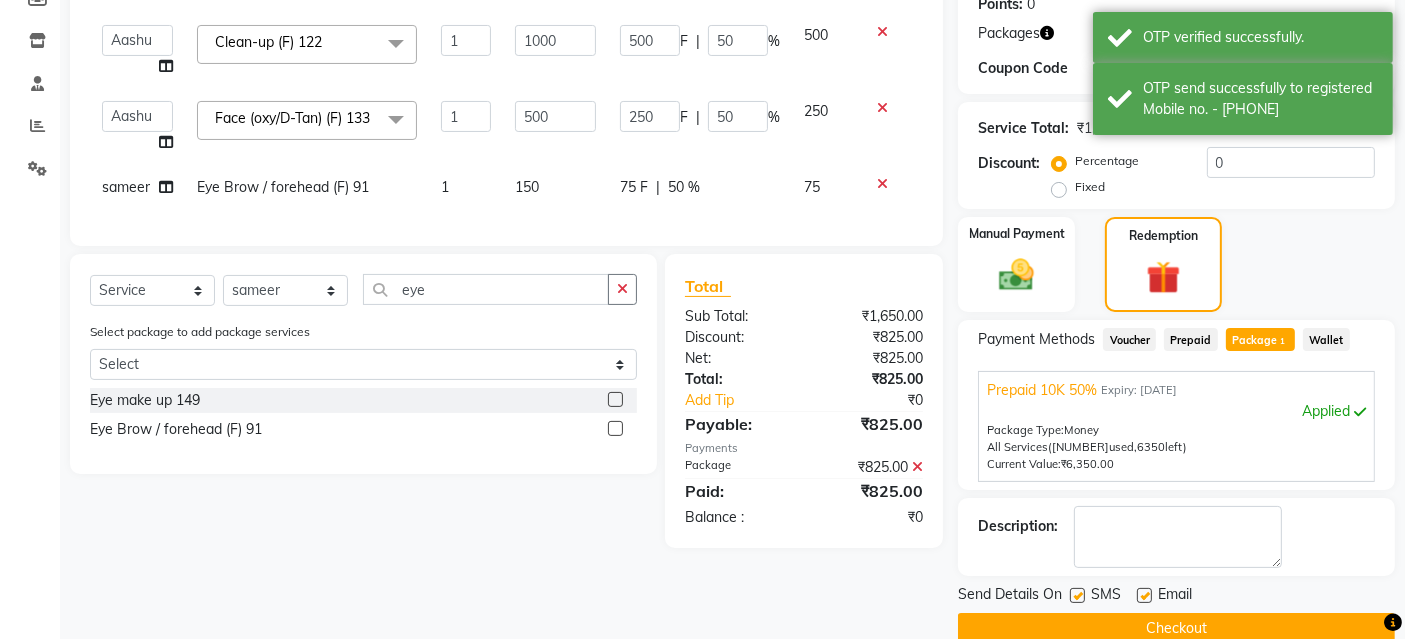 scroll, scrollTop: 348, scrollLeft: 0, axis: vertical 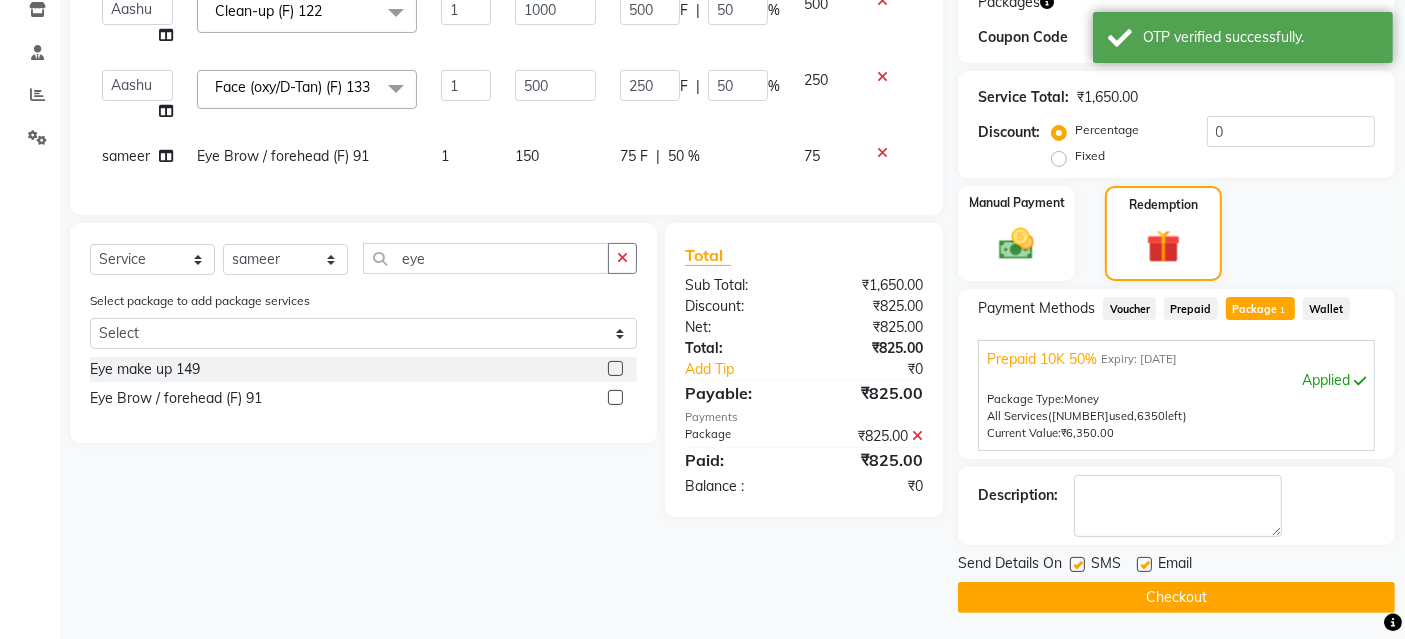 click on "sameer" 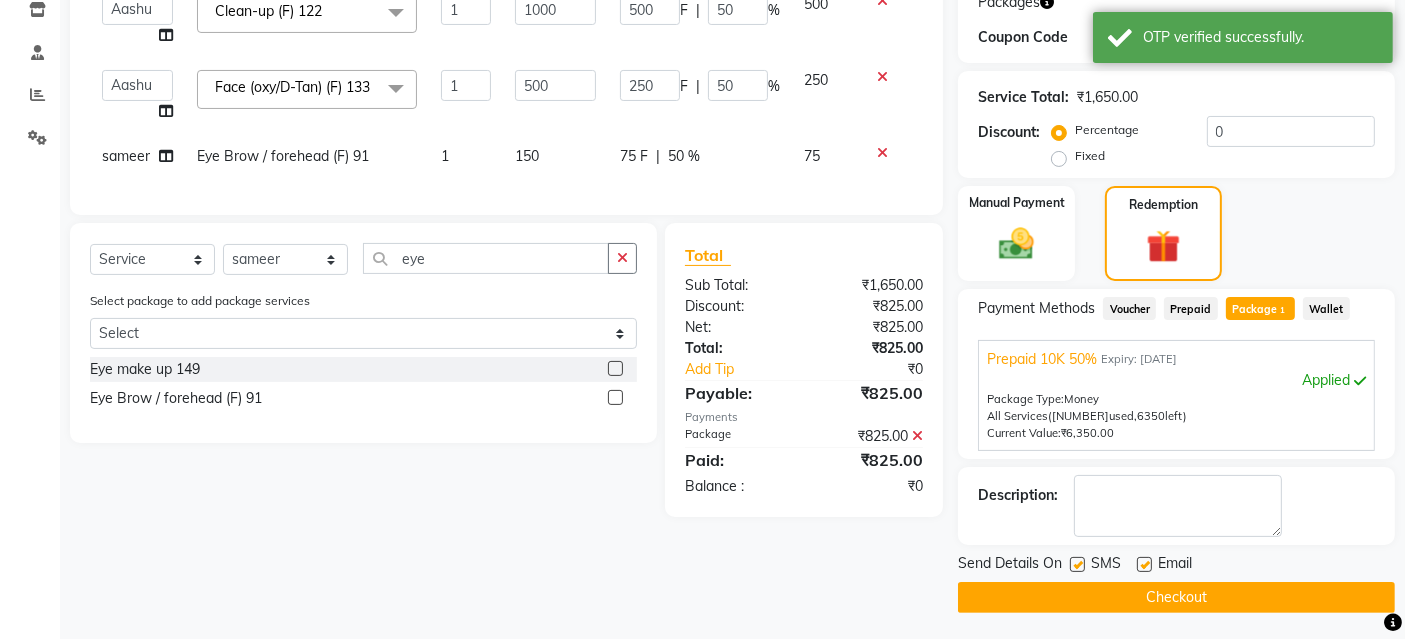 select on "85443" 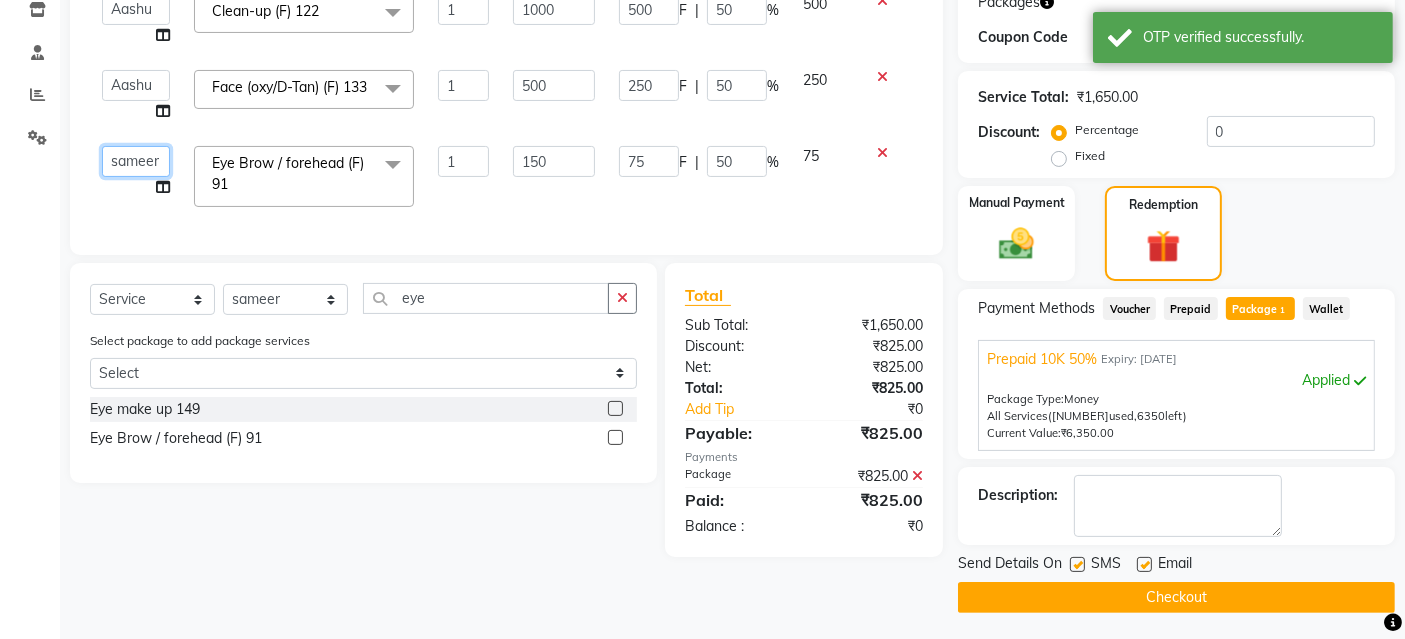 drag, startPoint x: 130, startPoint y: 183, endPoint x: 128, endPoint y: 164, distance: 19.104973 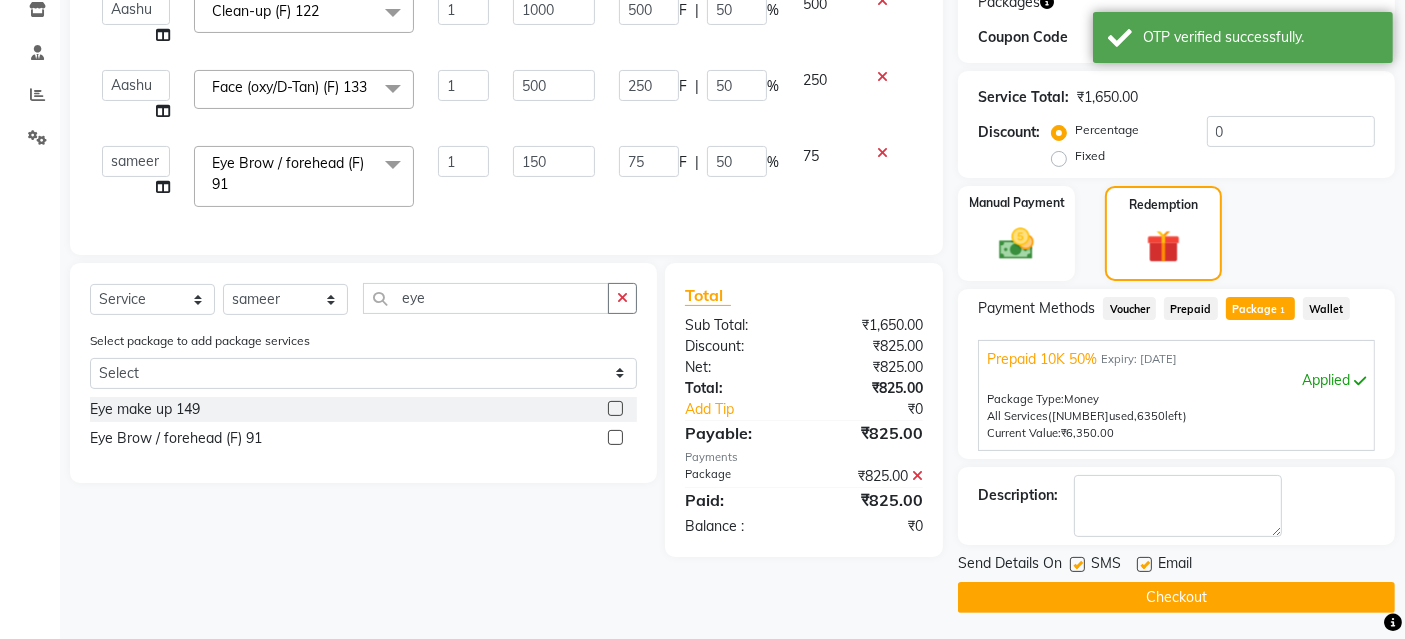select on "[NUMBER]" 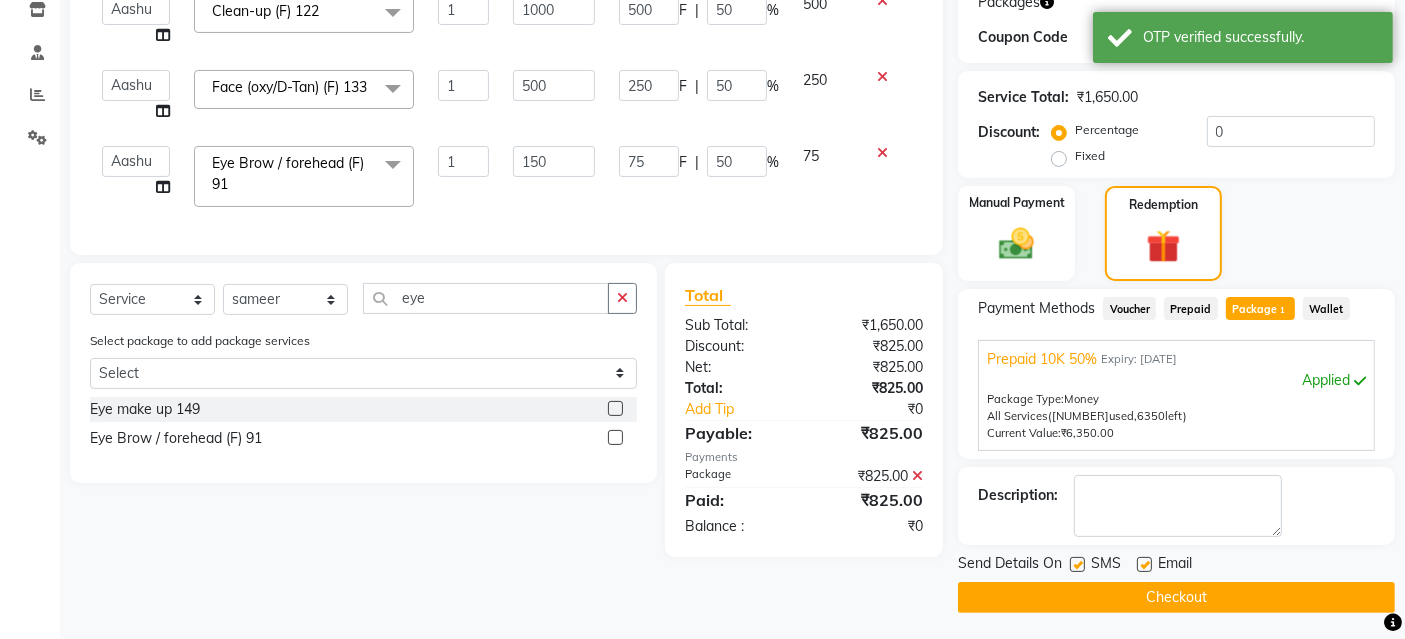 click on "Checkout" 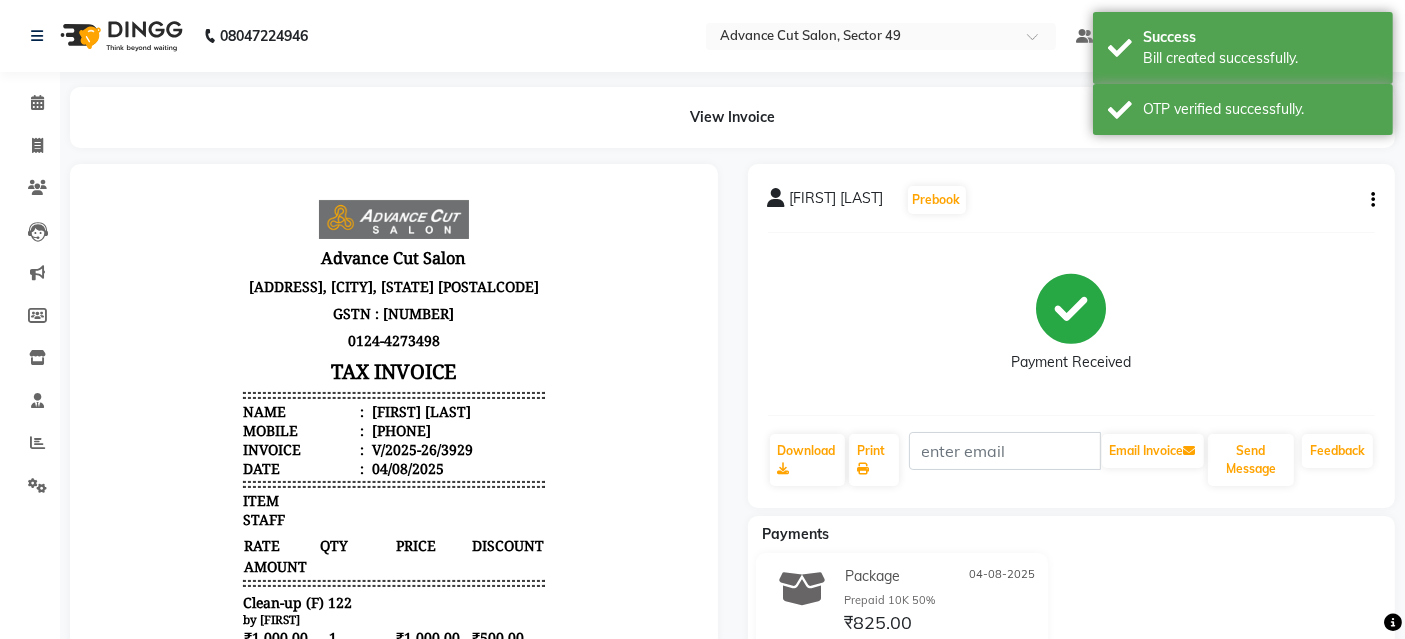 scroll, scrollTop: 0, scrollLeft: 0, axis: both 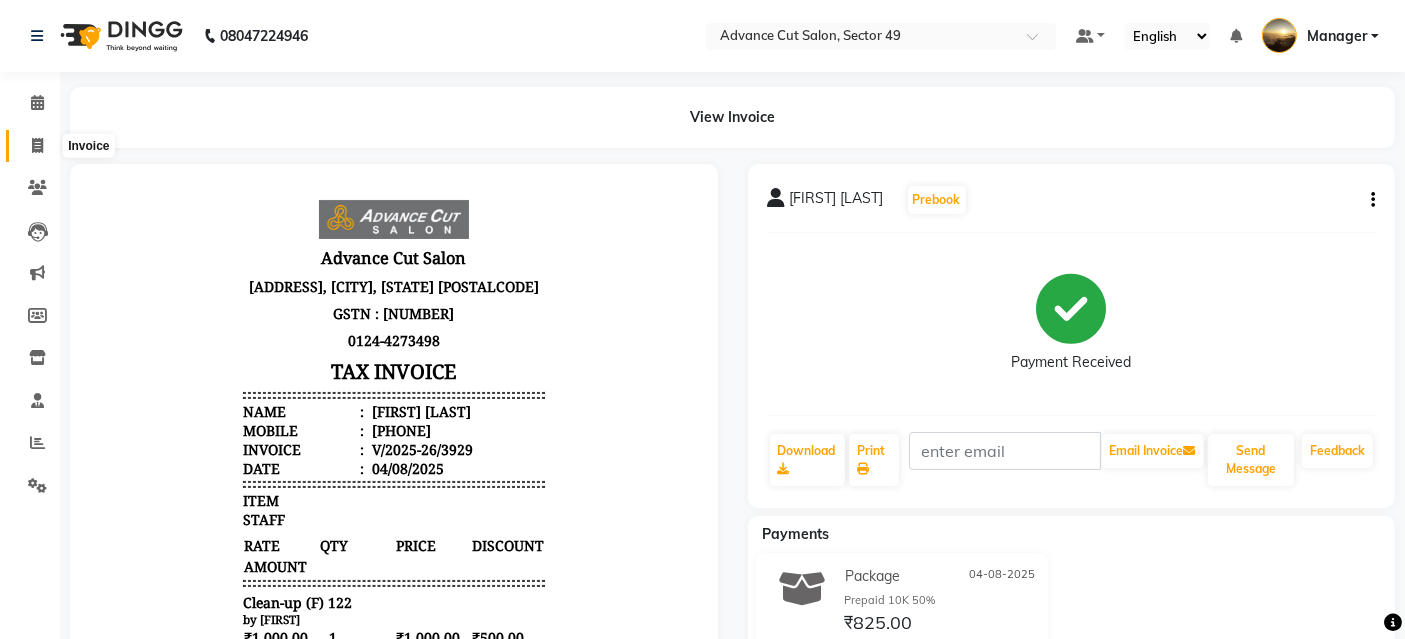 click 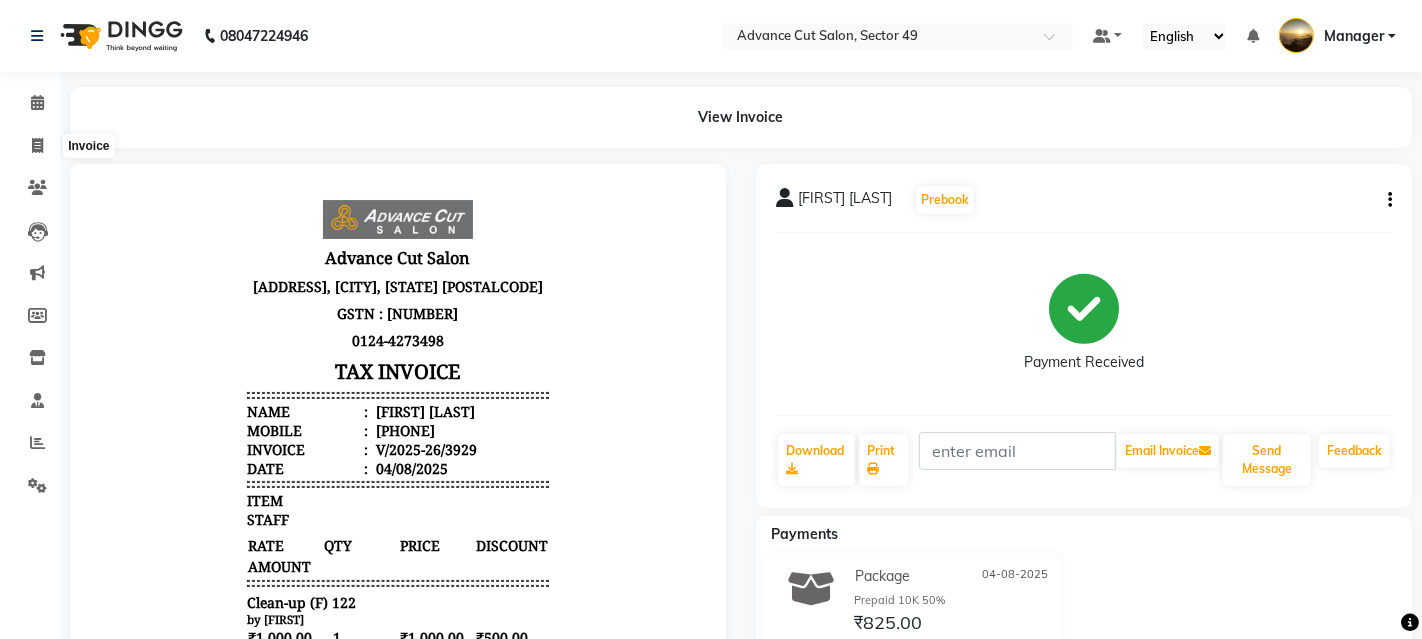 select on "4616" 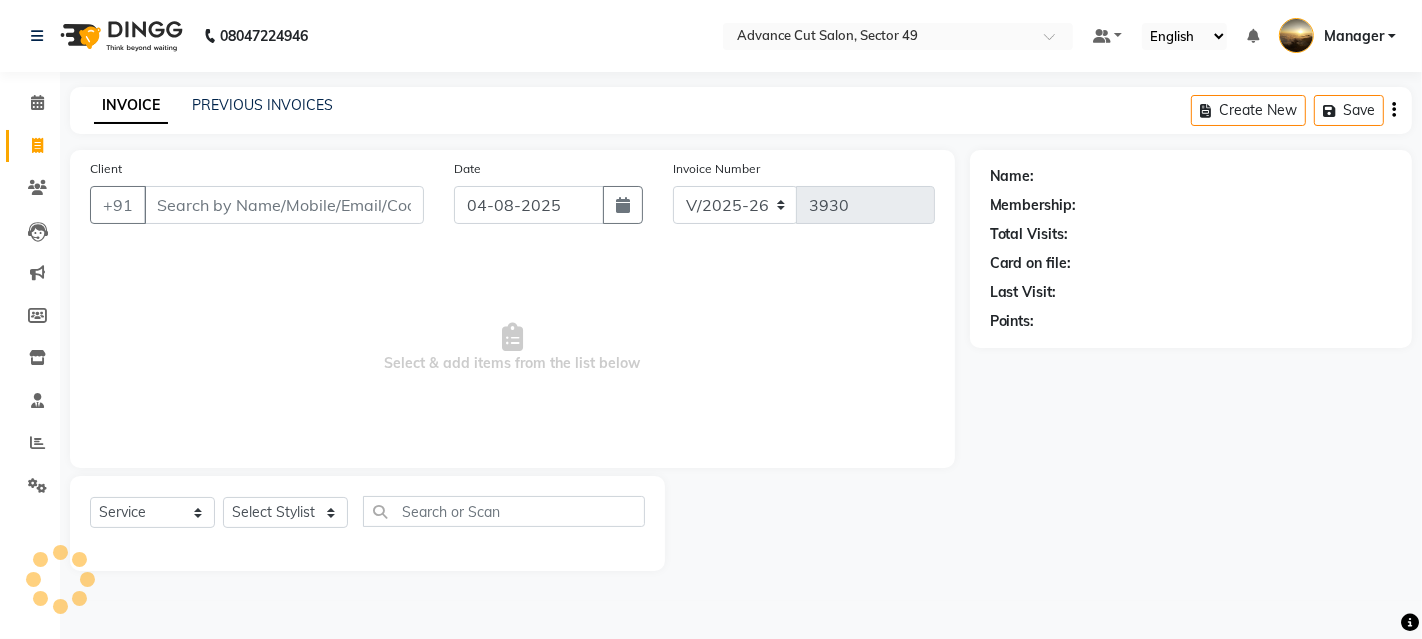 click on "Client" at bounding box center (284, 205) 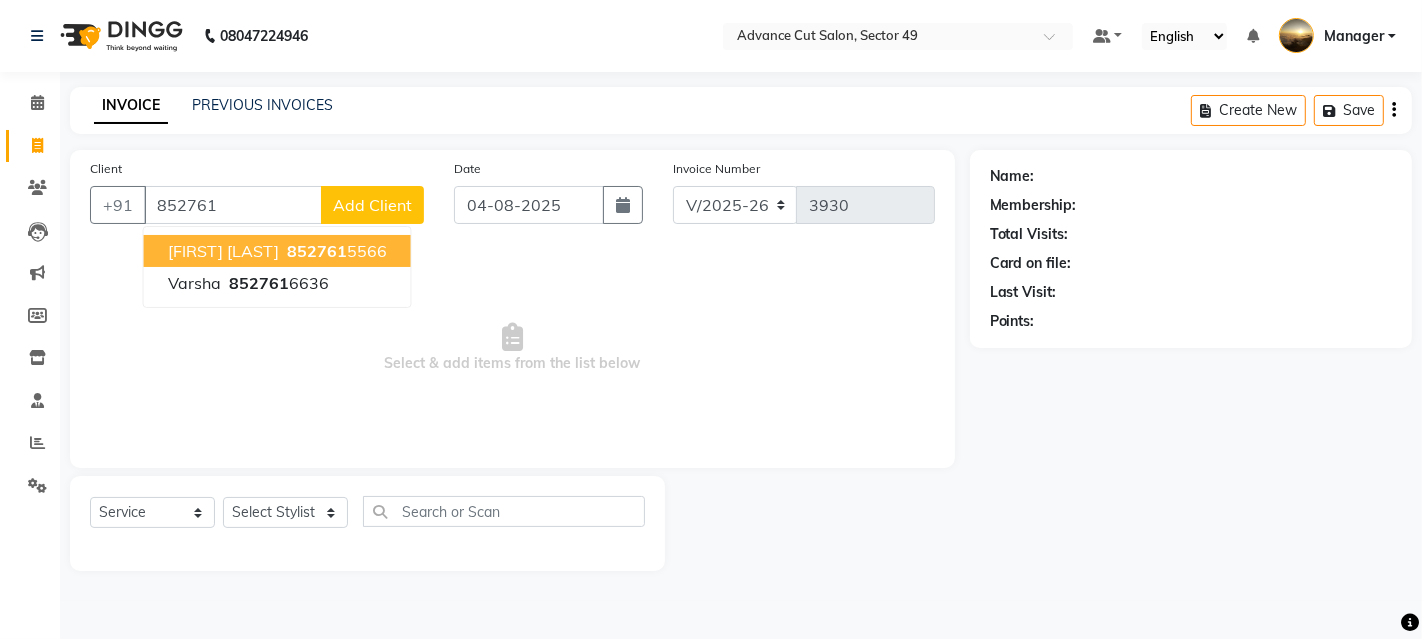 click on "852761" at bounding box center (317, 251) 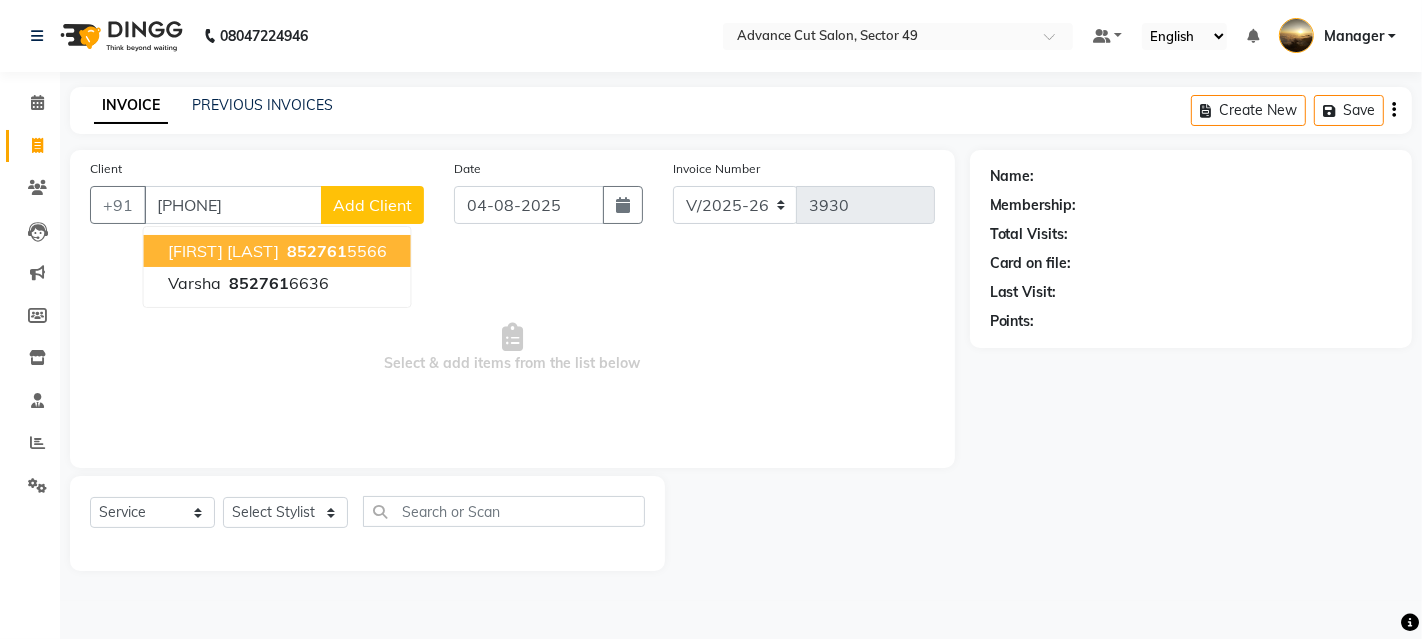 type on "[PHONE]" 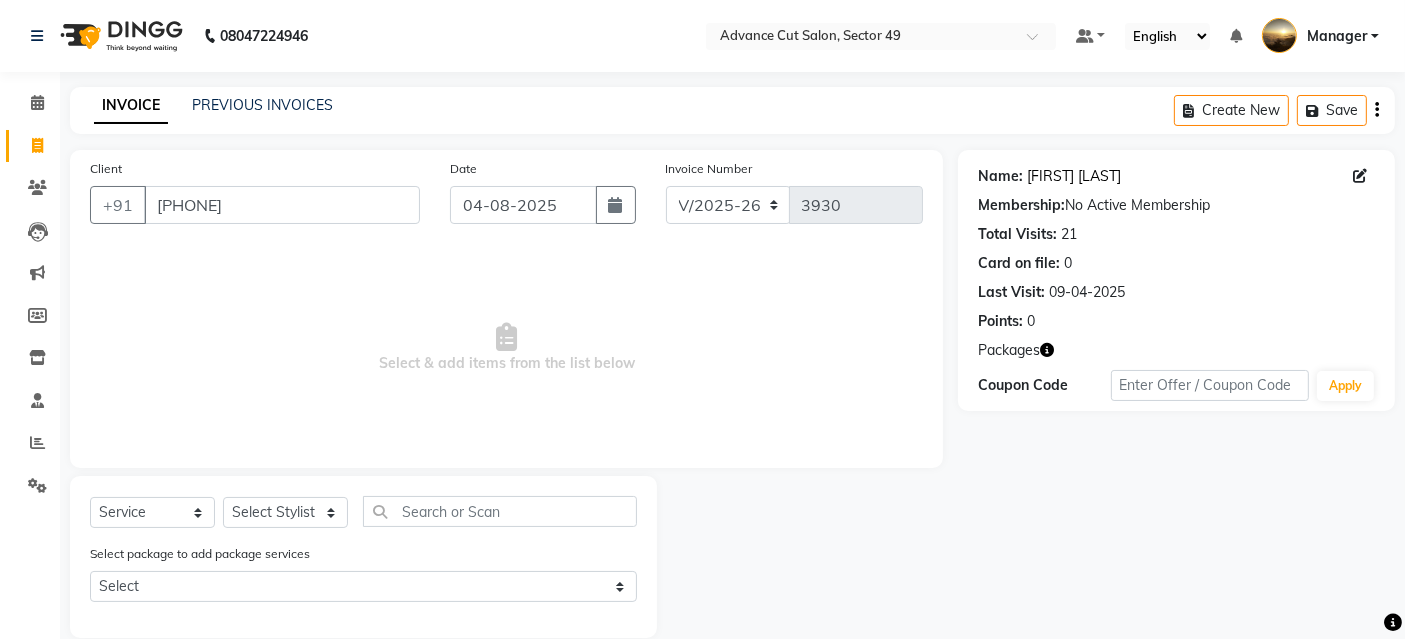 click on "[FIRST] [LAST]" 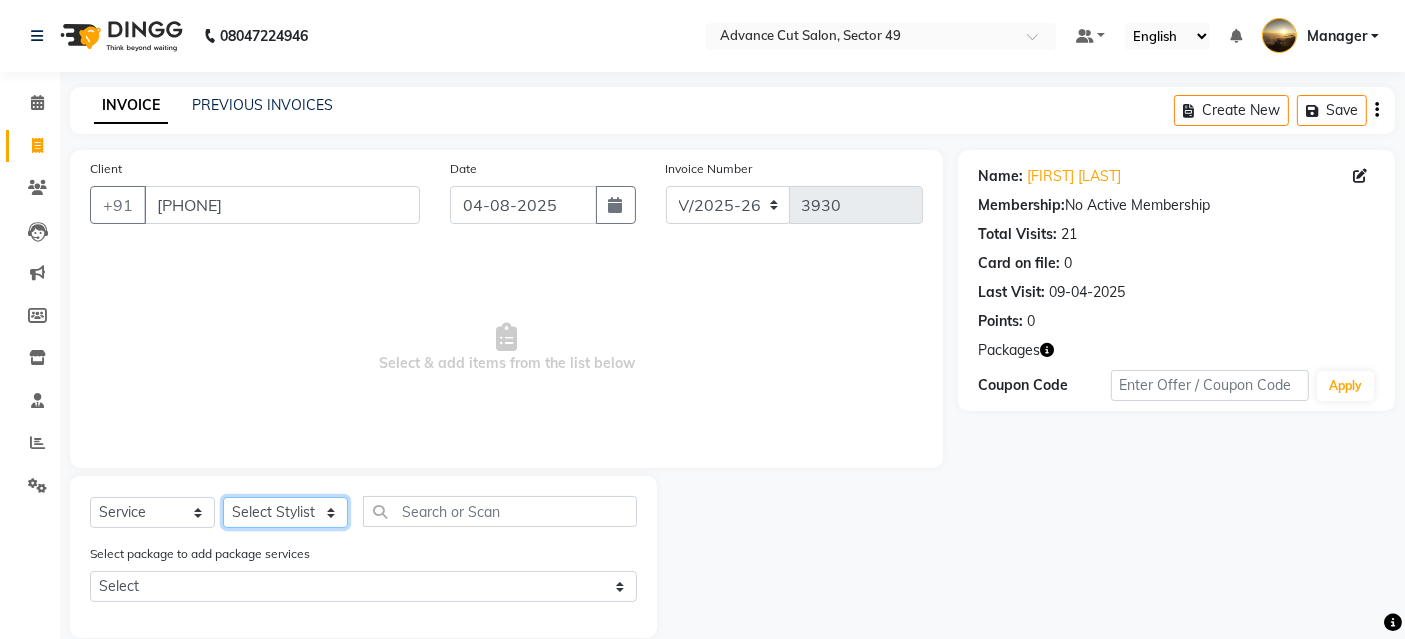 click on "Select Stylist [FIRST] [FIRST] [FIRST] [FIRST] [FIRST] [FIRST] [FIRST] Manager product [FIRST] Tip [FIRST]" 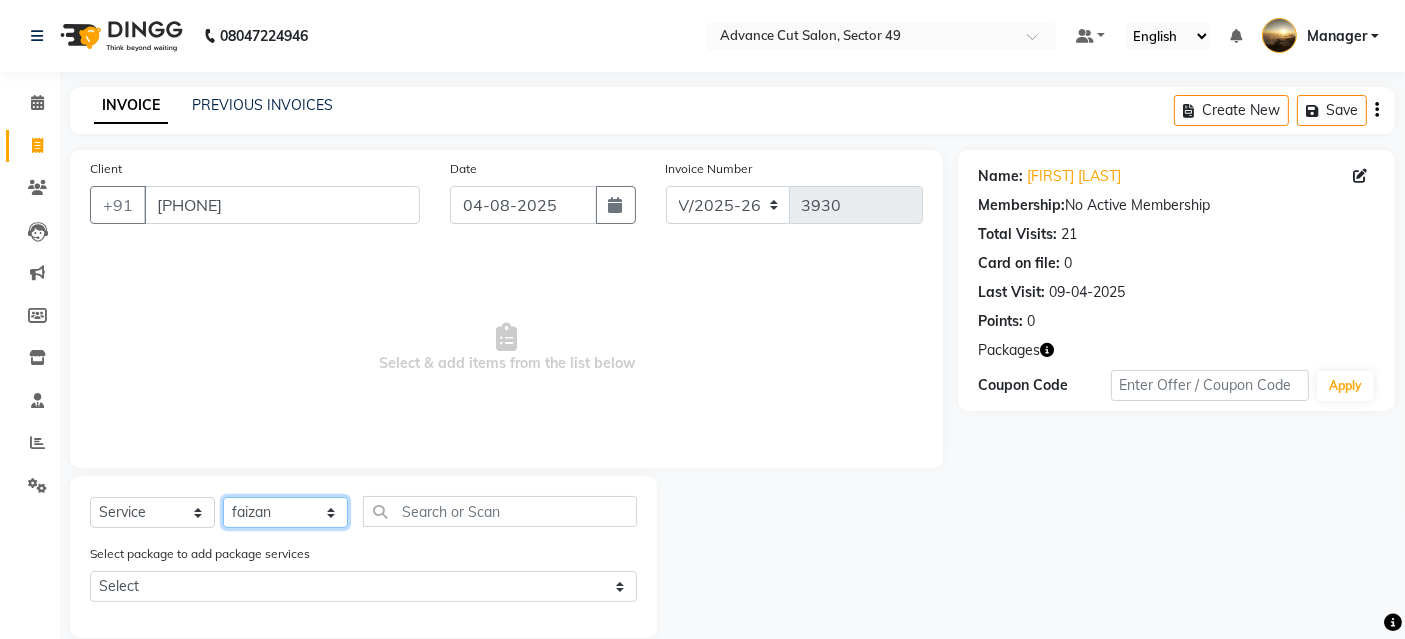 click on "Select Stylist [FIRST] [FIRST] [FIRST] [FIRST] [FIRST] [FIRST] [FIRST] Manager product [FIRST] Tip [FIRST]" 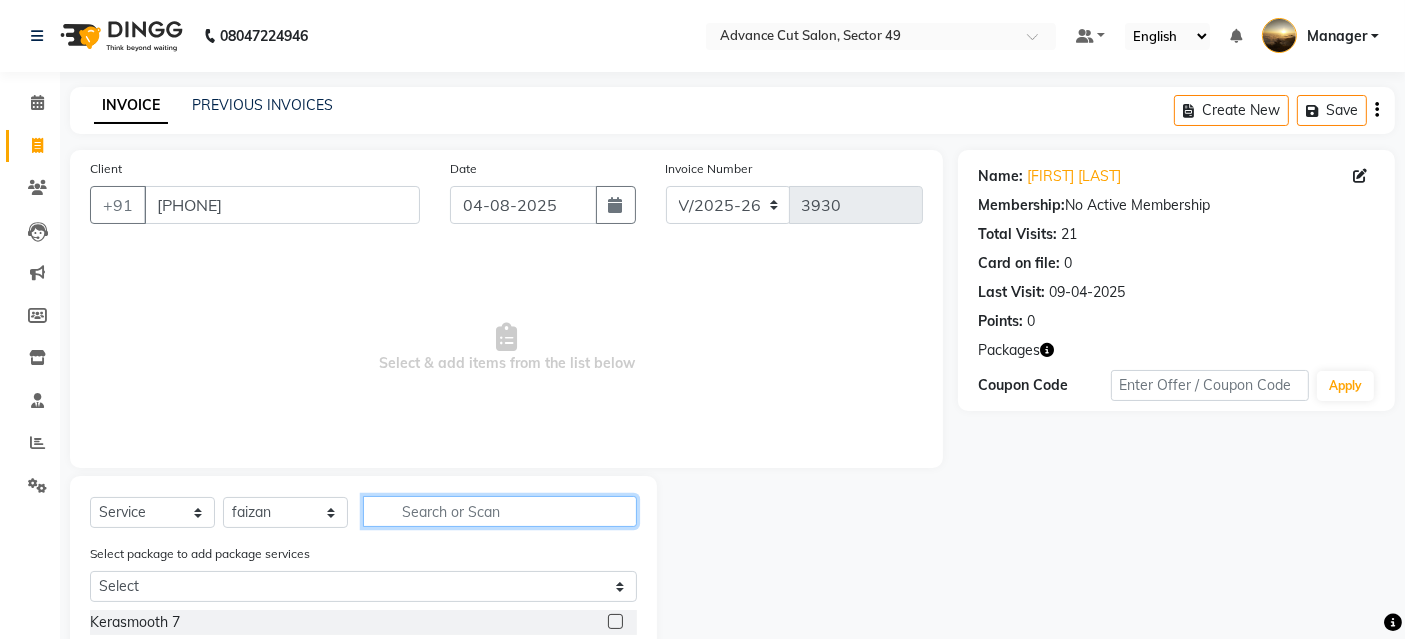 click 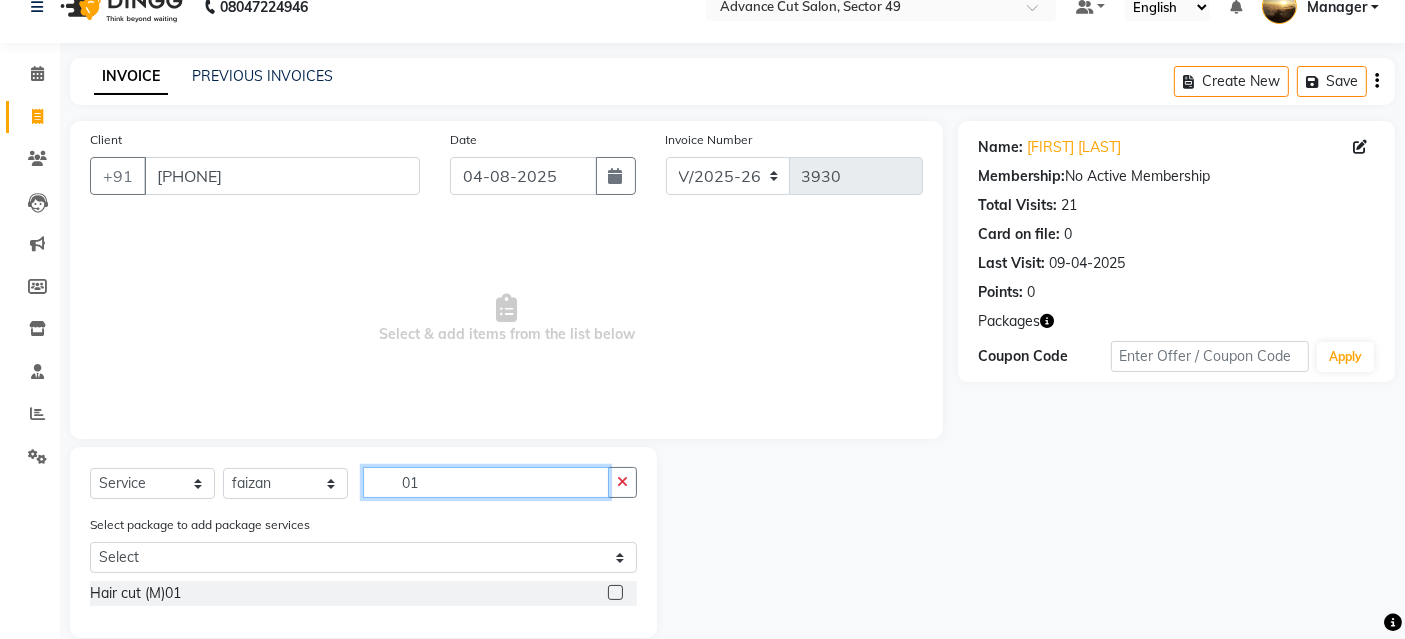 scroll, scrollTop: 57, scrollLeft: 0, axis: vertical 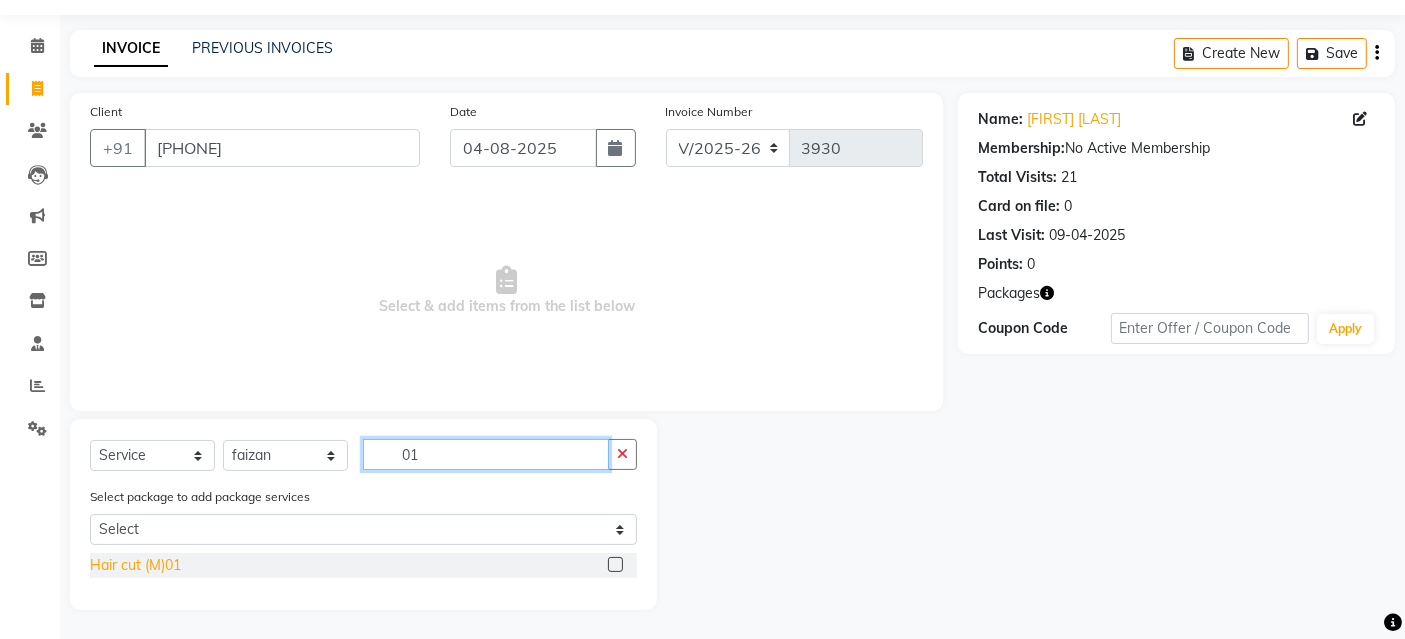 type on "01" 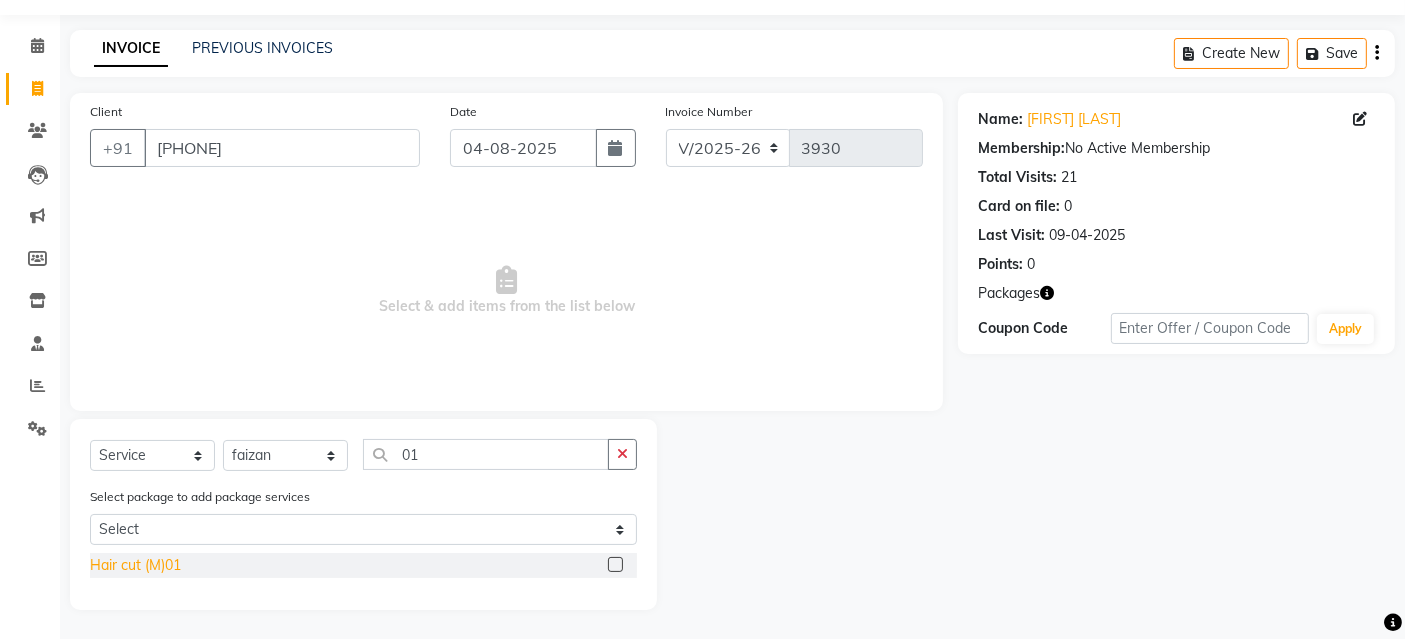 click on "Hair cut (M)01" 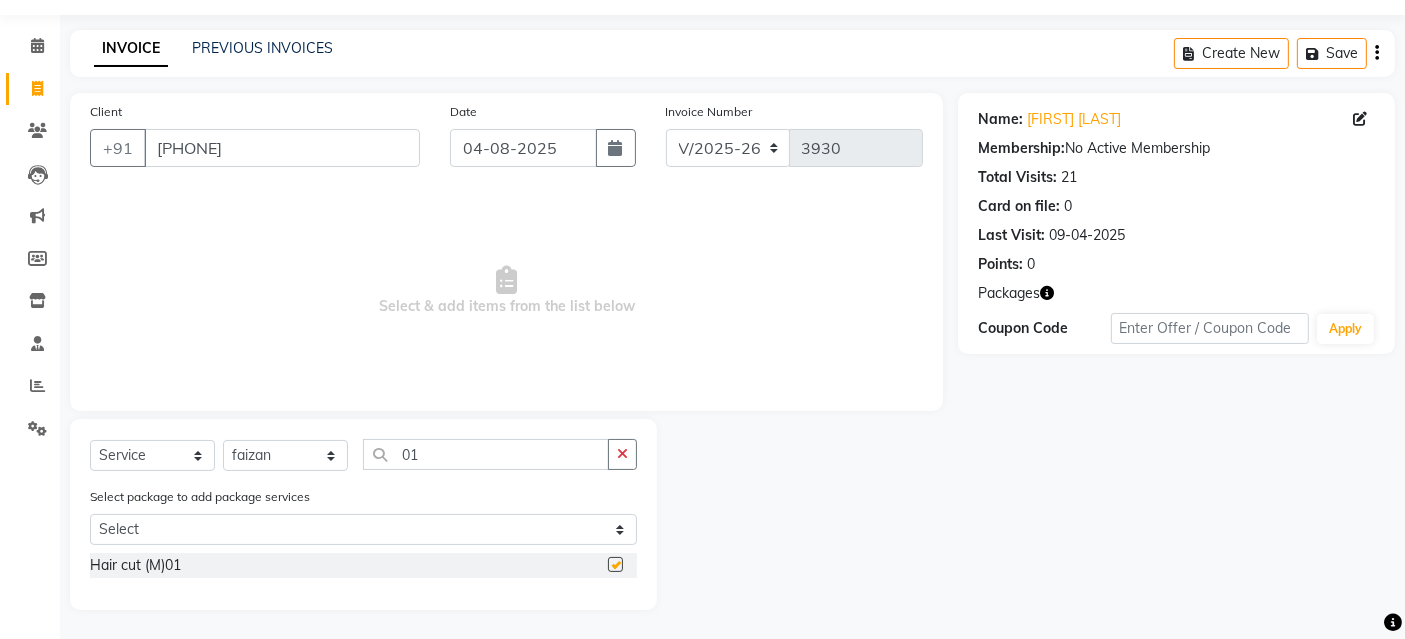checkbox on "false" 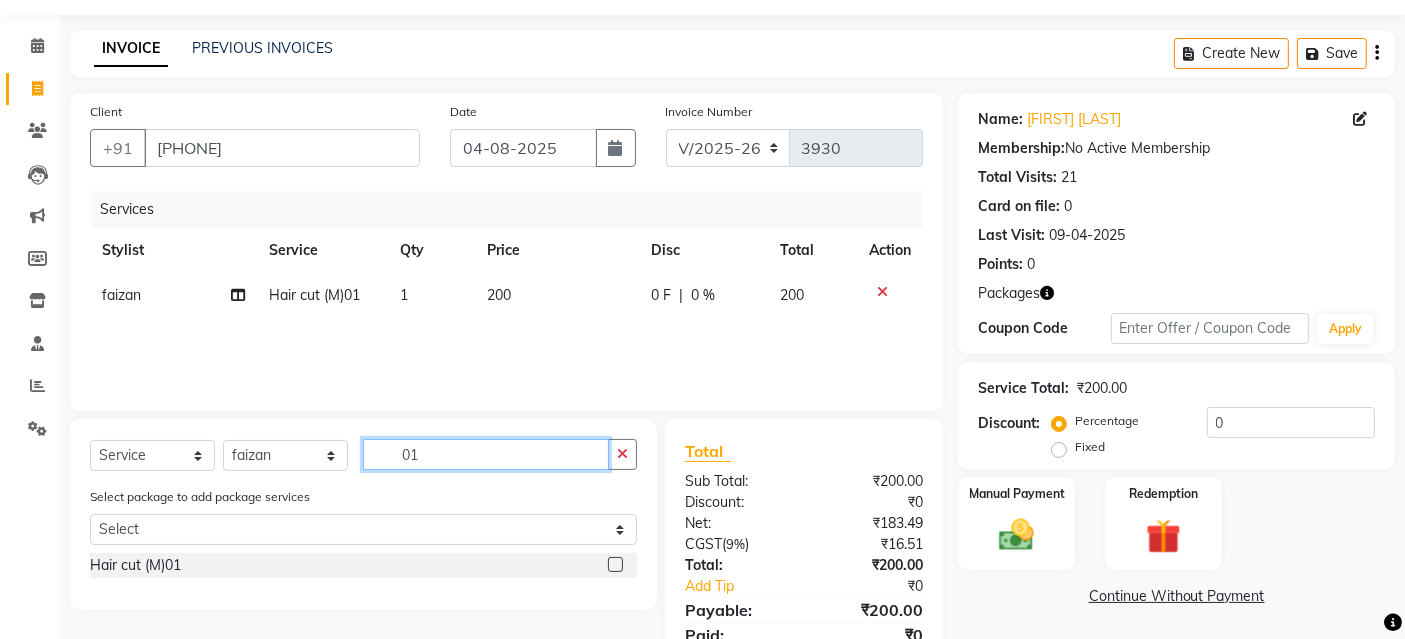 click on "01" 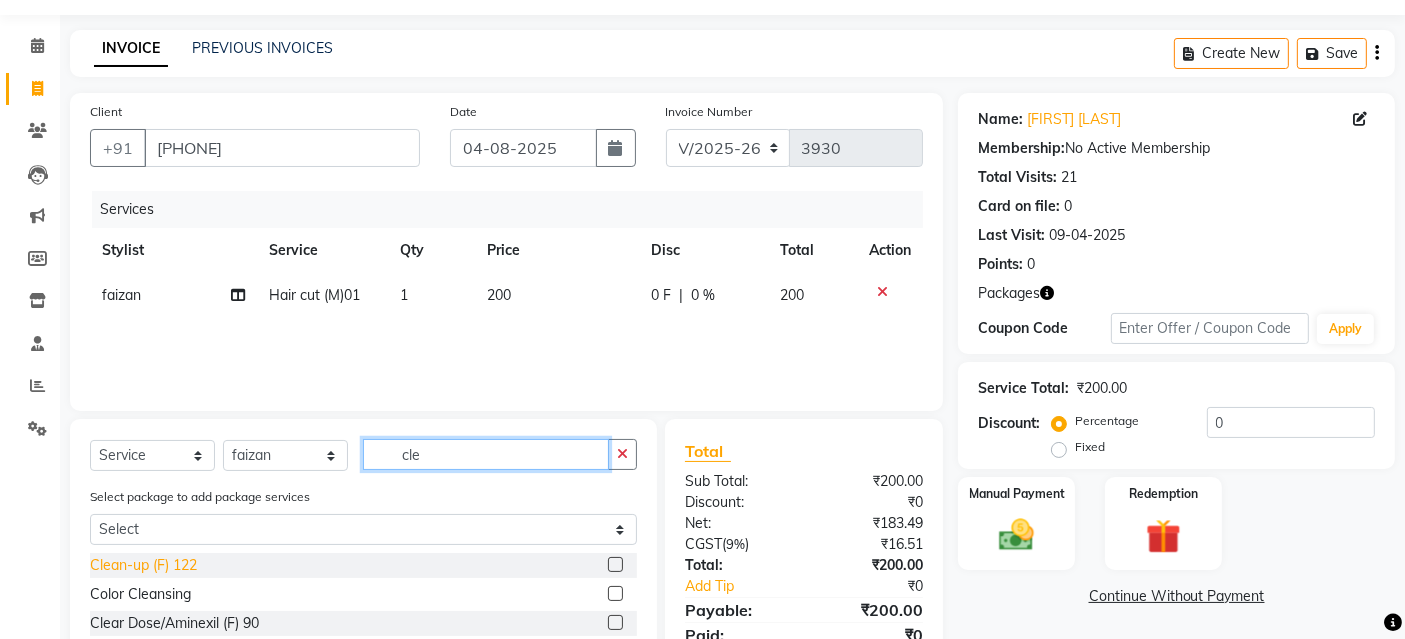 type on "cle" 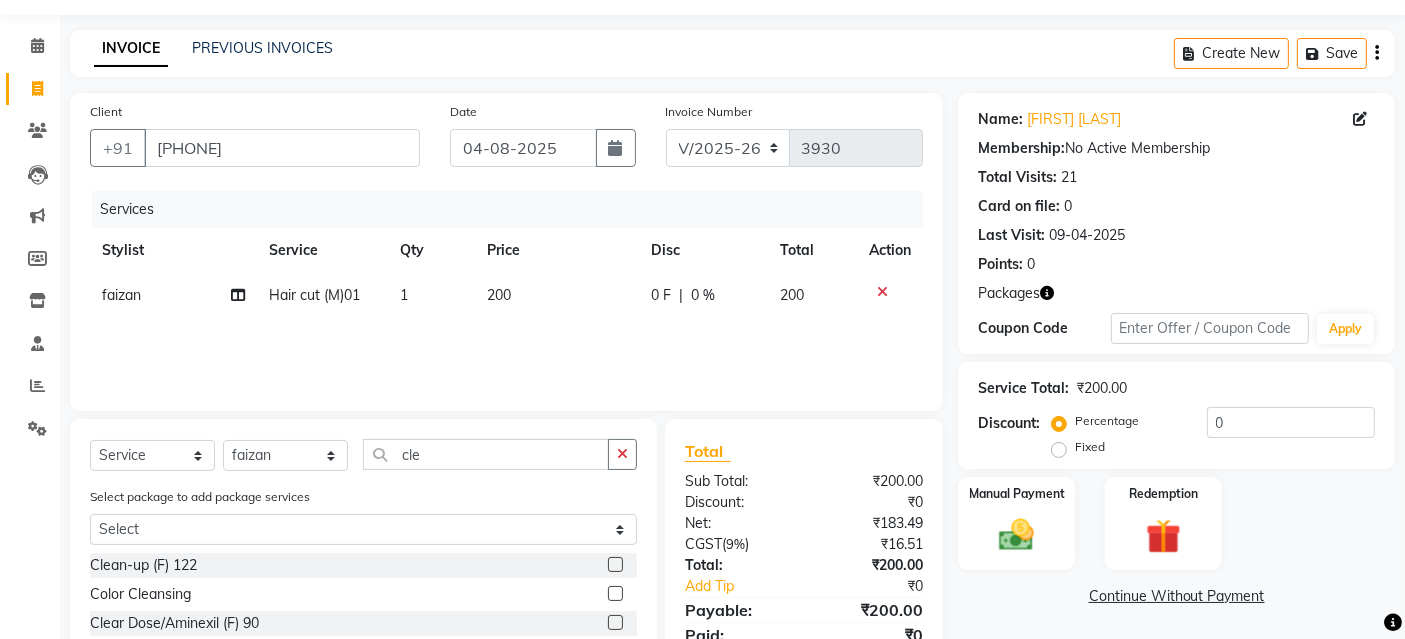click on "Clean-up (F) 122" 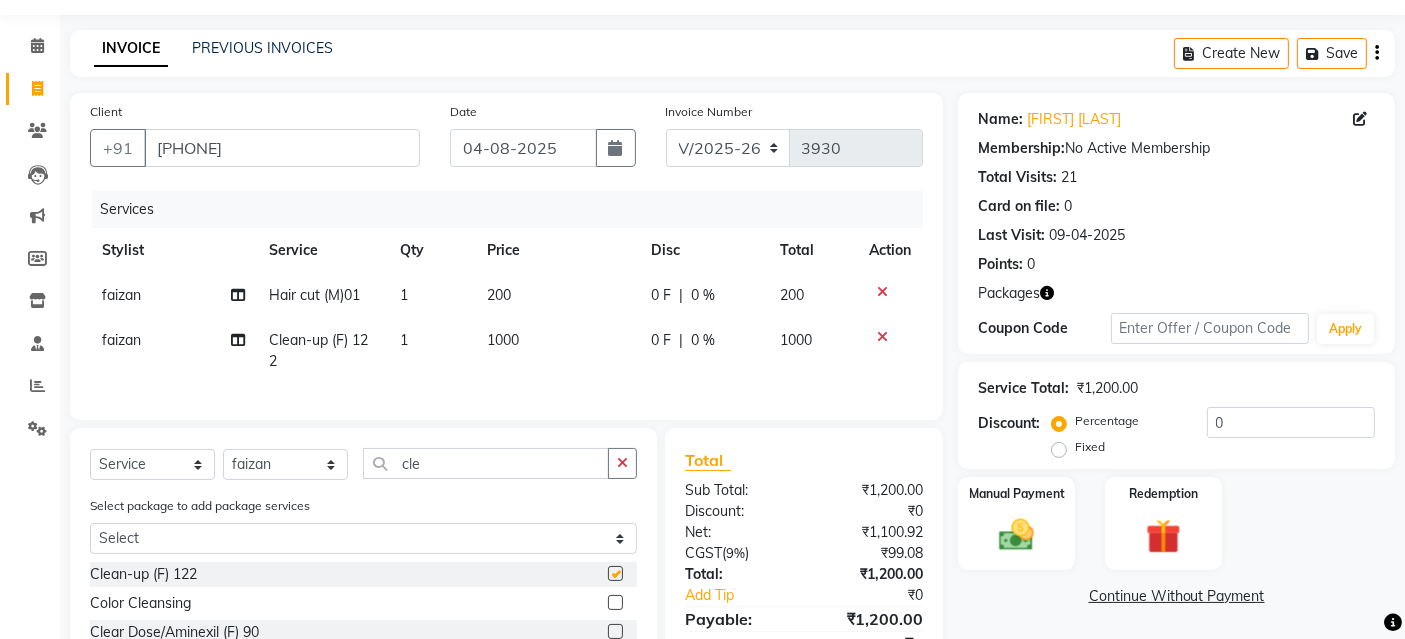 checkbox on "false" 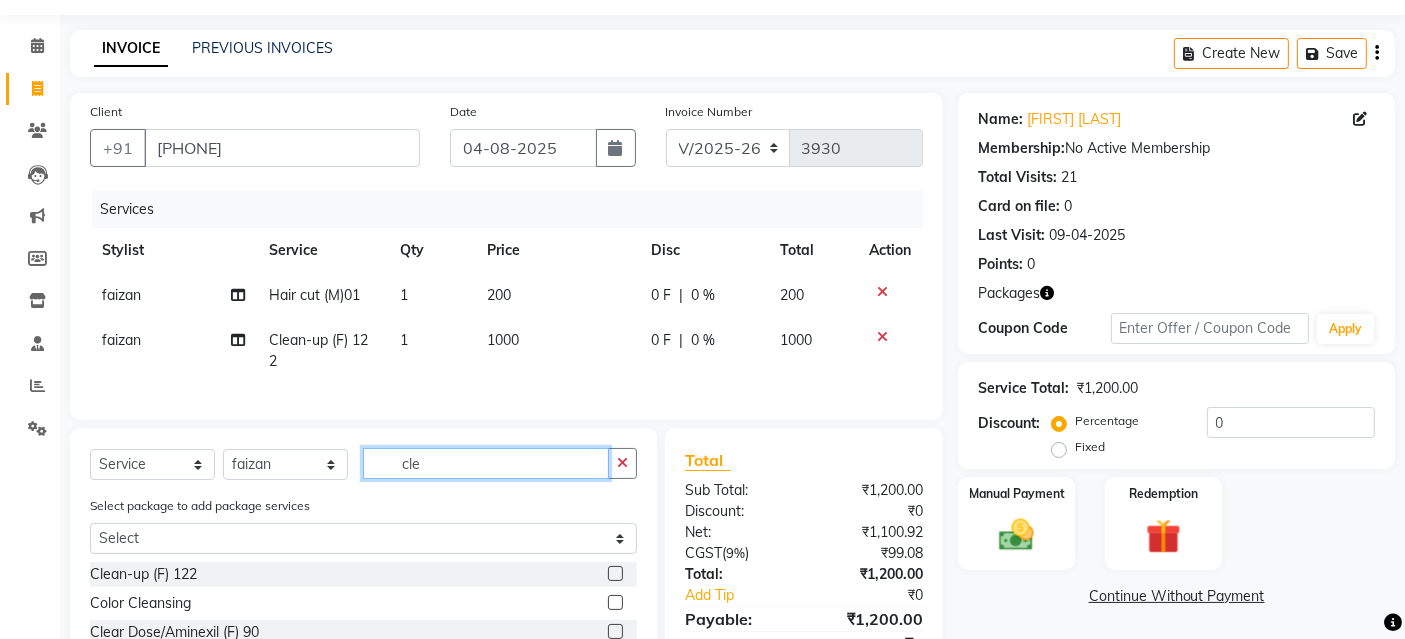 drag, startPoint x: 420, startPoint y: 475, endPoint x: 299, endPoint y: 470, distance: 121.103264 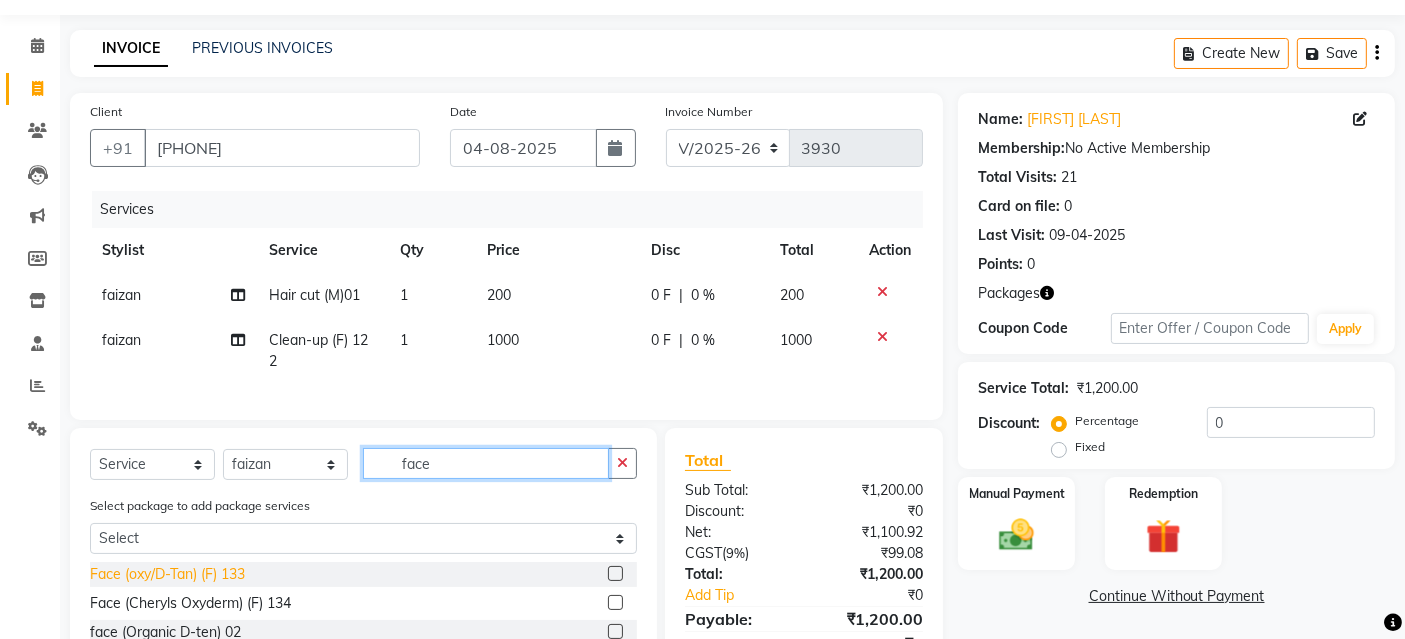type on "face" 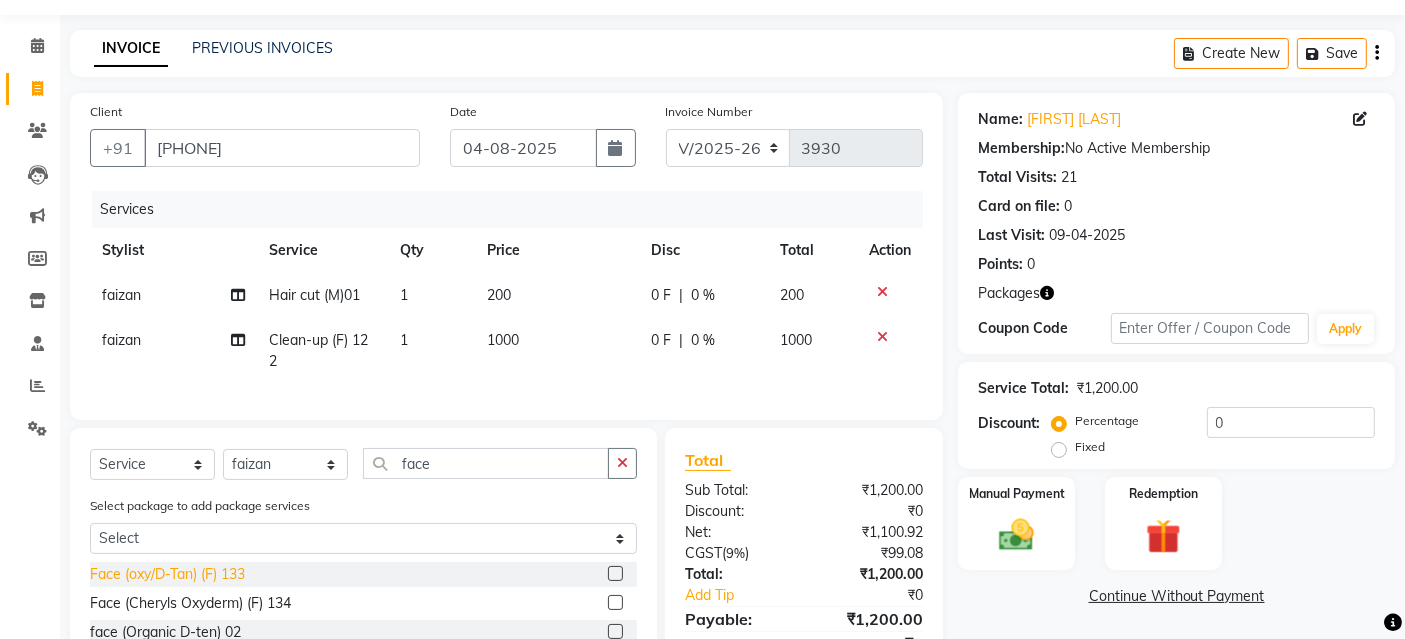click on "Face (oxy/D-Tan) (F) 133" 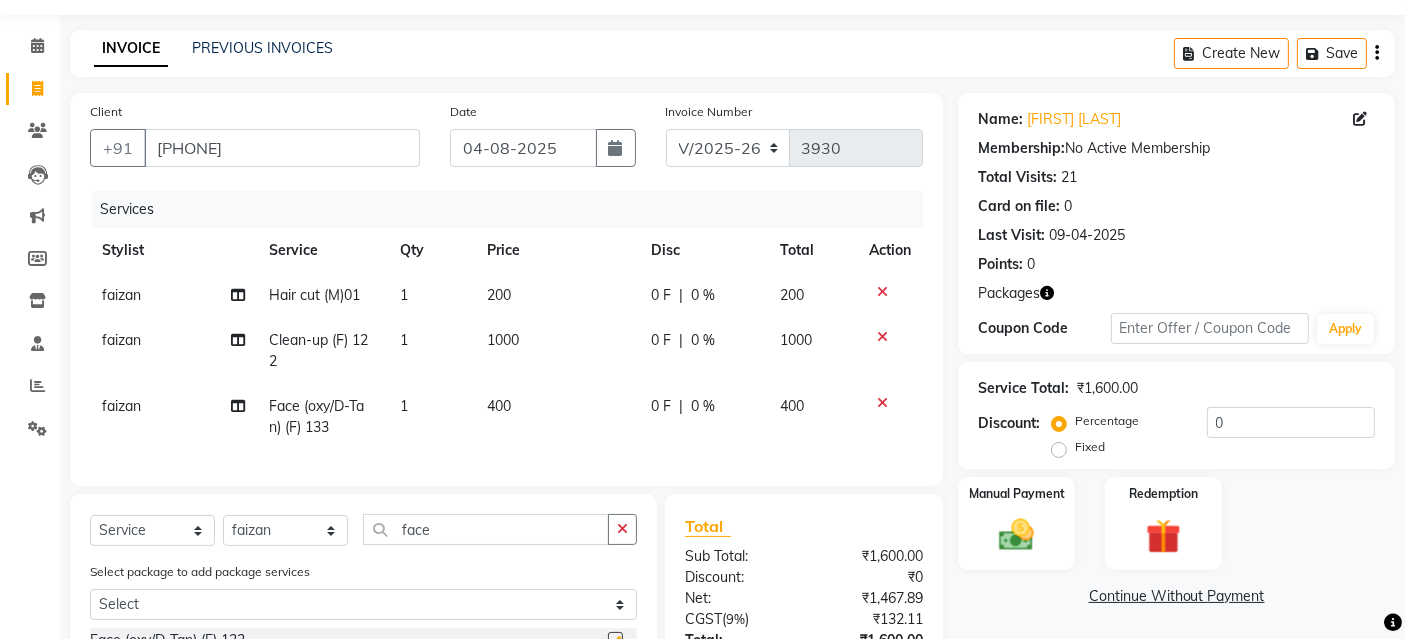 checkbox on "false" 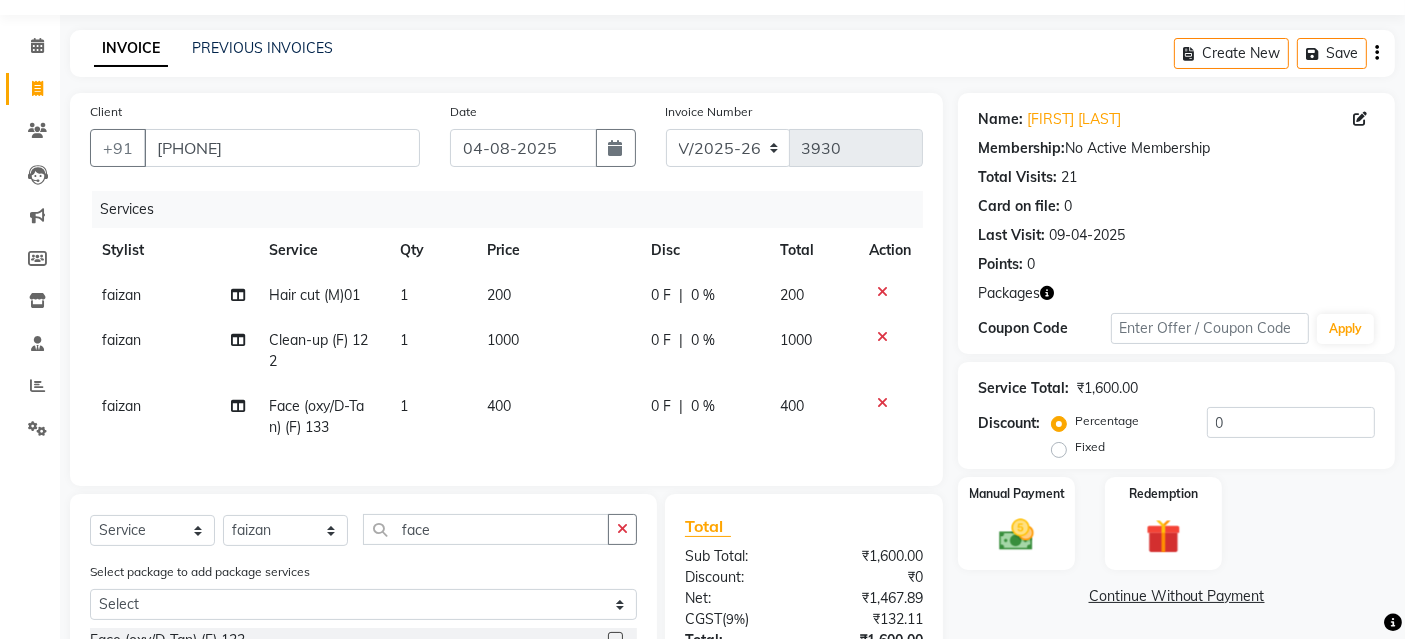 click on "400" 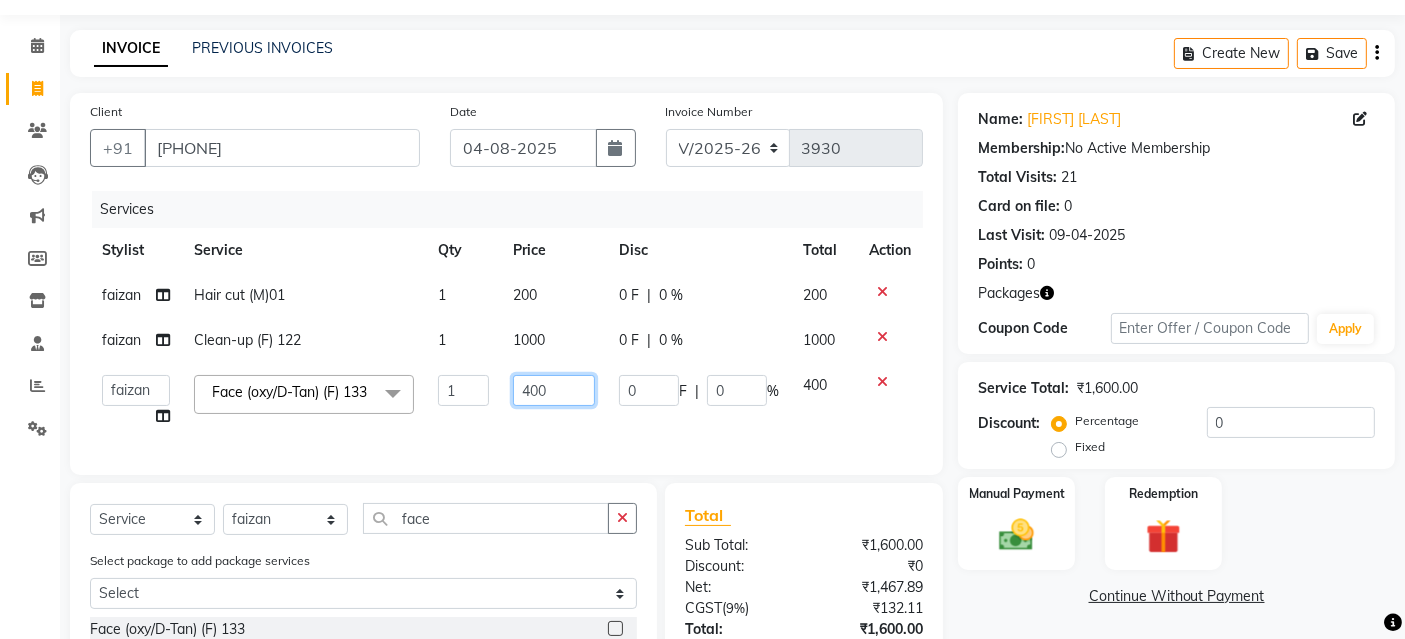drag, startPoint x: 544, startPoint y: 398, endPoint x: 479, endPoint y: 406, distance: 65.490456 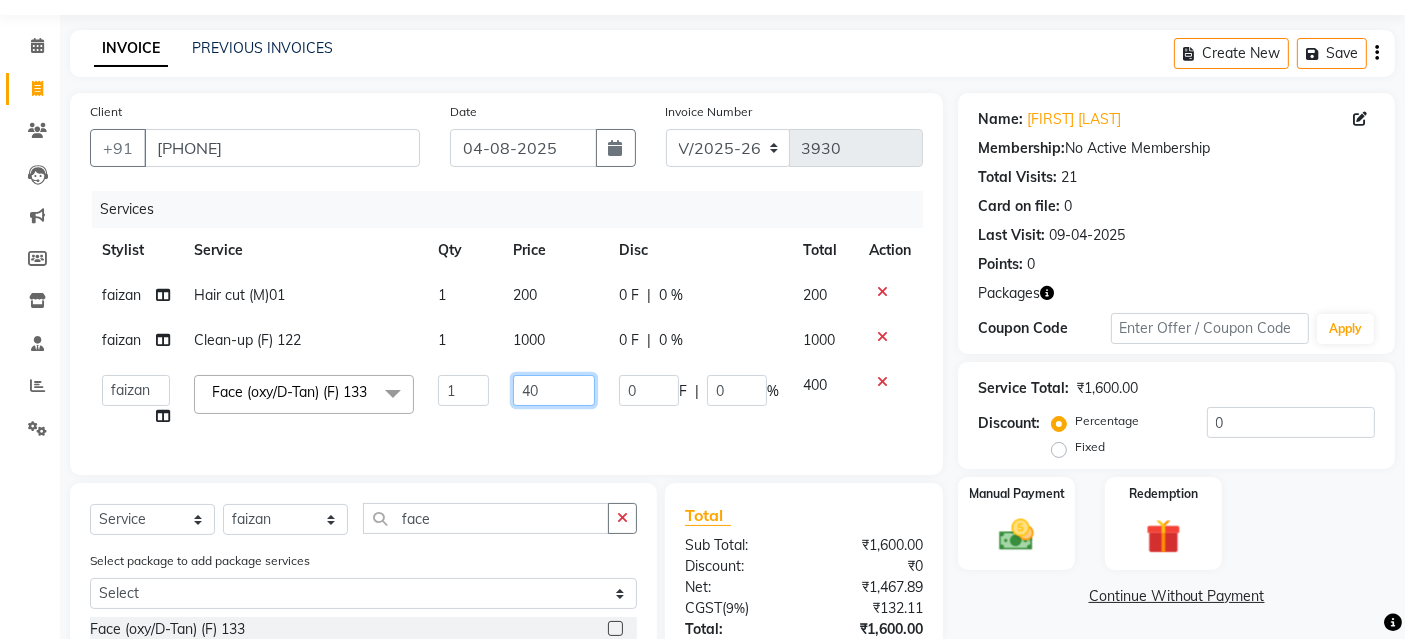 type on "400" 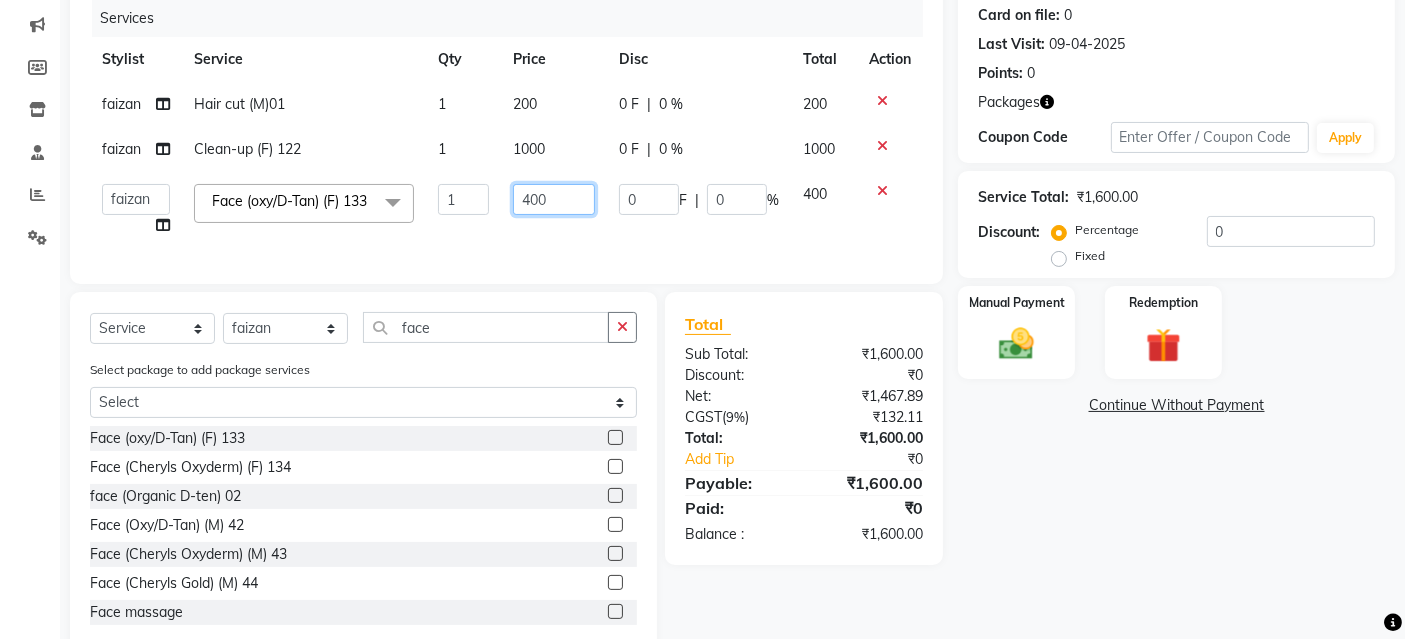 scroll, scrollTop: 317, scrollLeft: 0, axis: vertical 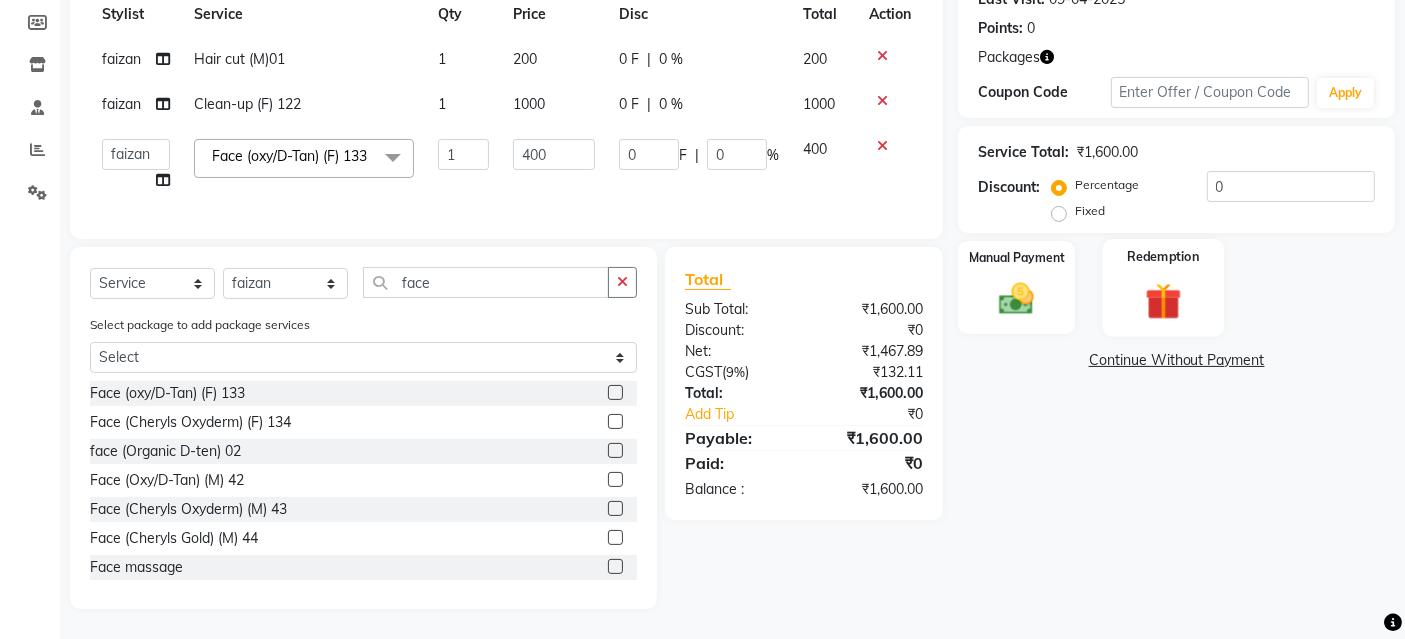 click 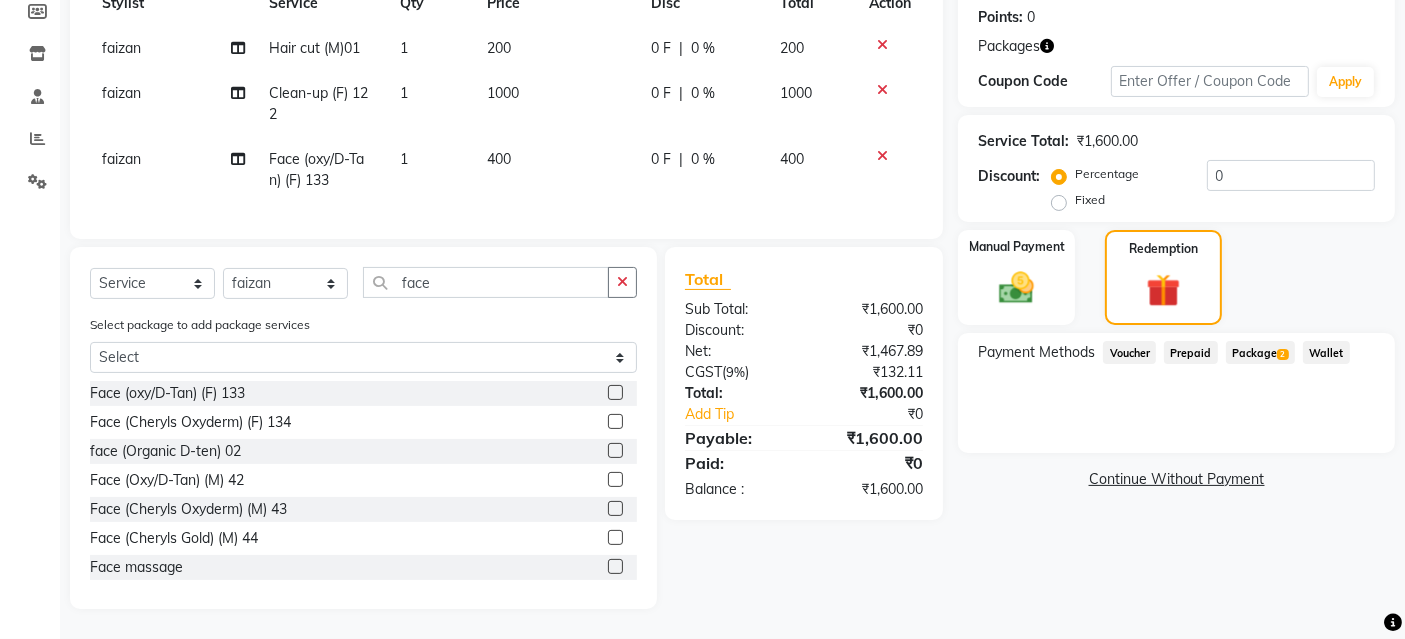 click on "Package  2" 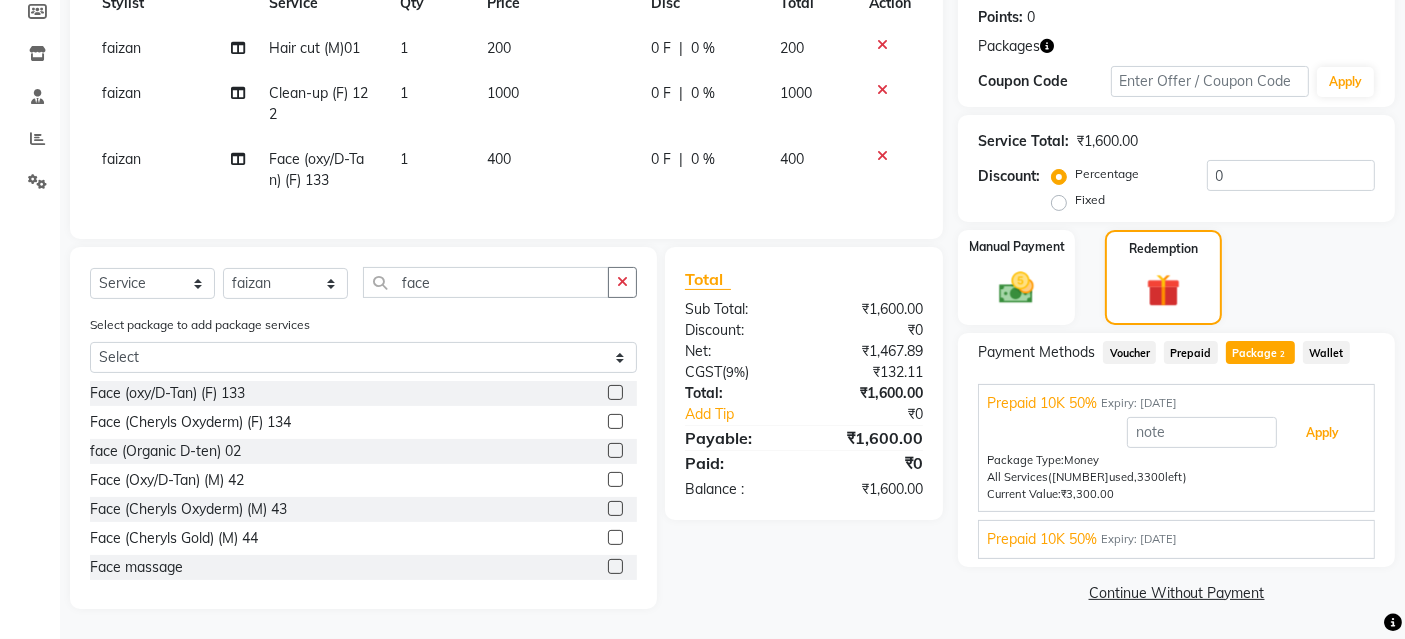 click on "Apply" at bounding box center (1322, 433) 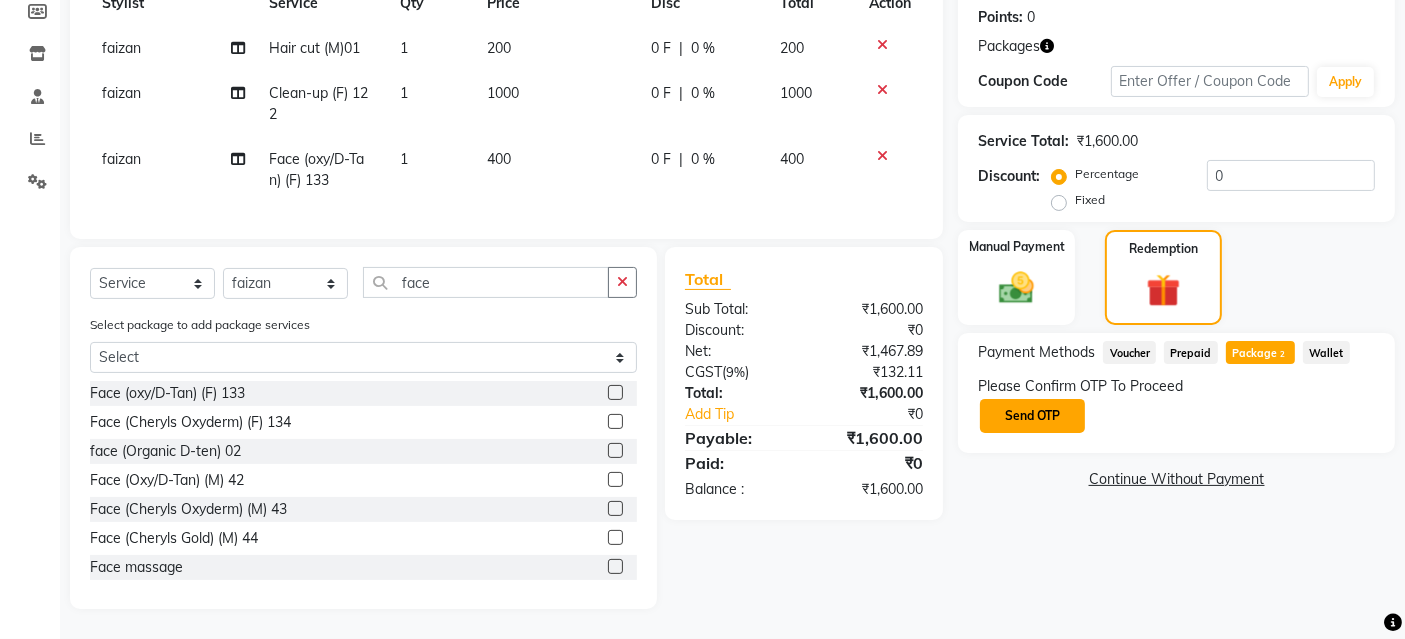 drag, startPoint x: 1030, startPoint y: 408, endPoint x: 1045, endPoint y: 415, distance: 16.552946 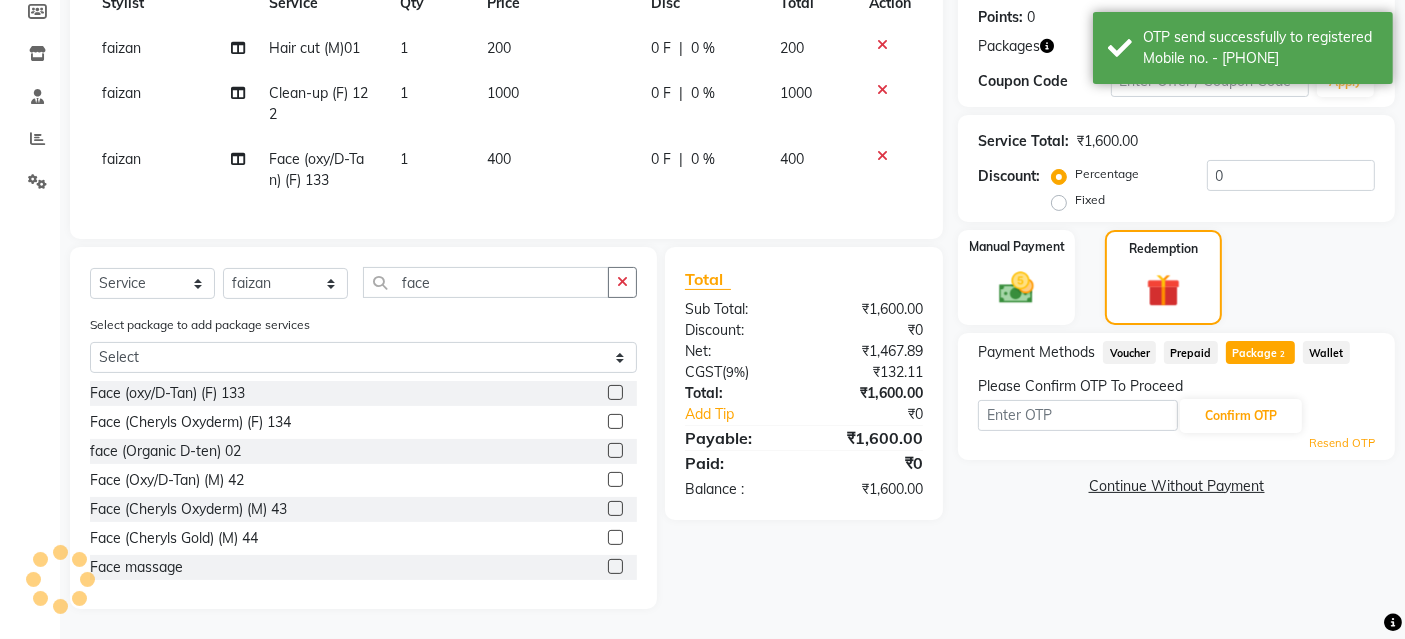 click on "Confirm OTP" 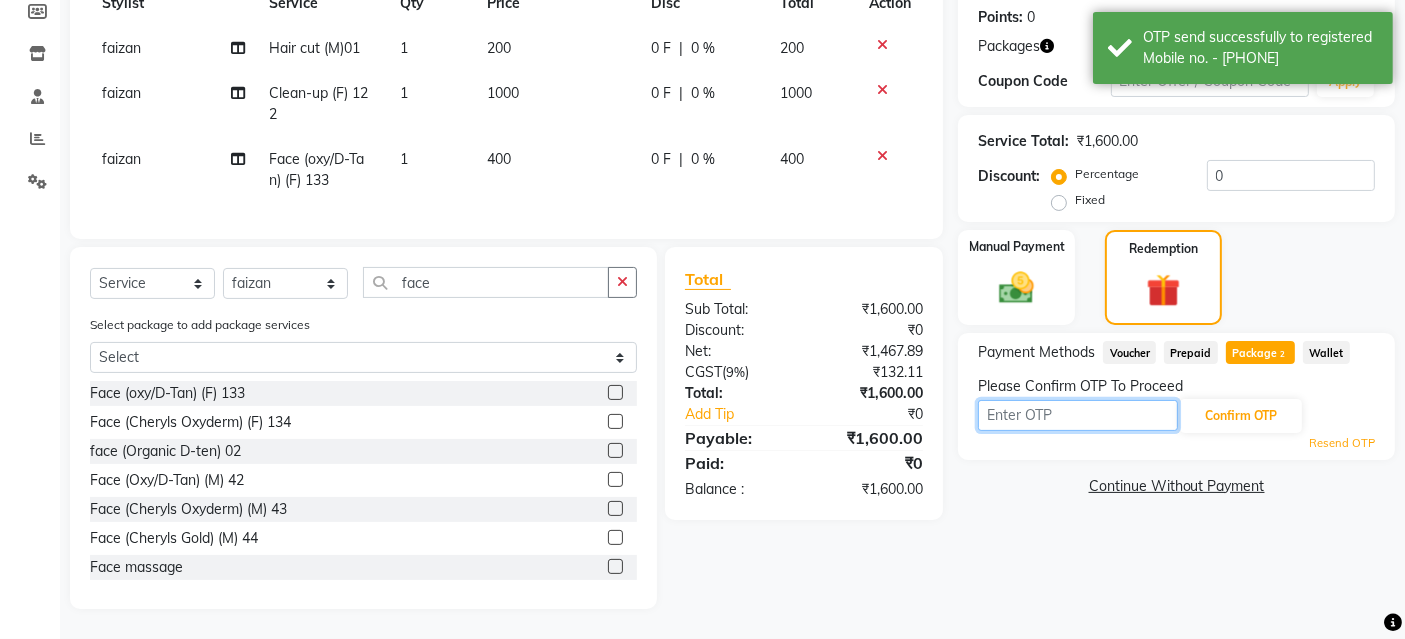 click at bounding box center [1078, 415] 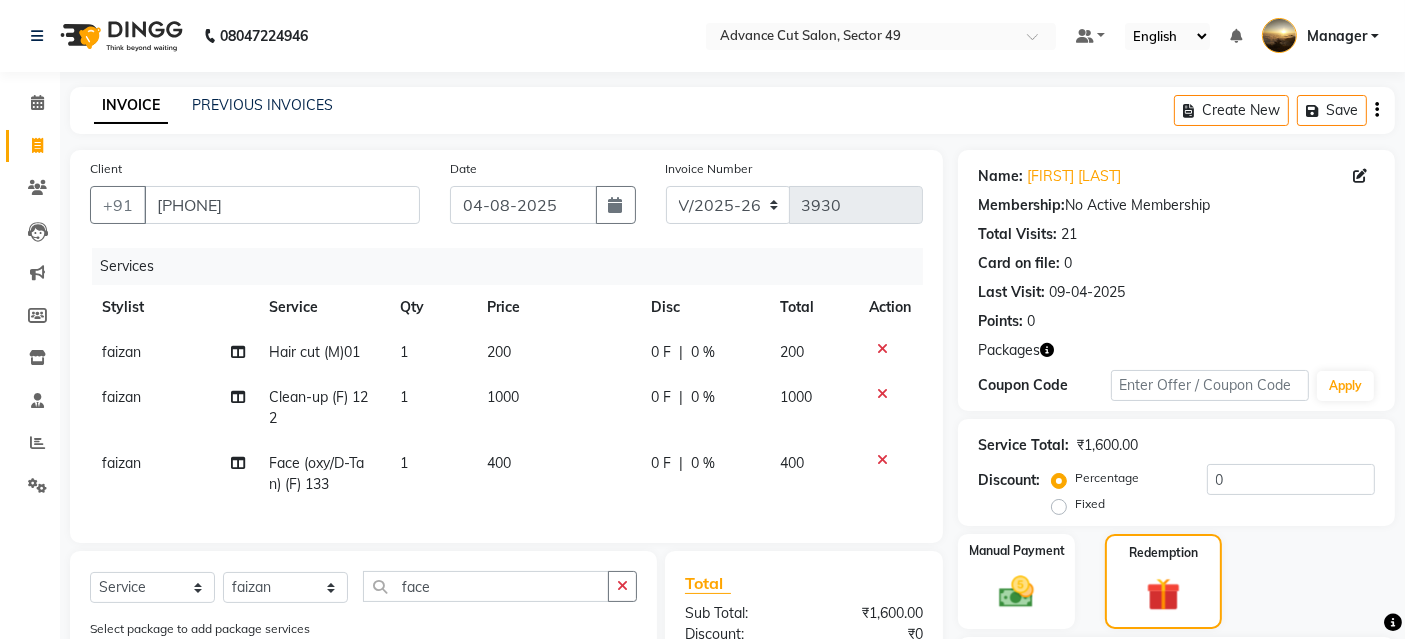 scroll, scrollTop: 320, scrollLeft: 0, axis: vertical 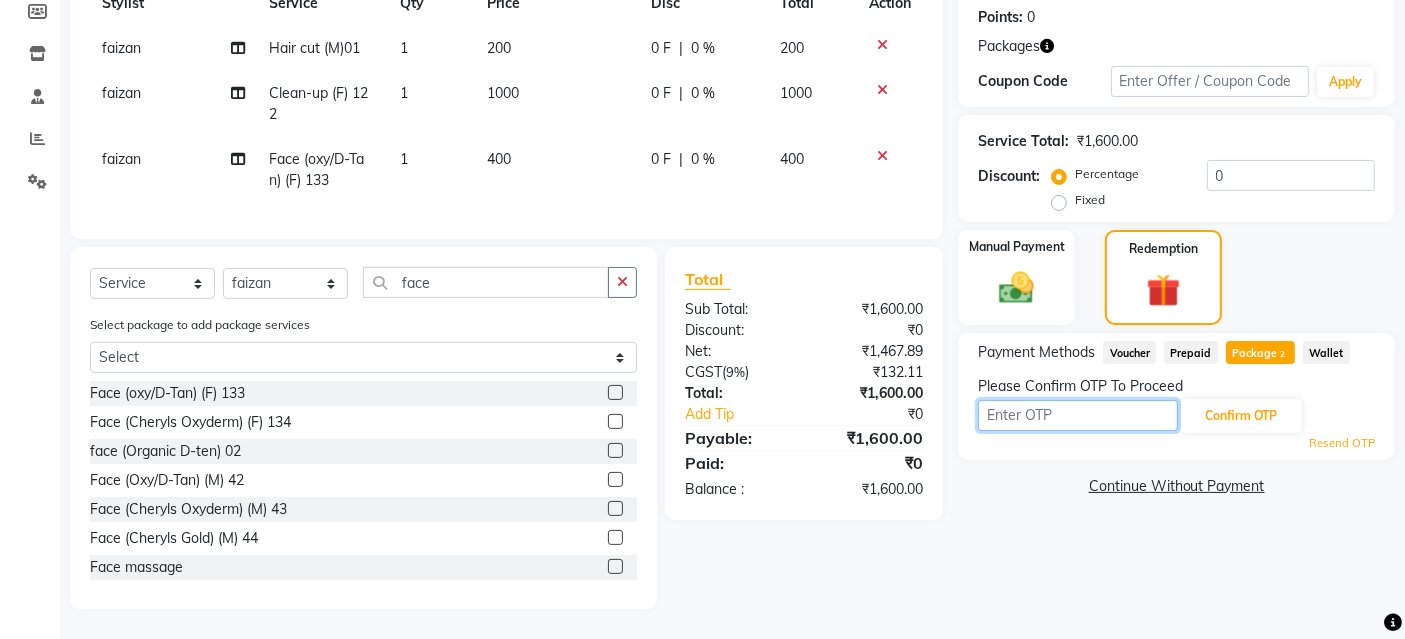 click at bounding box center [1078, 415] 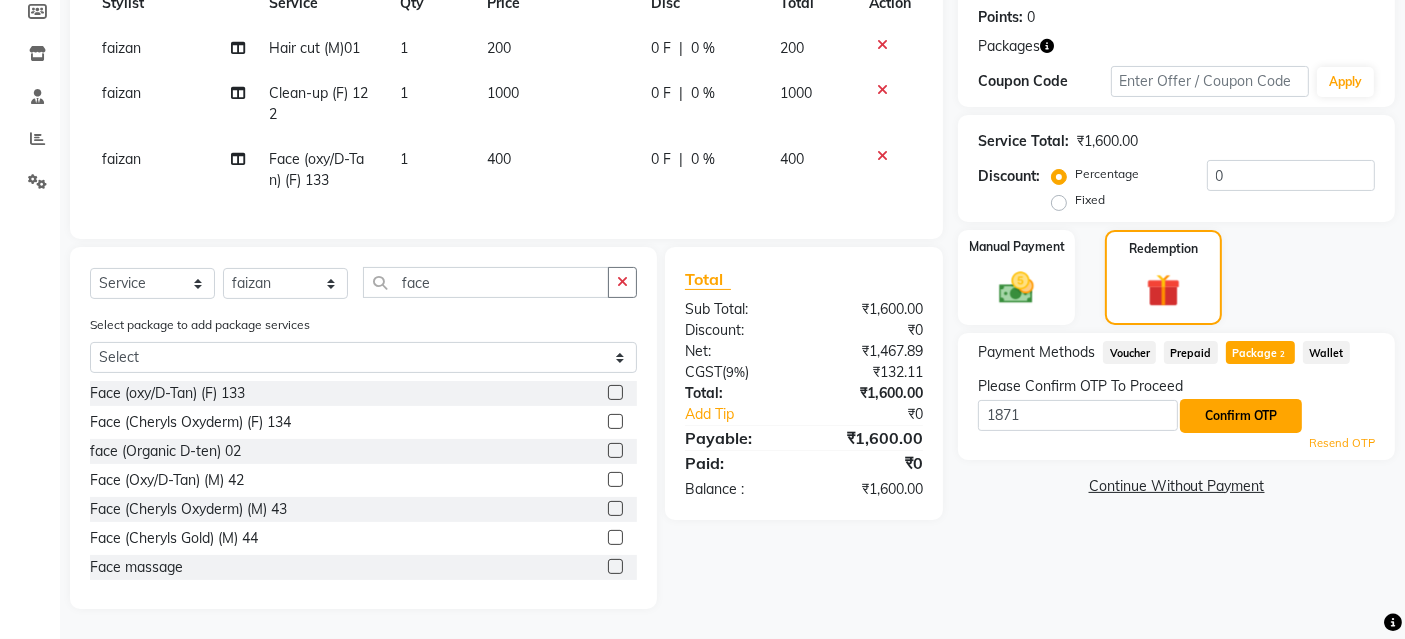 click on "Confirm OTP" 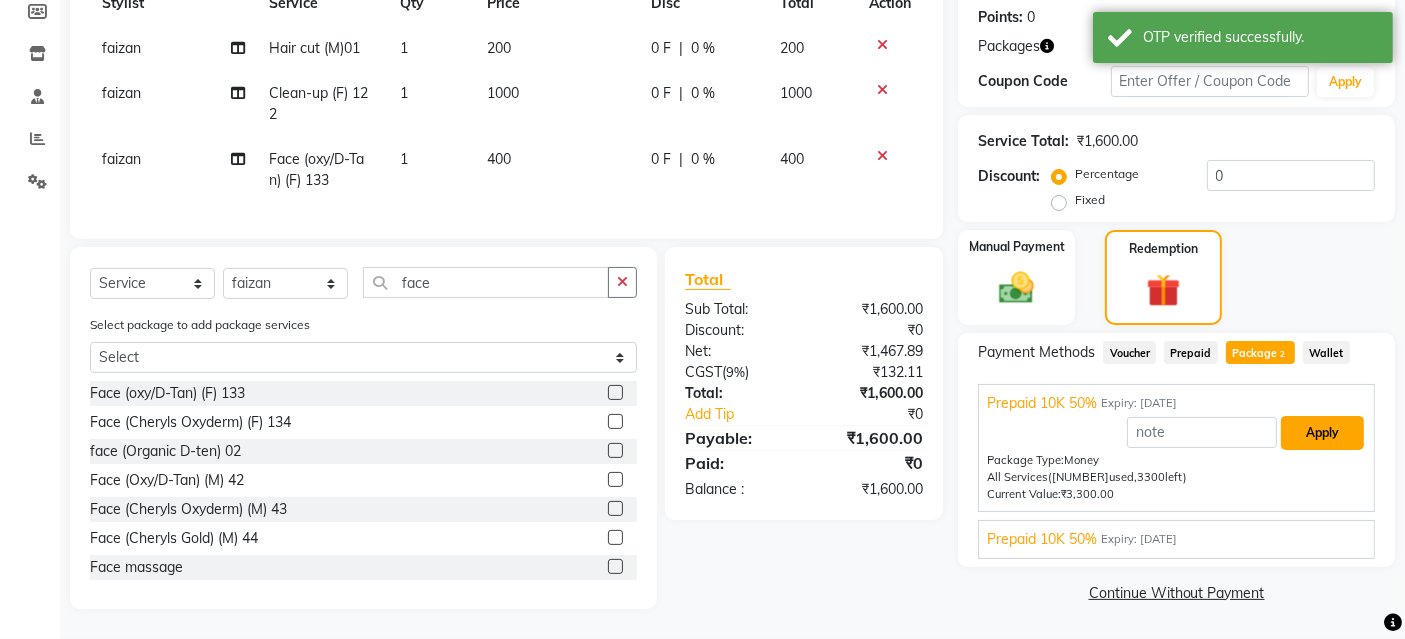 click on "Apply" at bounding box center [1322, 433] 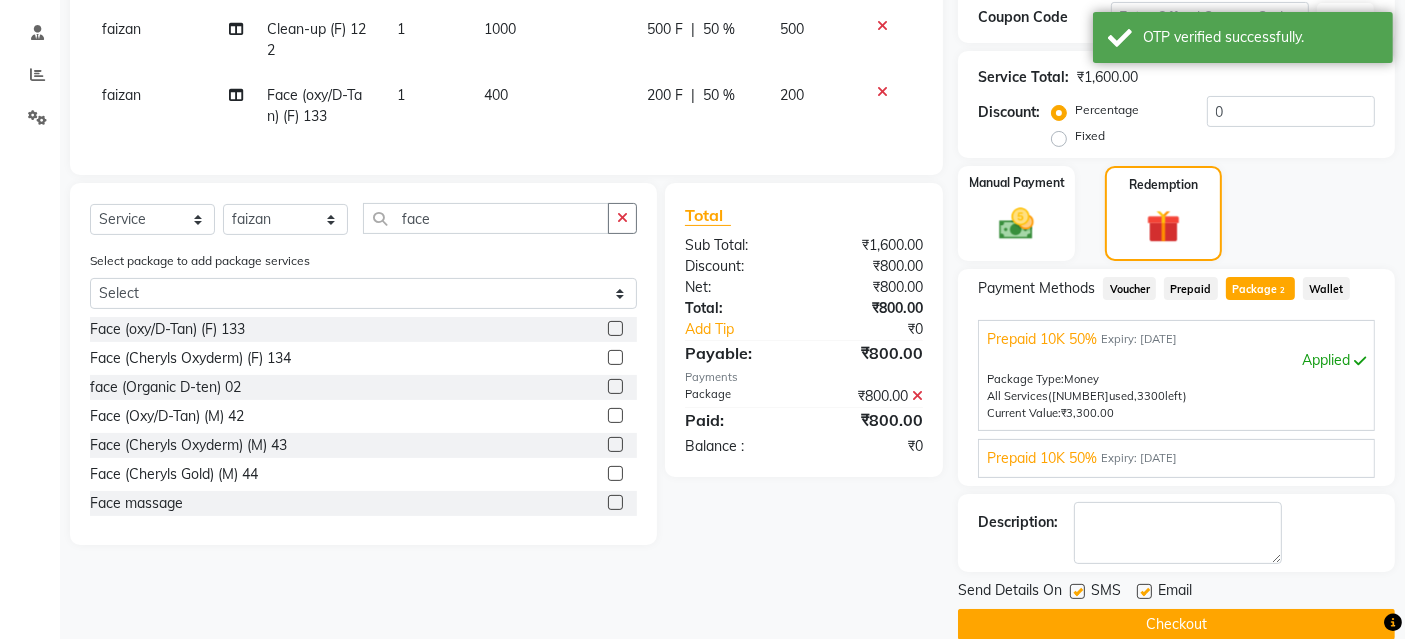 scroll, scrollTop: 395, scrollLeft: 0, axis: vertical 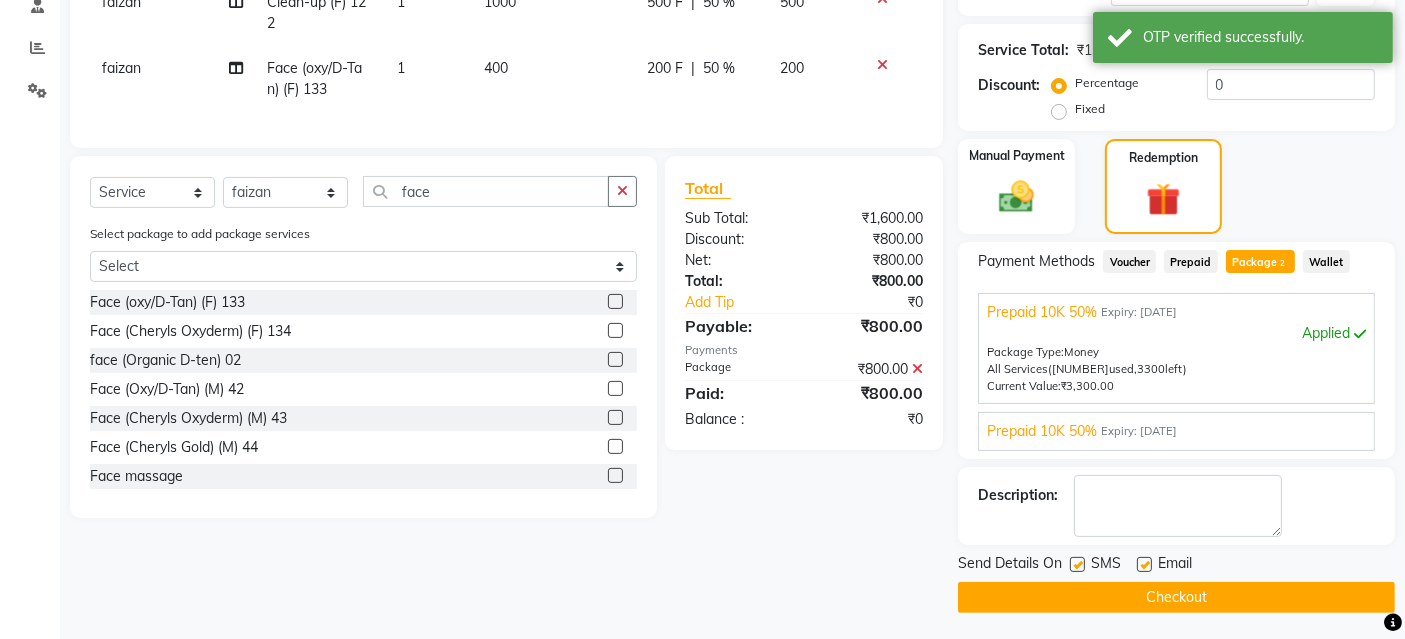 click on "Checkout" 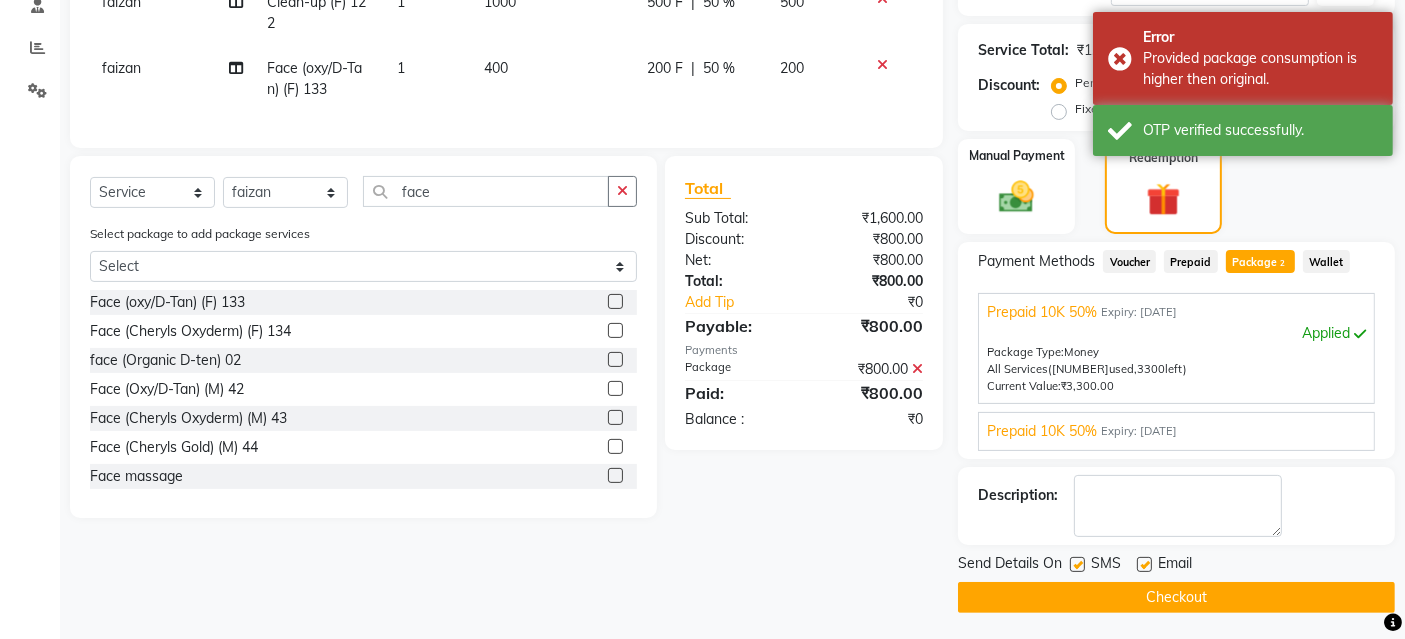 click on "Prepaid 10K 50% Expiry: [DATE]" at bounding box center [1176, 431] 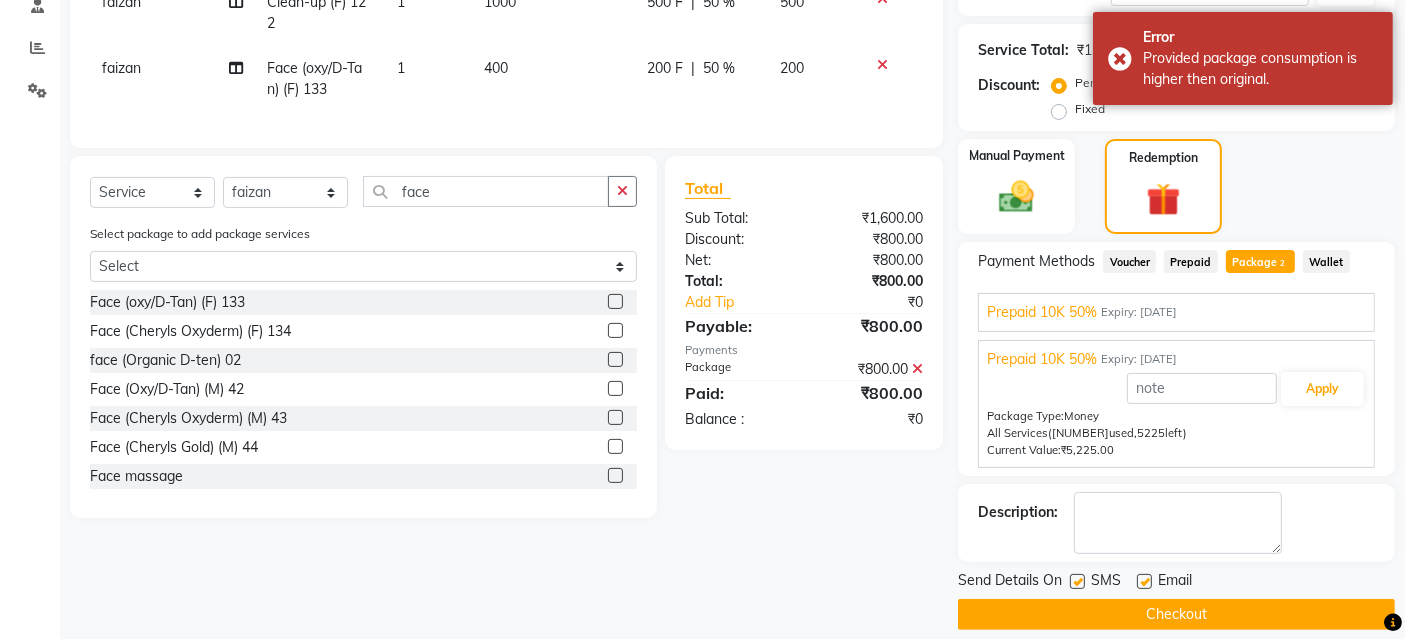 click on "Checkout" 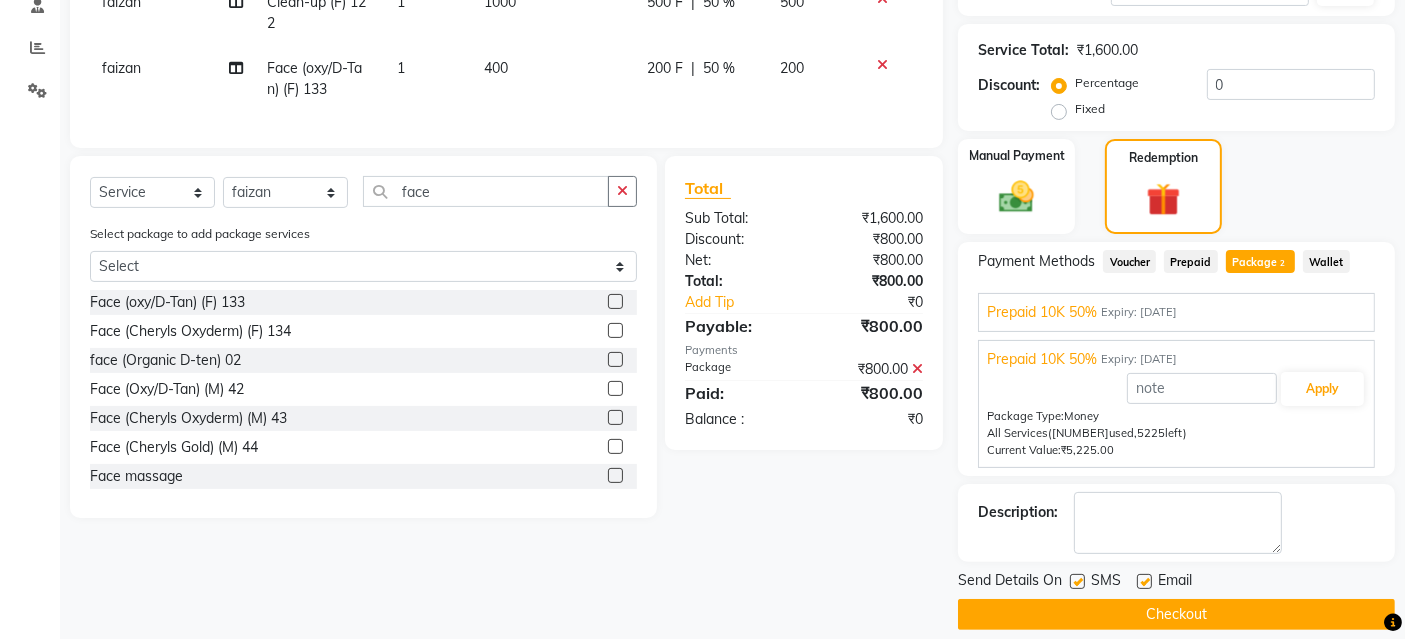 click 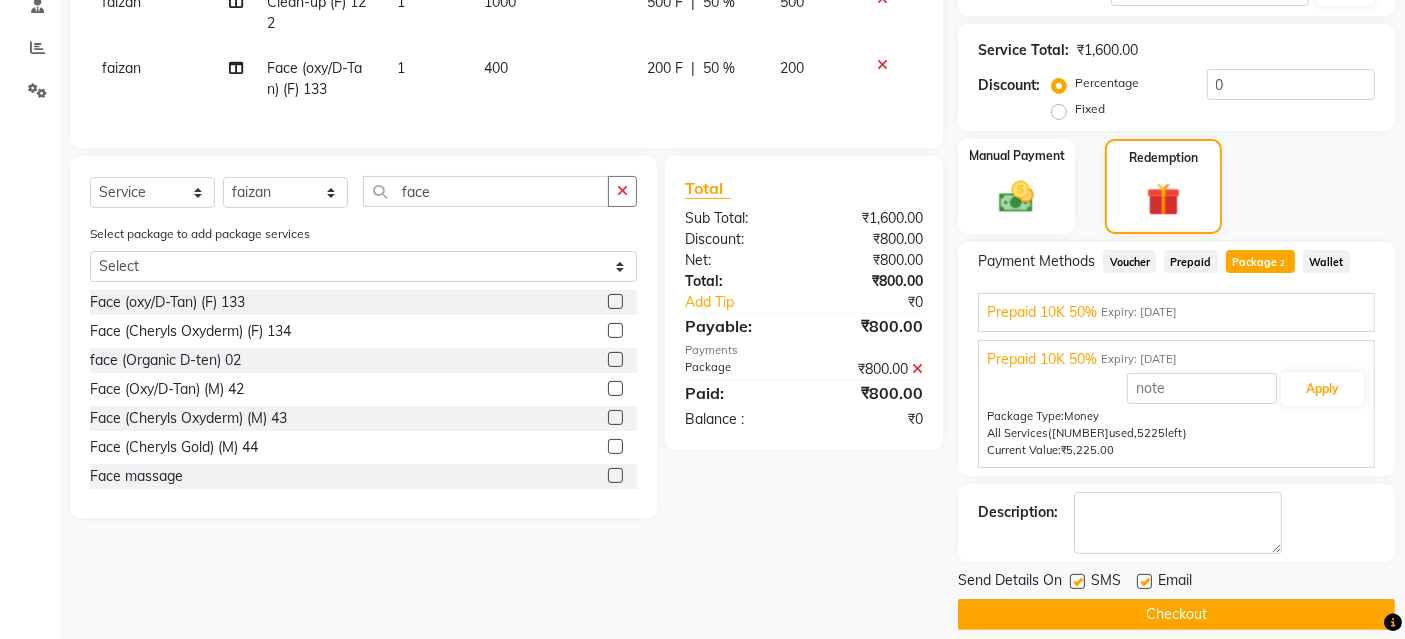 scroll, scrollTop: 320, scrollLeft: 0, axis: vertical 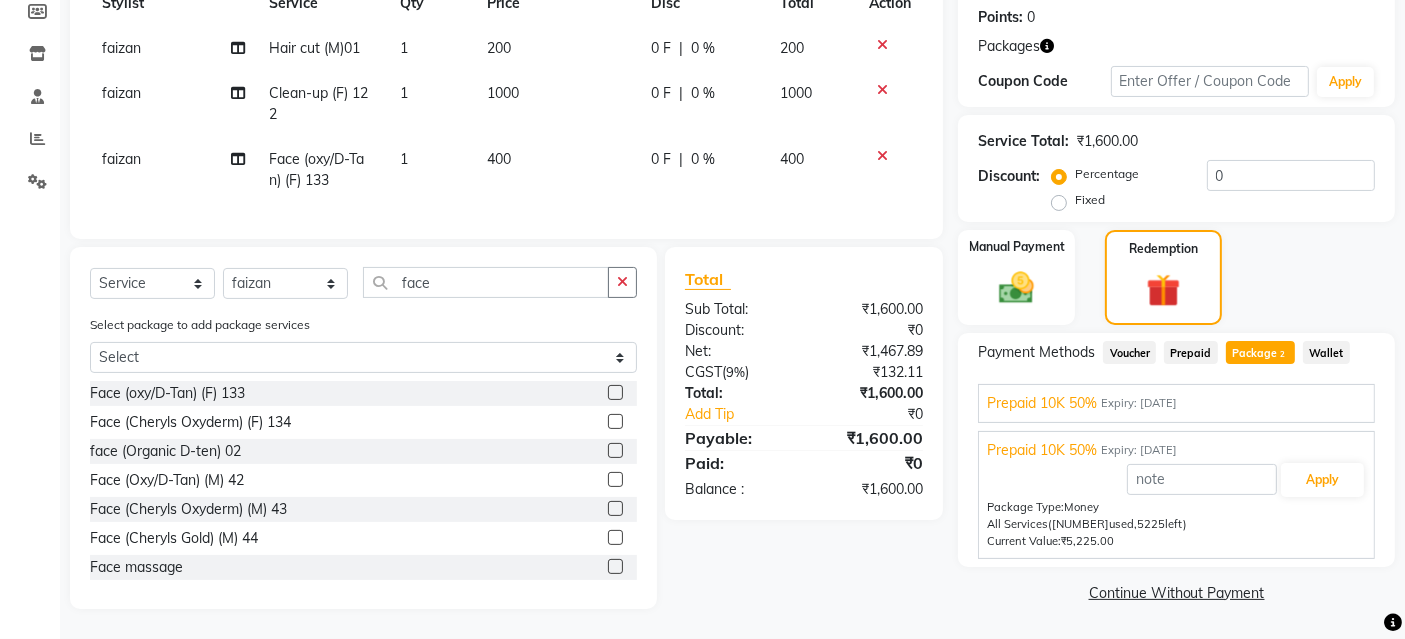 click on "Prepaid 10K 50% Expiry: [DATE]" at bounding box center (1176, 403) 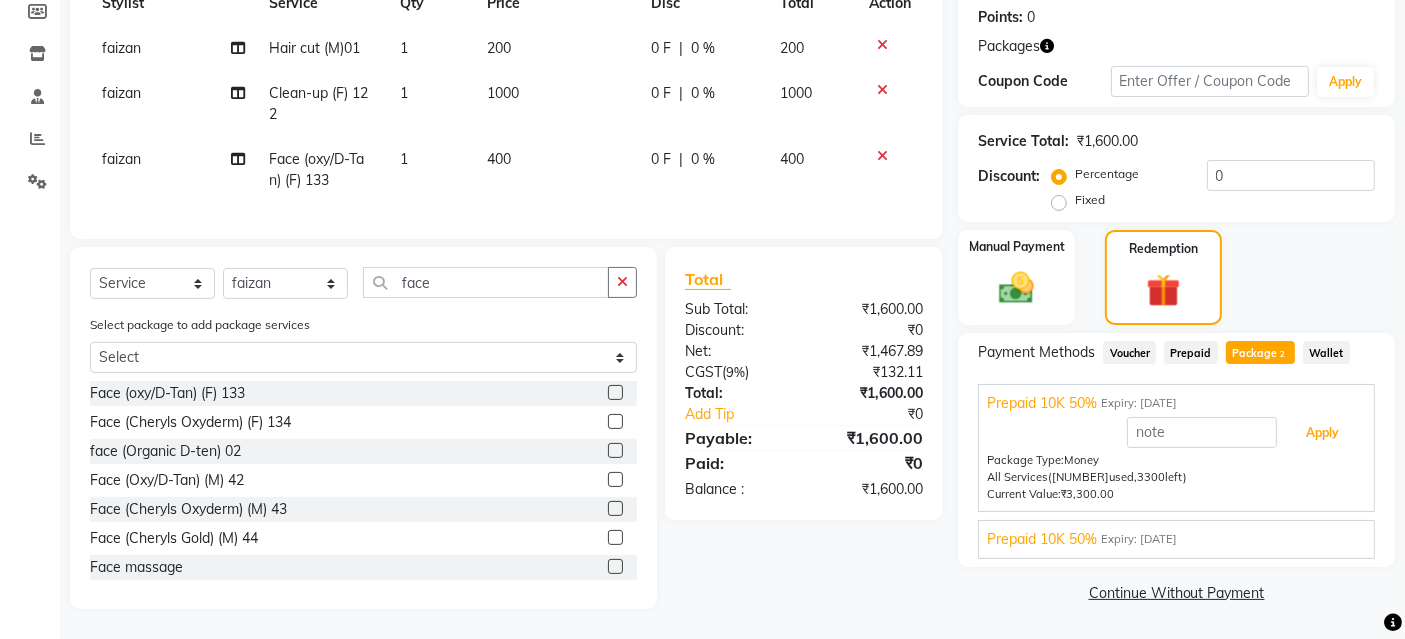 click on "Apply" at bounding box center [1322, 433] 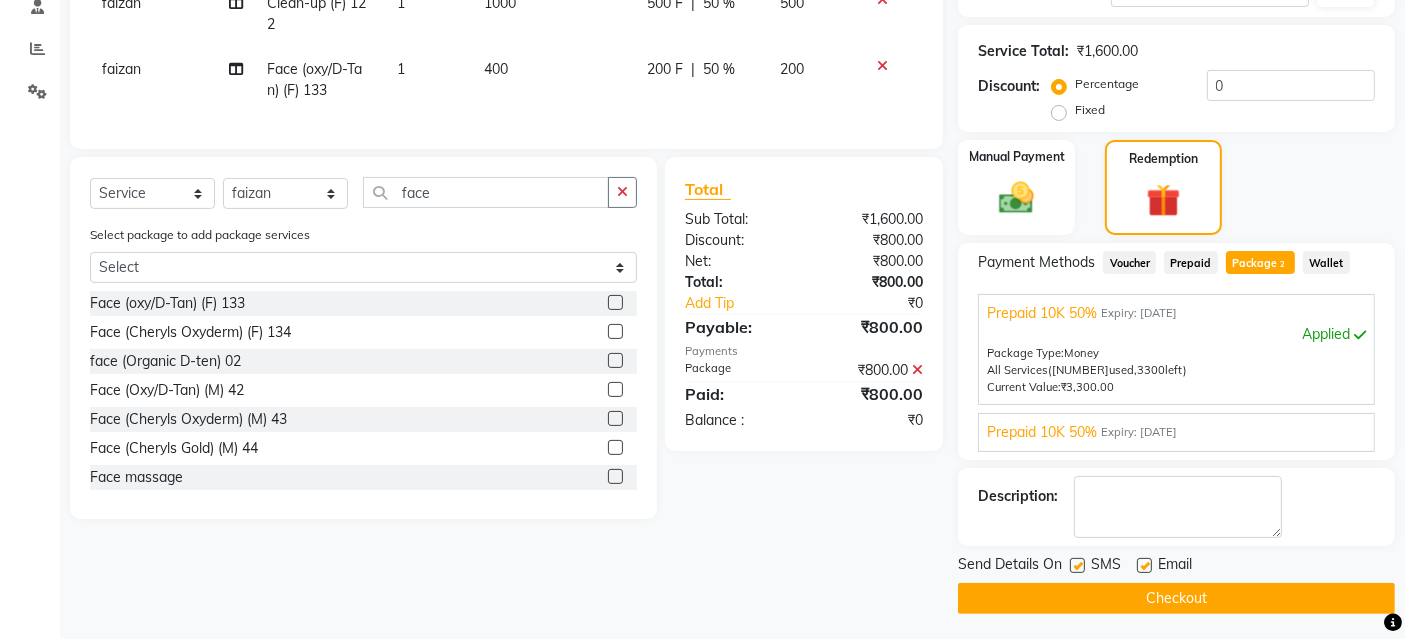 scroll, scrollTop: 395, scrollLeft: 0, axis: vertical 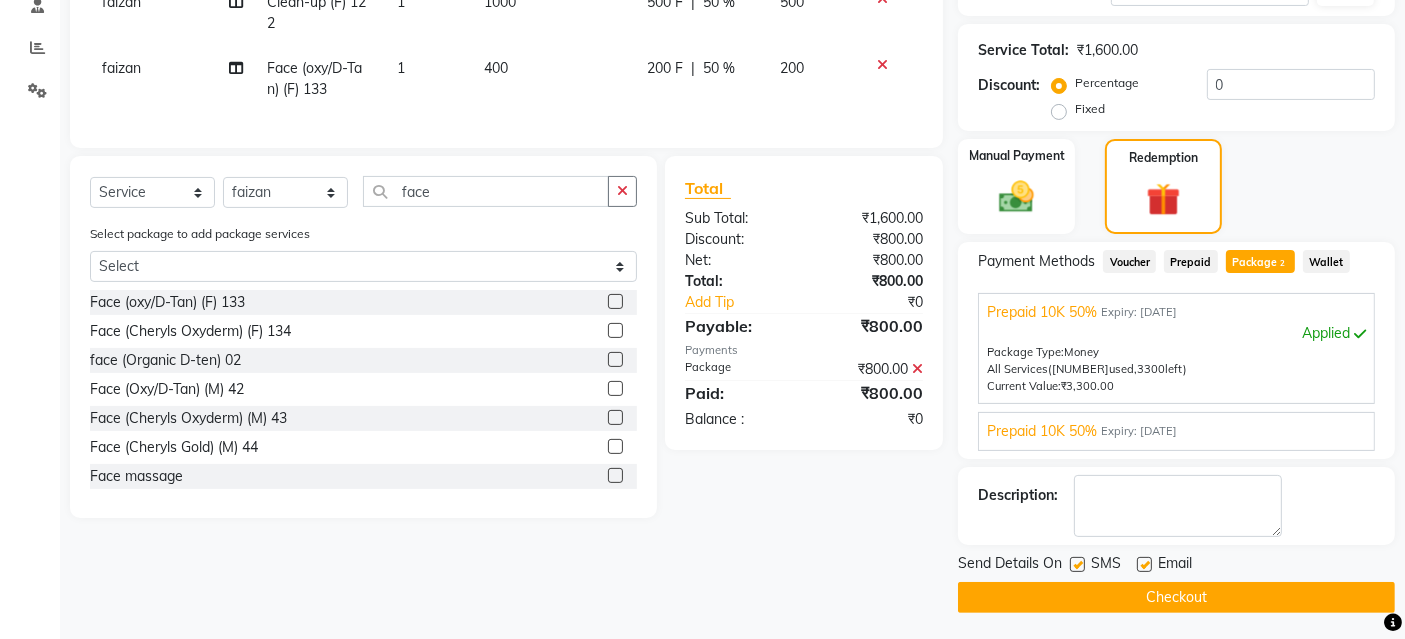 click on "Checkout" 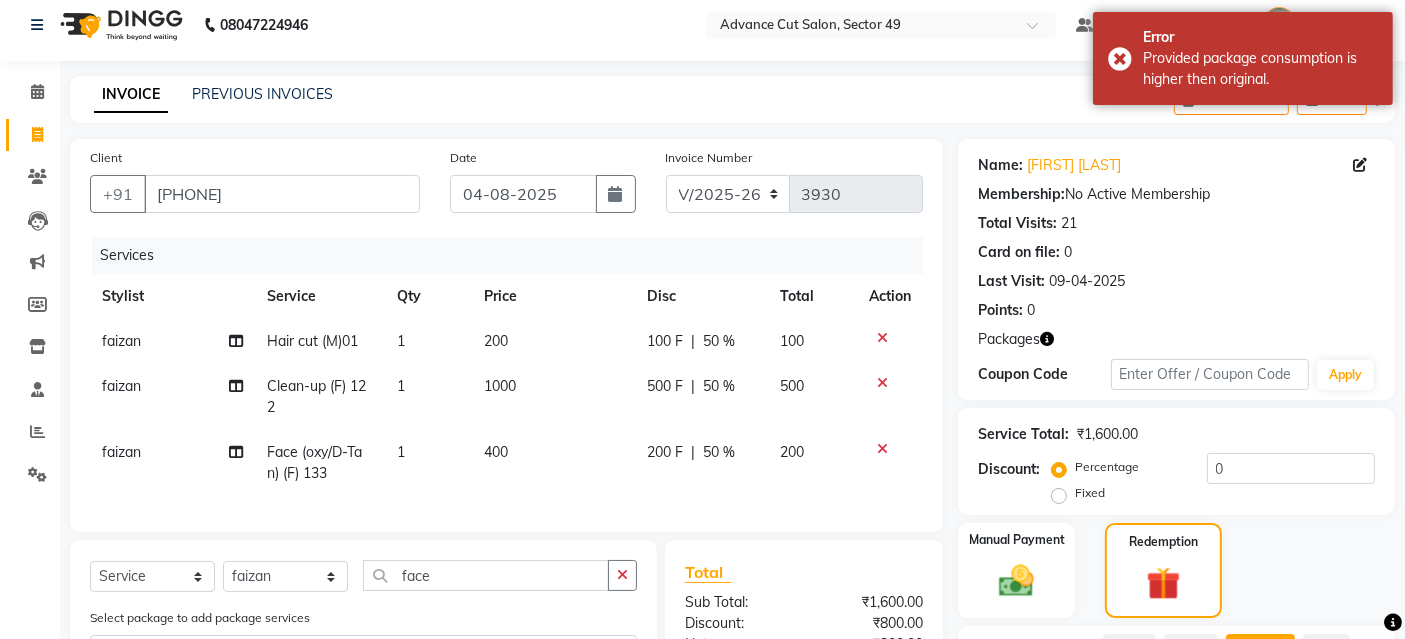 scroll, scrollTop: 0, scrollLeft: 0, axis: both 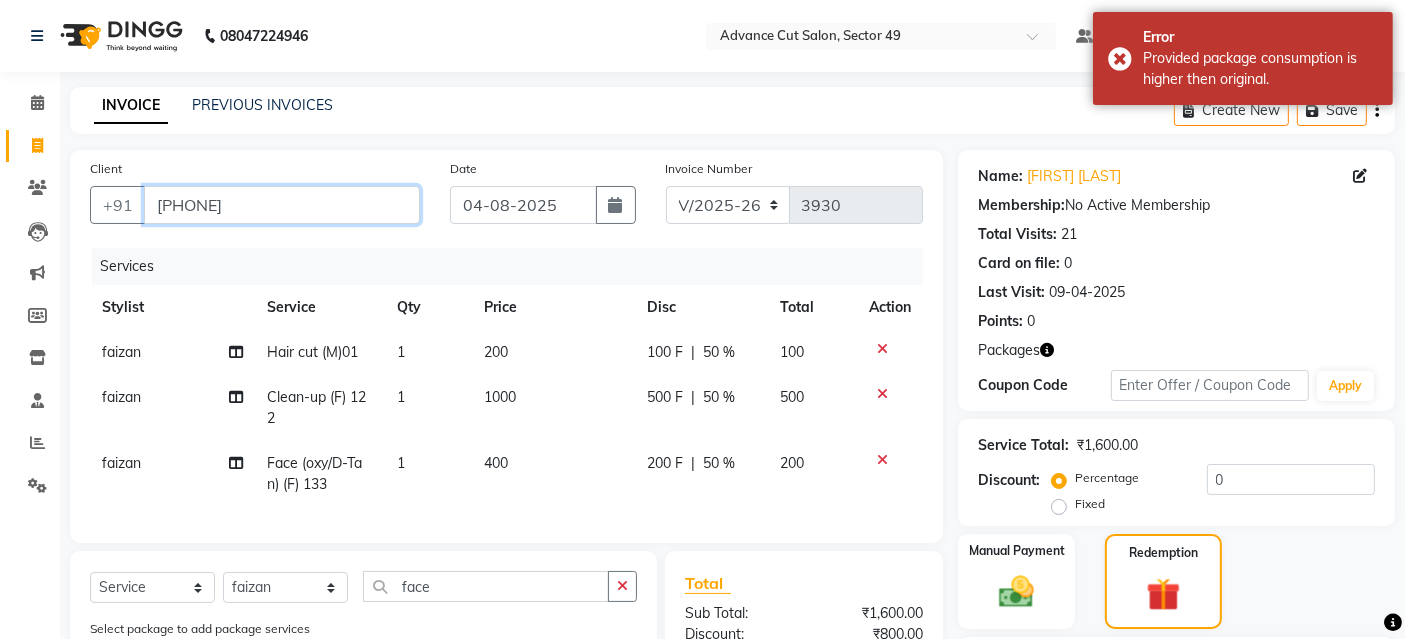 drag, startPoint x: 314, startPoint y: 218, endPoint x: 0, endPoint y: 202, distance: 314.40738 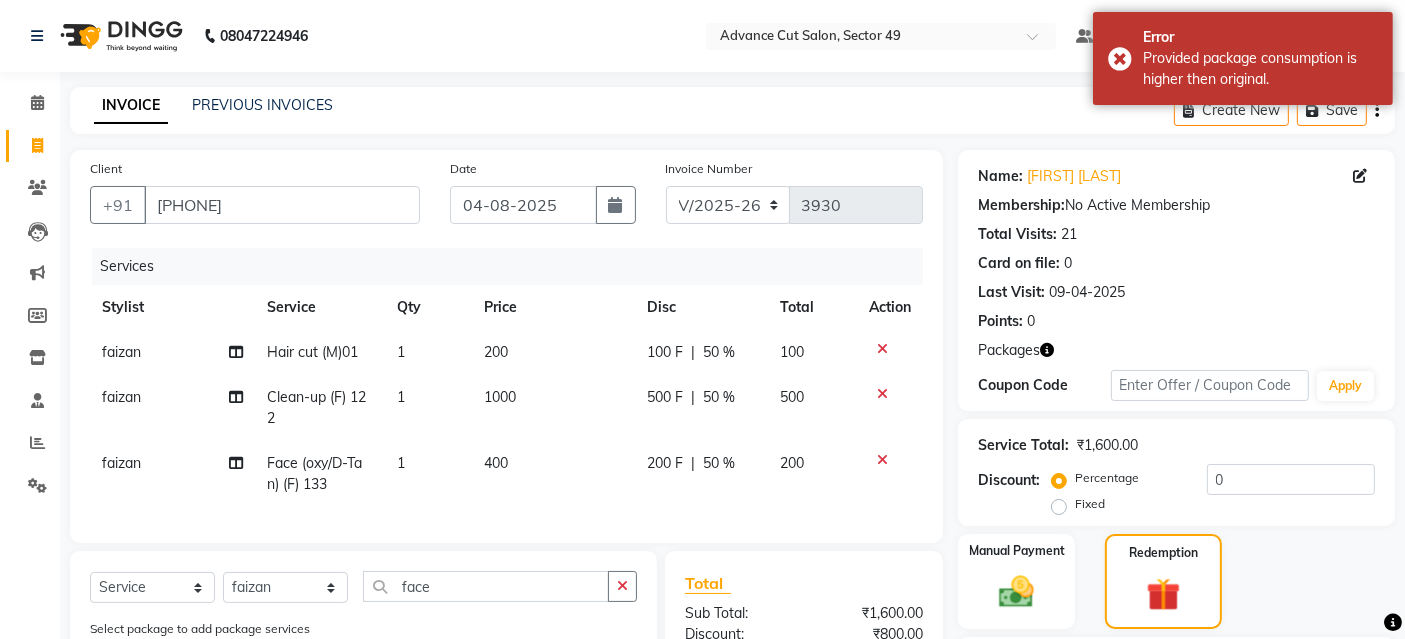 click on "Invoice" 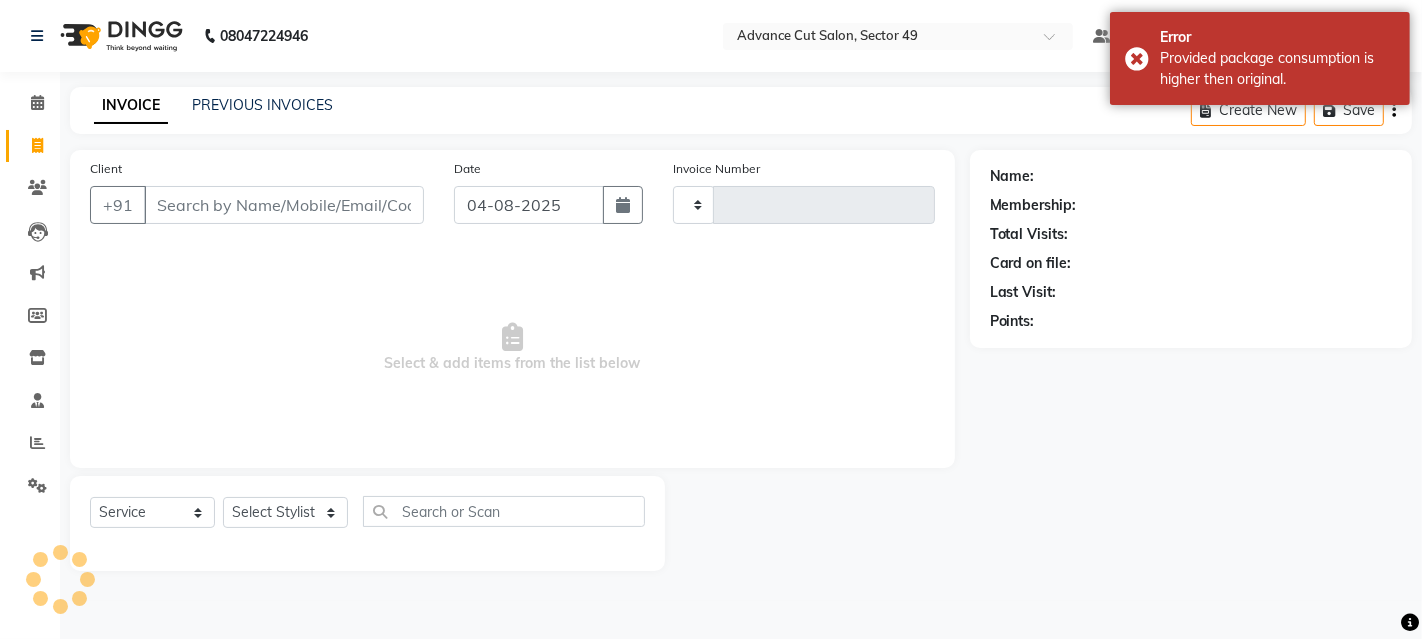 type on "3930" 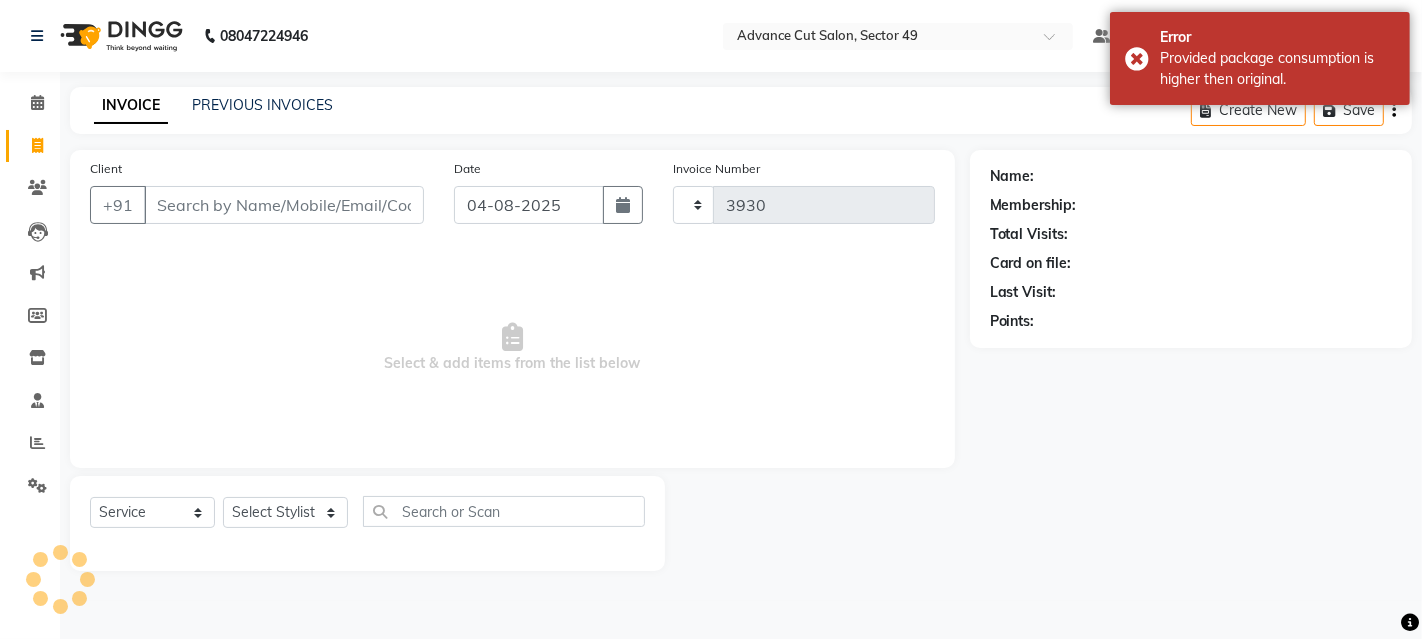select on "4616" 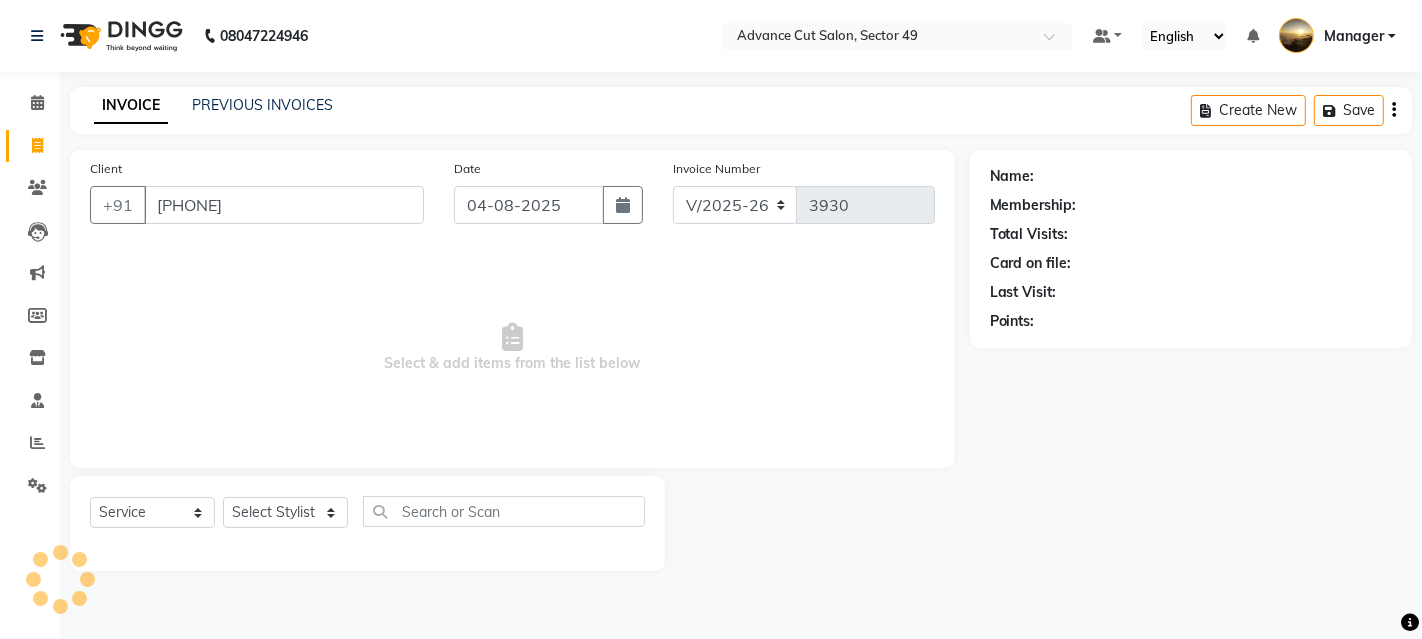 type on "[PHONE]" 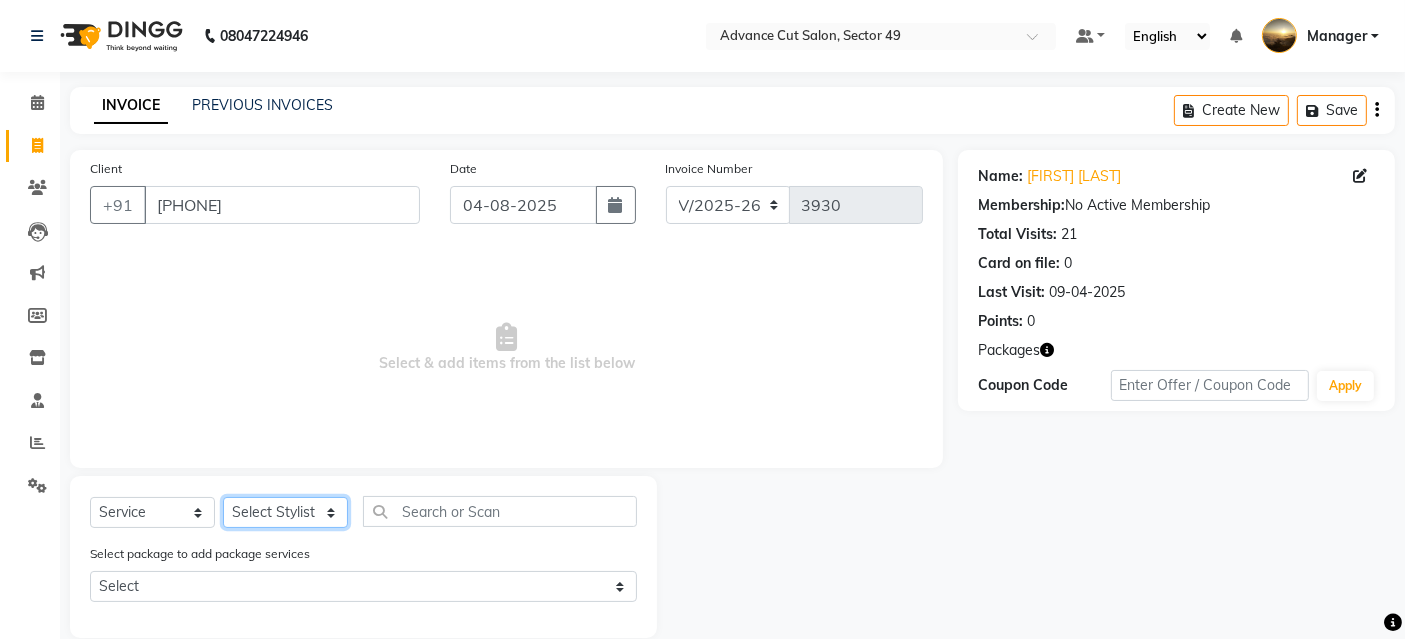 drag, startPoint x: 275, startPoint y: 520, endPoint x: 272, endPoint y: 503, distance: 17.262676 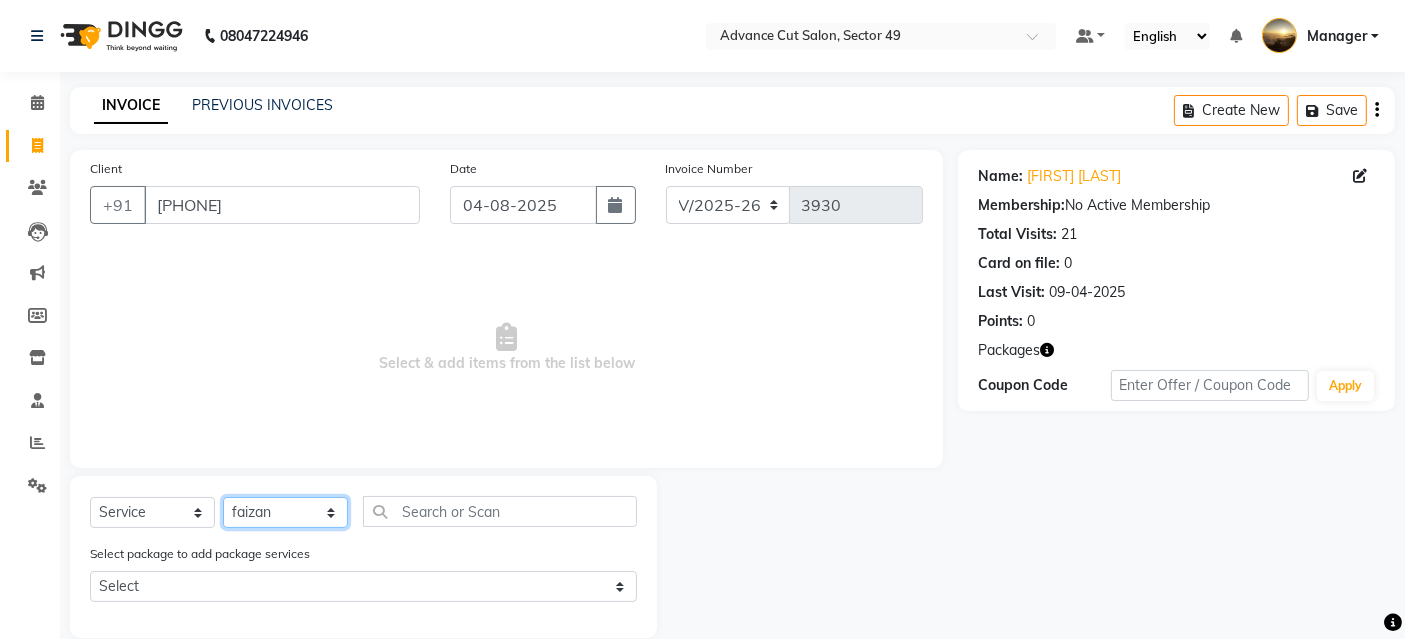 click on "Select Stylist [FIRST] [FIRST] [FIRST] [FIRST] [FIRST] [FIRST] [FIRST] Manager product [FIRST] Tip [FIRST]" 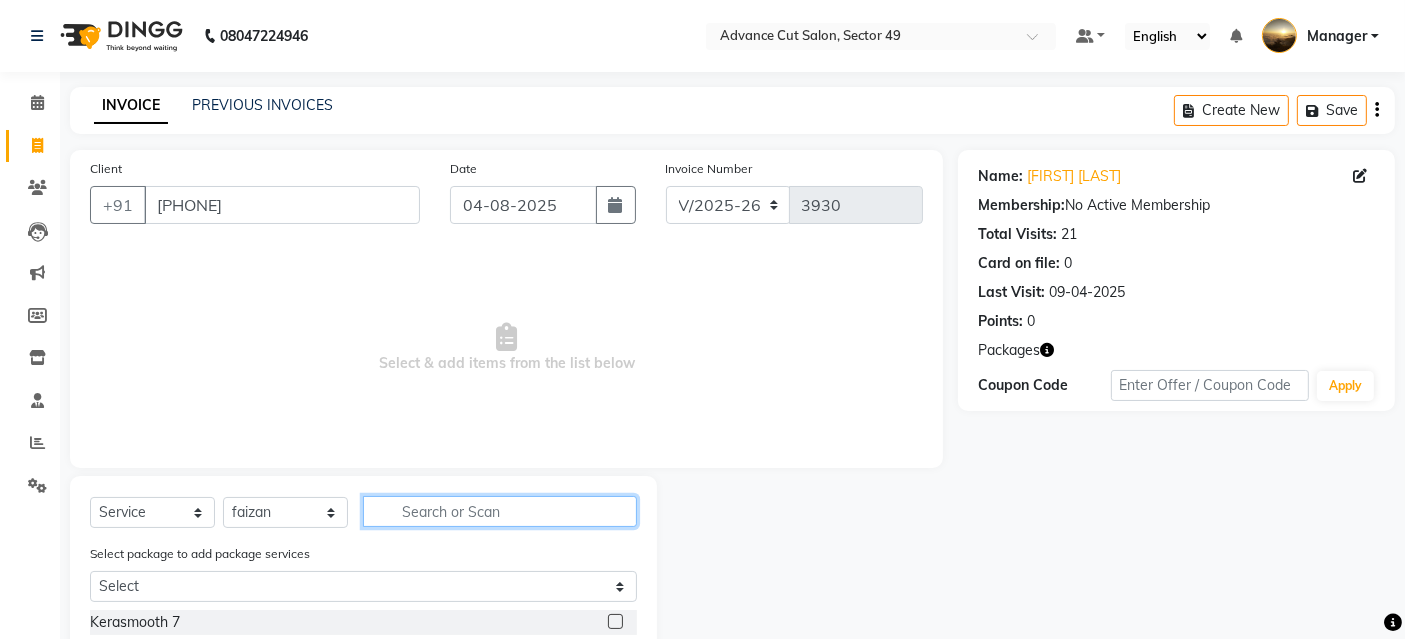 click 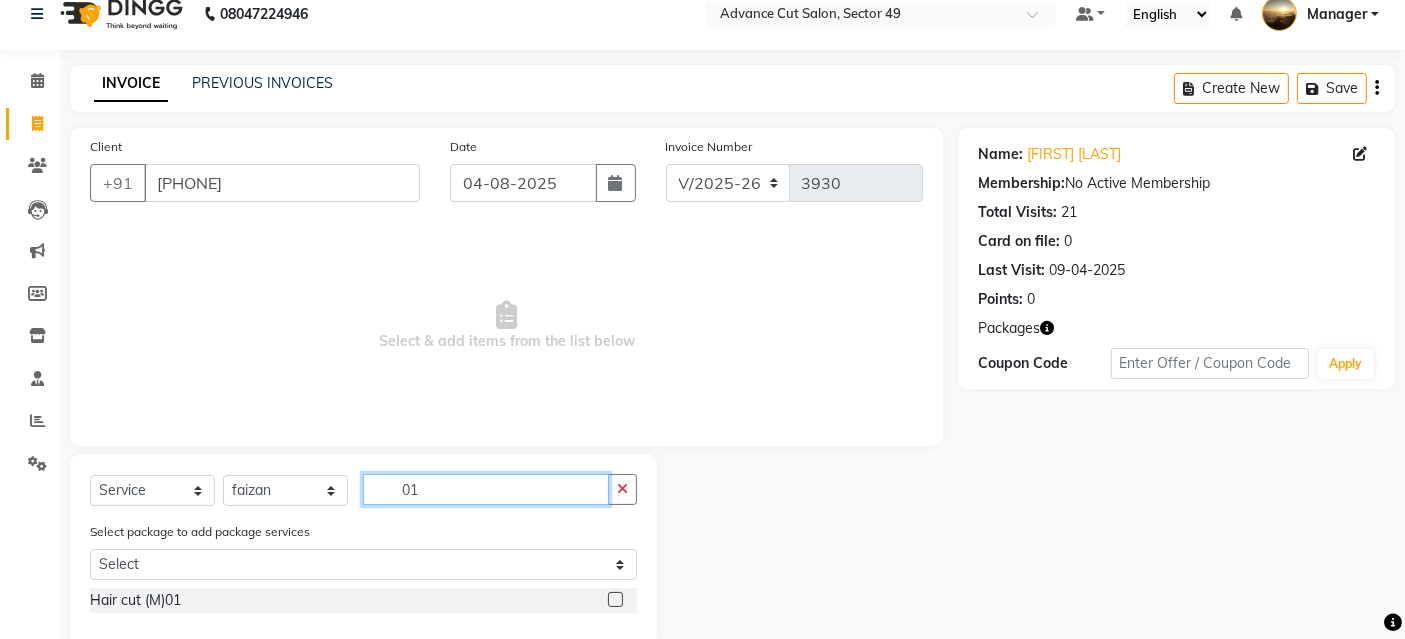 scroll, scrollTop: 57, scrollLeft: 0, axis: vertical 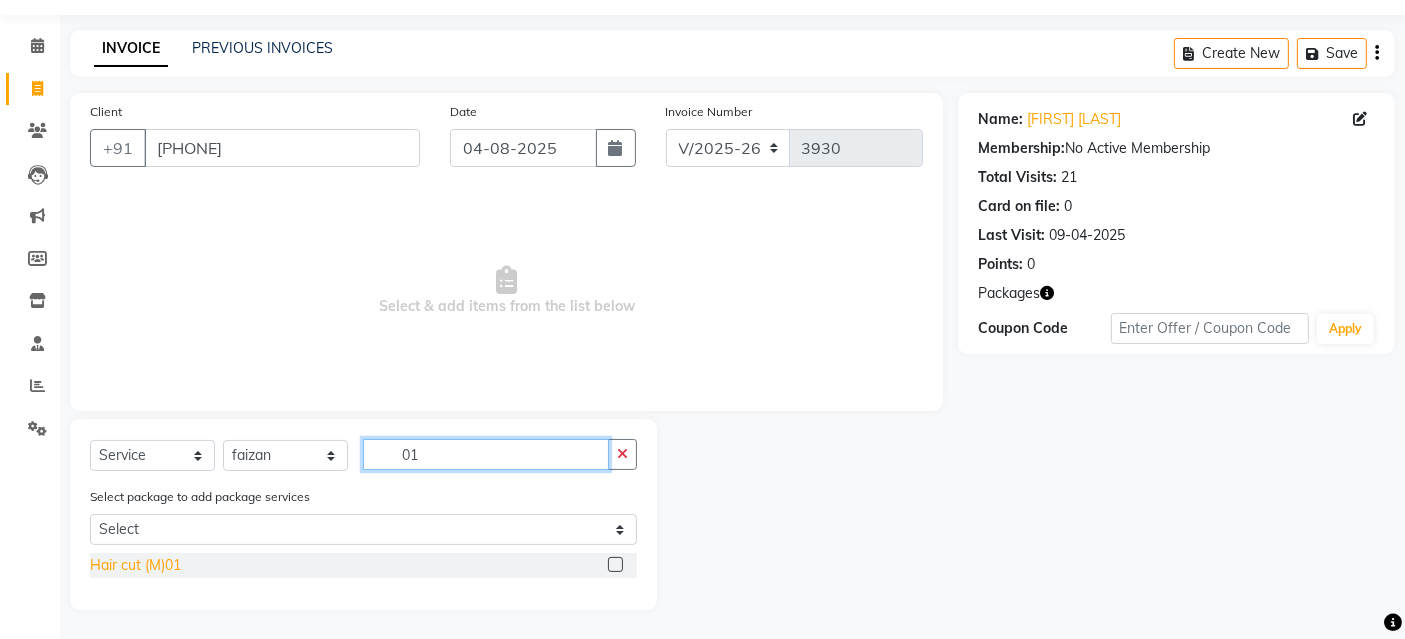 type on "01" 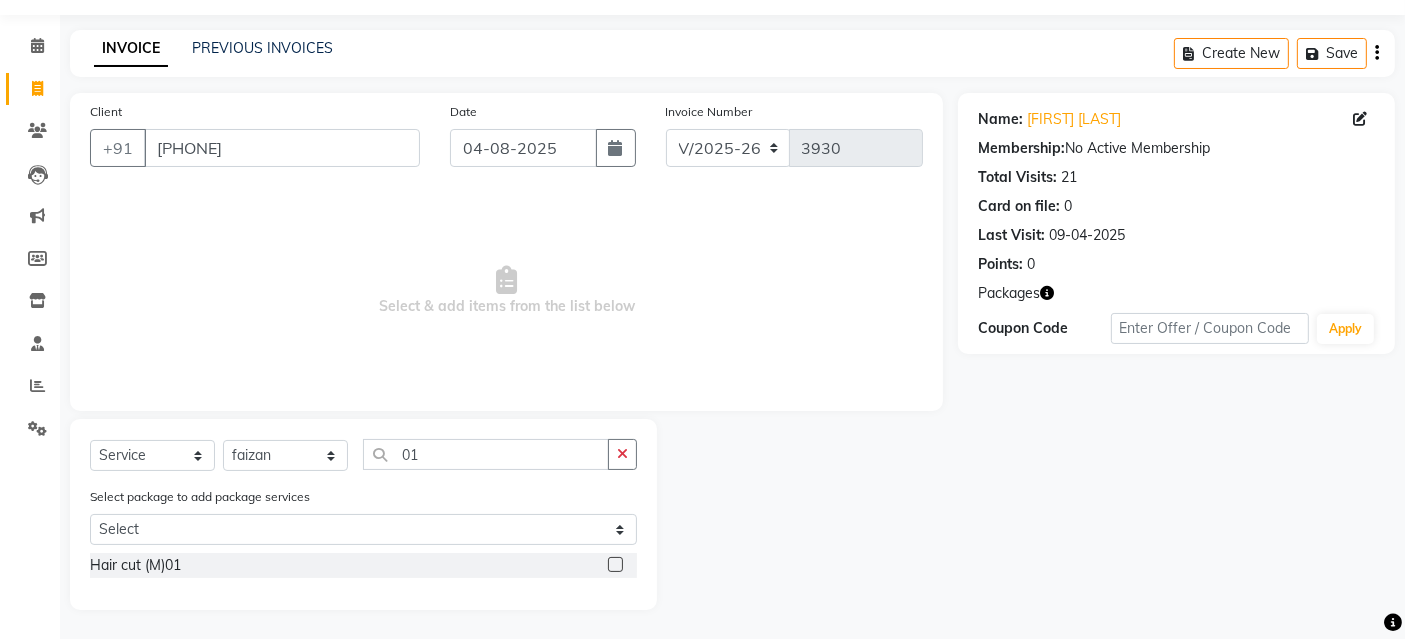drag, startPoint x: 131, startPoint y: 570, endPoint x: 234, endPoint y: 537, distance: 108.157295 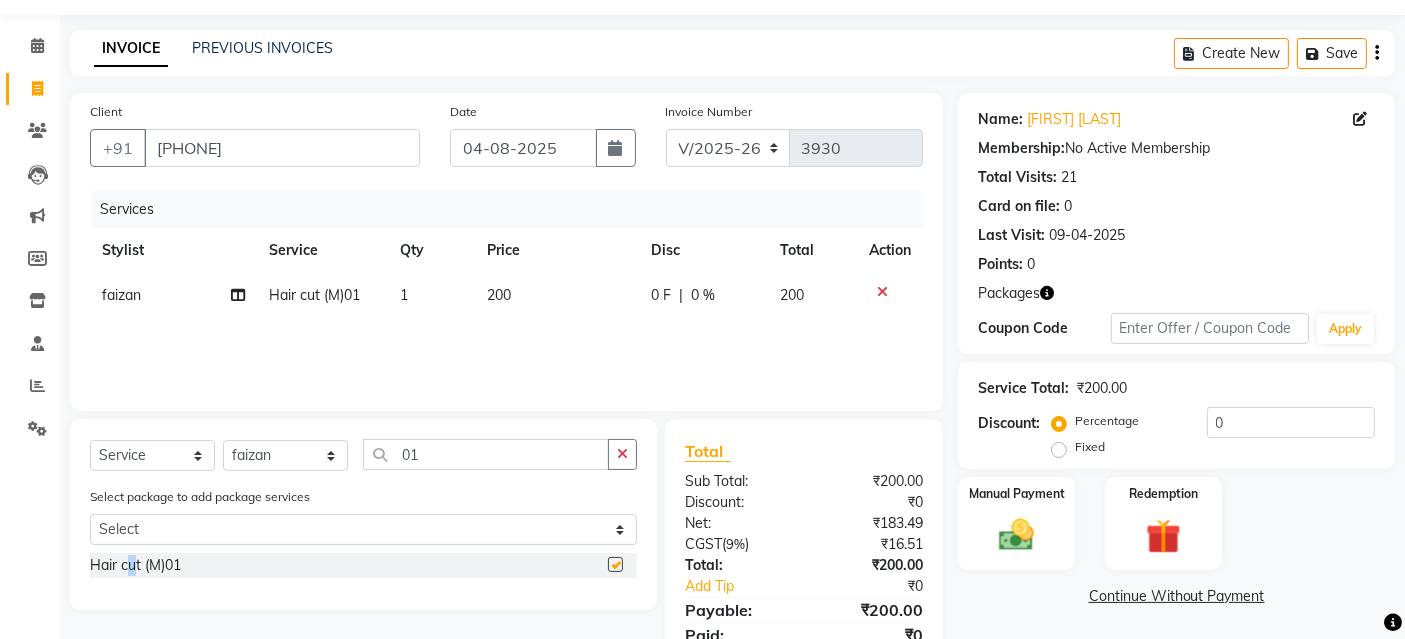 checkbox on "false" 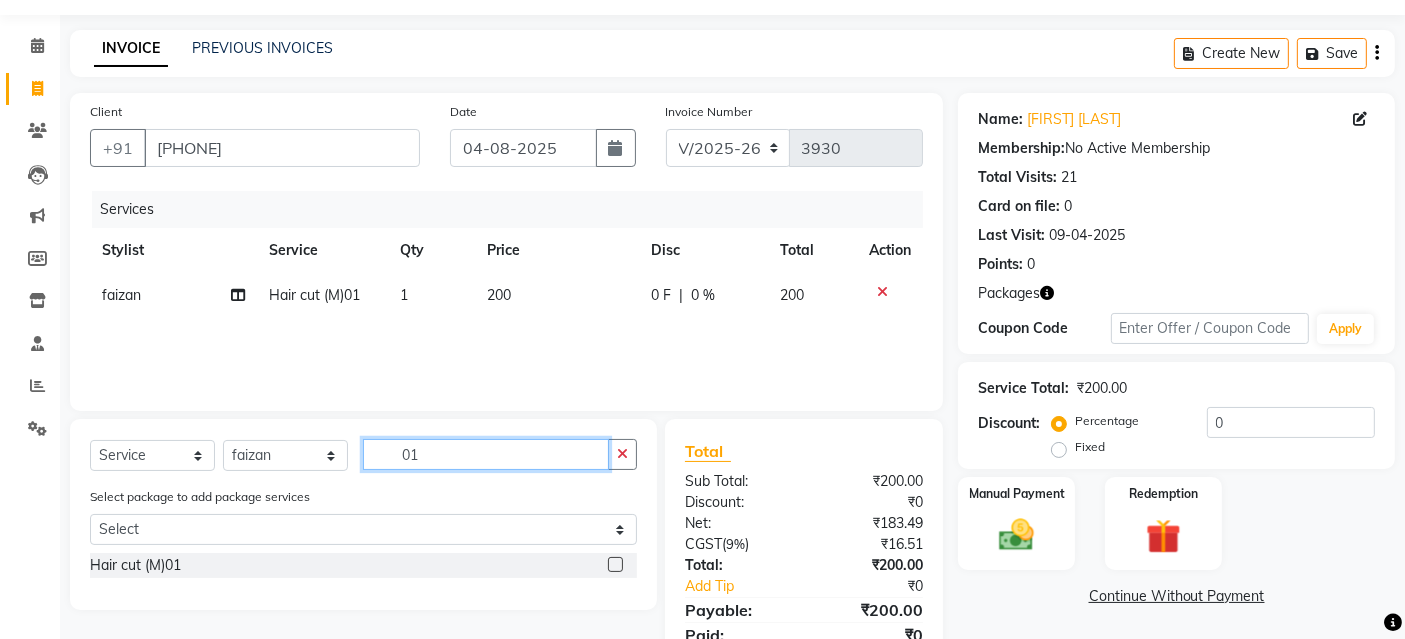 drag, startPoint x: 483, startPoint y: 449, endPoint x: 254, endPoint y: 407, distance: 232.81967 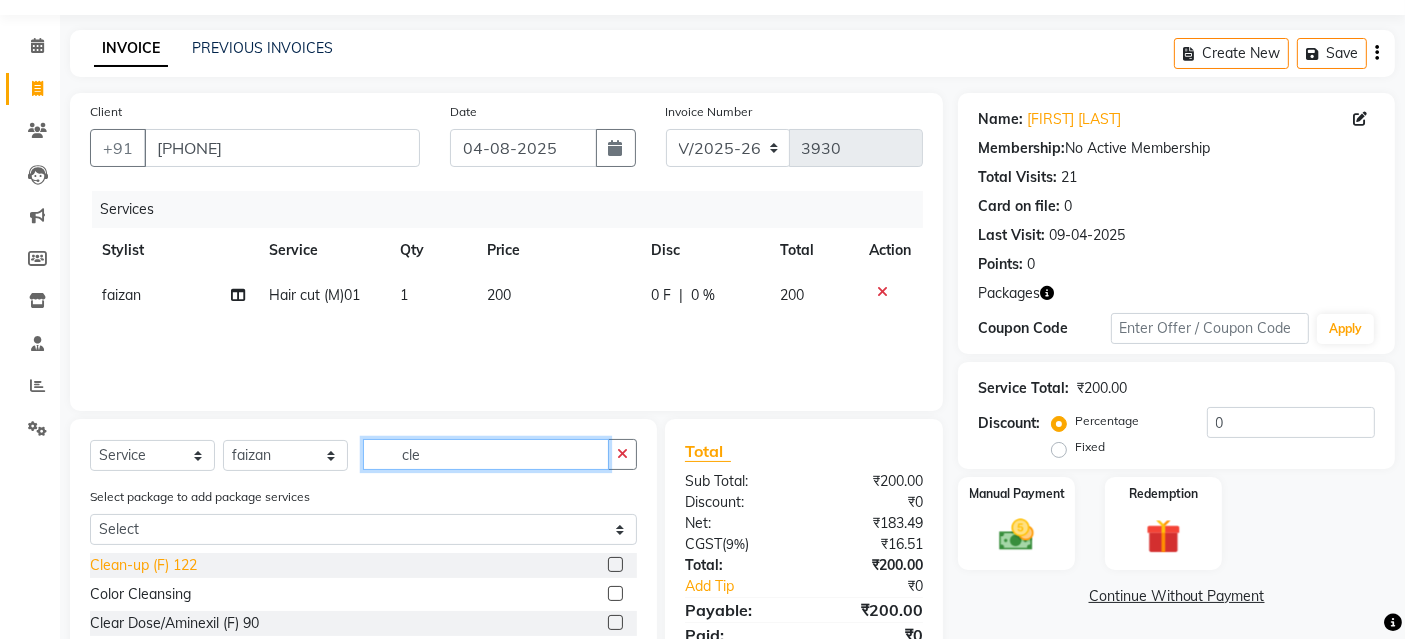 type on "cle" 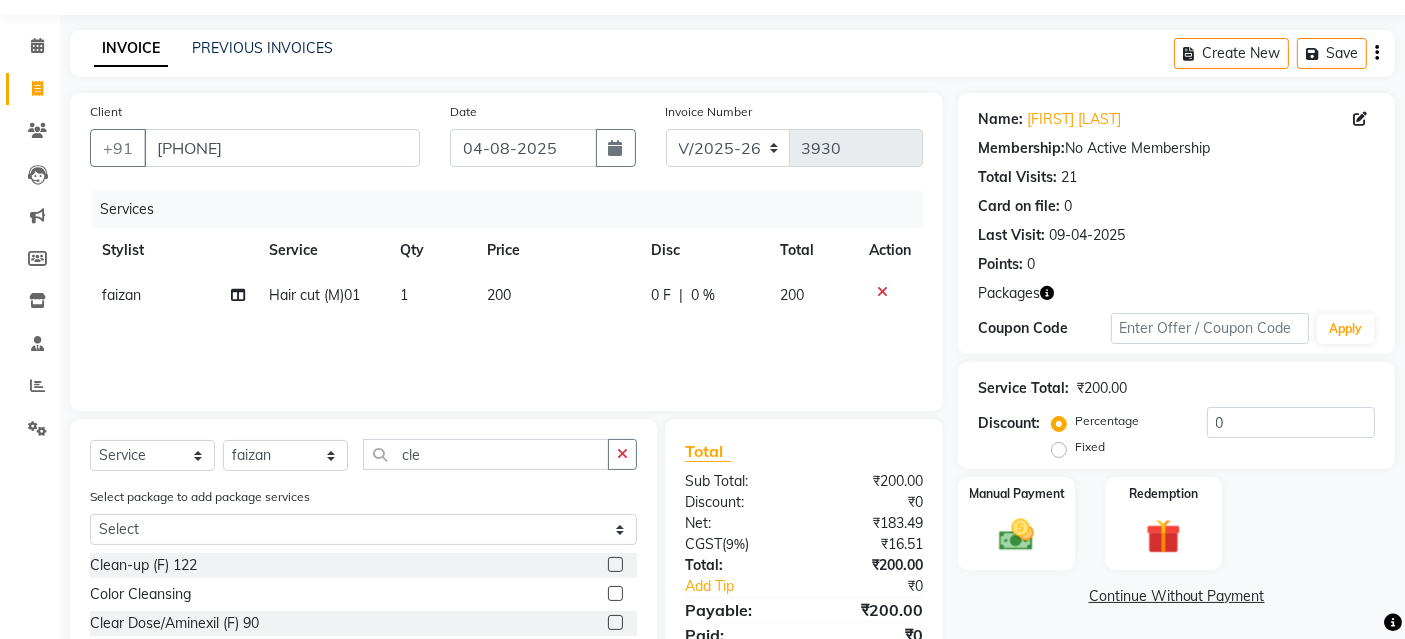 drag, startPoint x: 132, startPoint y: 556, endPoint x: 147, endPoint y: 544, distance: 19.209373 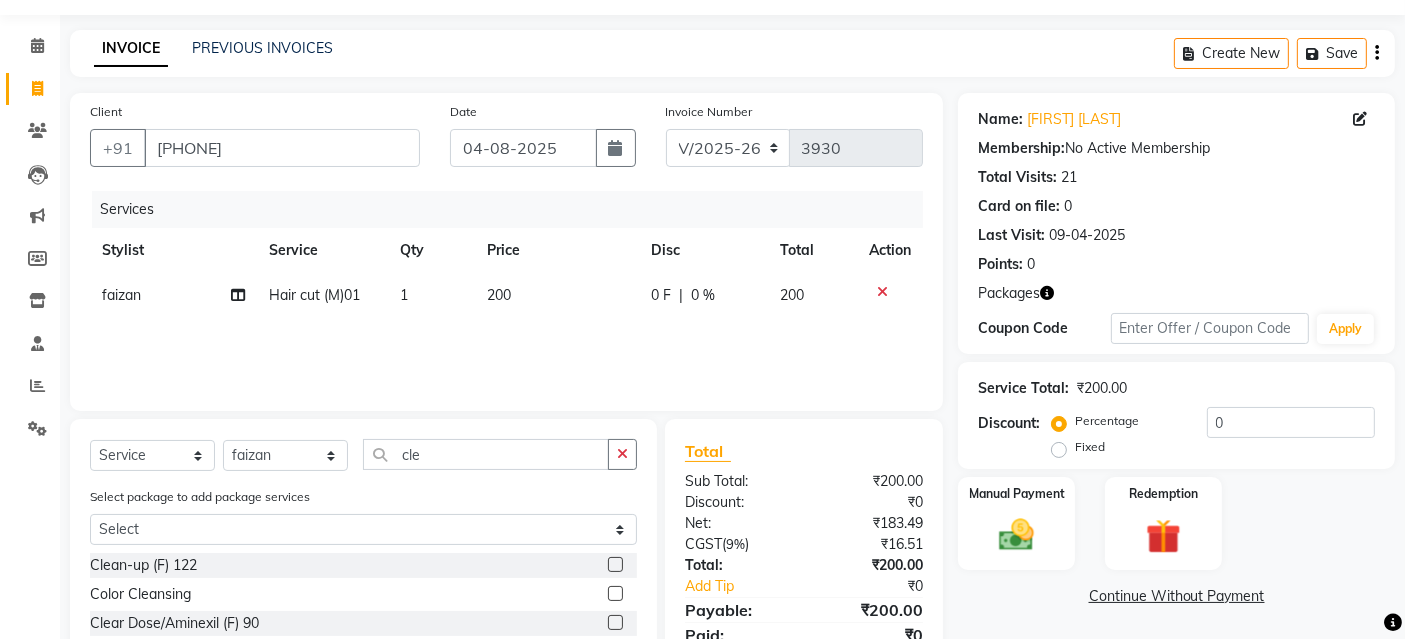 click on "Clean-up (F) 122" 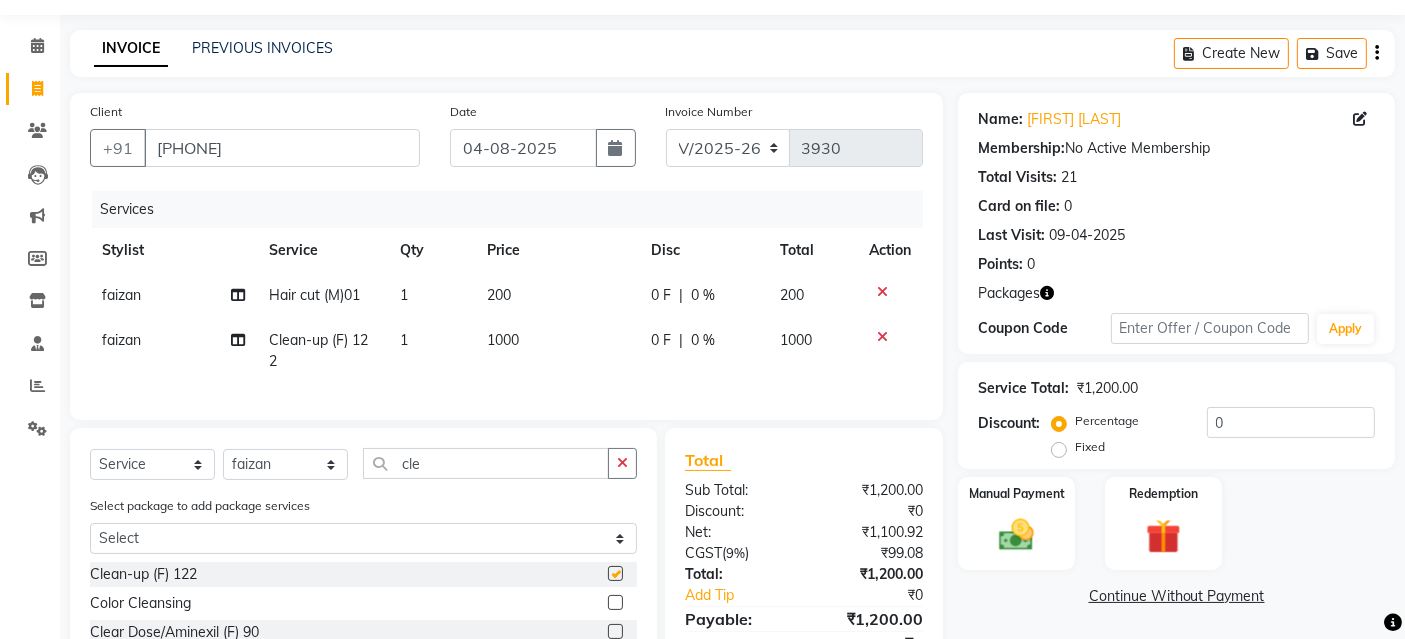 checkbox on "false" 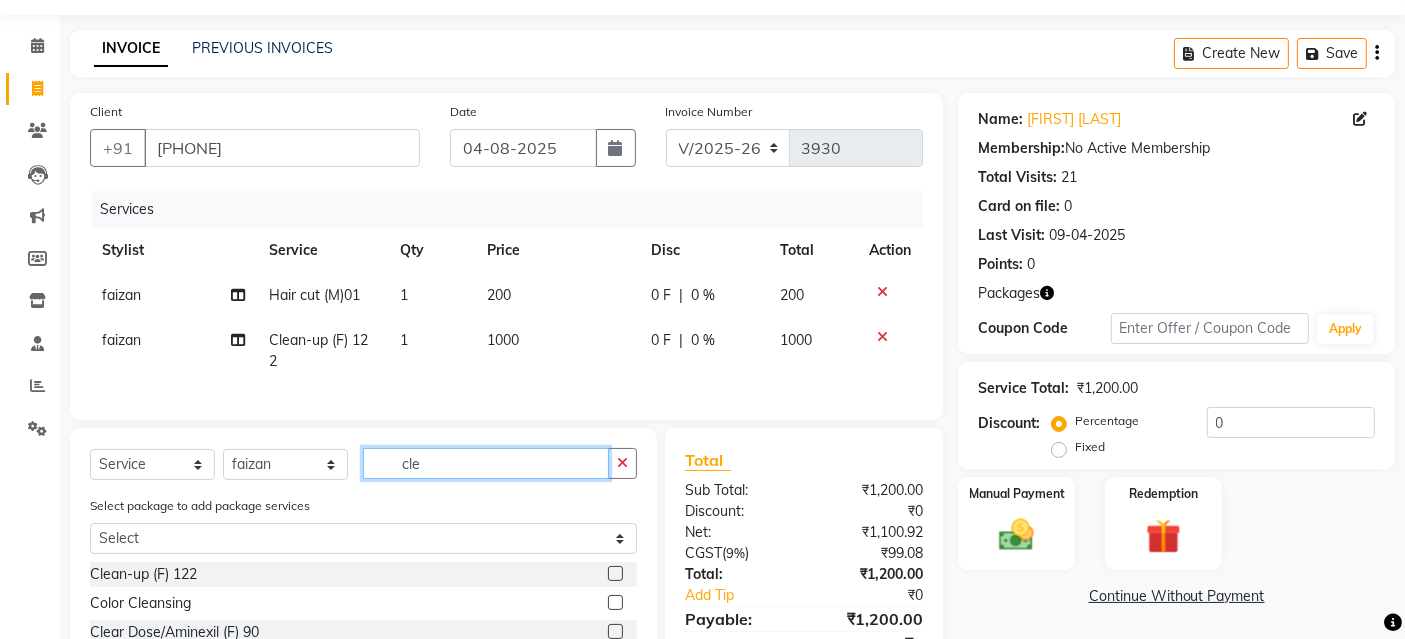 drag, startPoint x: 451, startPoint y: 486, endPoint x: 203, endPoint y: 458, distance: 249.57564 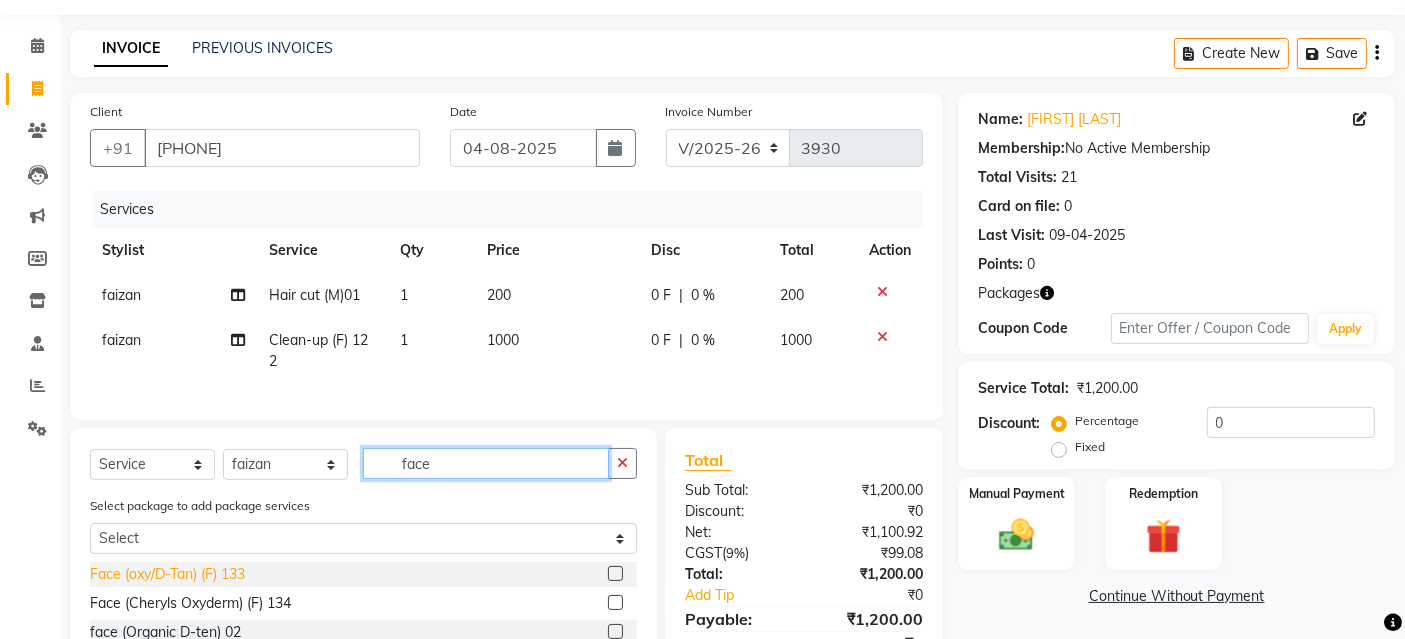 type on "face" 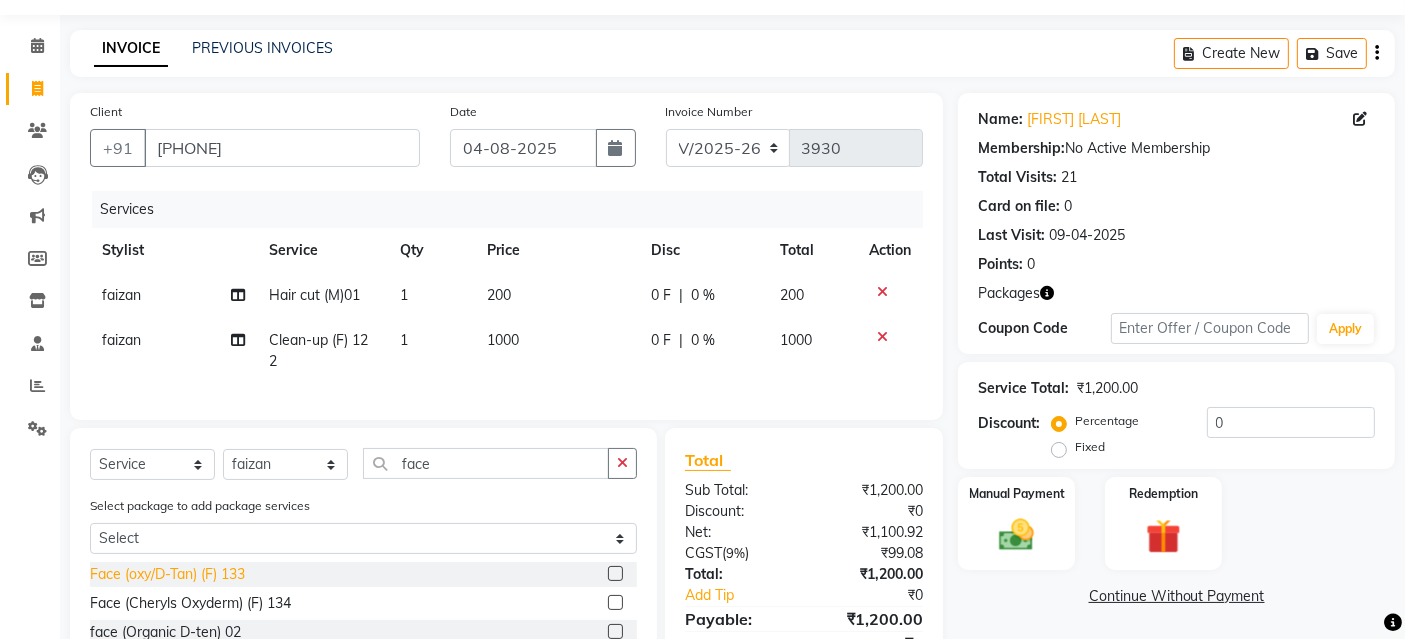 click on "Face (oxy/D-Tan) (F) 133" 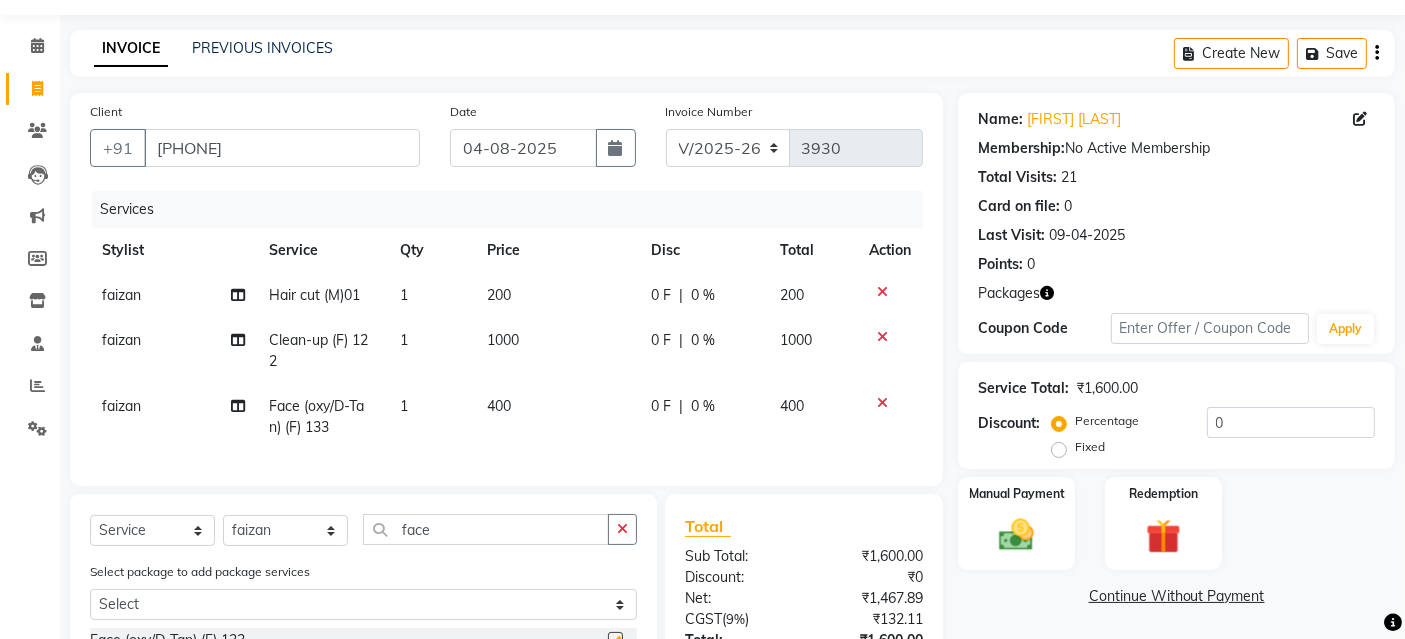 checkbox on "false" 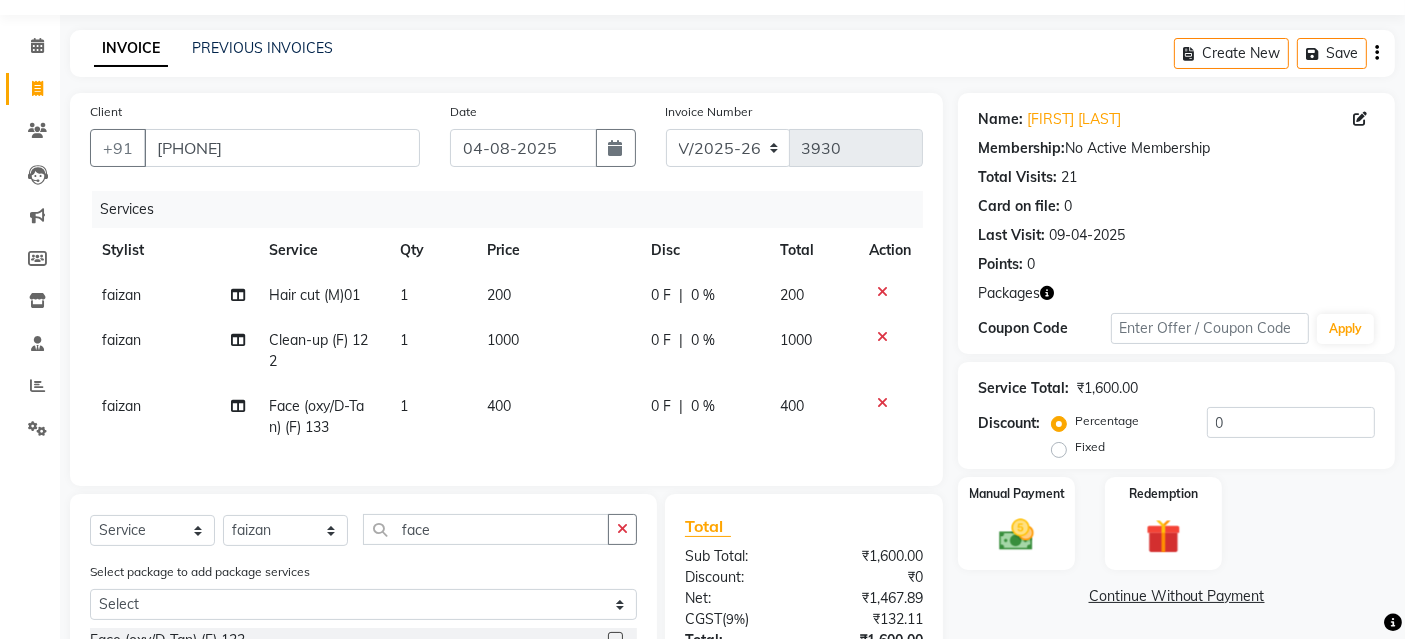 scroll, scrollTop: 320, scrollLeft: 0, axis: vertical 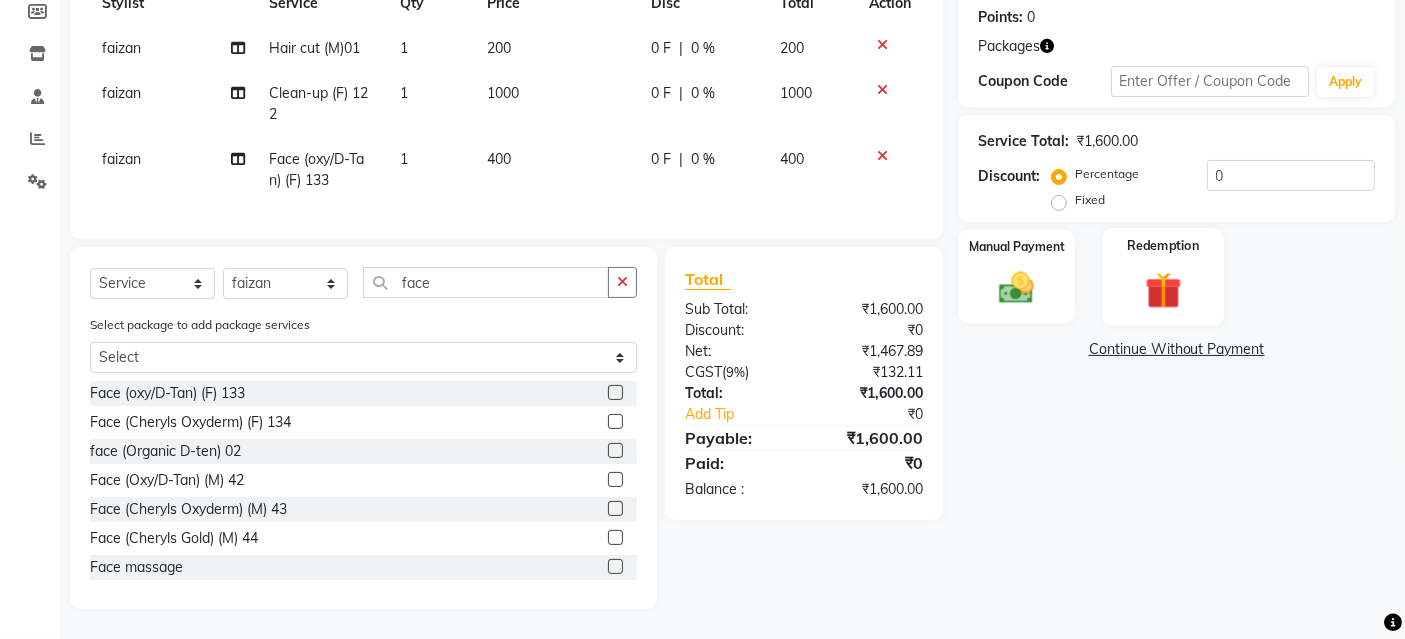 drag, startPoint x: 1145, startPoint y: 279, endPoint x: 1152, endPoint y: 301, distance: 23.086792 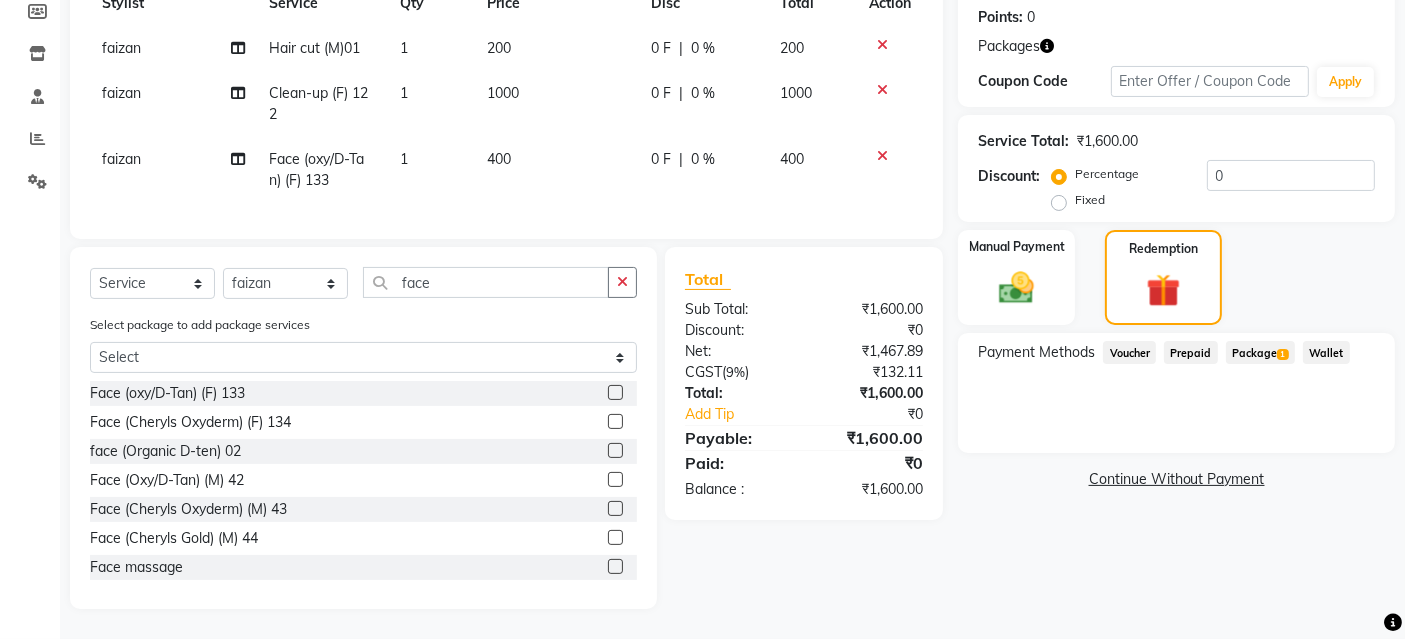 click on "Package  1" 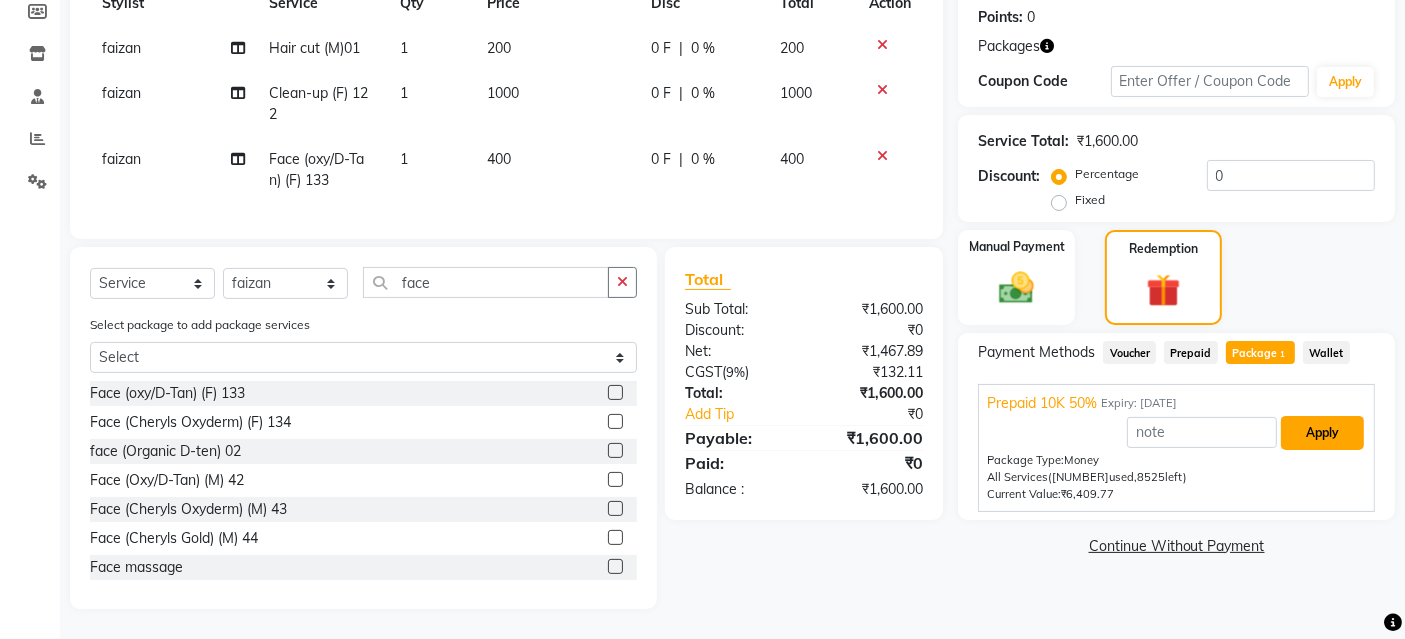 click on "Apply" at bounding box center [1322, 433] 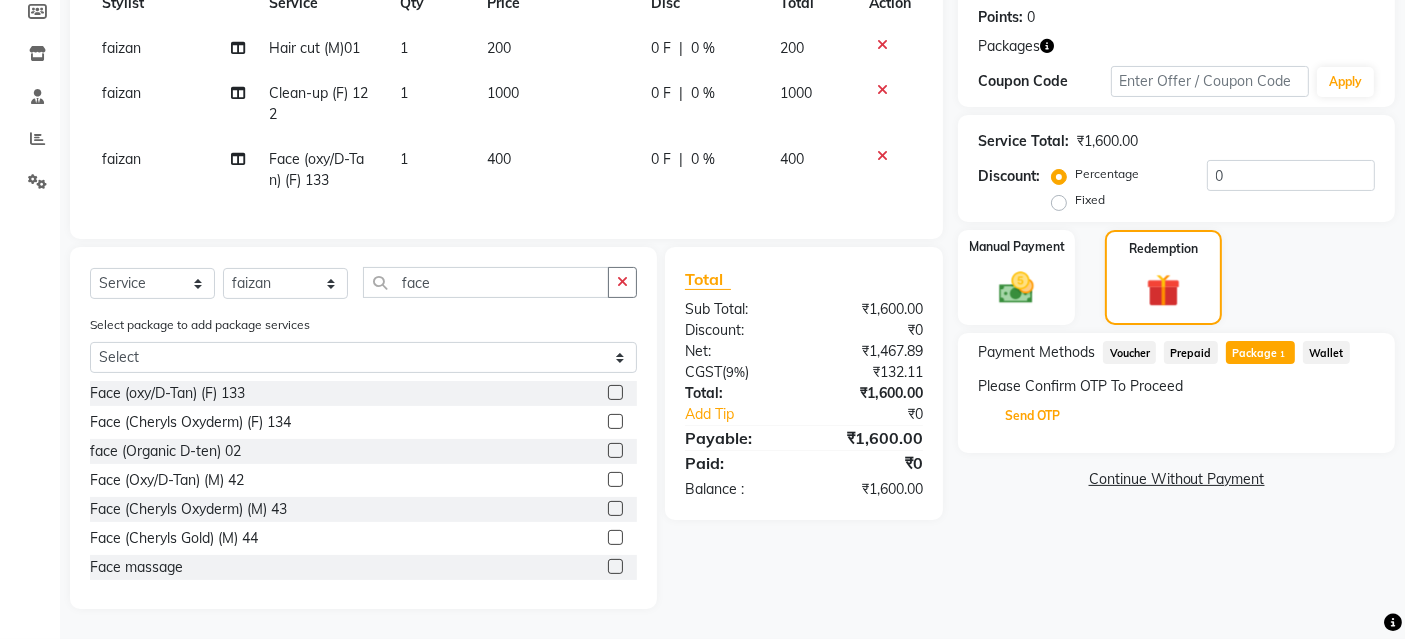 click on "Send OTP" 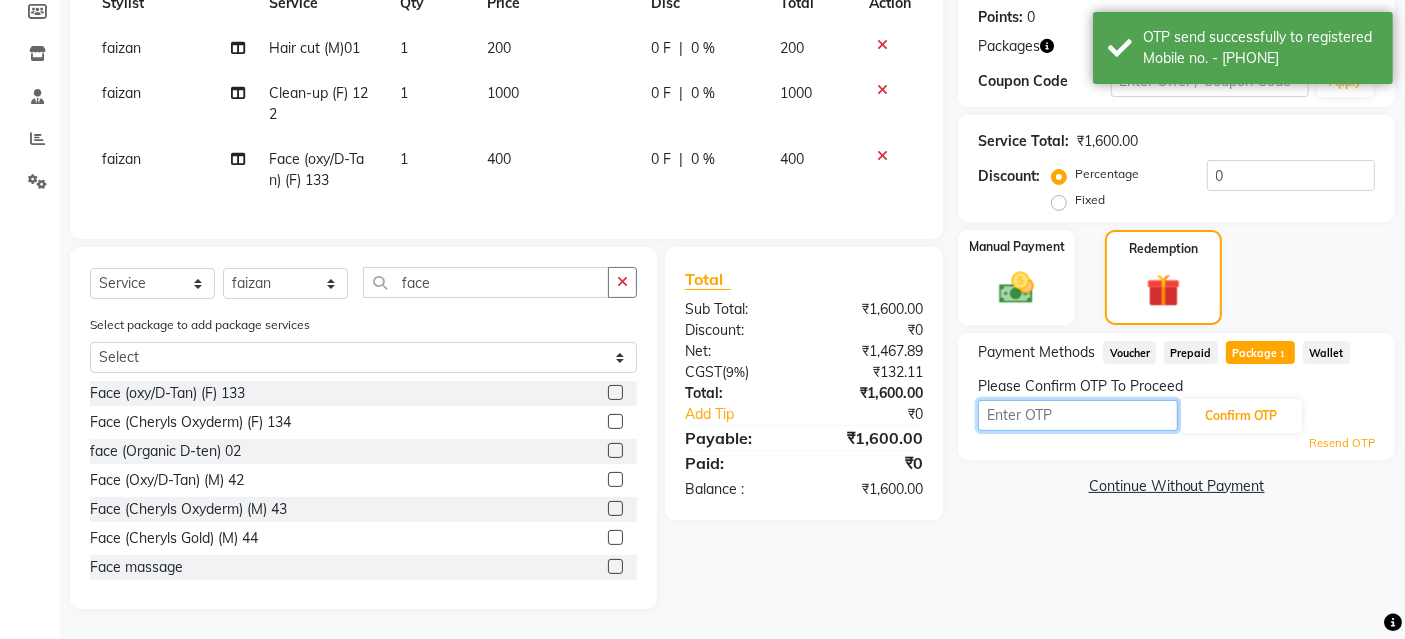 click at bounding box center (1078, 415) 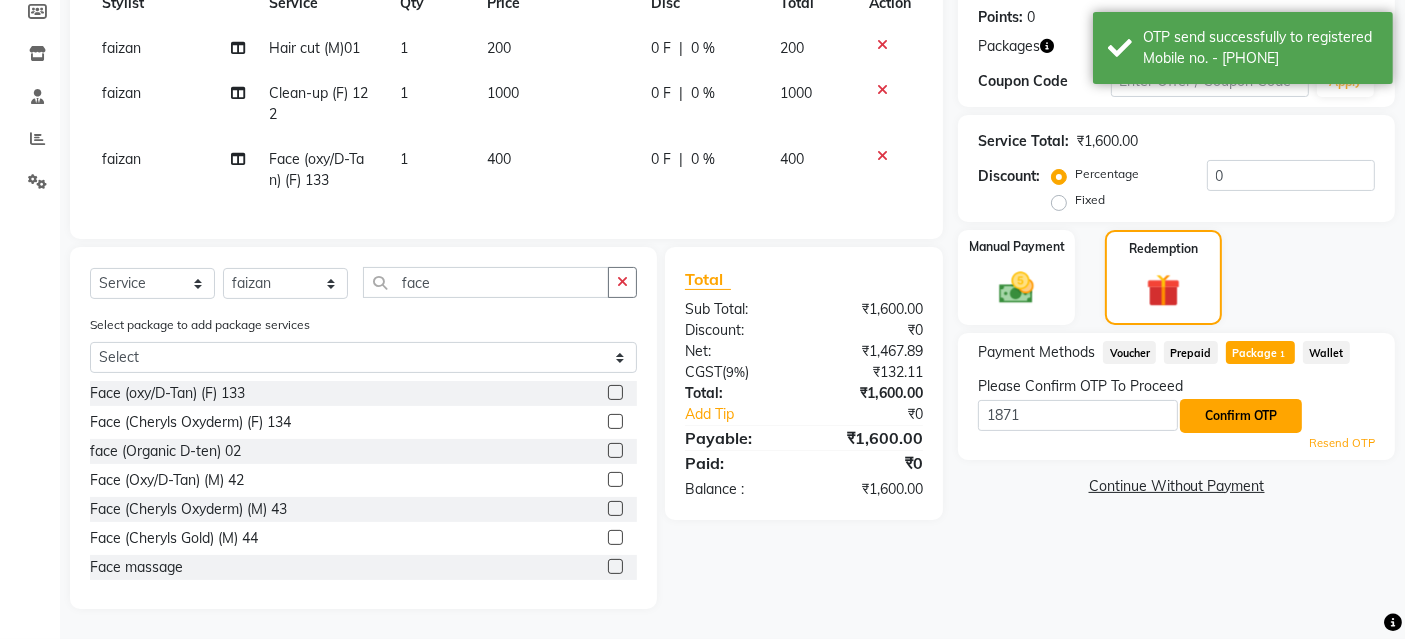 drag, startPoint x: 1233, startPoint y: 391, endPoint x: 1242, endPoint y: 398, distance: 11.401754 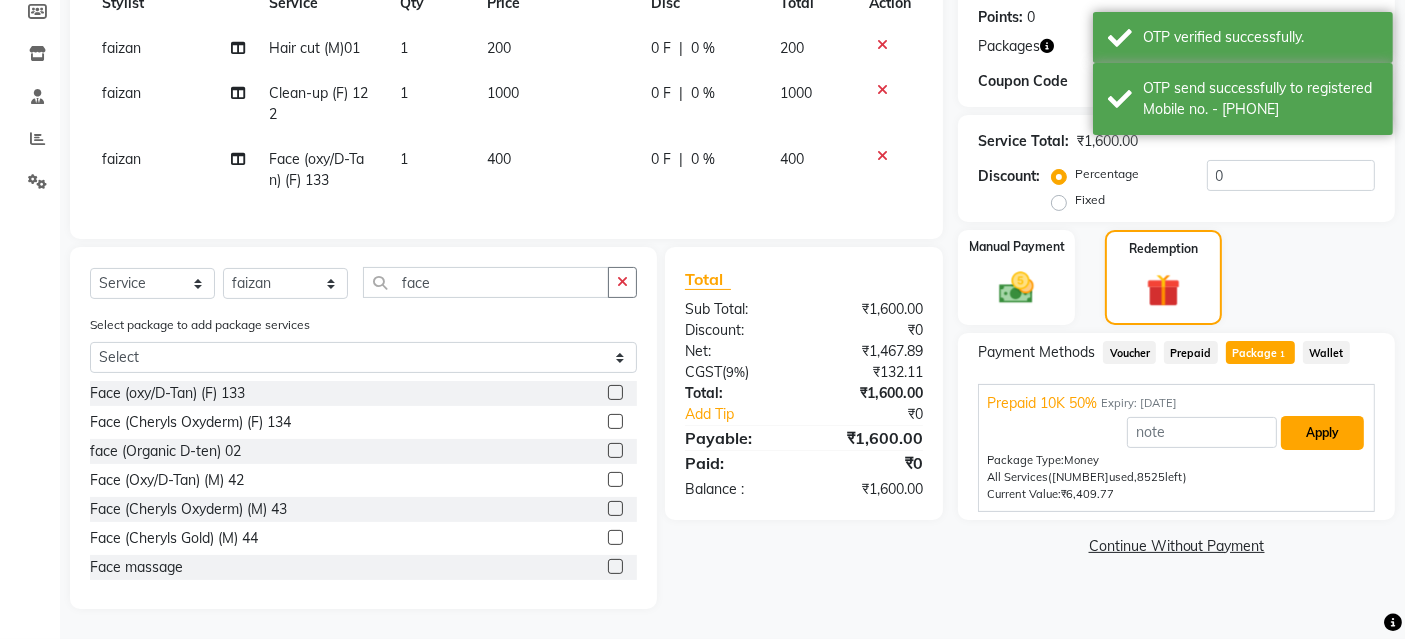 click on "Apply" at bounding box center (1322, 433) 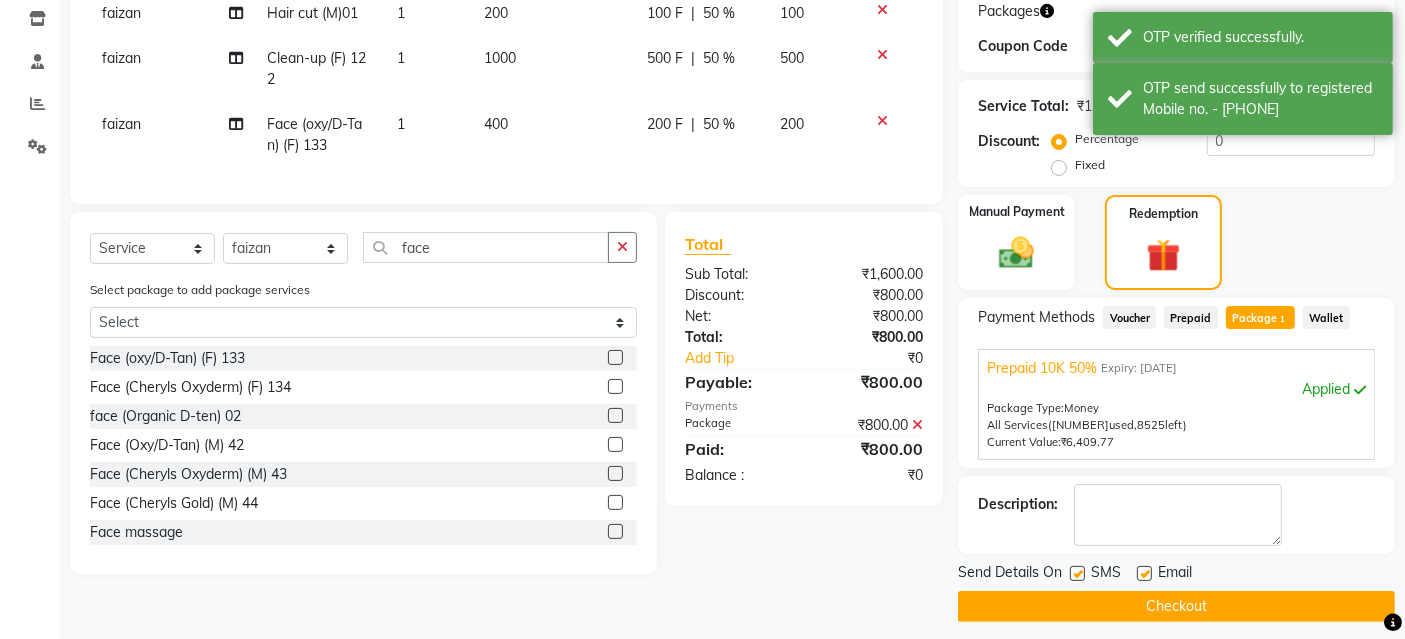 scroll, scrollTop: 348, scrollLeft: 0, axis: vertical 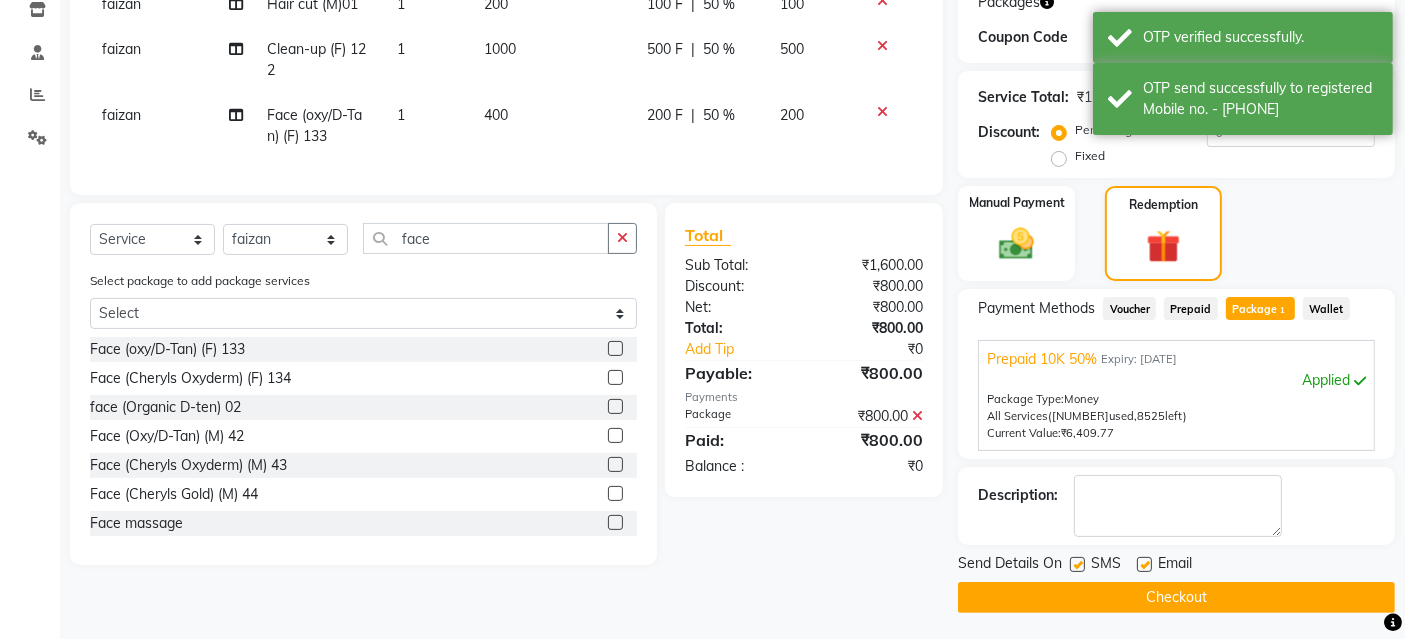 click on "Checkout" 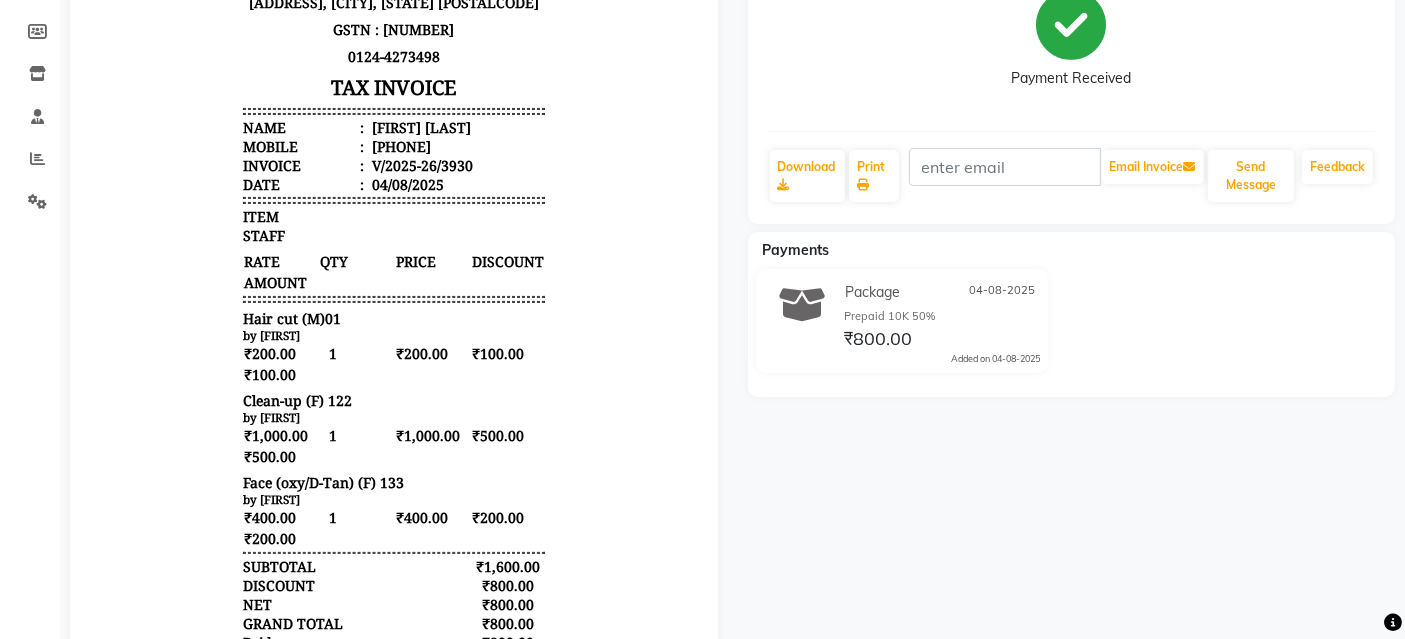 scroll, scrollTop: 37, scrollLeft: 0, axis: vertical 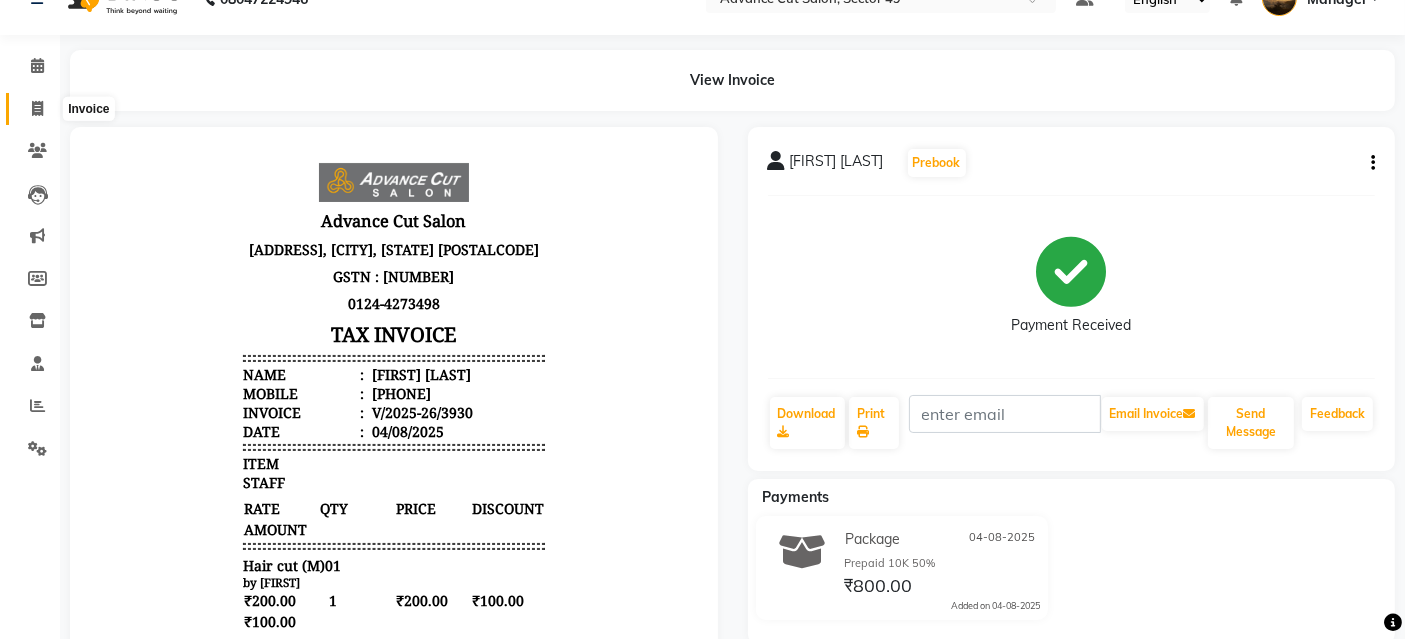click 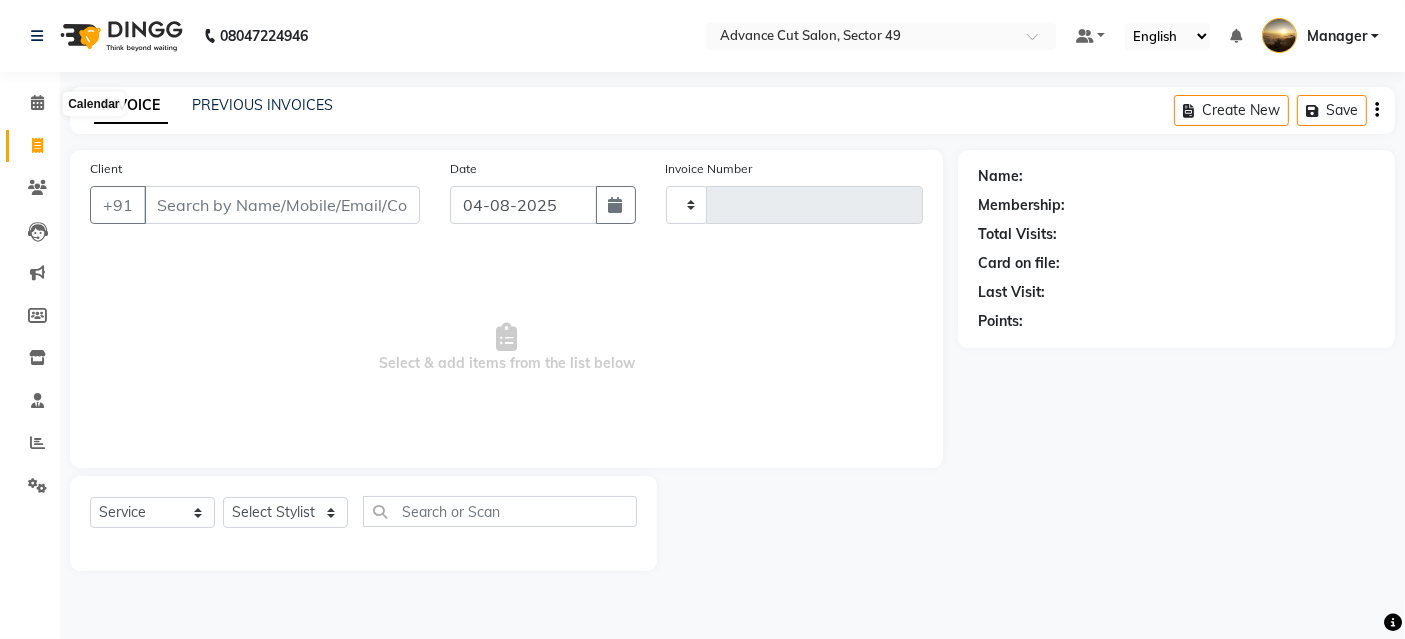 scroll, scrollTop: 0, scrollLeft: 0, axis: both 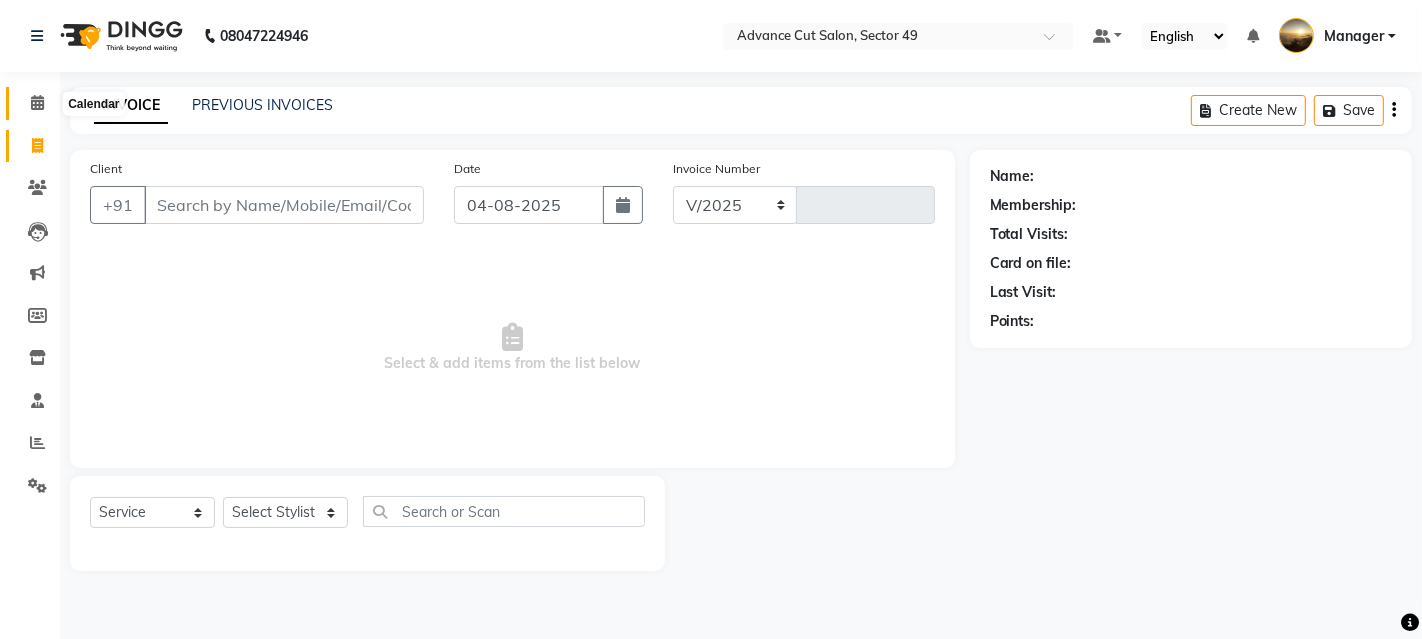 select on "4616" 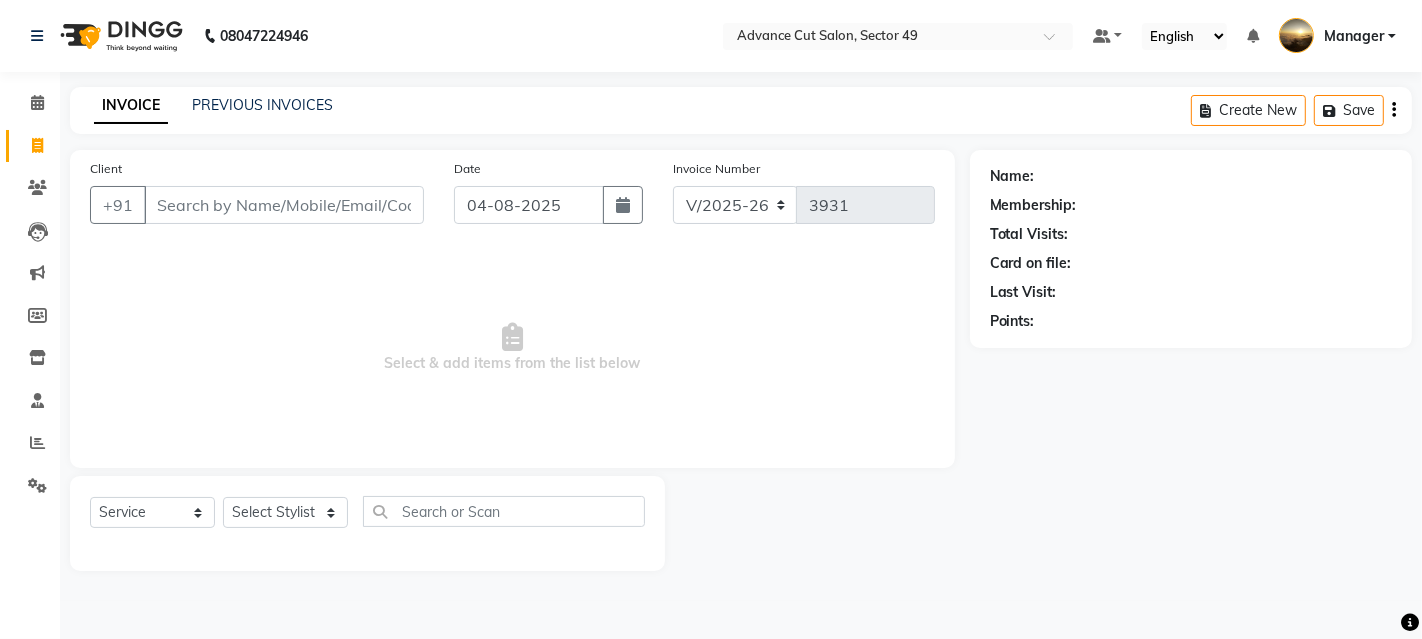 click on "Client" at bounding box center (284, 205) 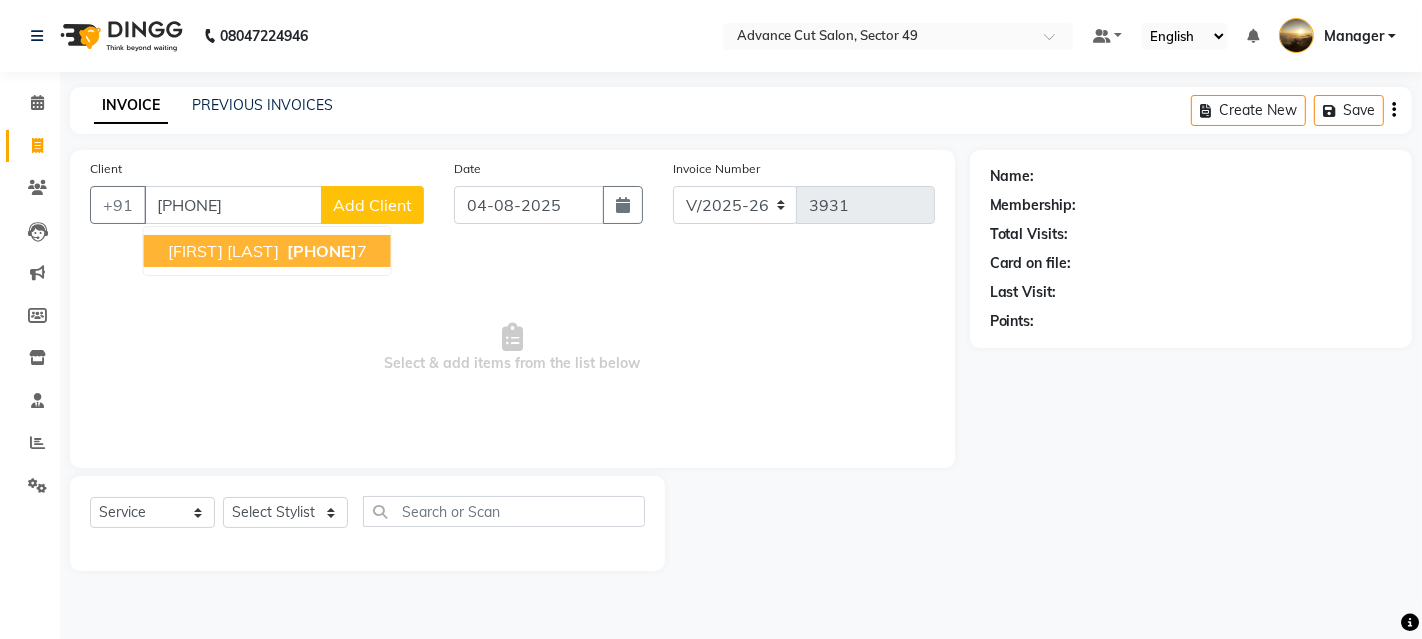 drag, startPoint x: 341, startPoint y: 241, endPoint x: 328, endPoint y: 247, distance: 14.3178215 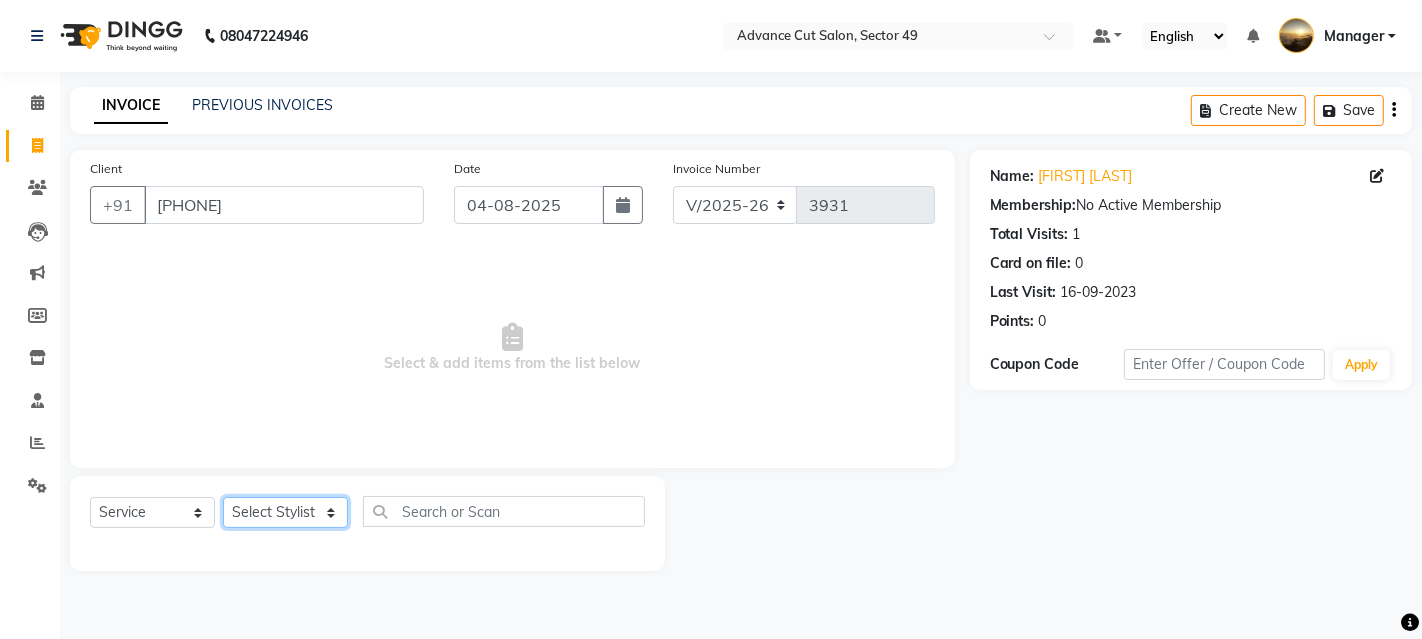click on "Select Stylist [FIRST] [FIRST] [FIRST] [FIRST] [FIRST] [FIRST] [FIRST] Manager product [FIRST] Tip [FIRST]" 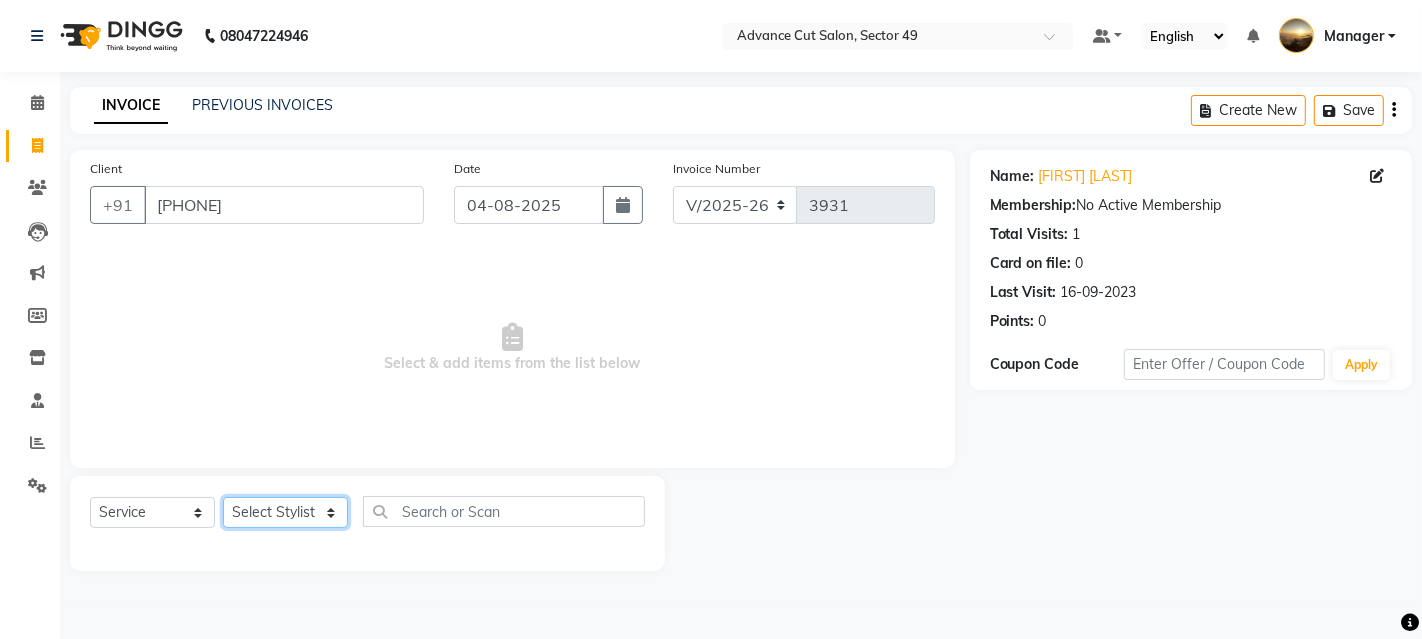 select on "74206" 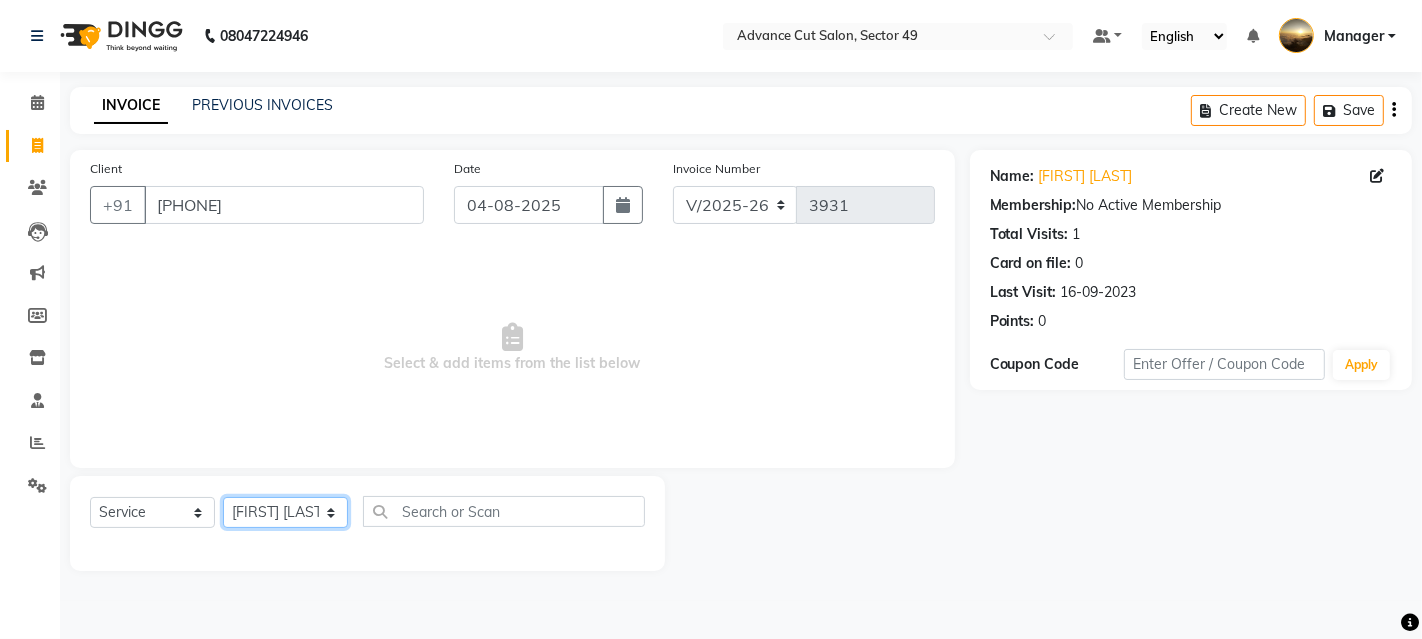 click on "Select Stylist [FIRST] [FIRST] [FIRST] [FIRST] [FIRST] [FIRST] [FIRST] Manager product [FIRST] Tip [FIRST]" 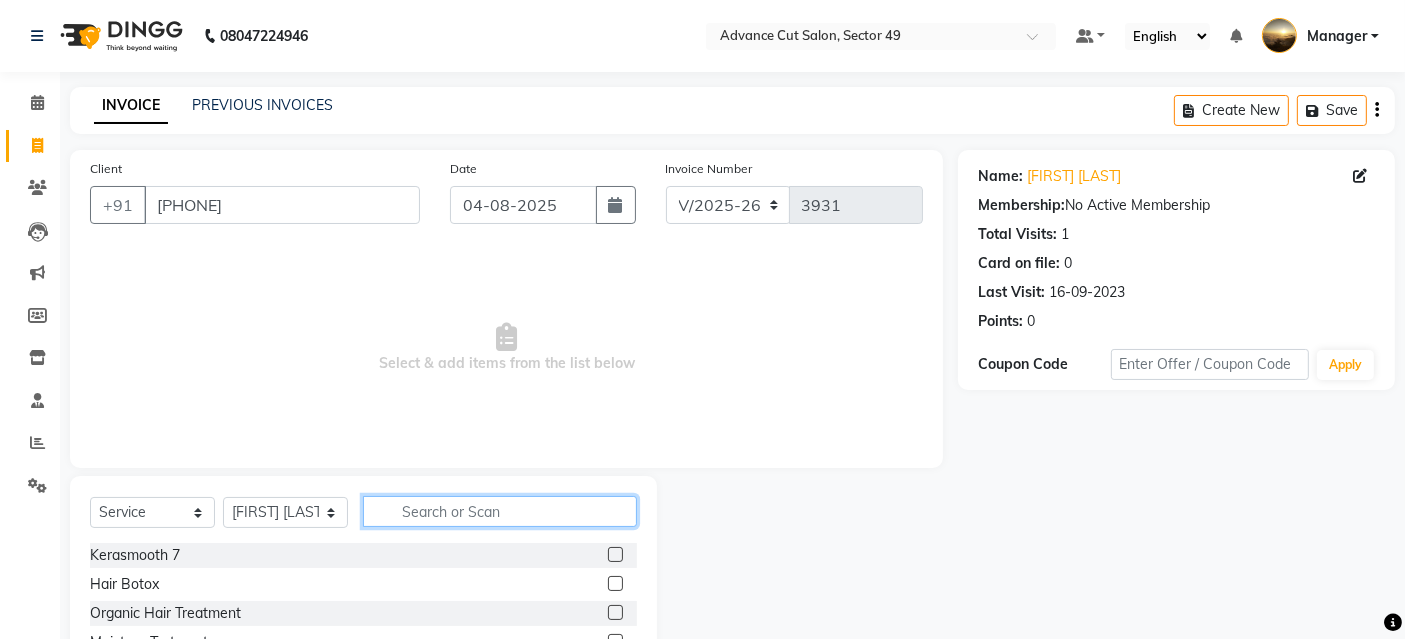 click 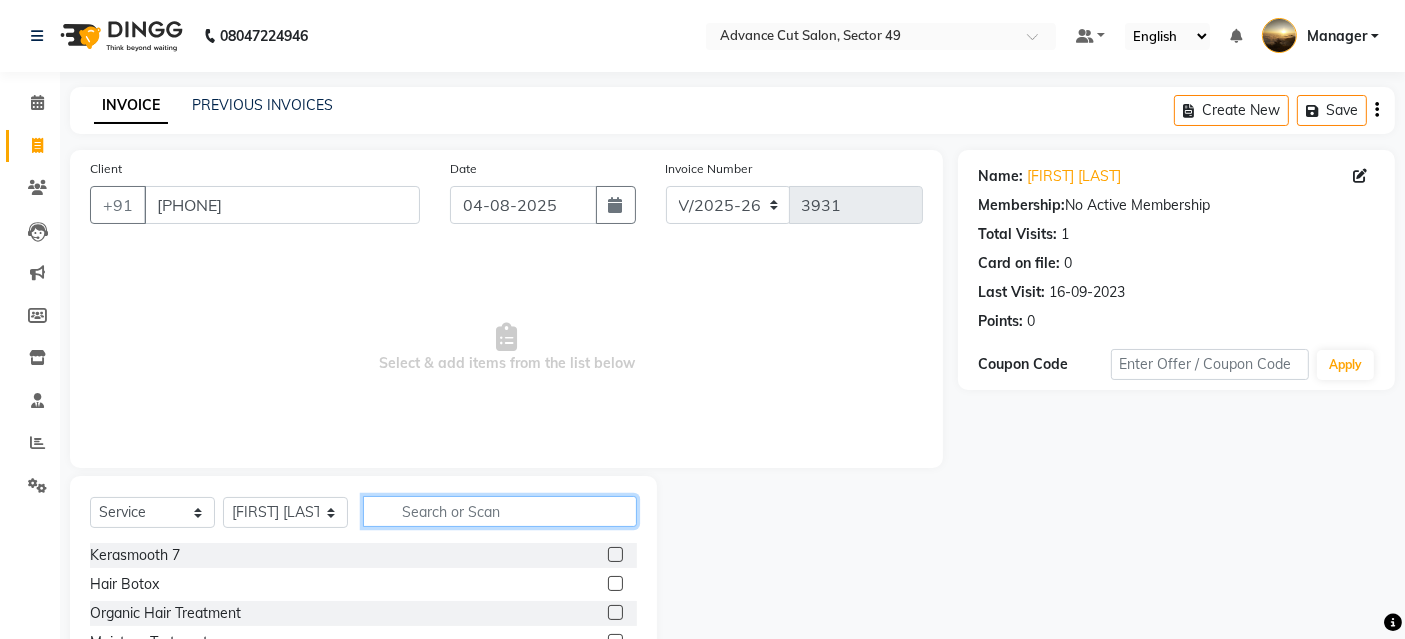click 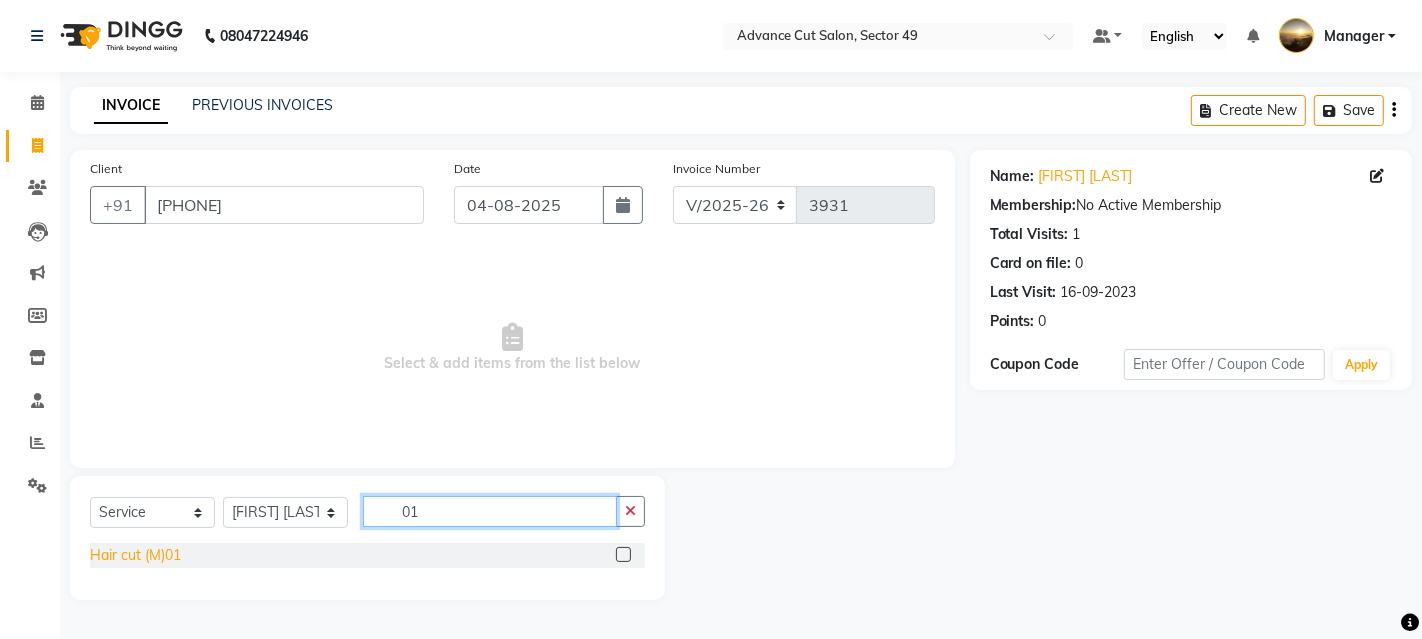 type on "01" 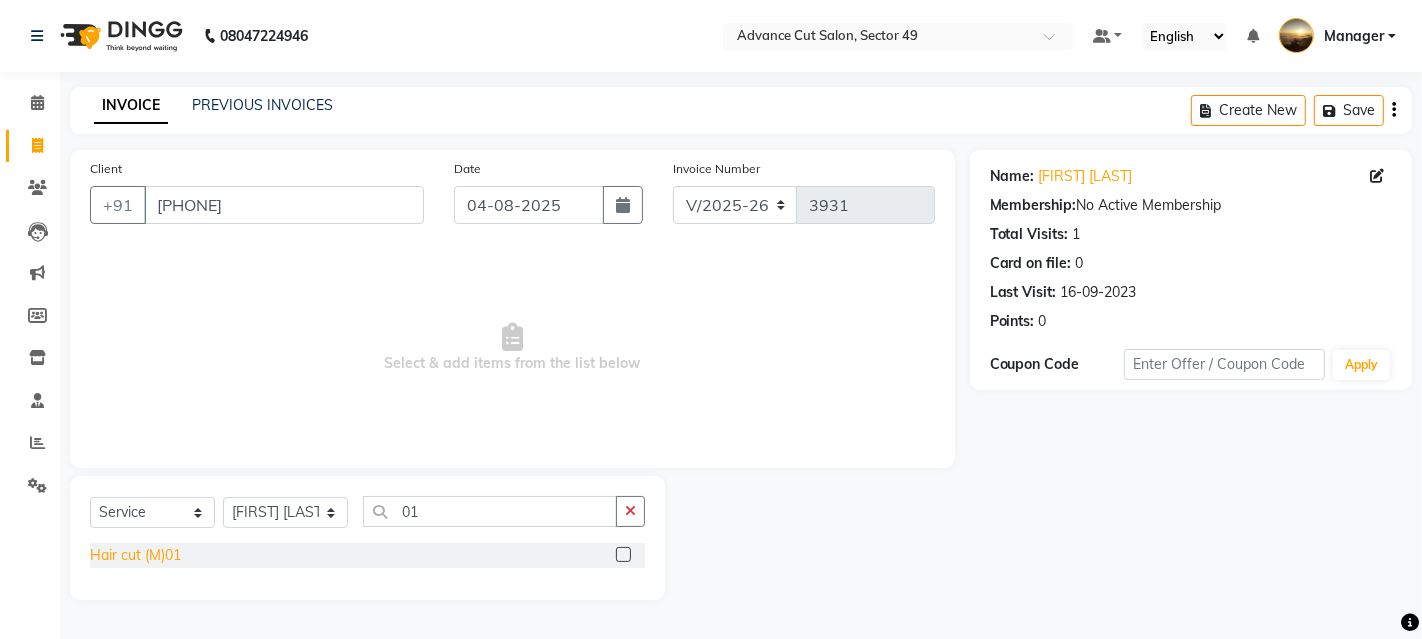 click on "Hair cut (M)01" 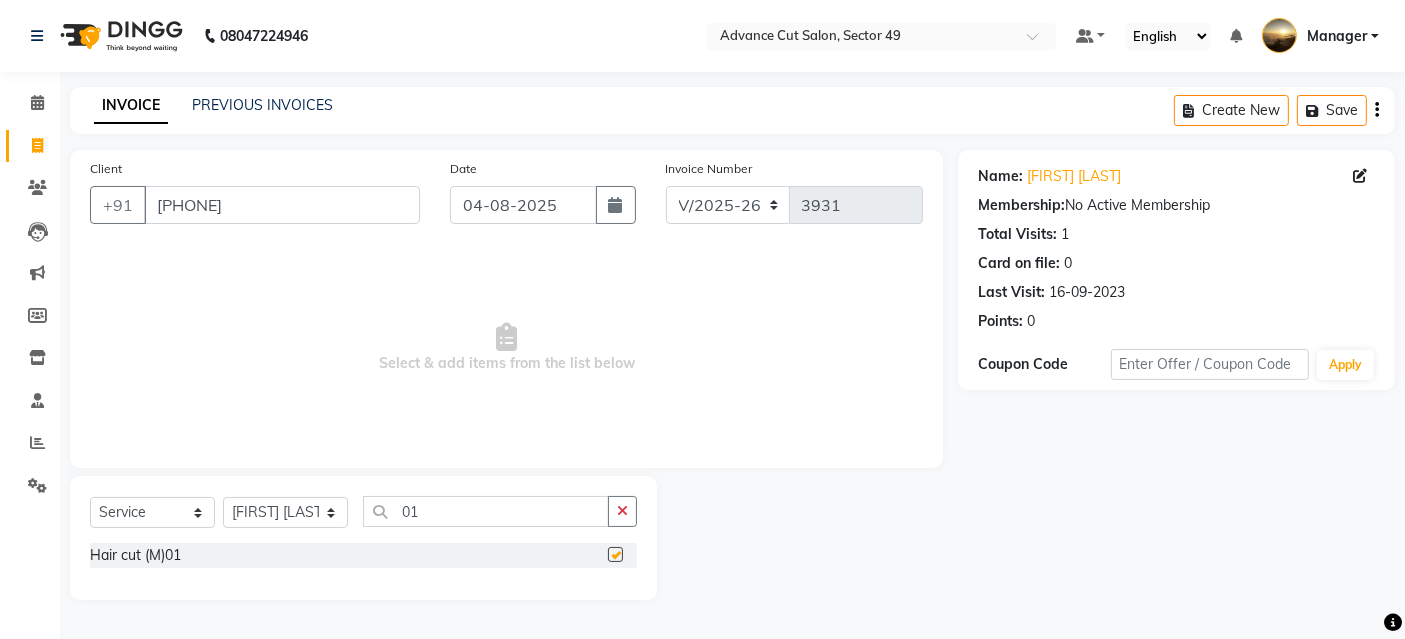 checkbox on "false" 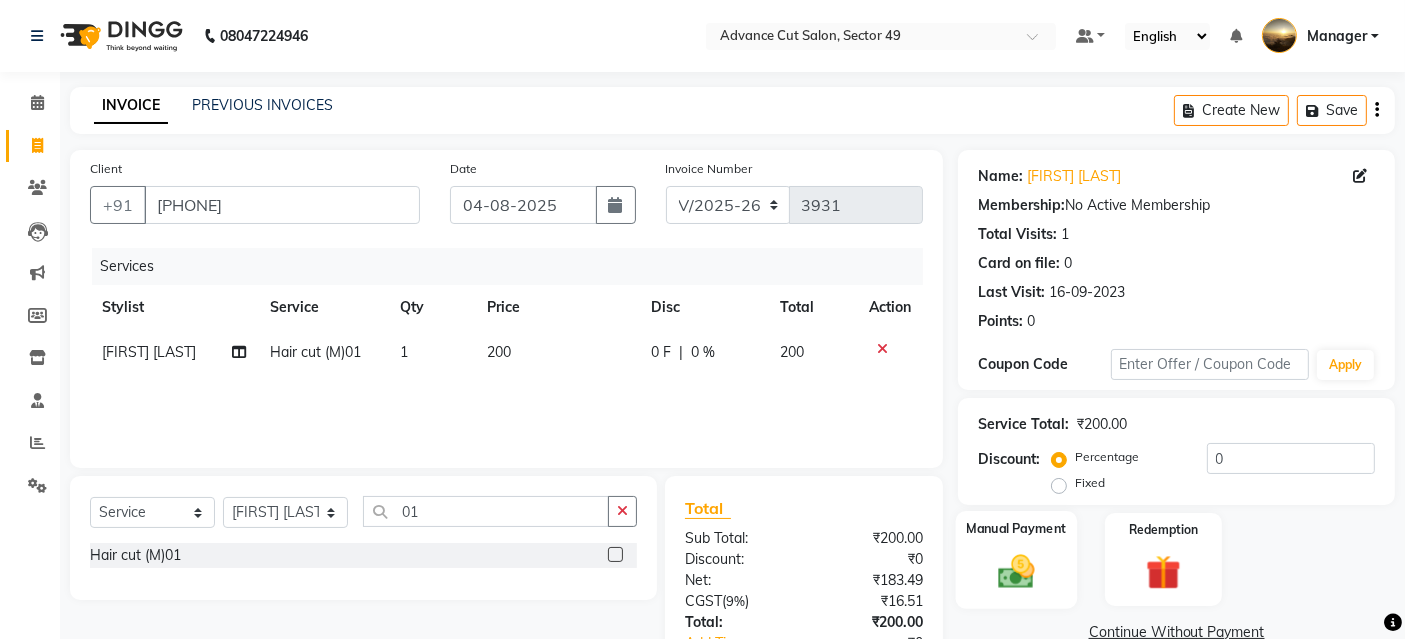 click 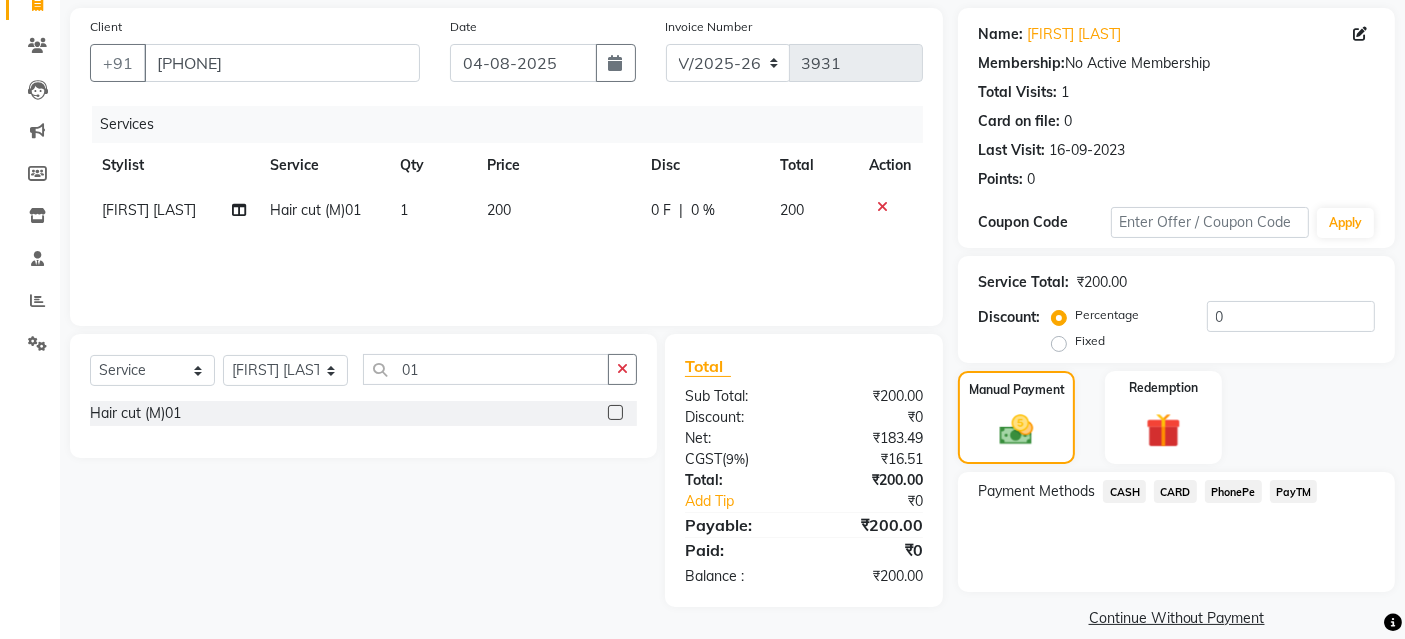 scroll, scrollTop: 165, scrollLeft: 0, axis: vertical 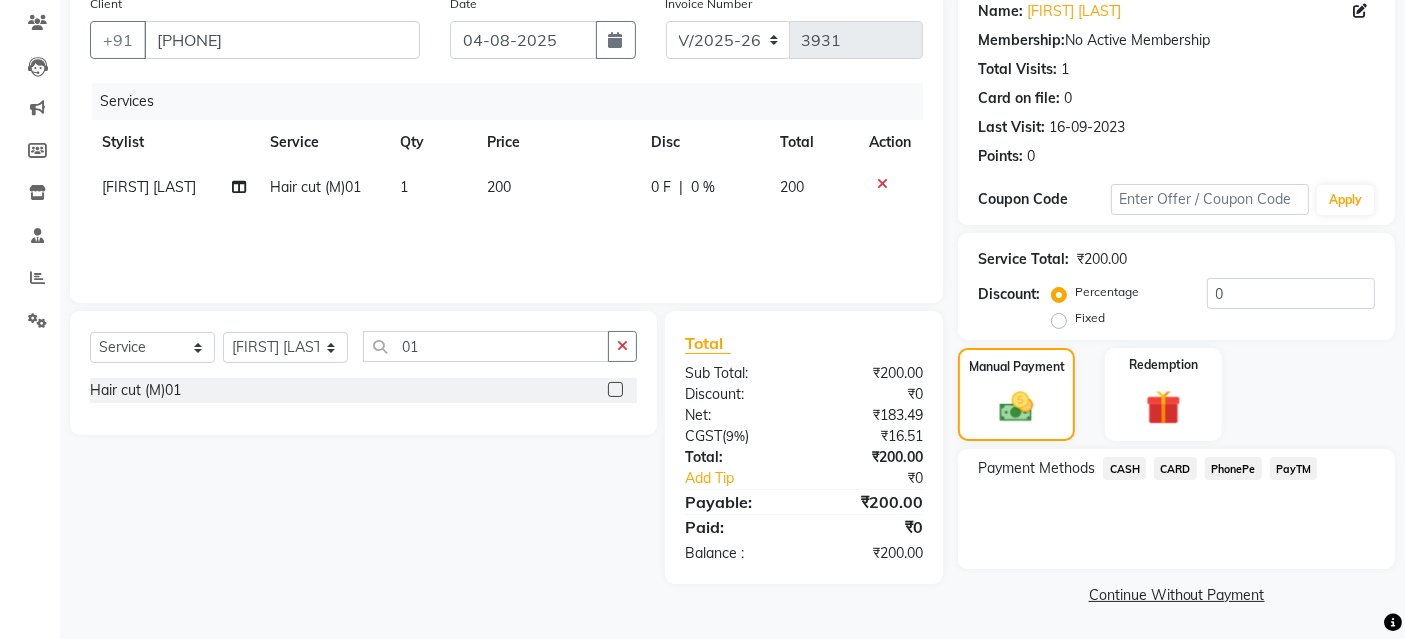 drag, startPoint x: 1164, startPoint y: 469, endPoint x: 1155, endPoint y: 476, distance: 11.401754 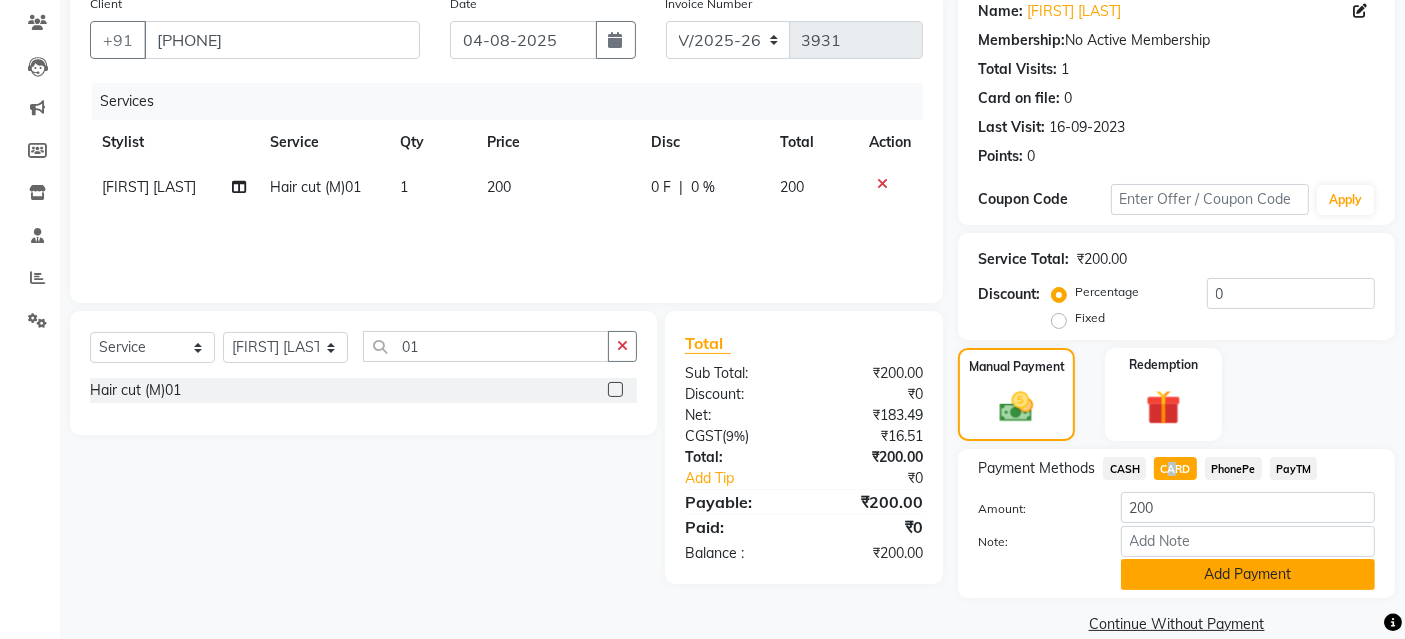 click on "Add Payment" 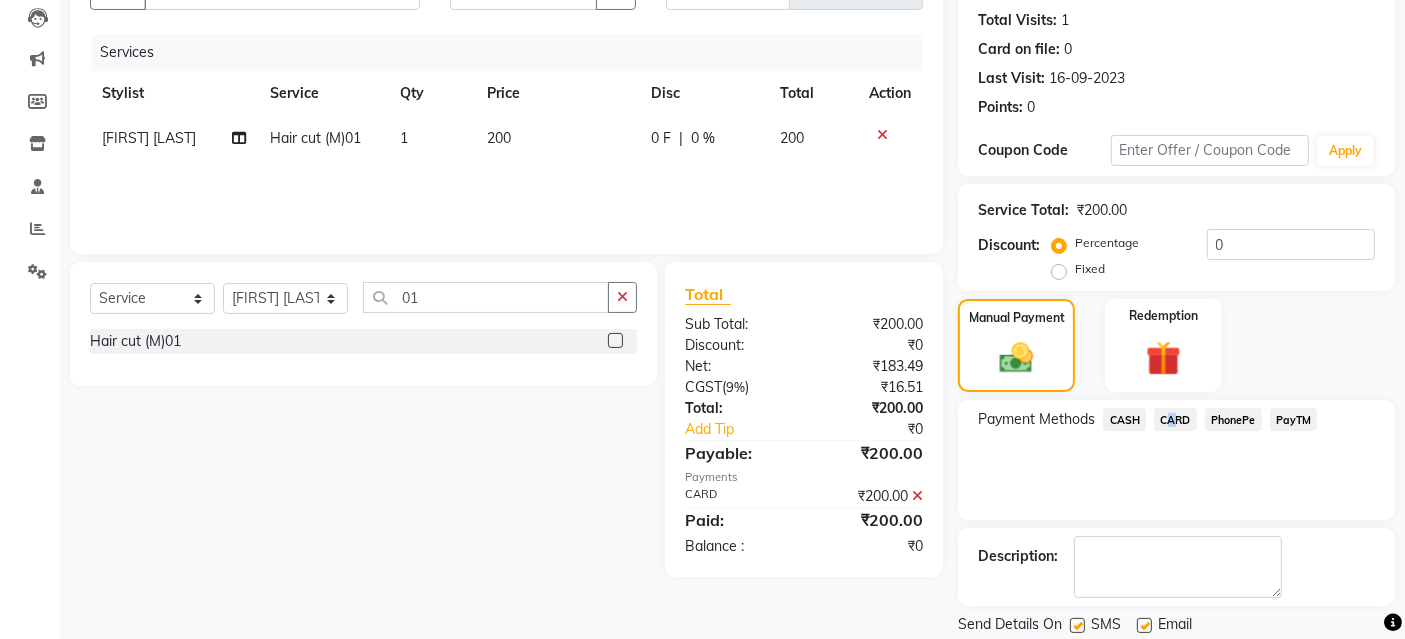 scroll, scrollTop: 277, scrollLeft: 0, axis: vertical 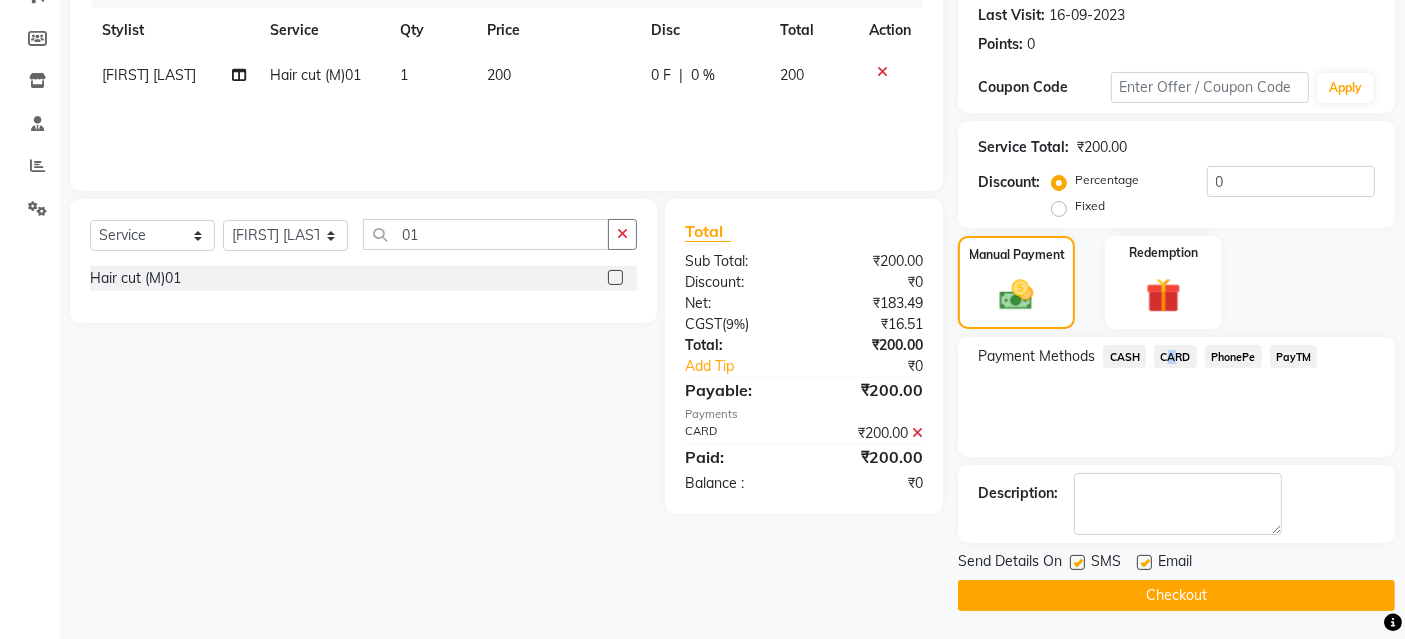 click on "Checkout" 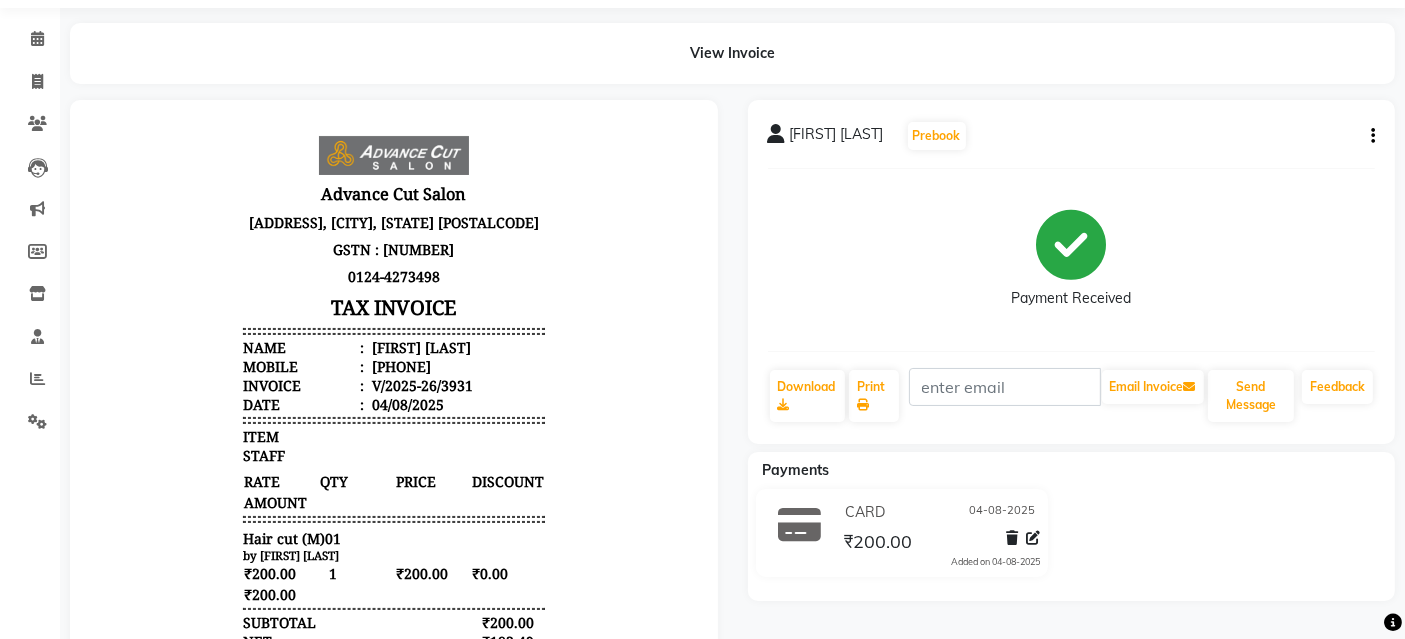 scroll, scrollTop: 0, scrollLeft: 0, axis: both 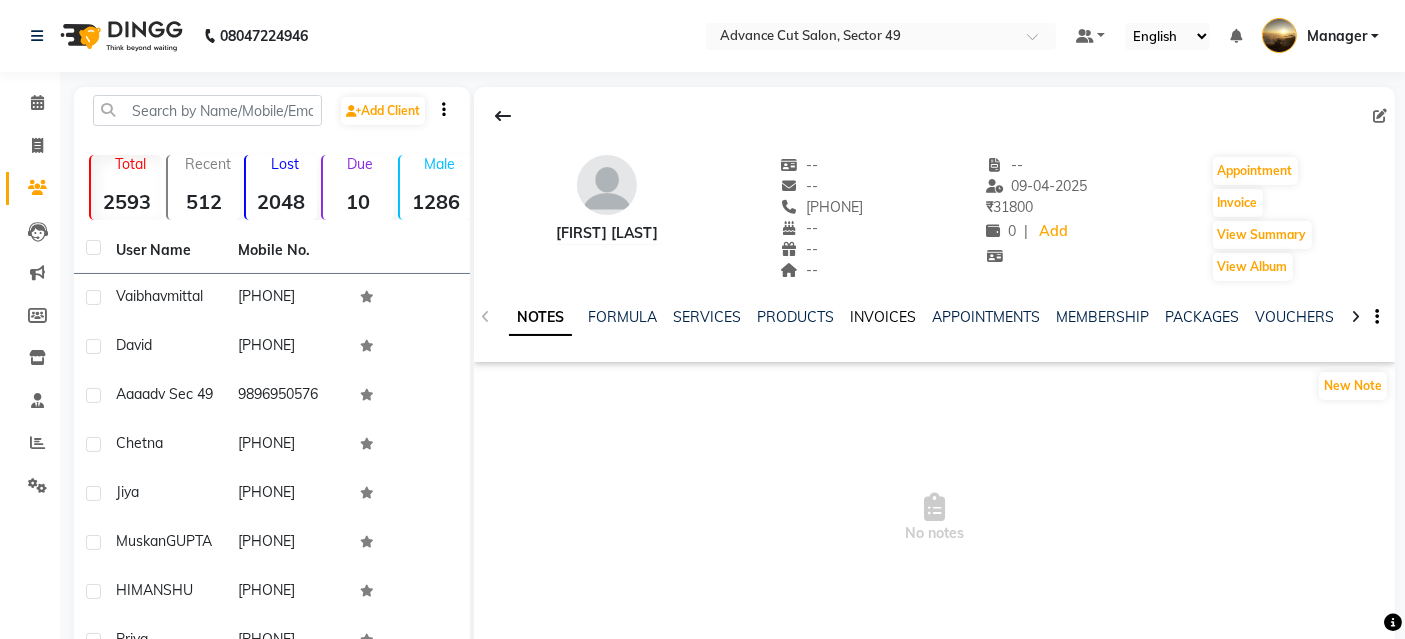 click on "INVOICES" 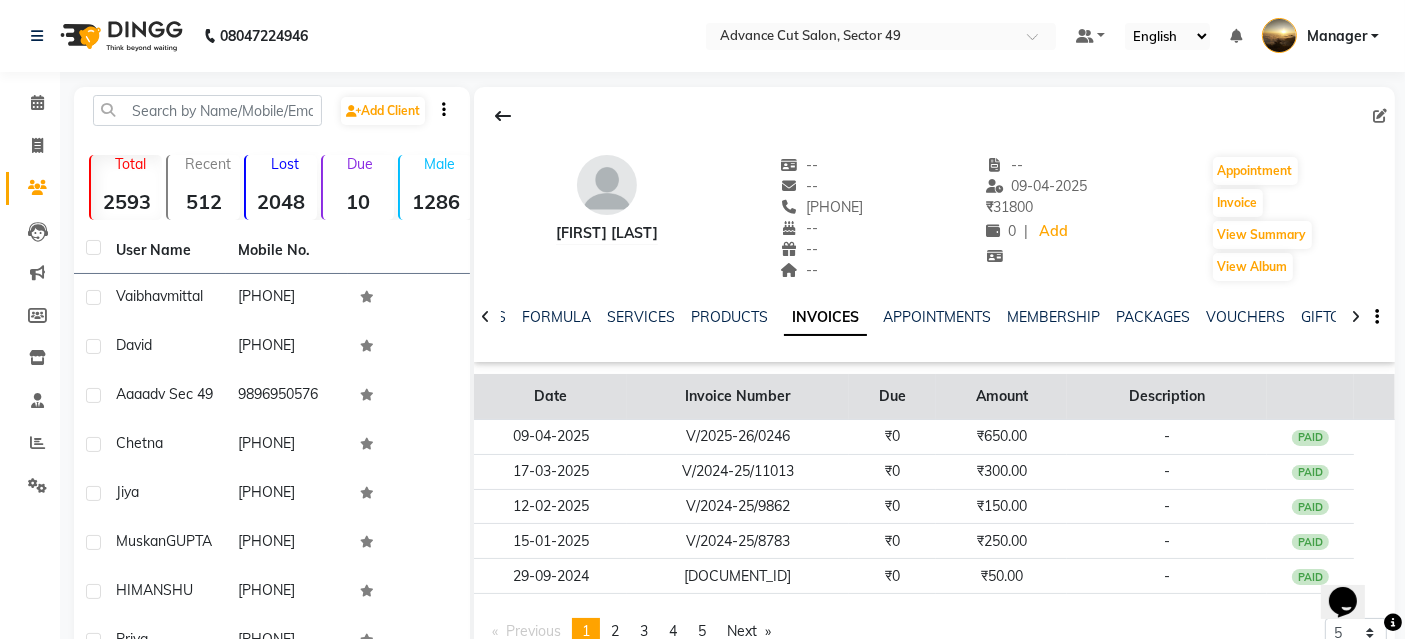scroll, scrollTop: 0, scrollLeft: 0, axis: both 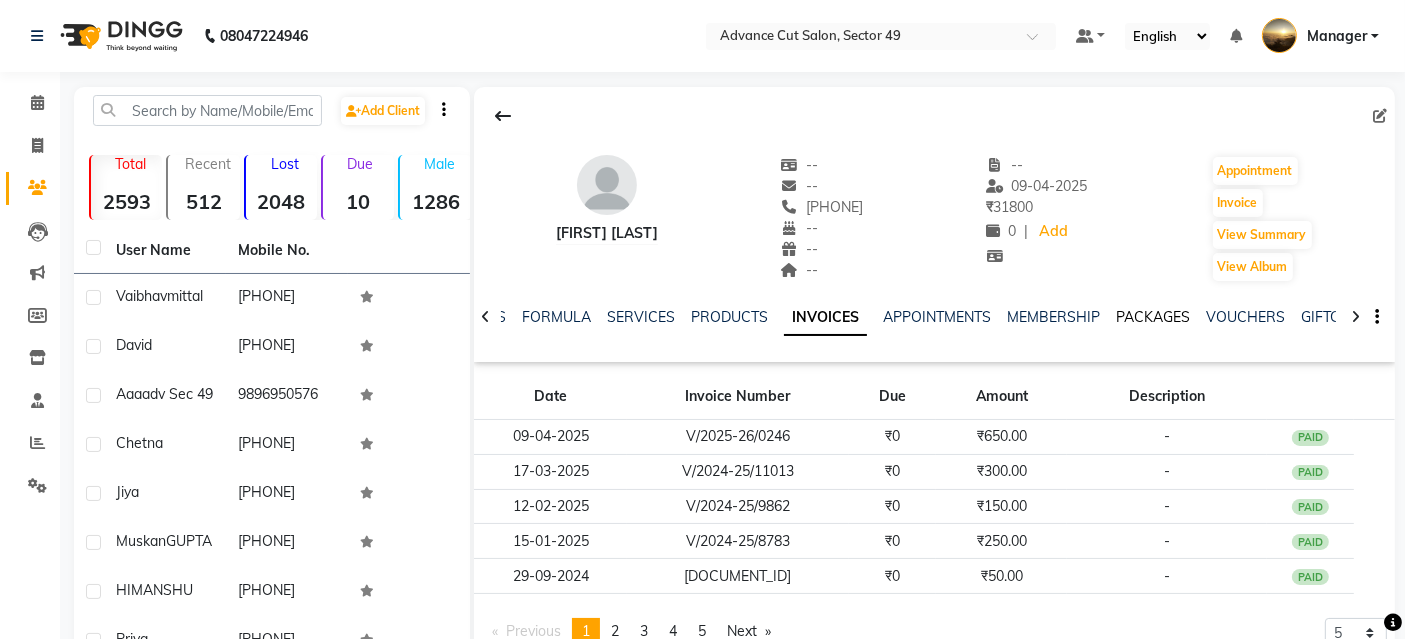 drag, startPoint x: 1131, startPoint y: 315, endPoint x: 1121, endPoint y: 320, distance: 11.18034 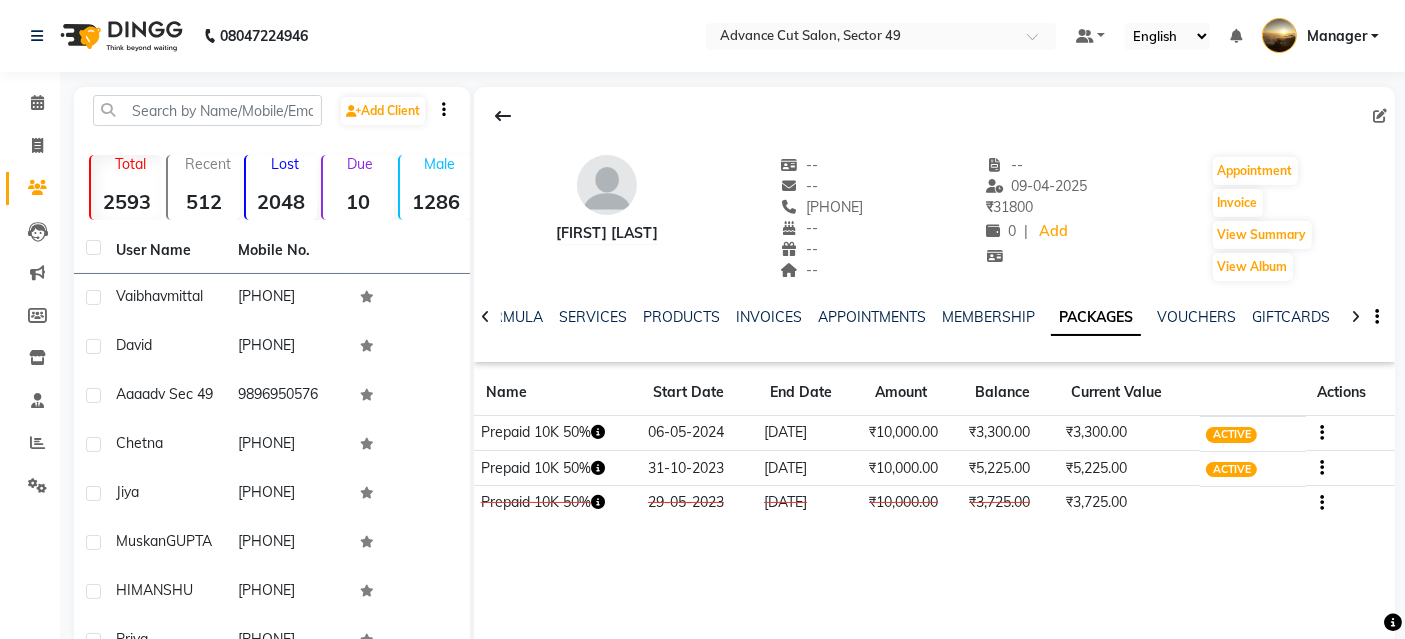 click 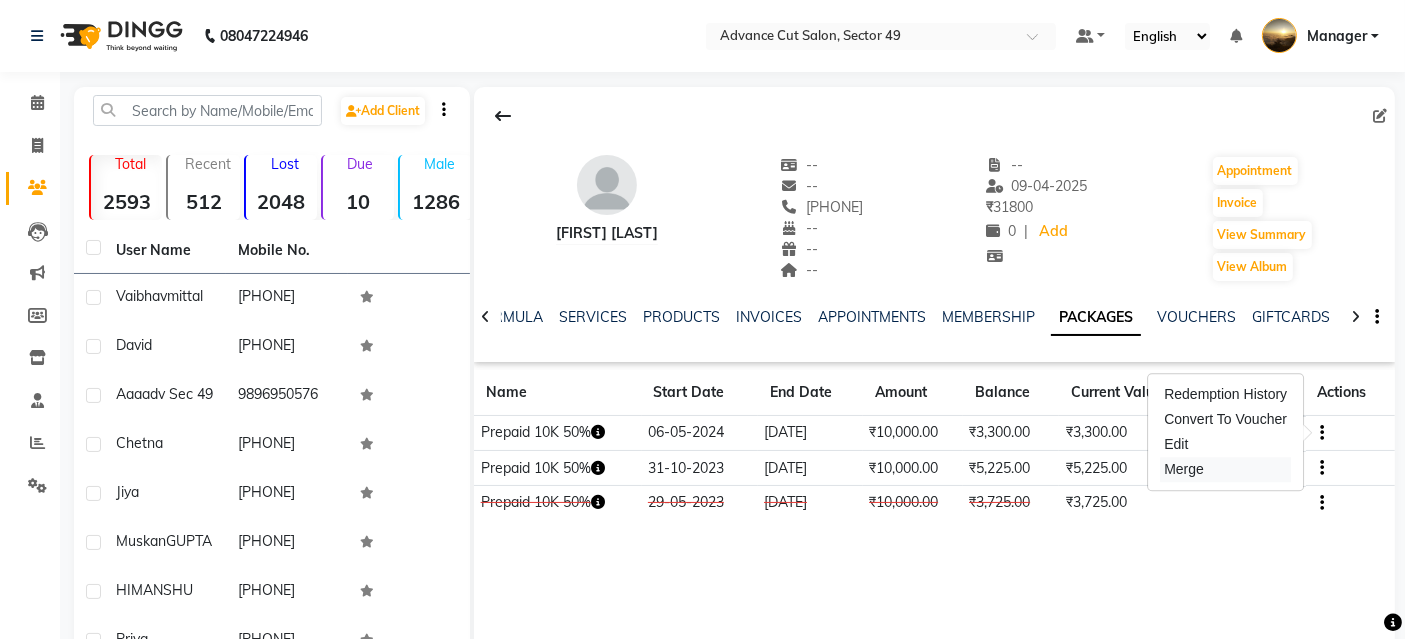 click on "Merge" at bounding box center (1225, 469) 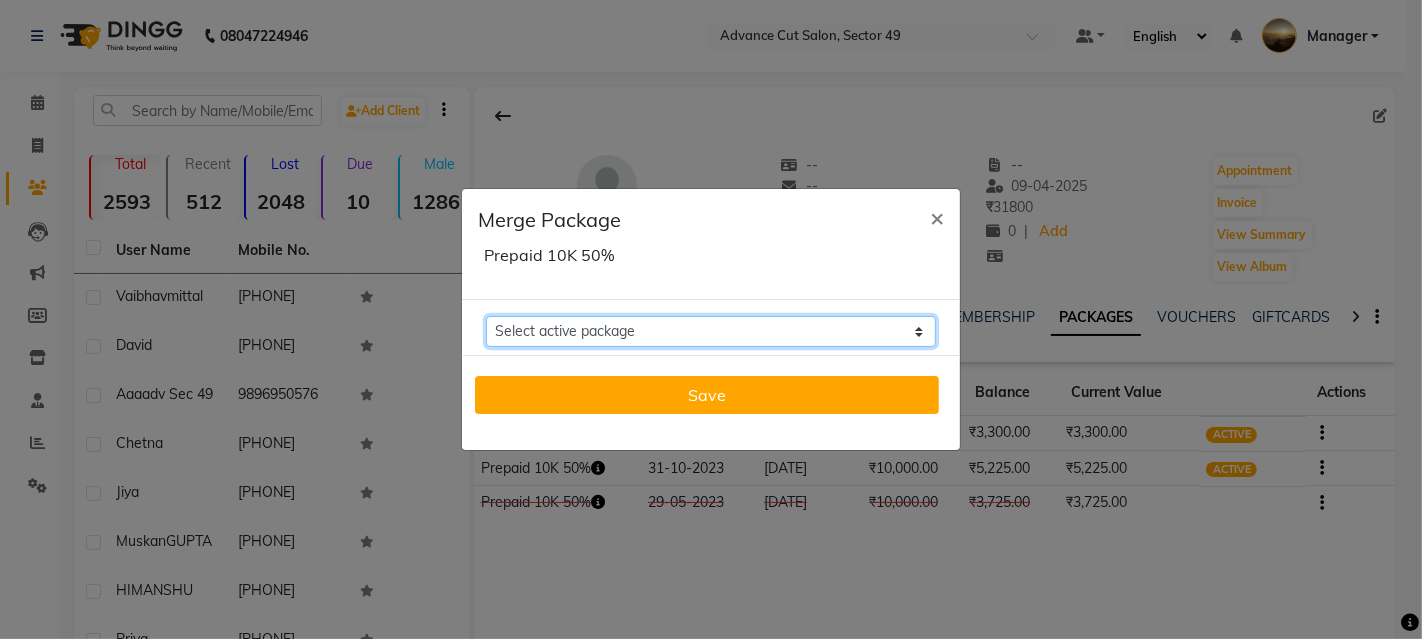 click on "Select active package  Prepaid 10K 50% Balance: 5225" 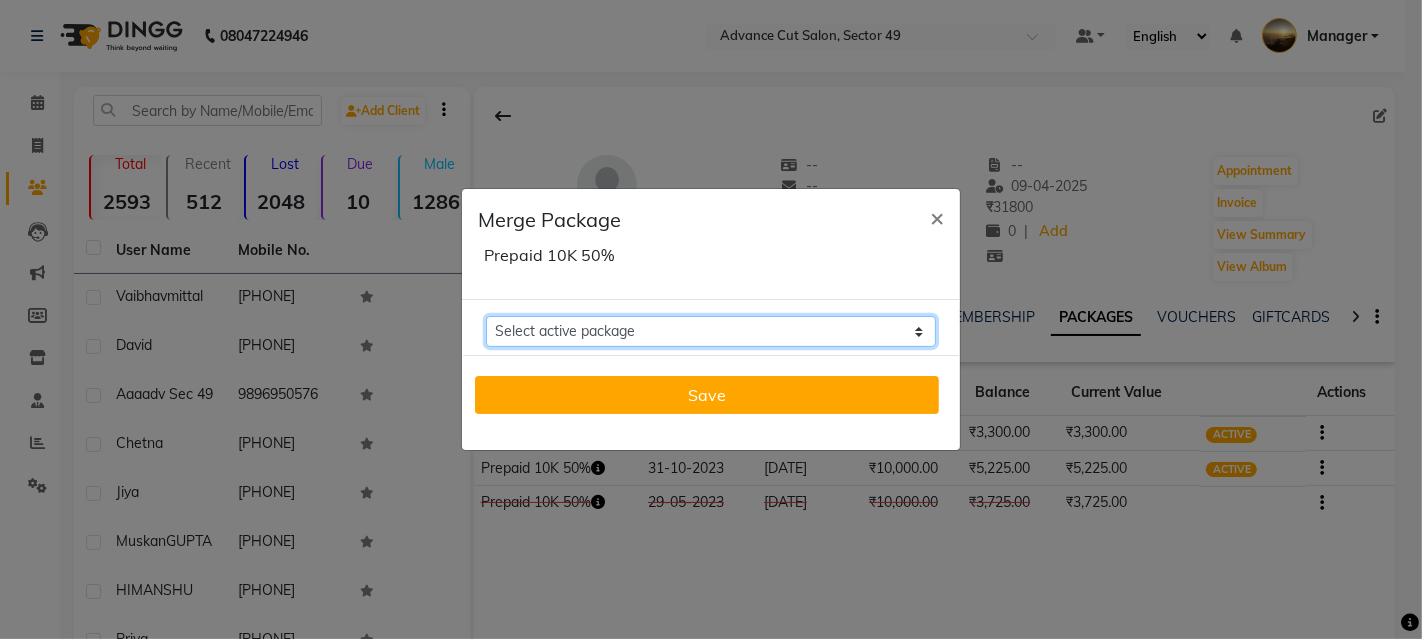 select on "43140" 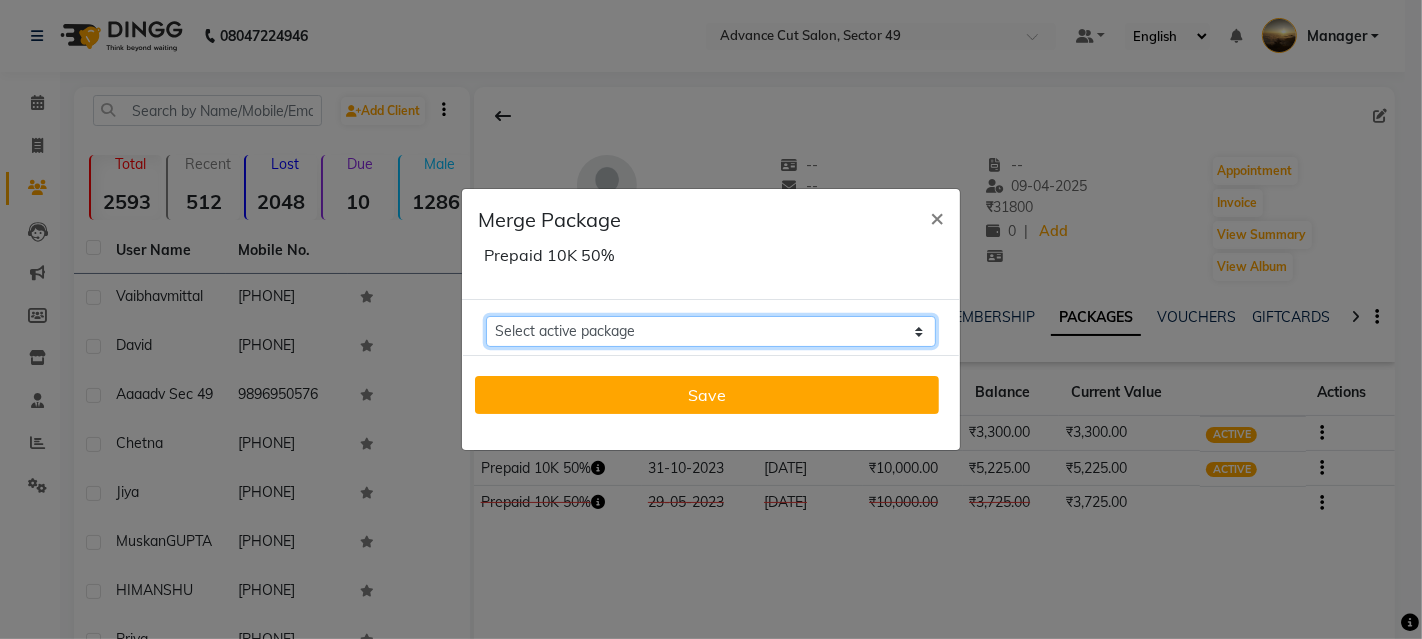click on "Select active package  Prepaid 10K 50% Balance: 5225" 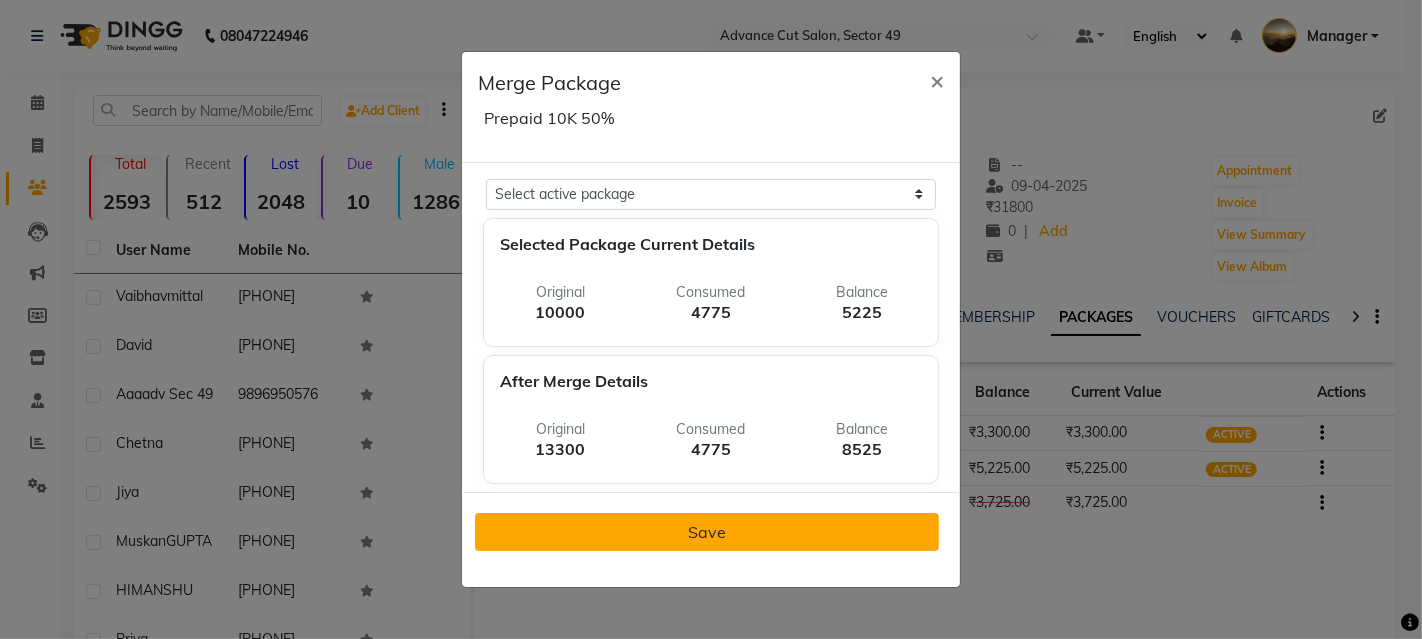 click on "Save" at bounding box center (707, 532) 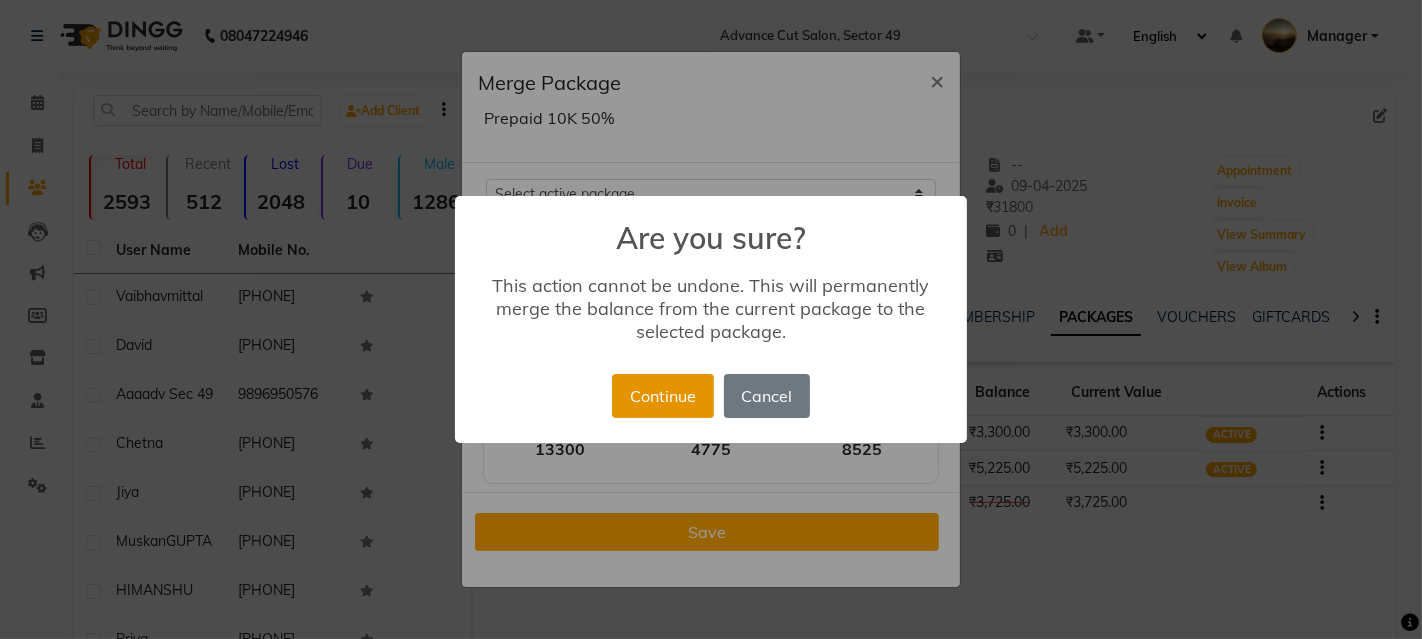 click on "Continue" at bounding box center [662, 396] 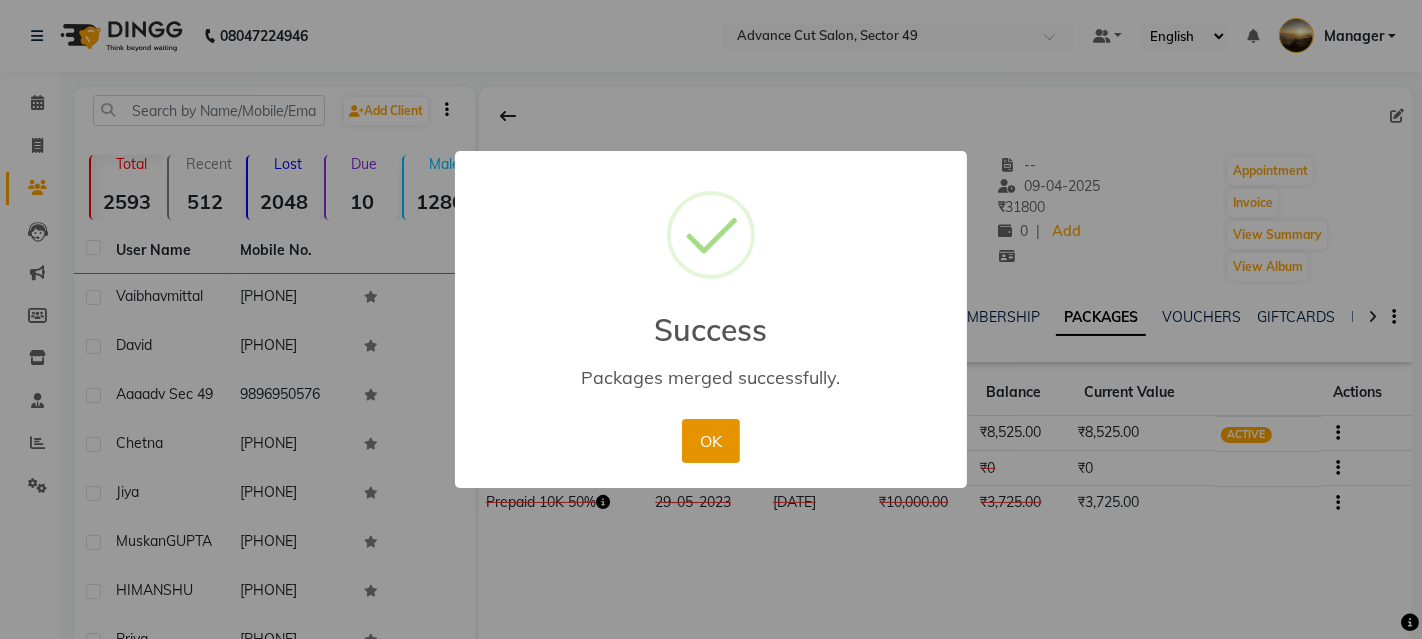 click on "OK" at bounding box center [710, 441] 